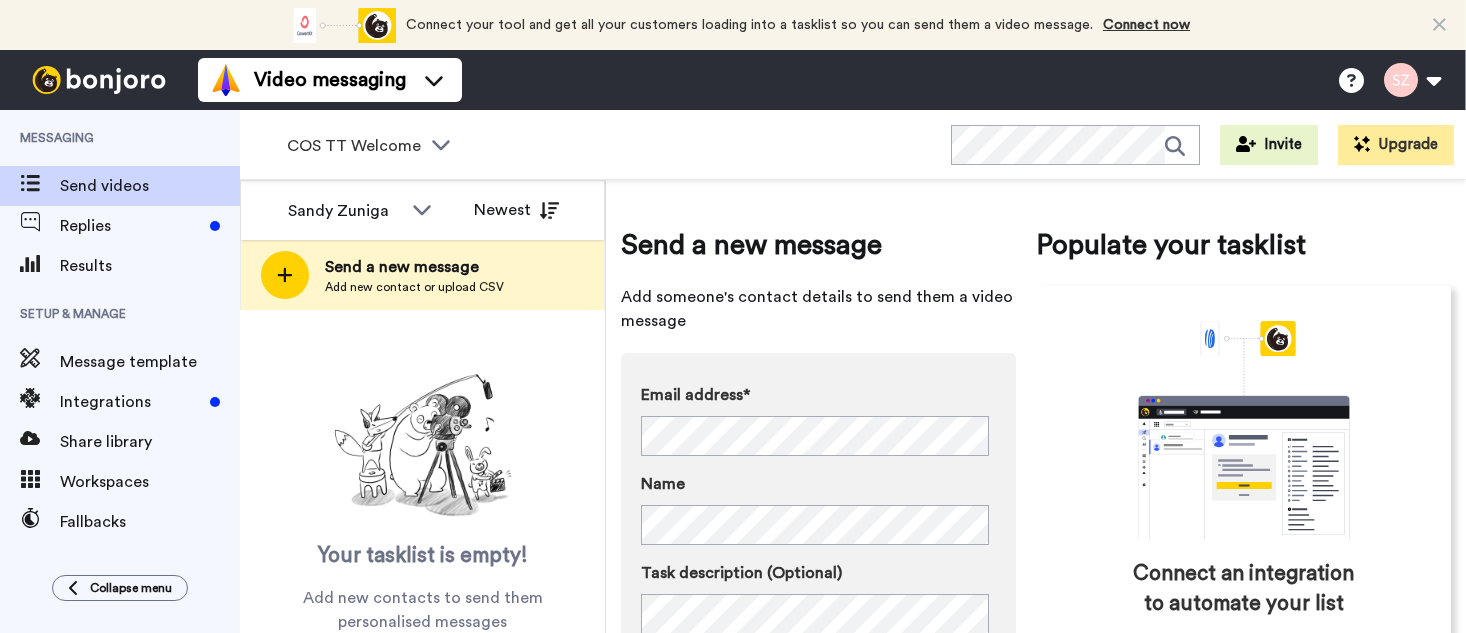 scroll, scrollTop: 0, scrollLeft: 0, axis: both 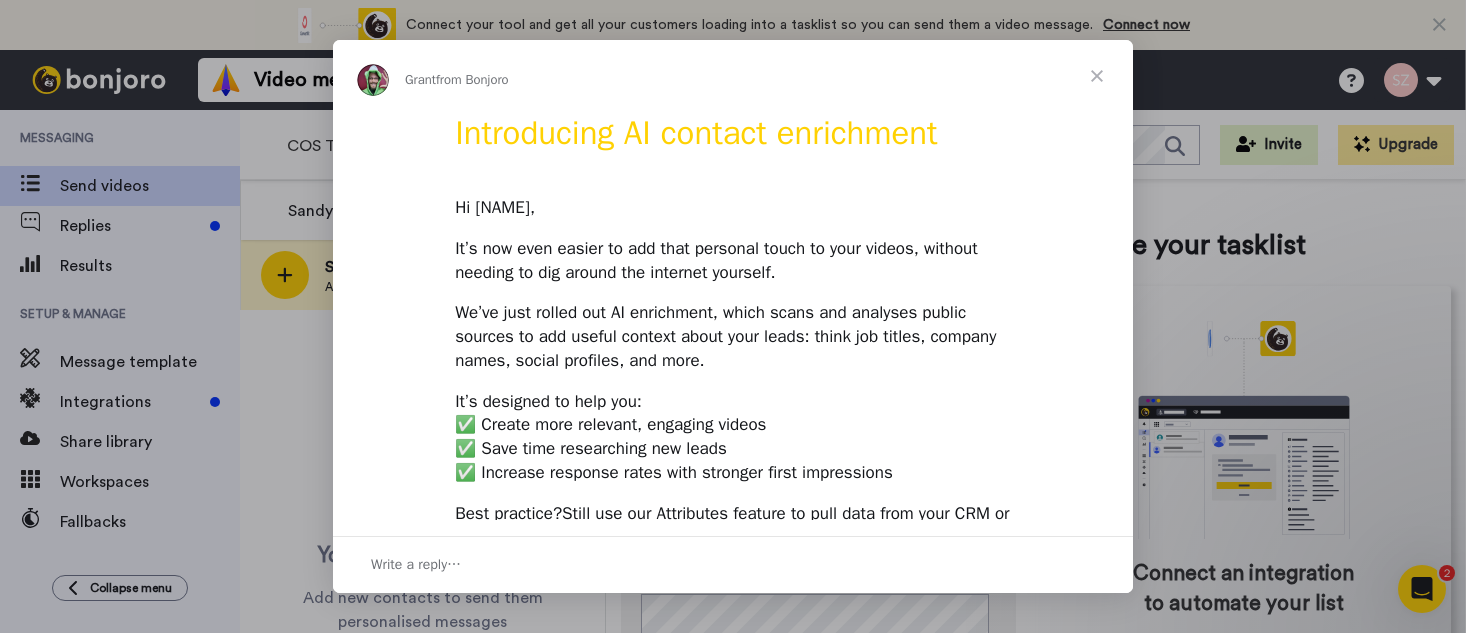 drag, startPoint x: 1121, startPoint y: 145, endPoint x: 1124, endPoint y: 157, distance: 12.369317 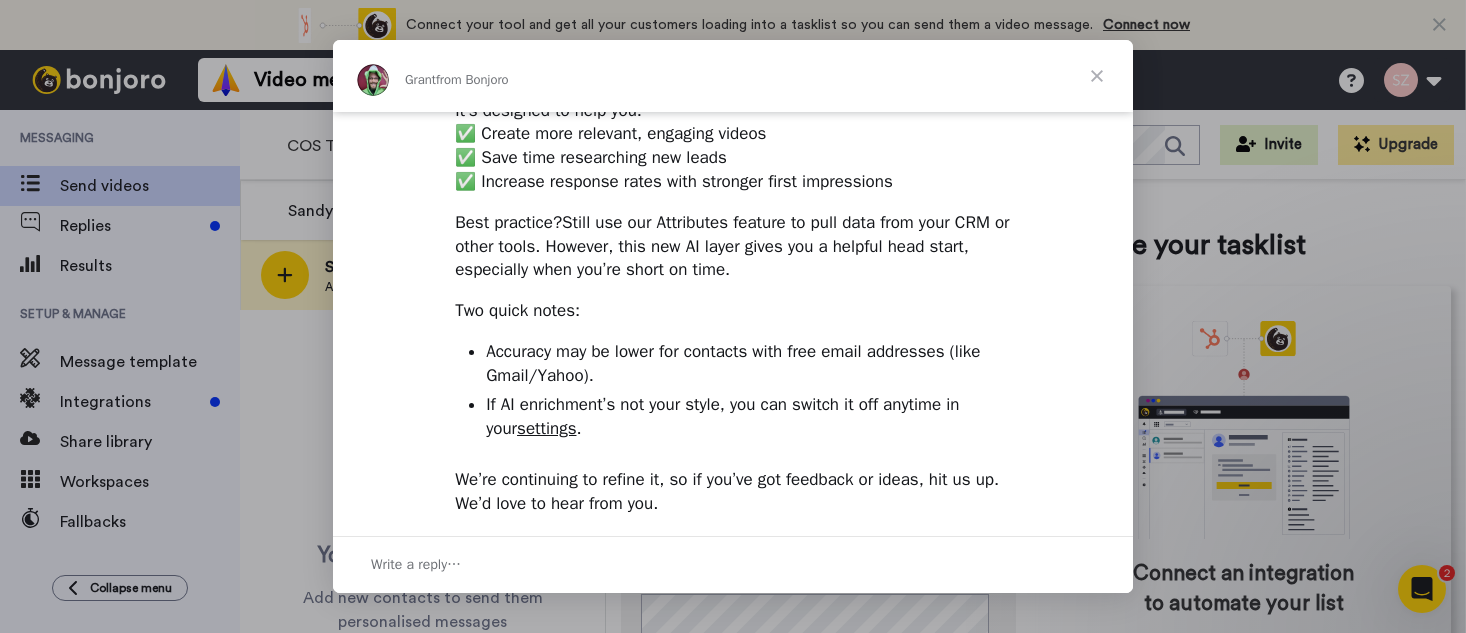 scroll, scrollTop: 238, scrollLeft: 0, axis: vertical 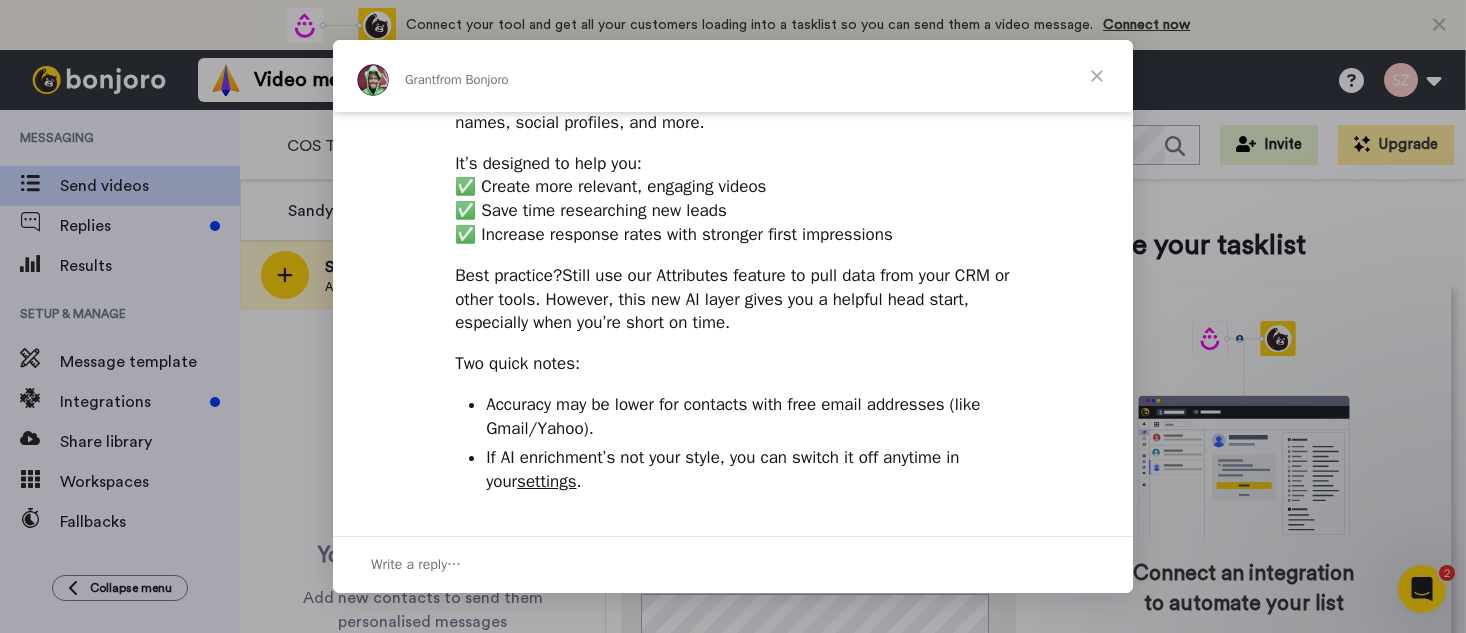 click at bounding box center (1097, 76) 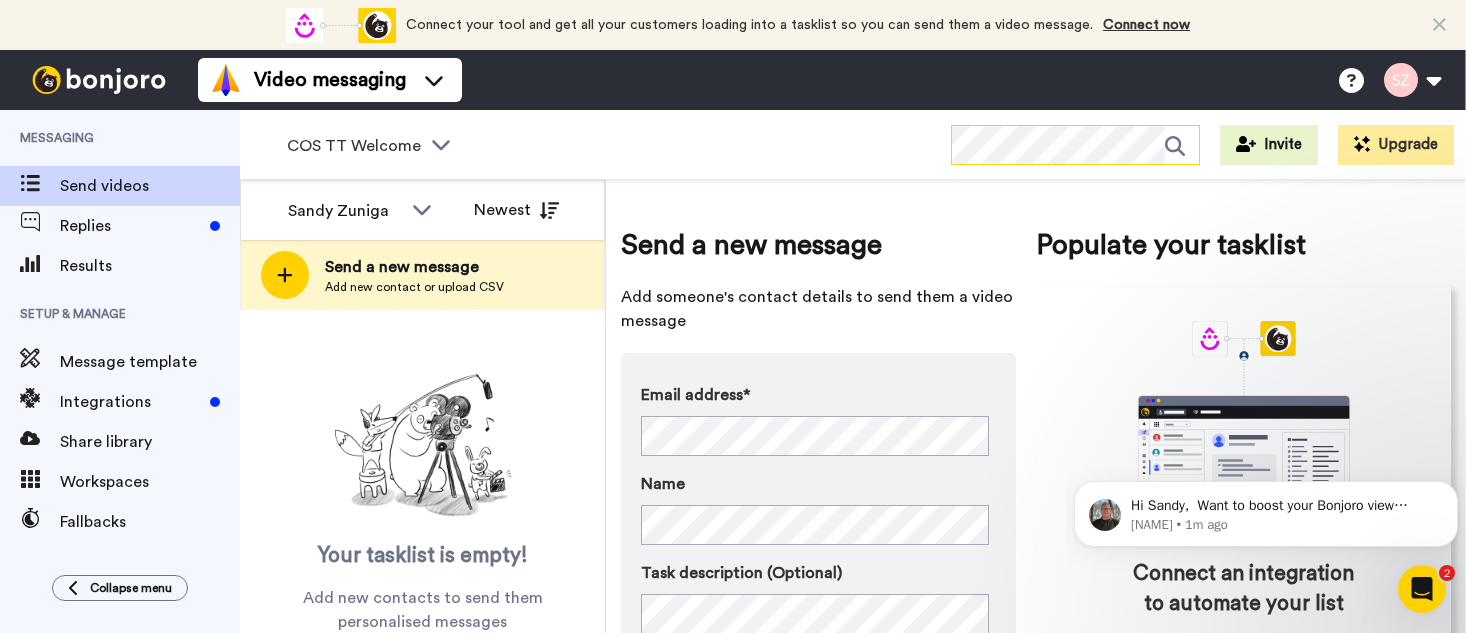 scroll, scrollTop: 0, scrollLeft: 0, axis: both 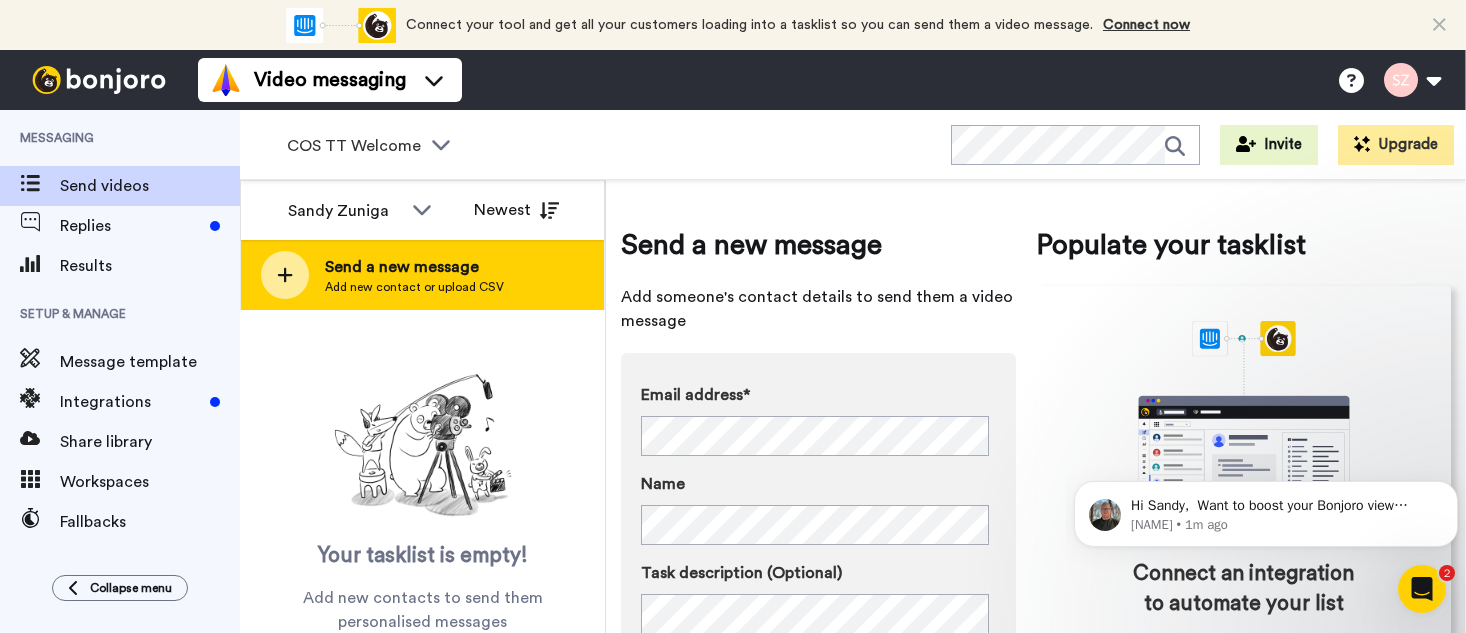 click on "Add new contact or upload CSV" at bounding box center [414, 287] 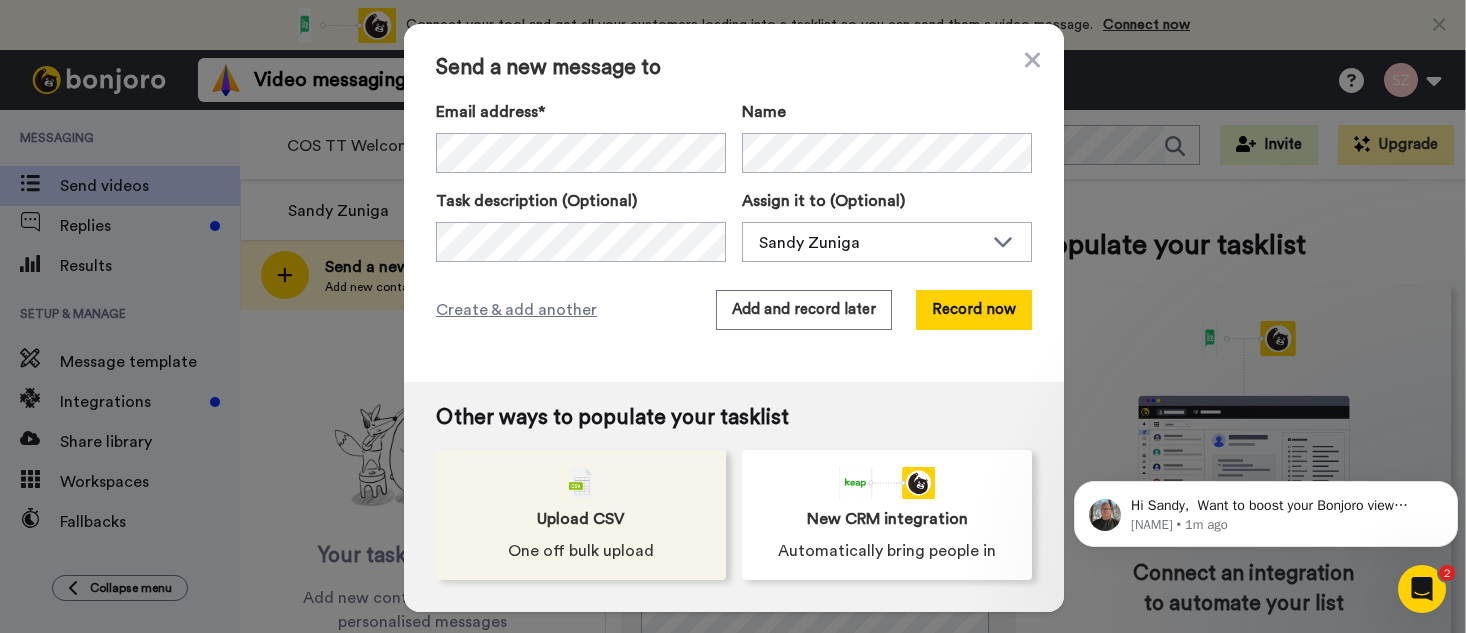 click on "Upload CSV One off bulk upload" at bounding box center [581, 515] 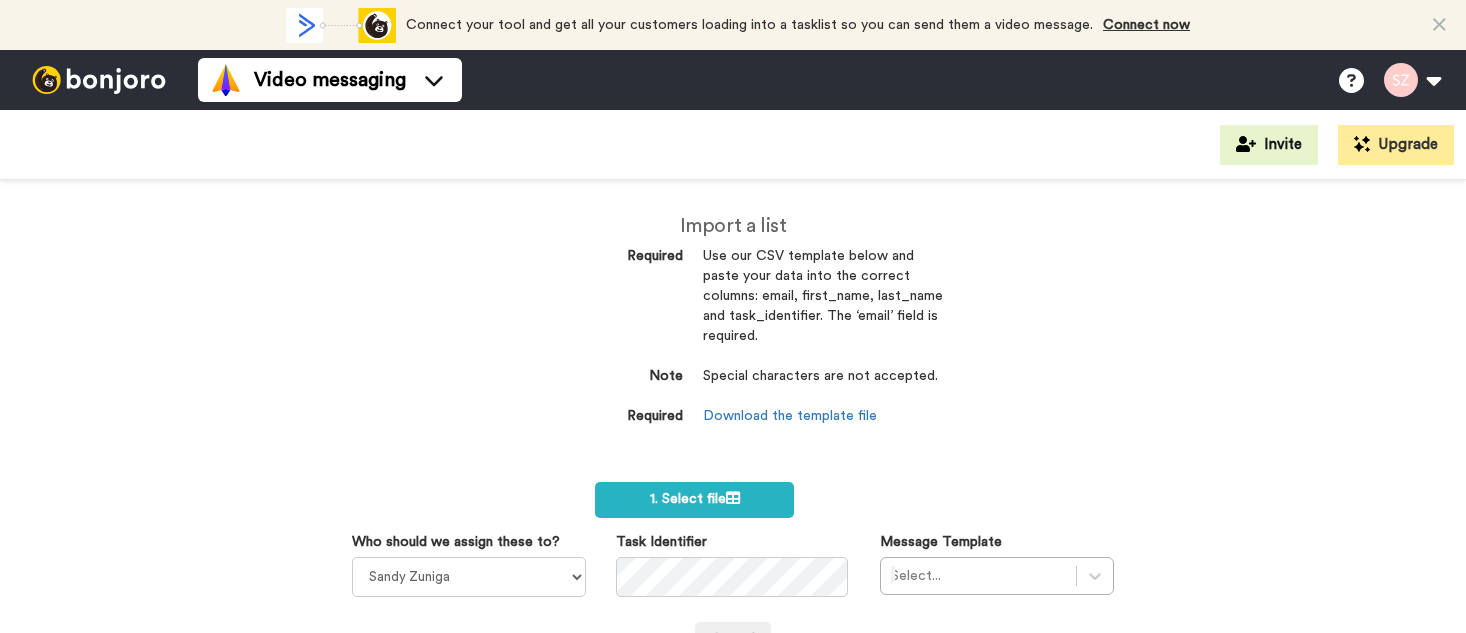 scroll, scrollTop: 0, scrollLeft: 0, axis: both 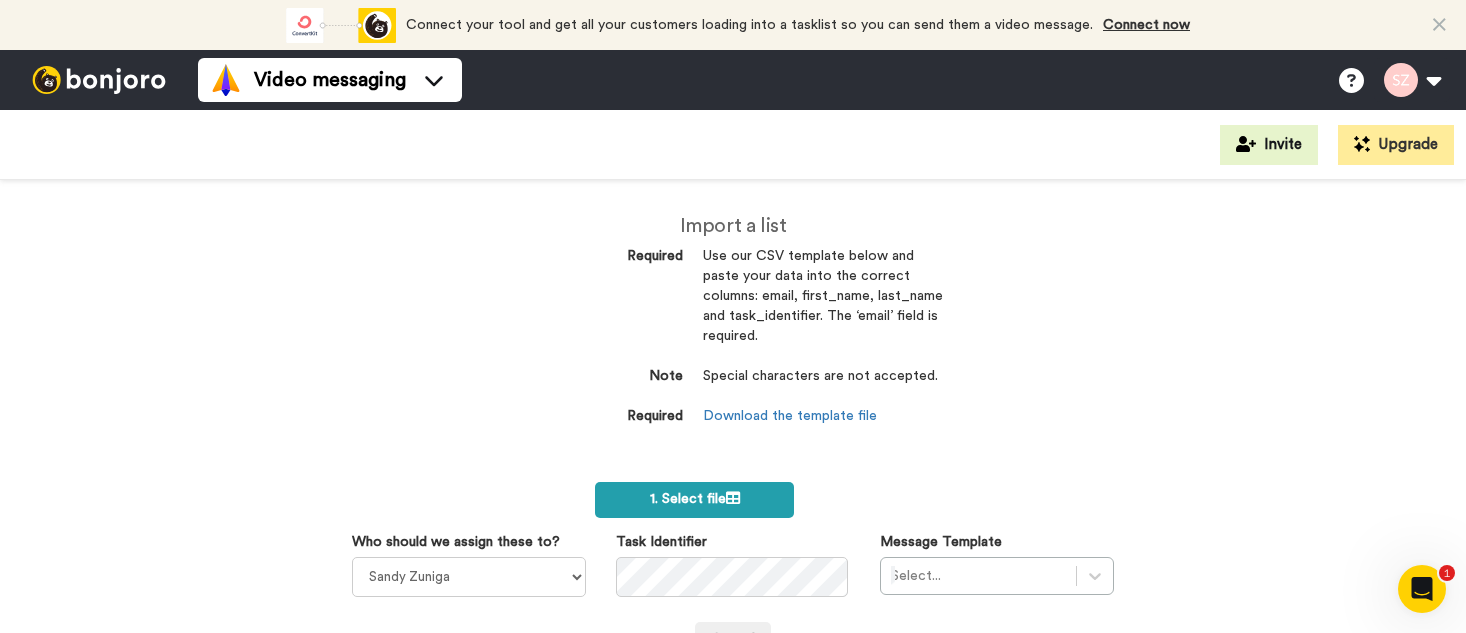 click on "1. Select file" at bounding box center (694, 500) 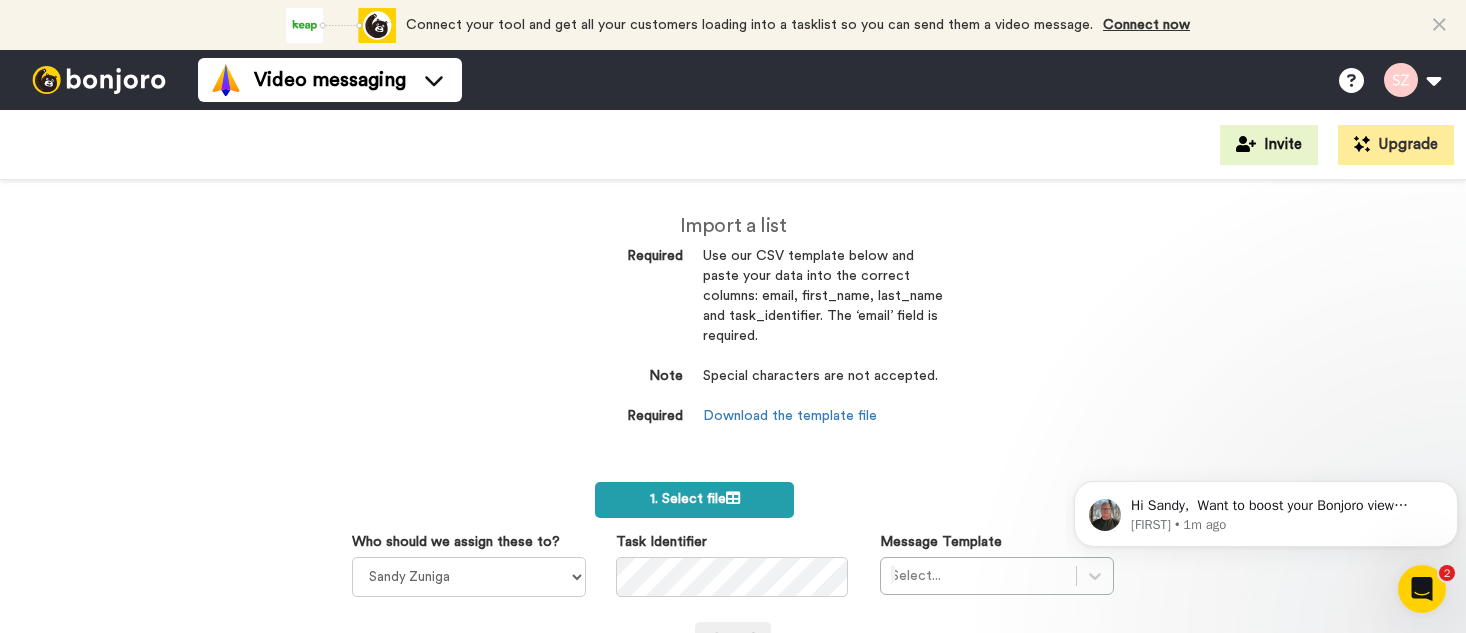 scroll, scrollTop: 0, scrollLeft: 0, axis: both 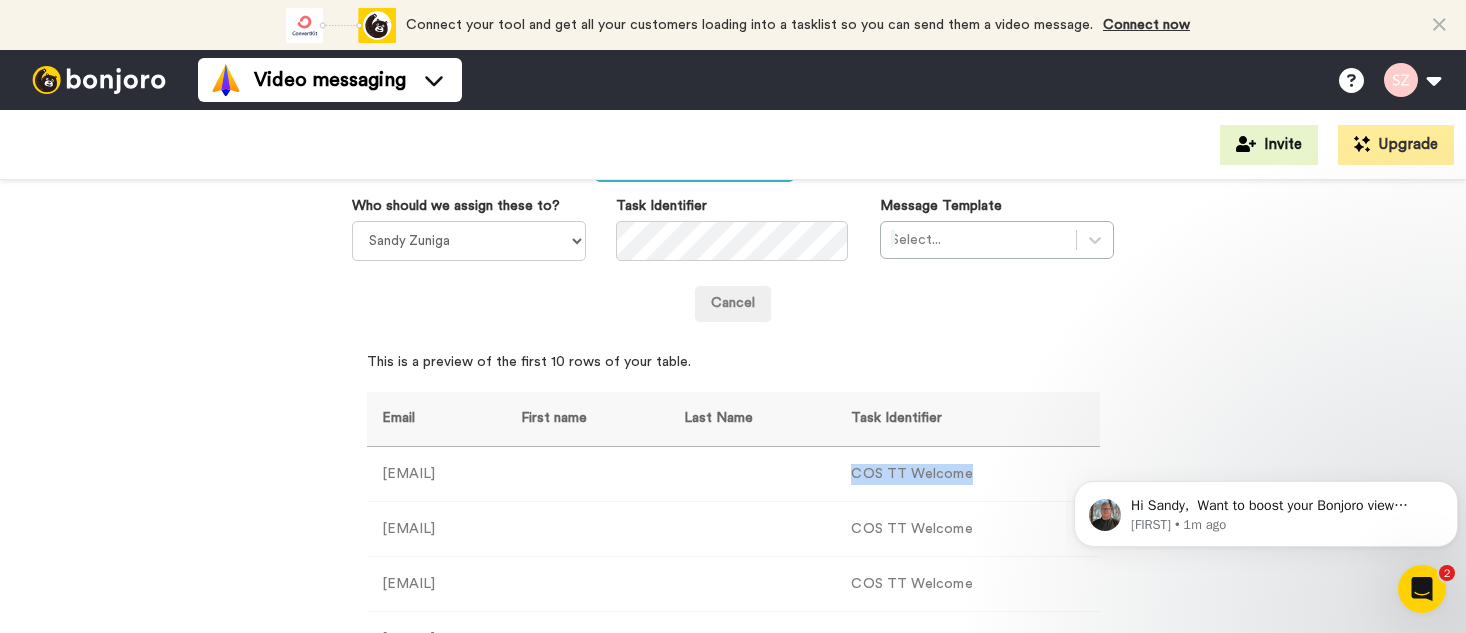 drag, startPoint x: 1034, startPoint y: 474, endPoint x: 942, endPoint y: 477, distance: 92.0489 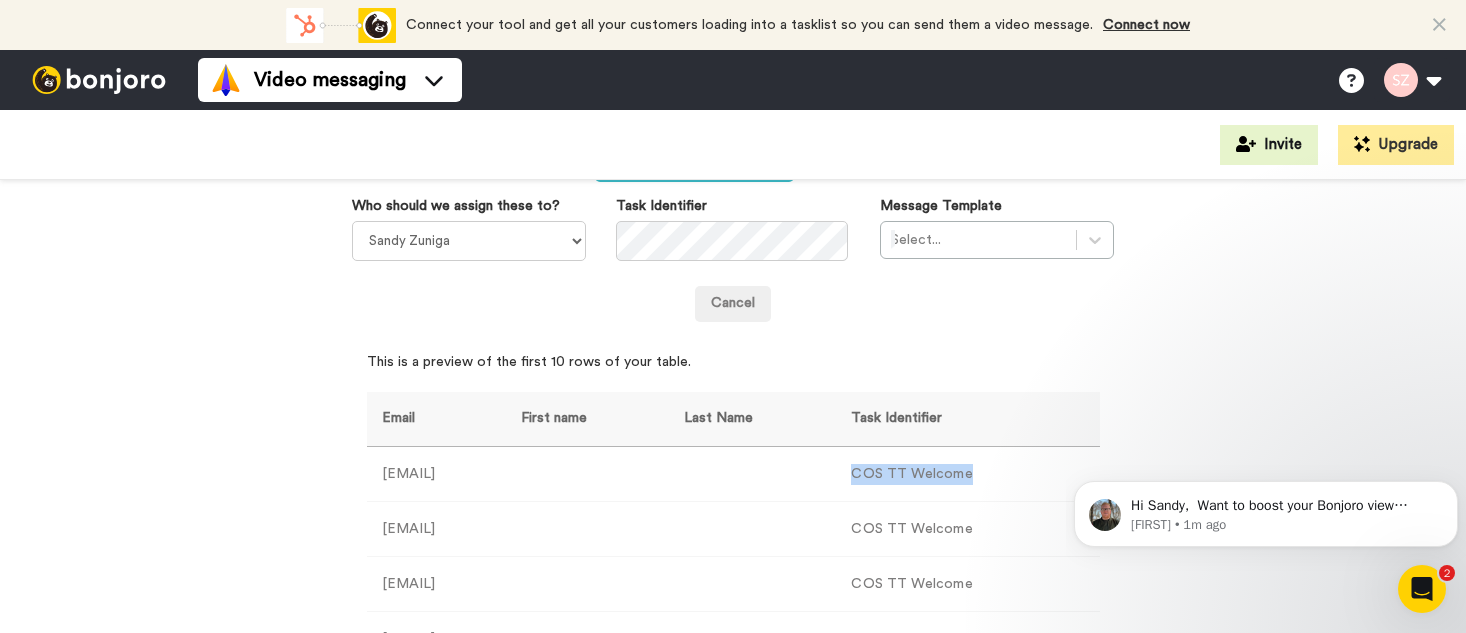 drag, startPoint x: 942, startPoint y: 477, endPoint x: 953, endPoint y: 471, distance: 12.529964 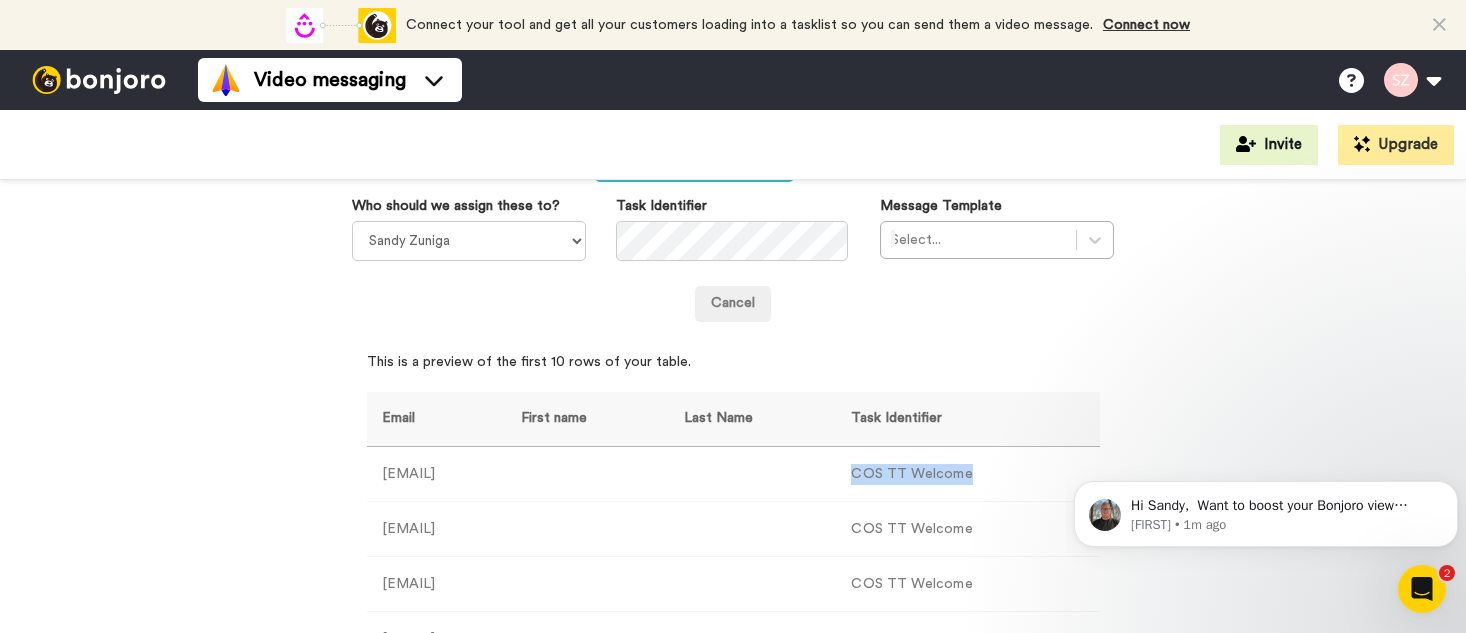 copy on "COS TT Welcome" 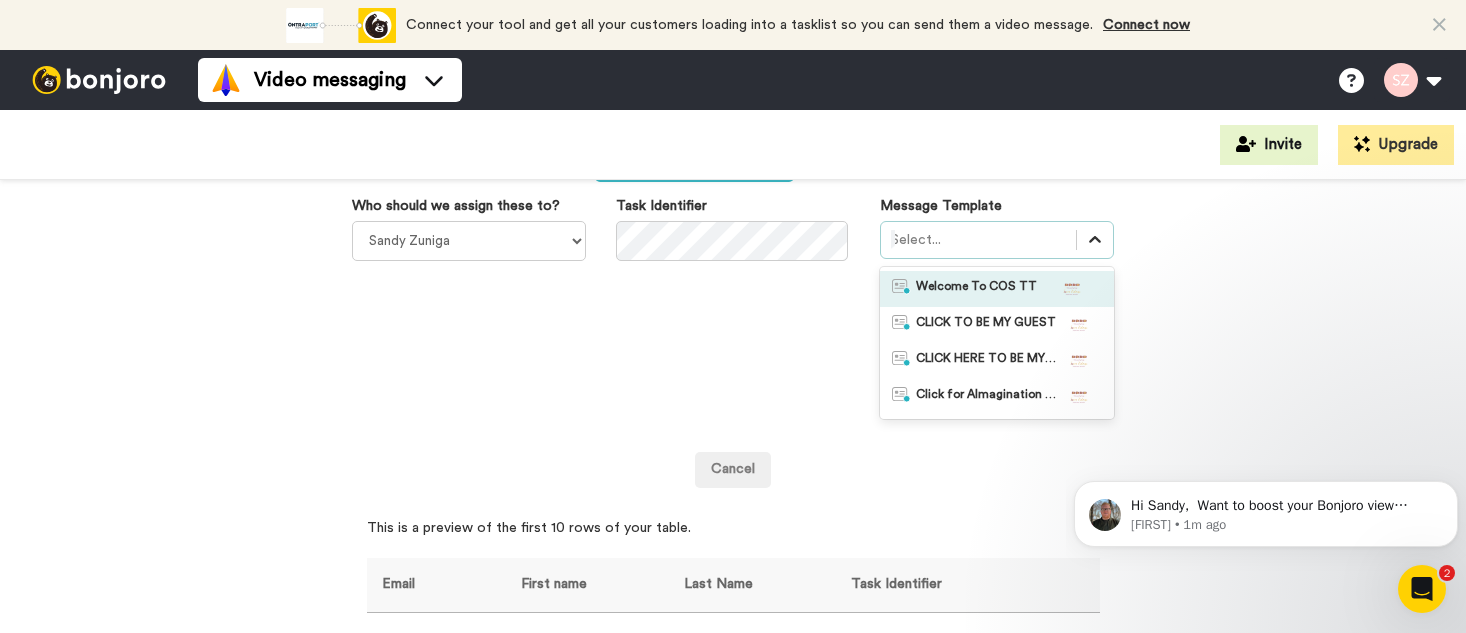 click 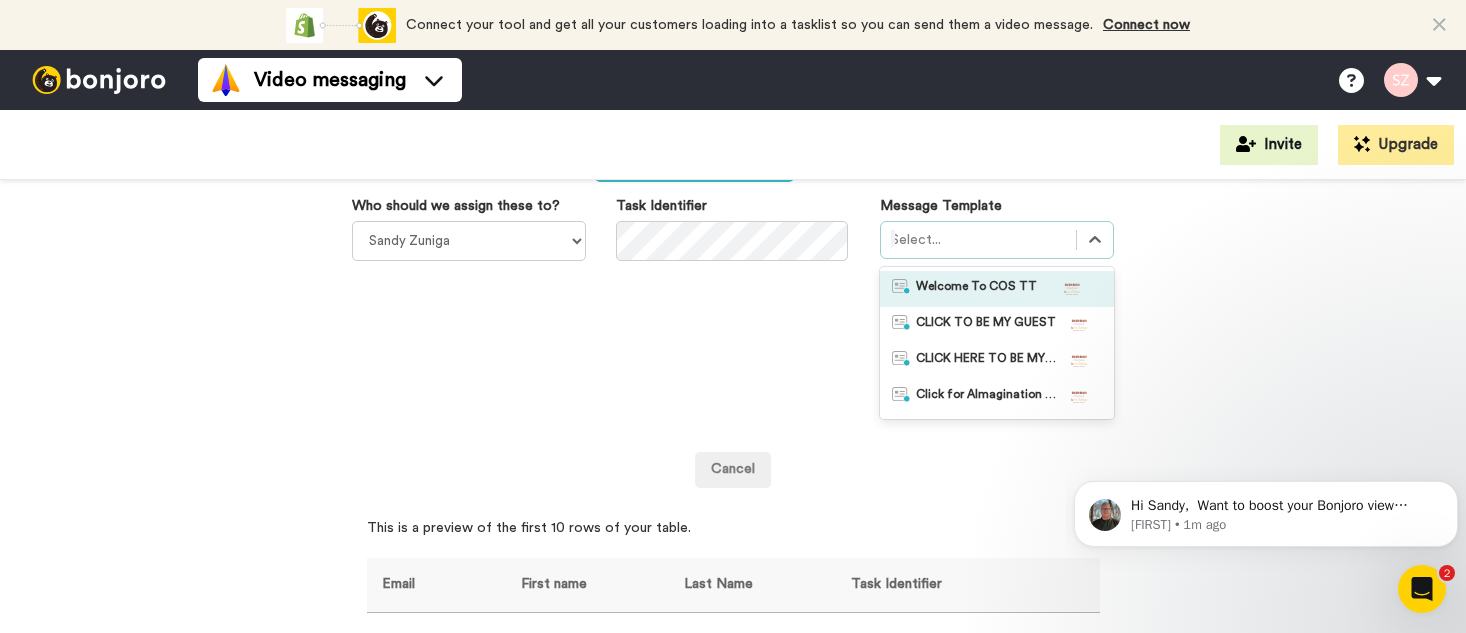 click on "Welcome To COS TT" at bounding box center (976, 289) 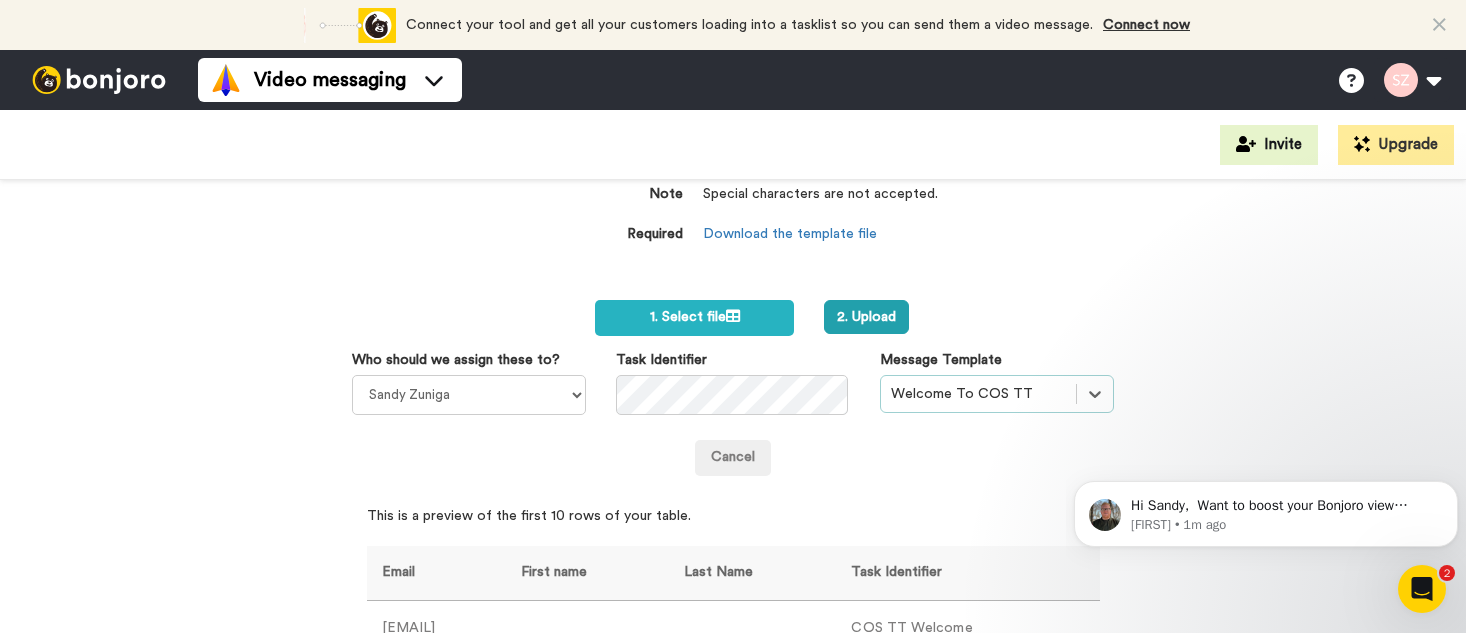 scroll, scrollTop: 179, scrollLeft: 0, axis: vertical 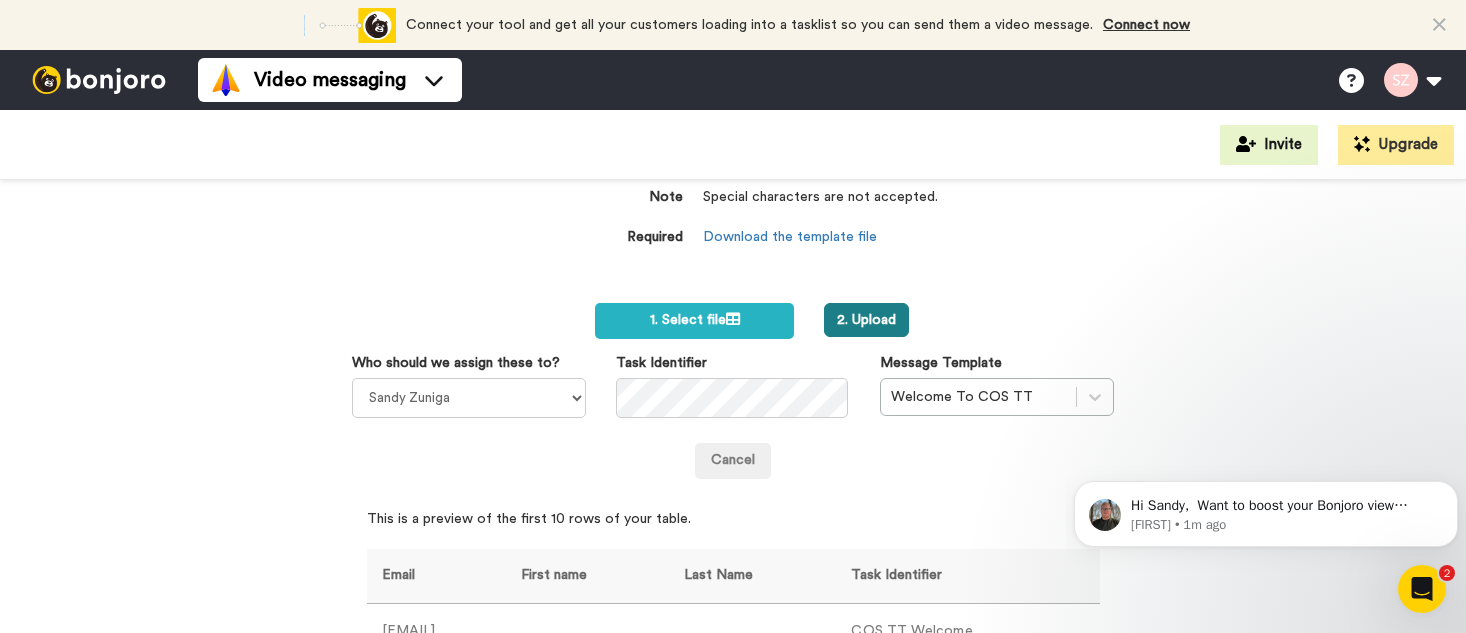 click on "2. Upload" at bounding box center (866, 320) 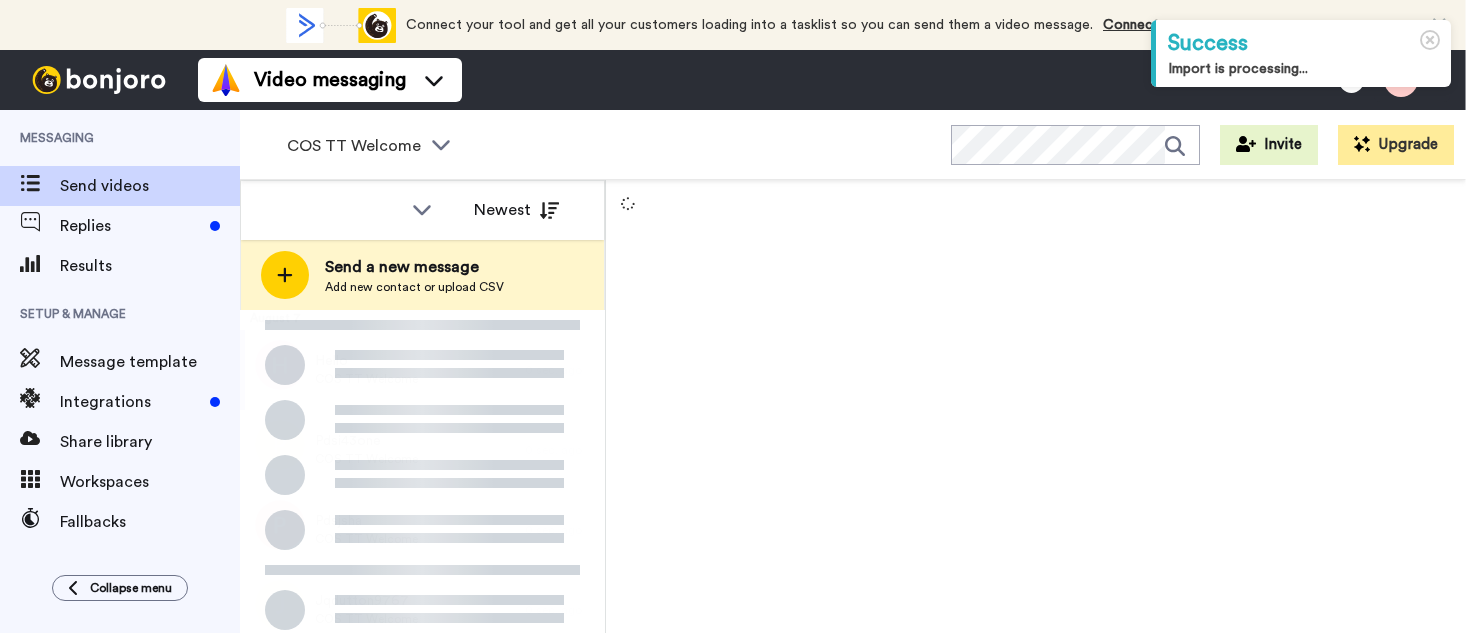 scroll, scrollTop: 0, scrollLeft: 0, axis: both 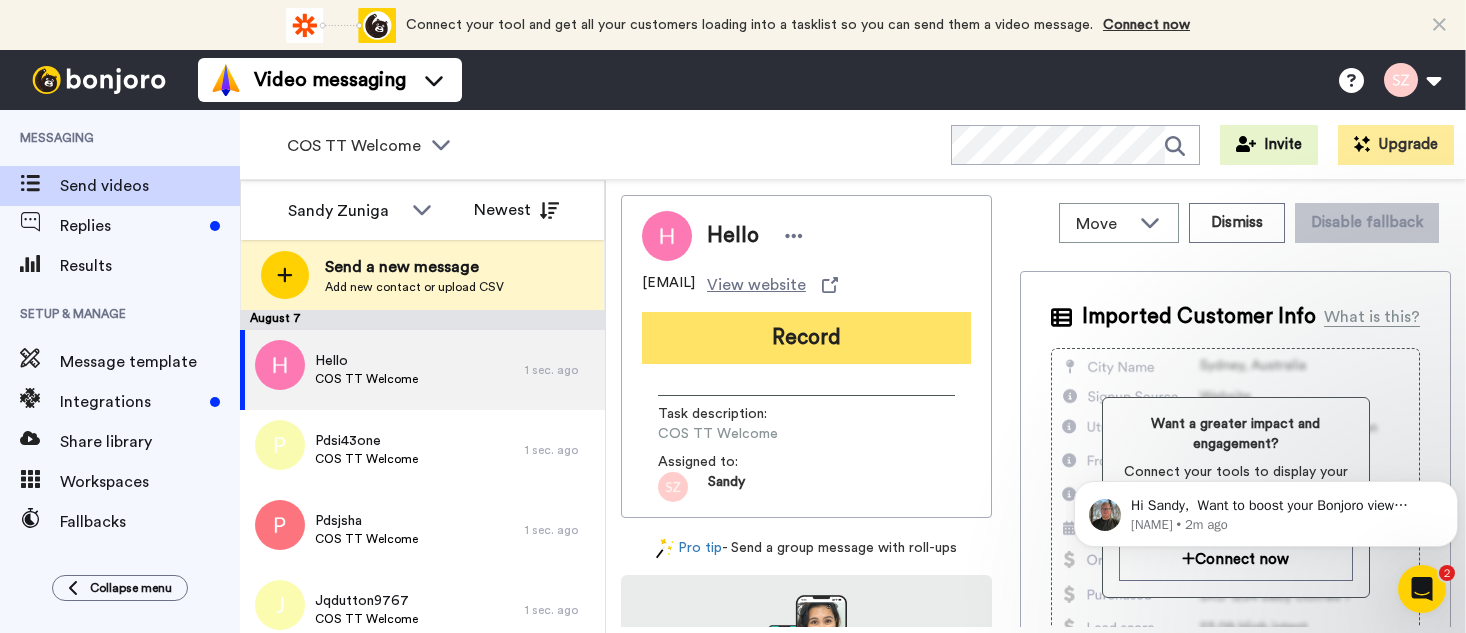 click on "Record" at bounding box center (806, 338) 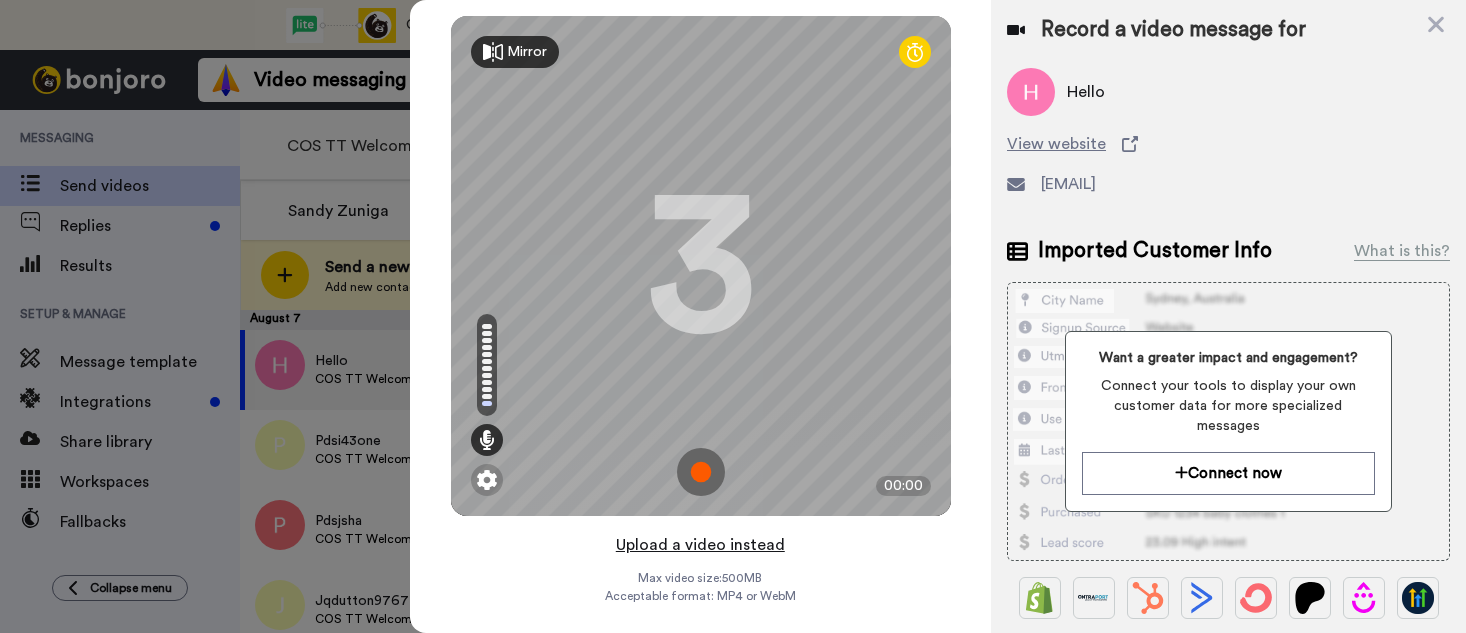 click on "Upload a video instead" at bounding box center (700, 545) 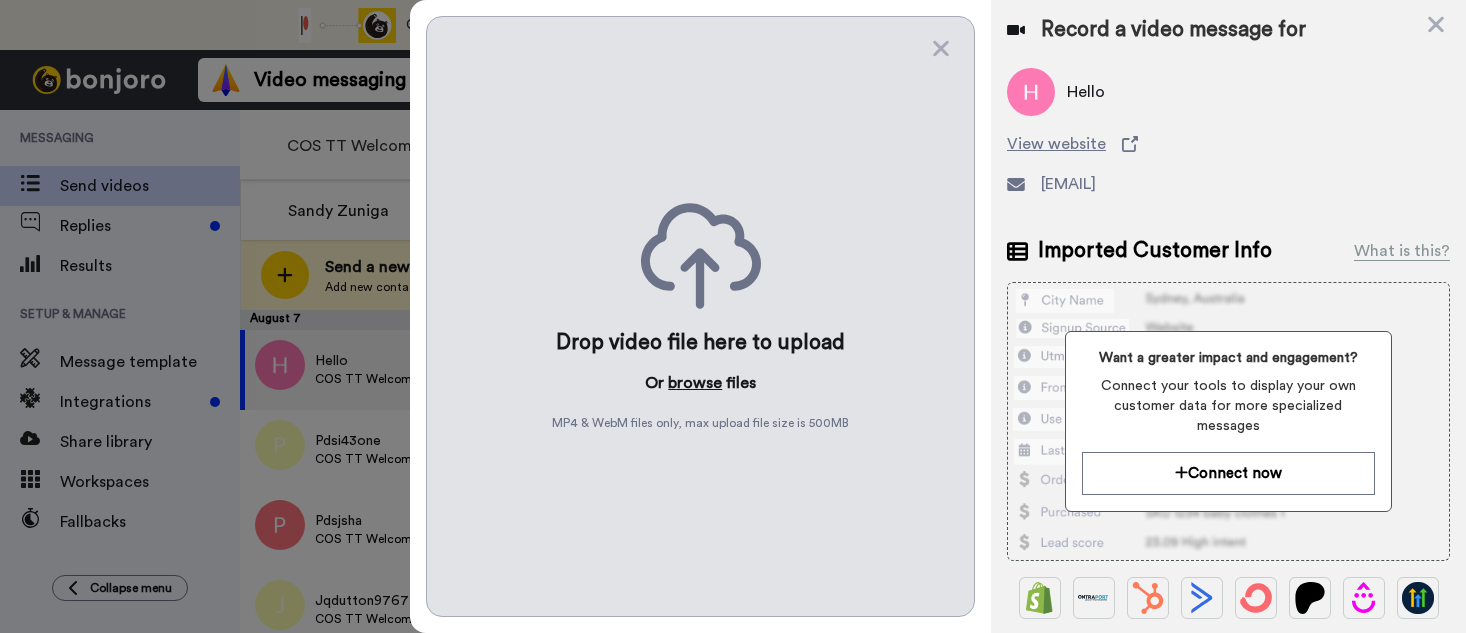 click on "browse" at bounding box center (695, 383) 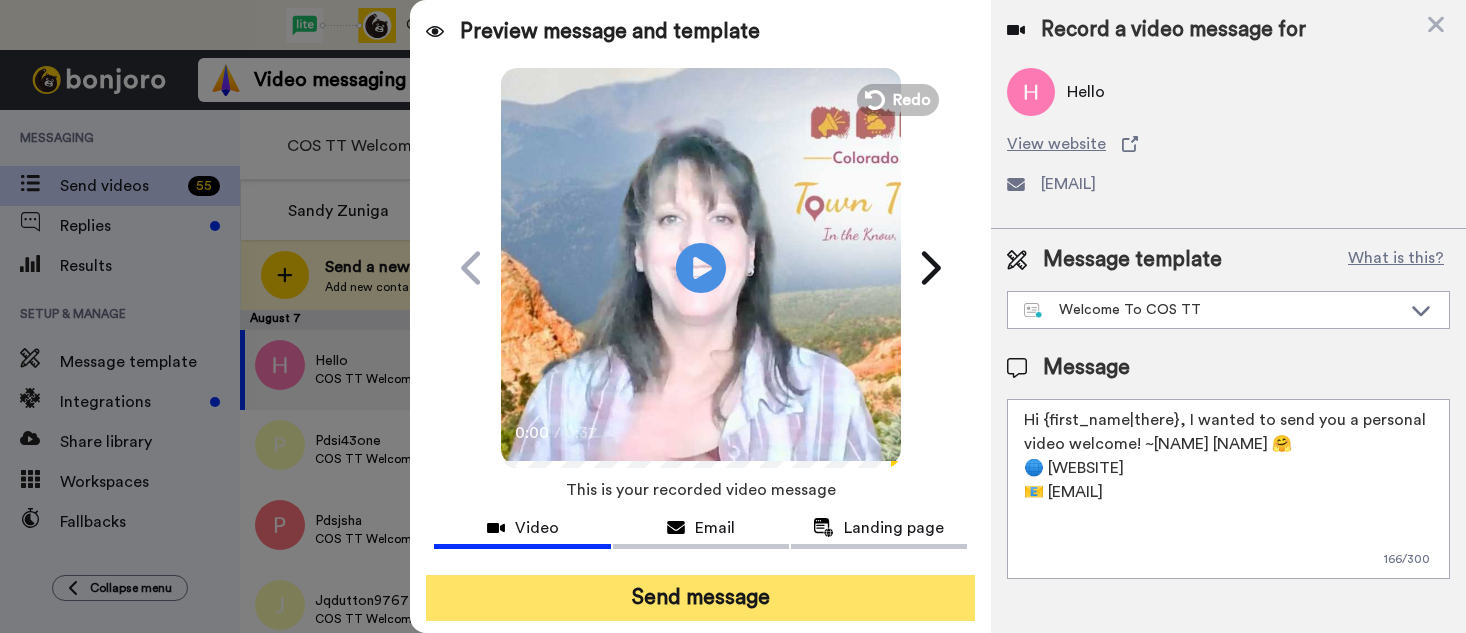 click on "Send message" at bounding box center [700, 598] 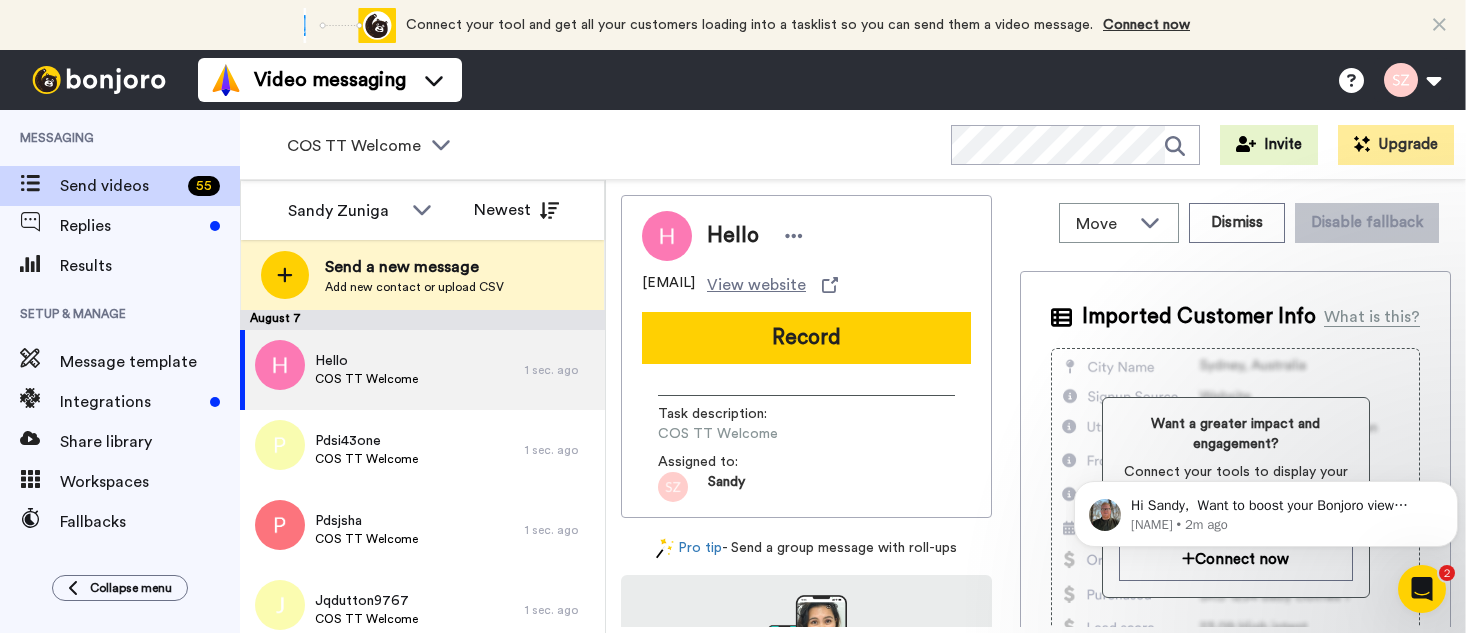 scroll, scrollTop: 0, scrollLeft: 0, axis: both 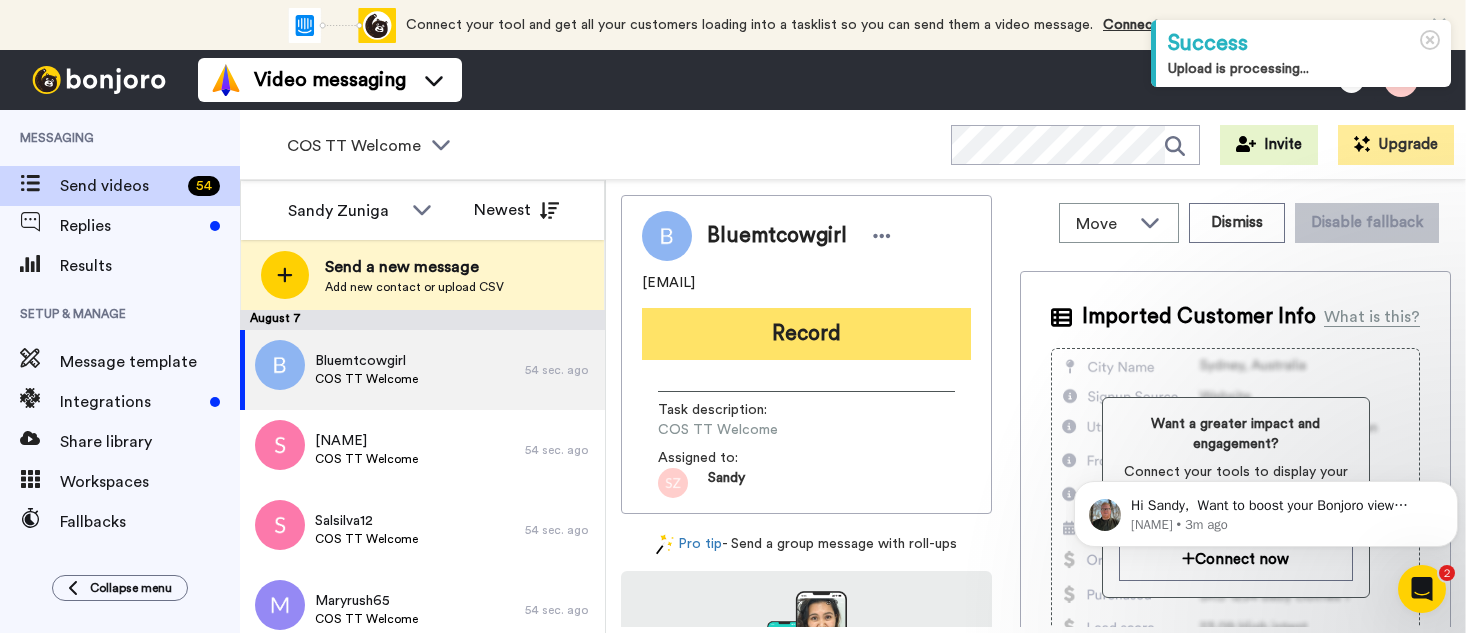 click on "Record" at bounding box center (806, 334) 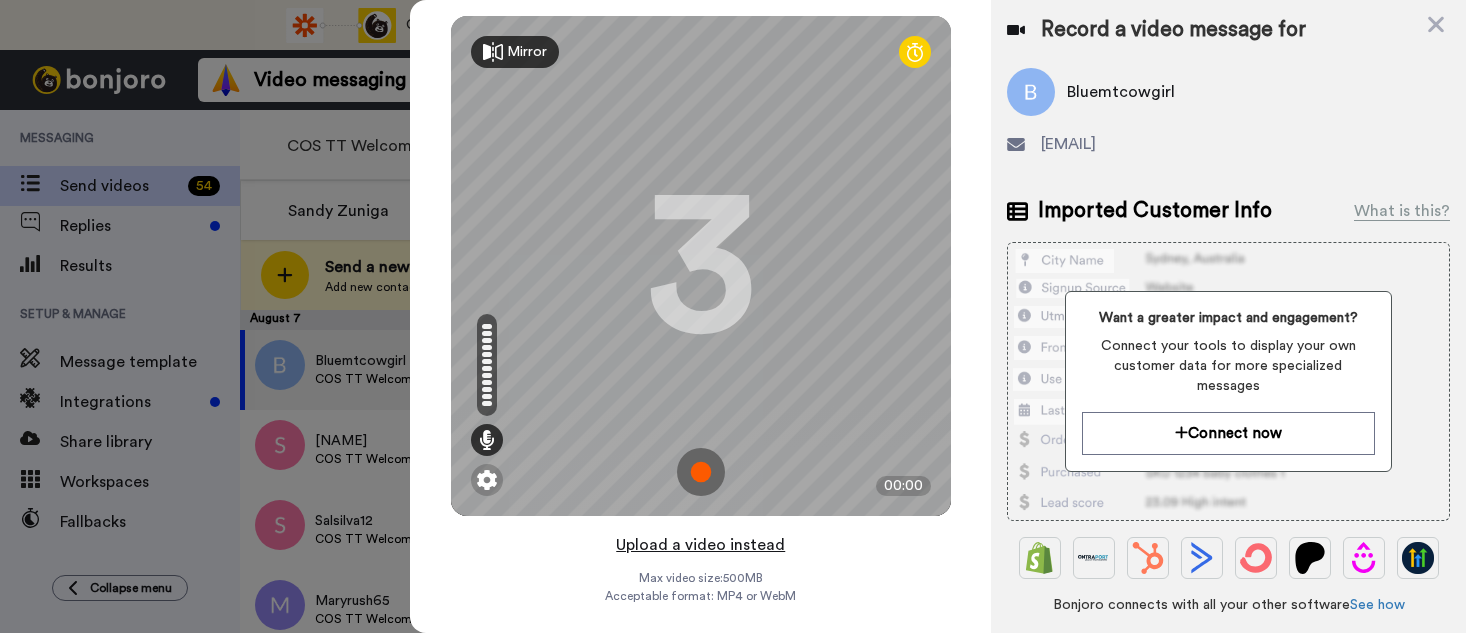 click on "Upload a video instead" at bounding box center [700, 545] 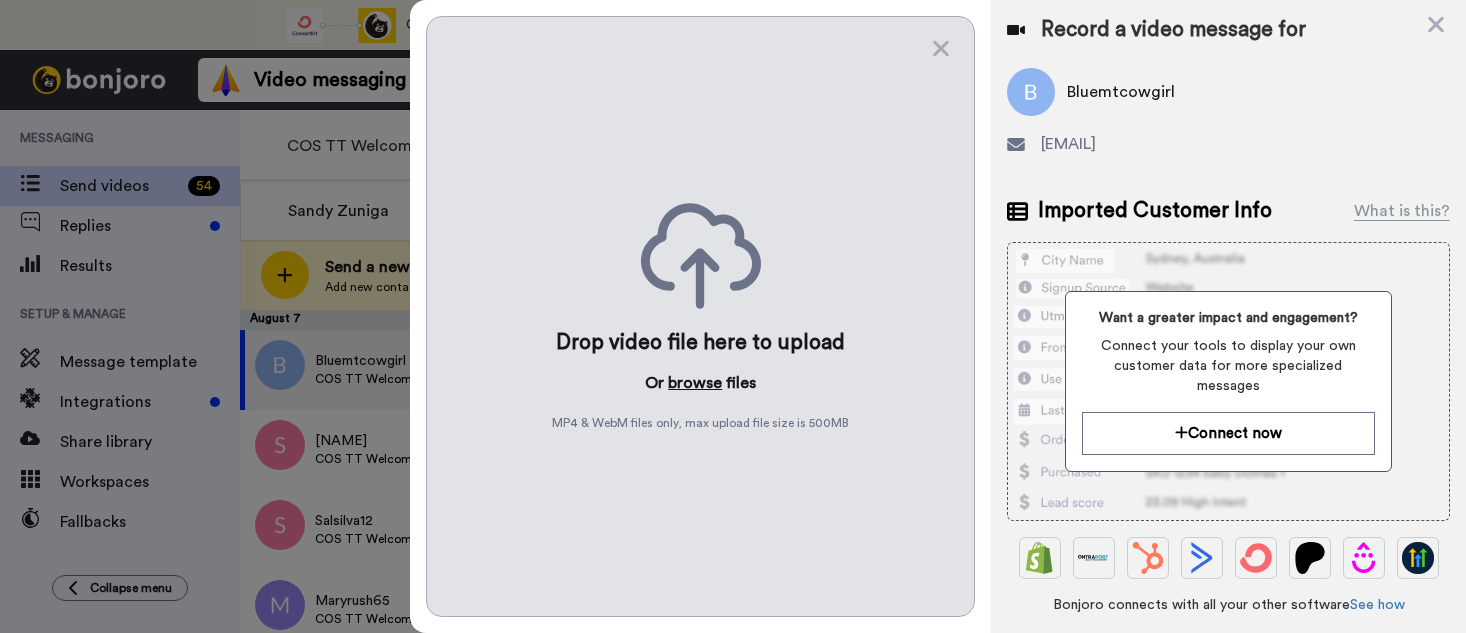 click on "browse" at bounding box center (695, 383) 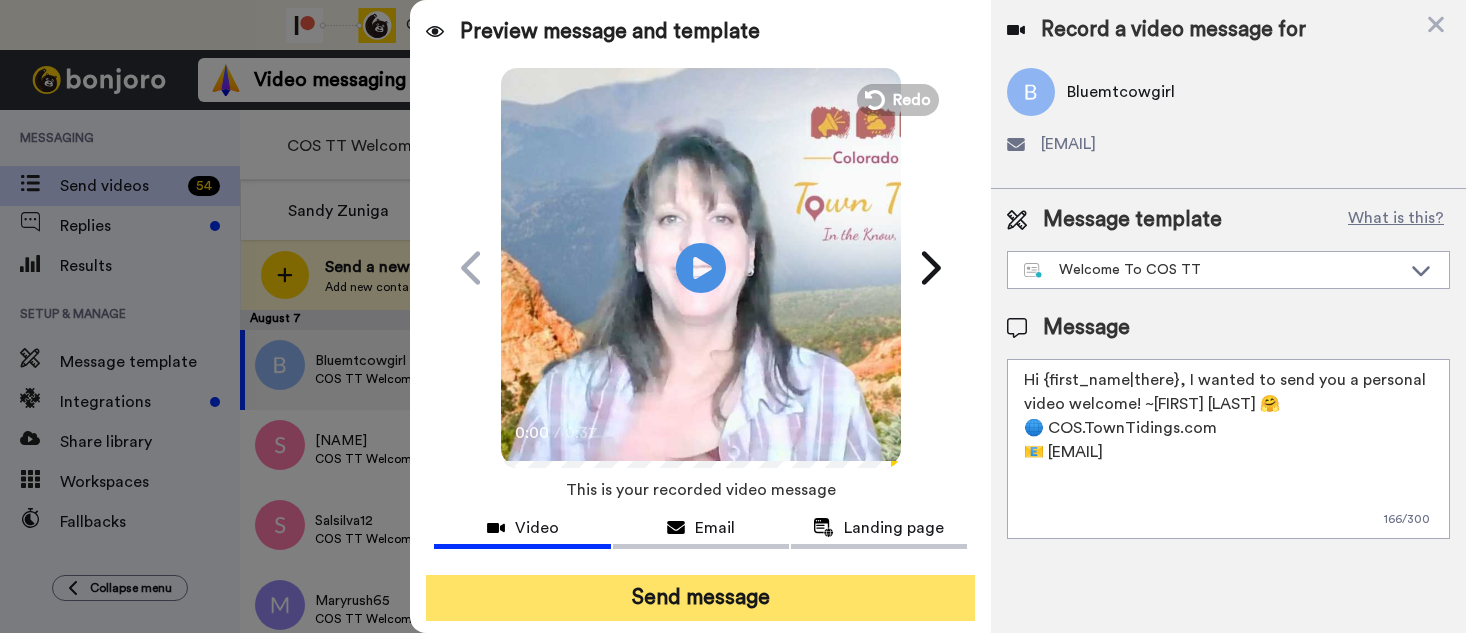 click on "Send message" at bounding box center (700, 598) 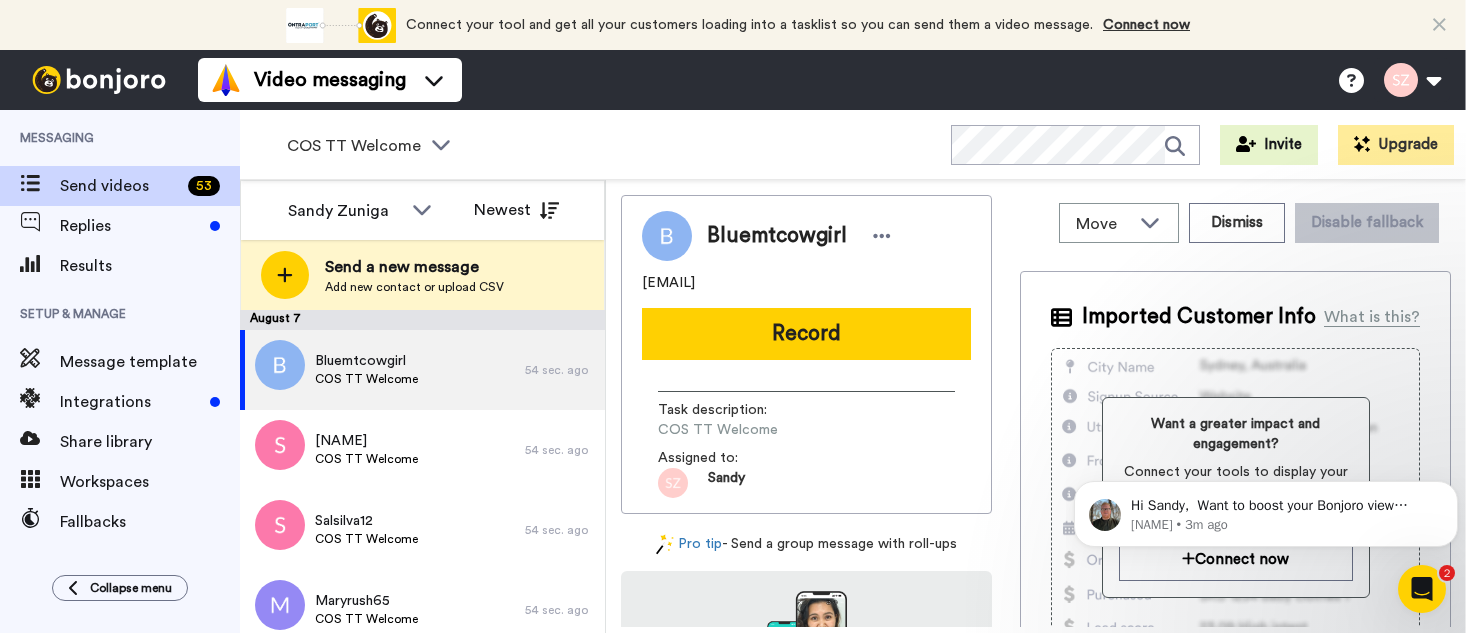 scroll, scrollTop: 0, scrollLeft: 0, axis: both 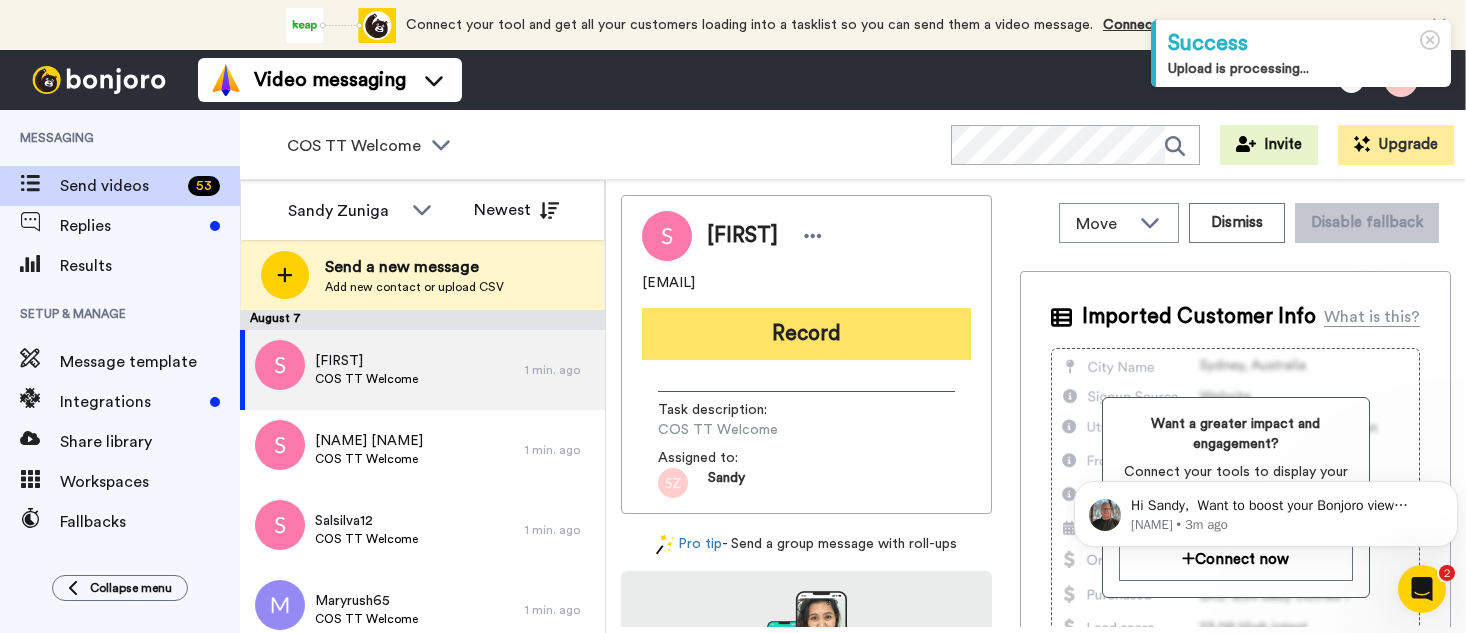 click on "Record" at bounding box center (806, 334) 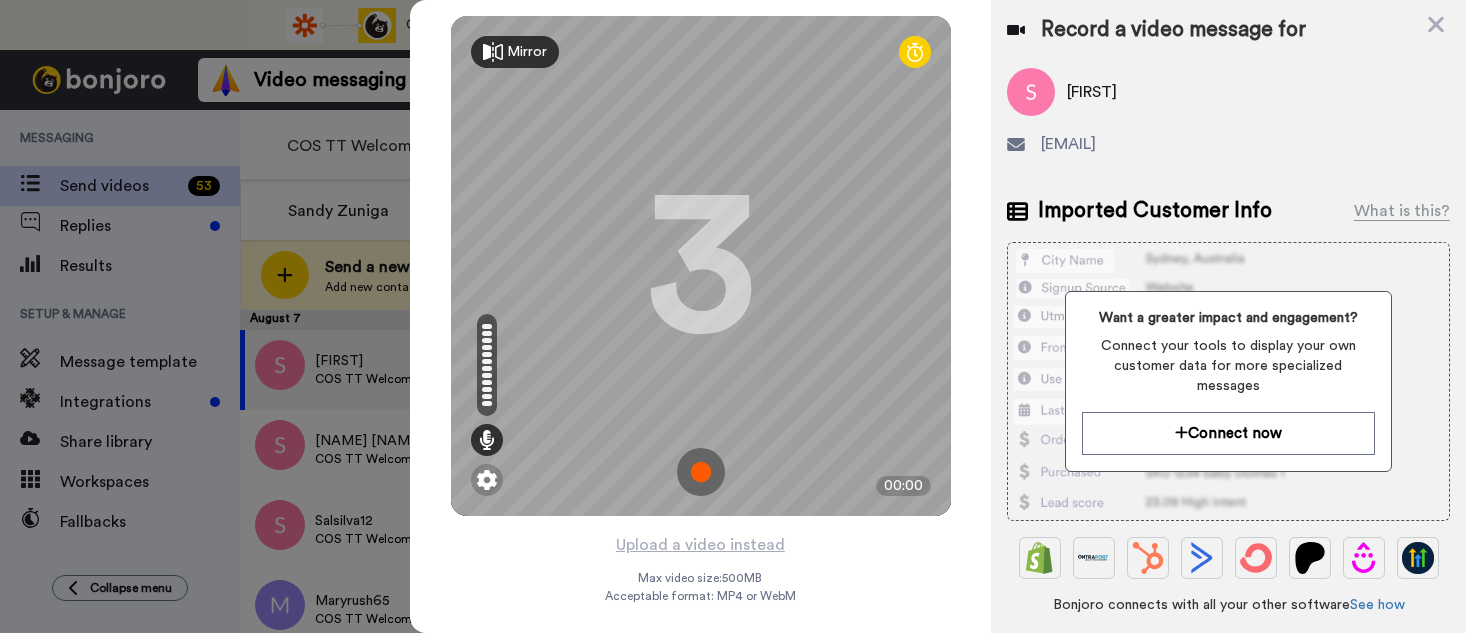 click on "3" at bounding box center (701, 266) 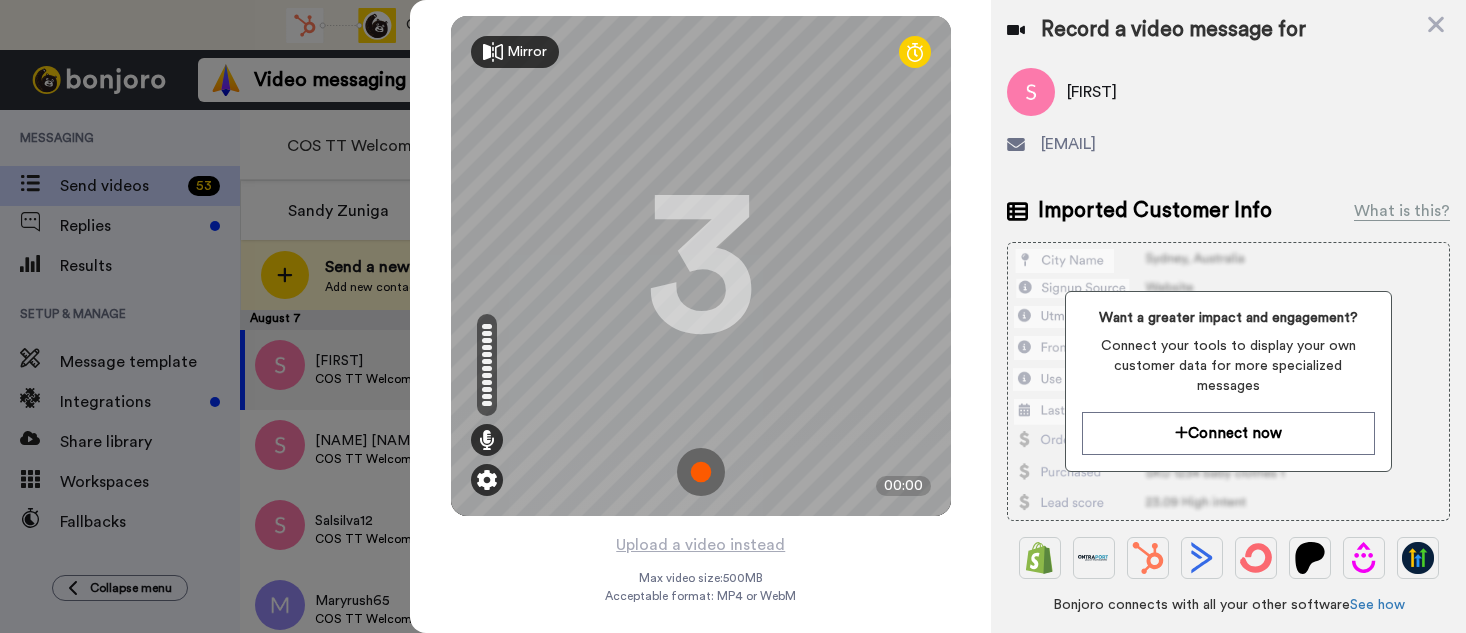 click at bounding box center [487, 480] 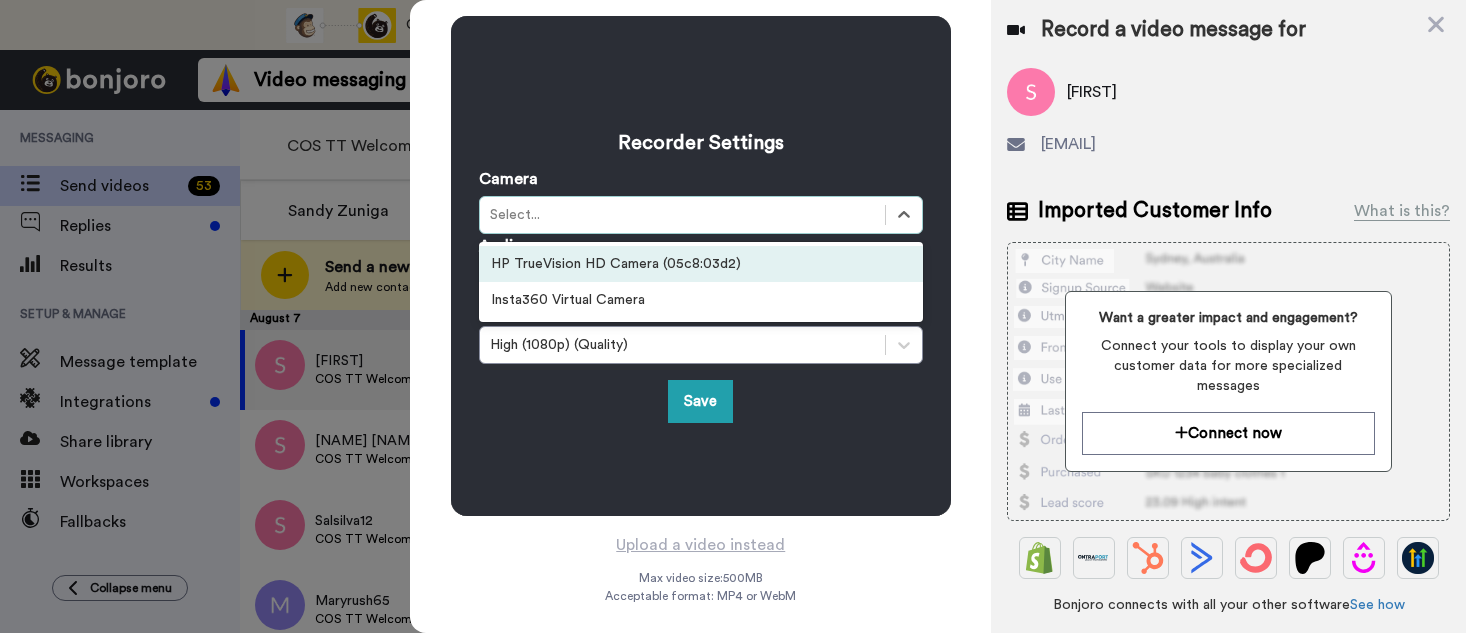 click on "Select..." at bounding box center [682, 215] 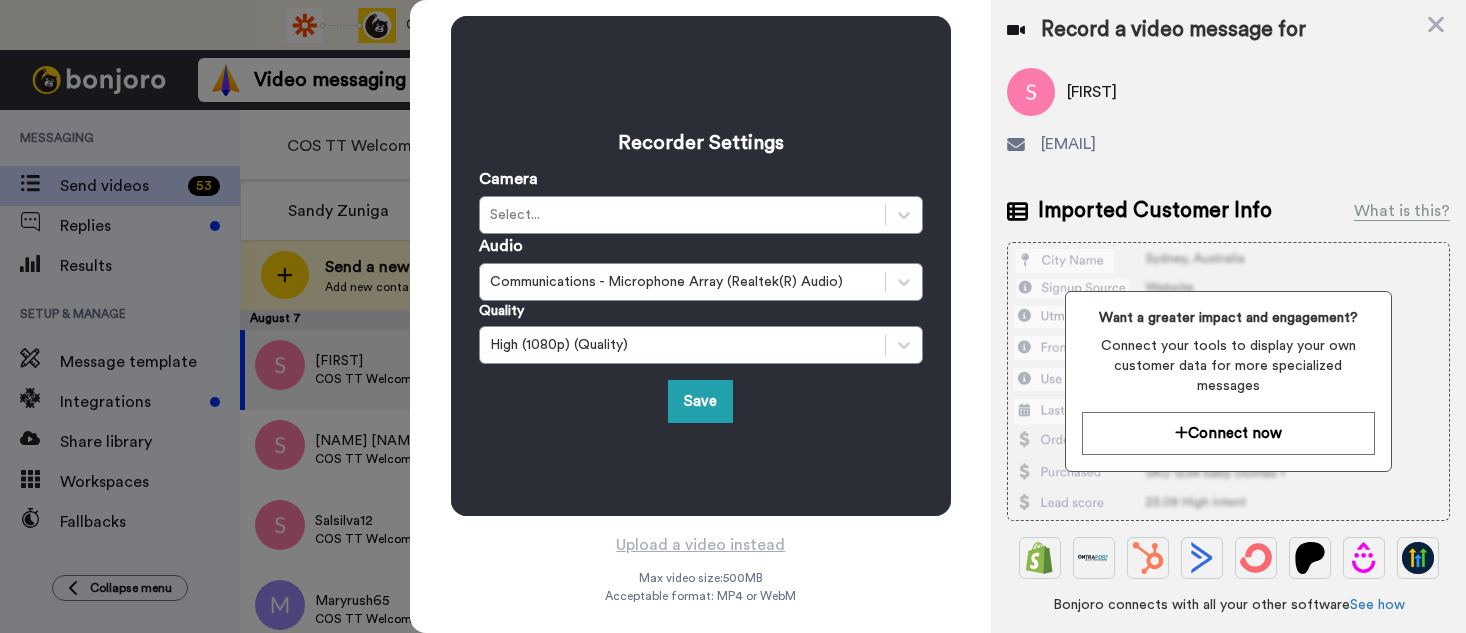 click on "Save" at bounding box center (701, 401) 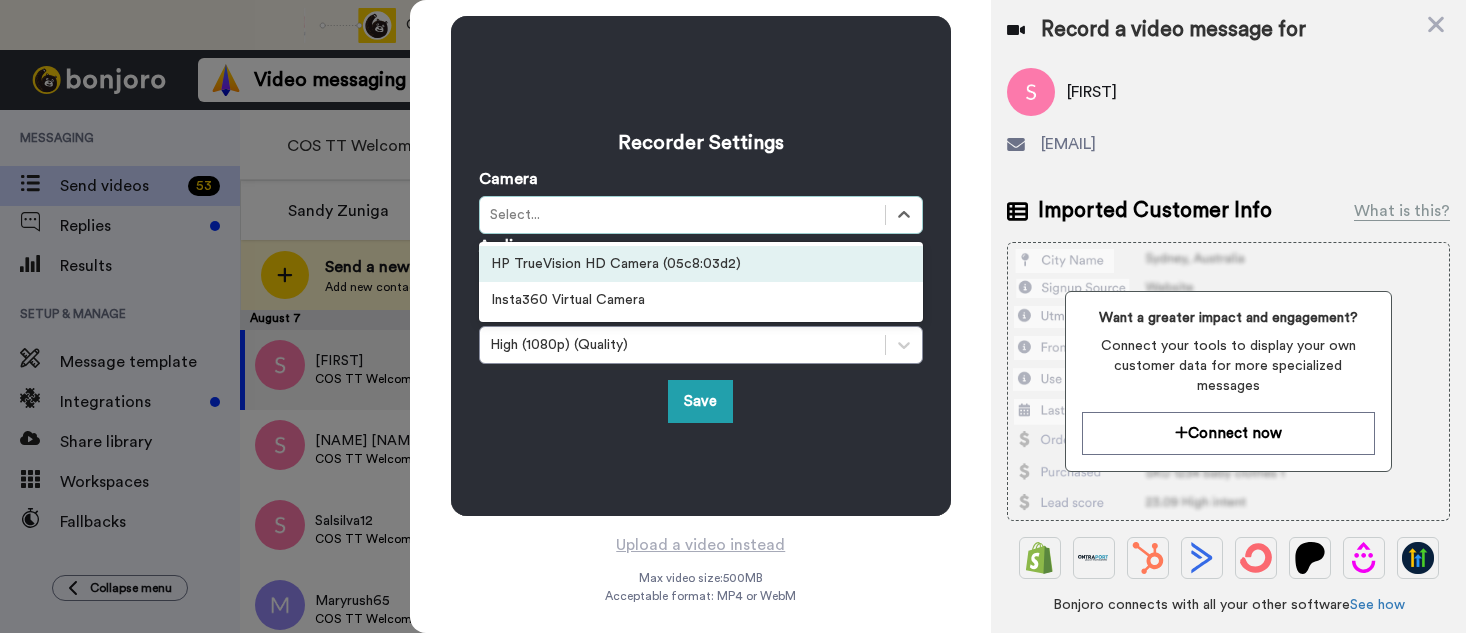 click on "Select..." at bounding box center [682, 215] 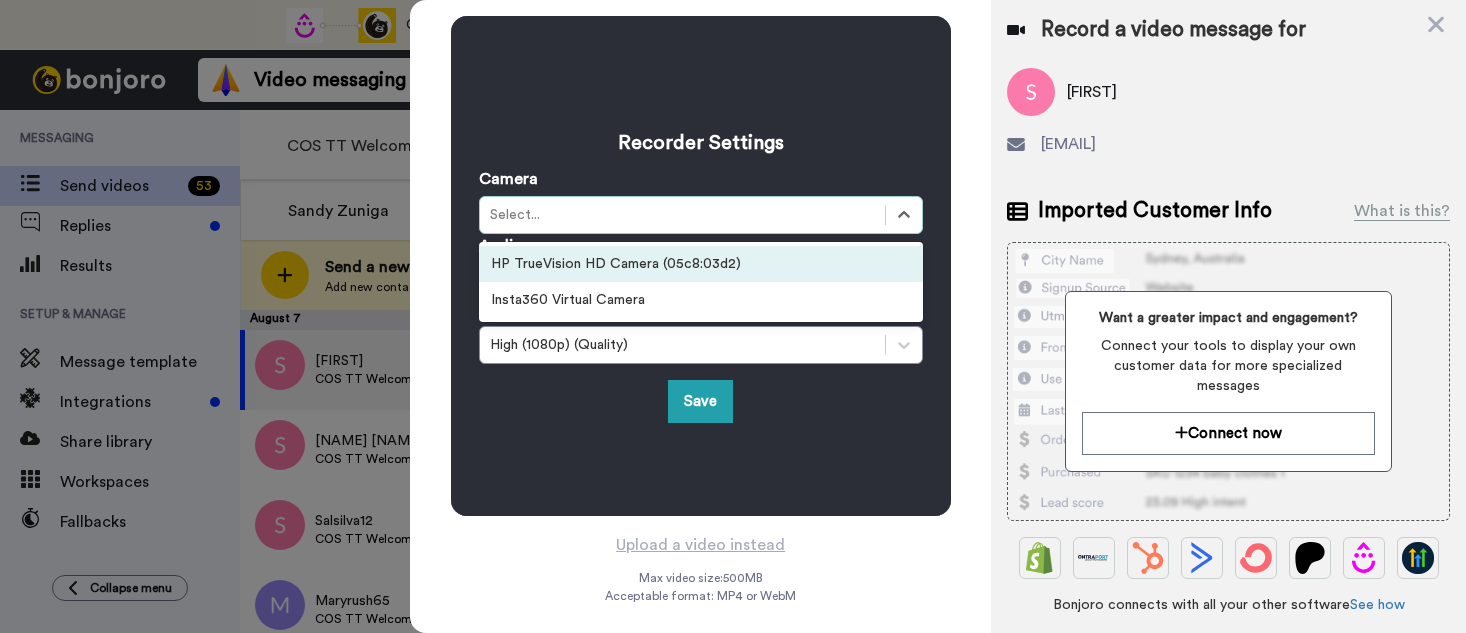click on "HP TrueVision HD Camera (05c8:03d2)" at bounding box center (701, 264) 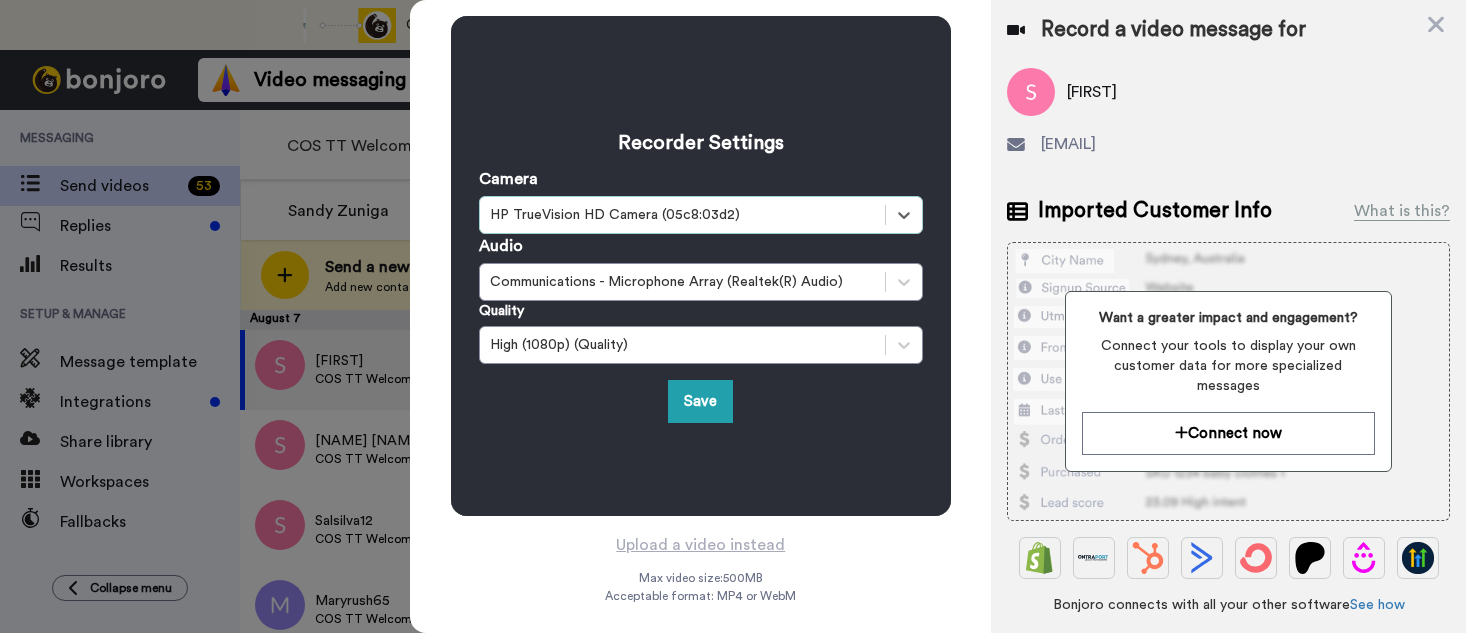 click on "Save" at bounding box center (701, 401) 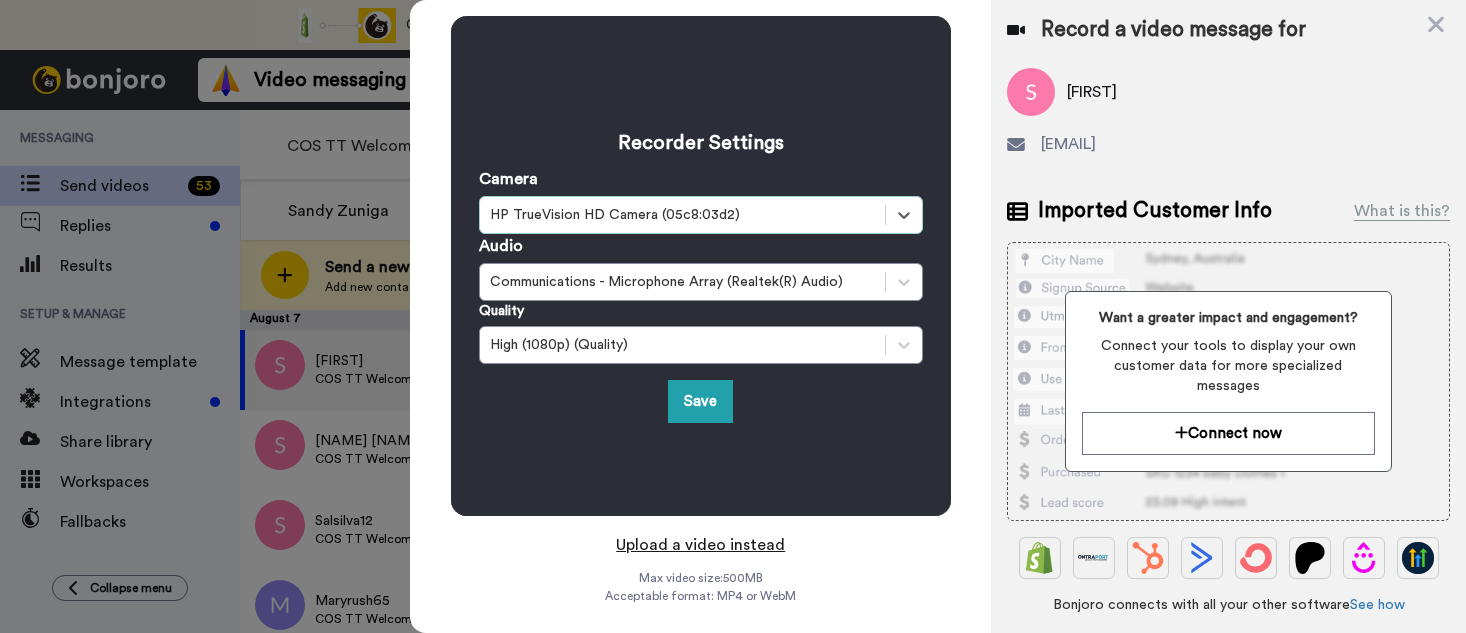 click on "Upload a video instead" at bounding box center (700, 545) 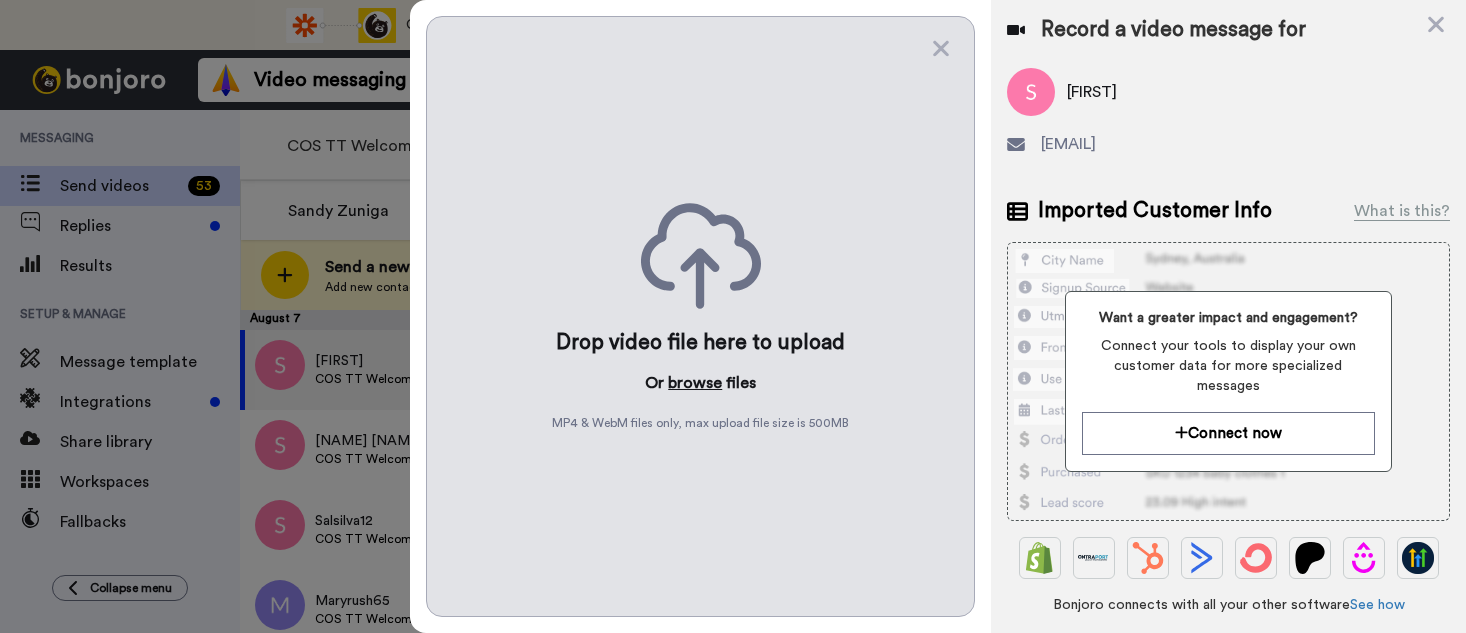 click on "browse" at bounding box center [695, 383] 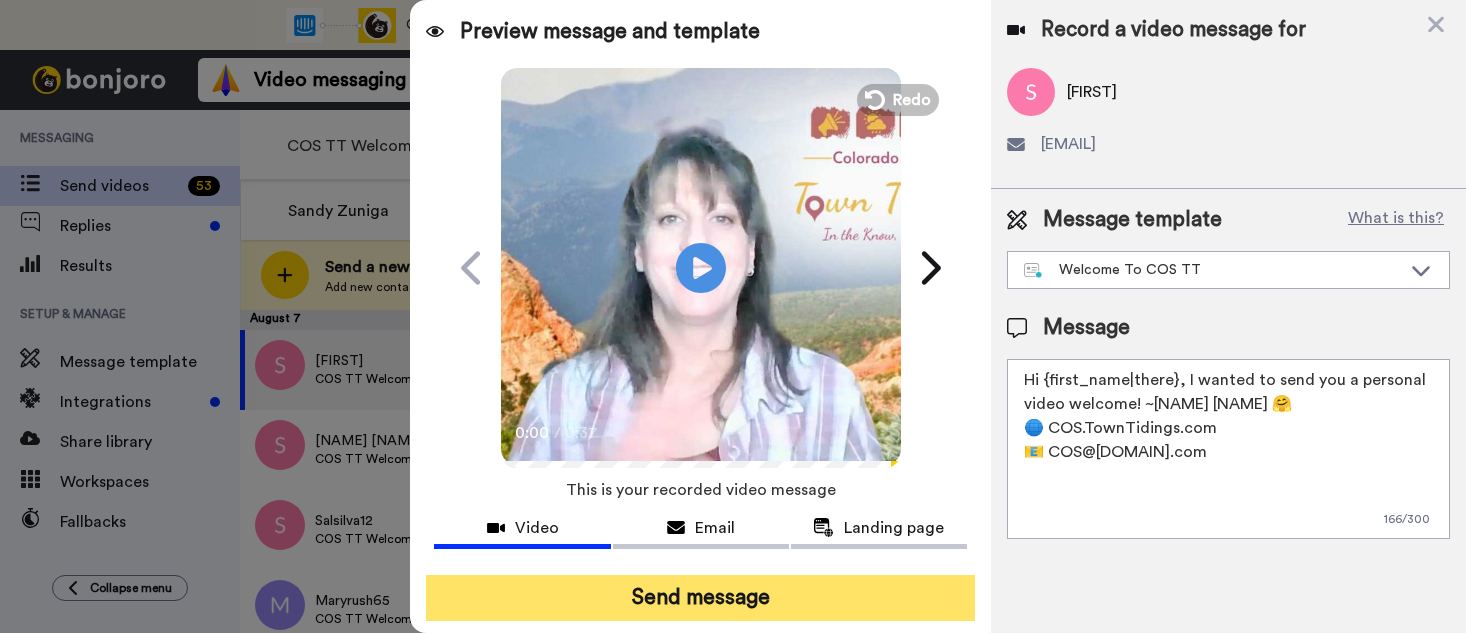 click on "Send message" at bounding box center [700, 598] 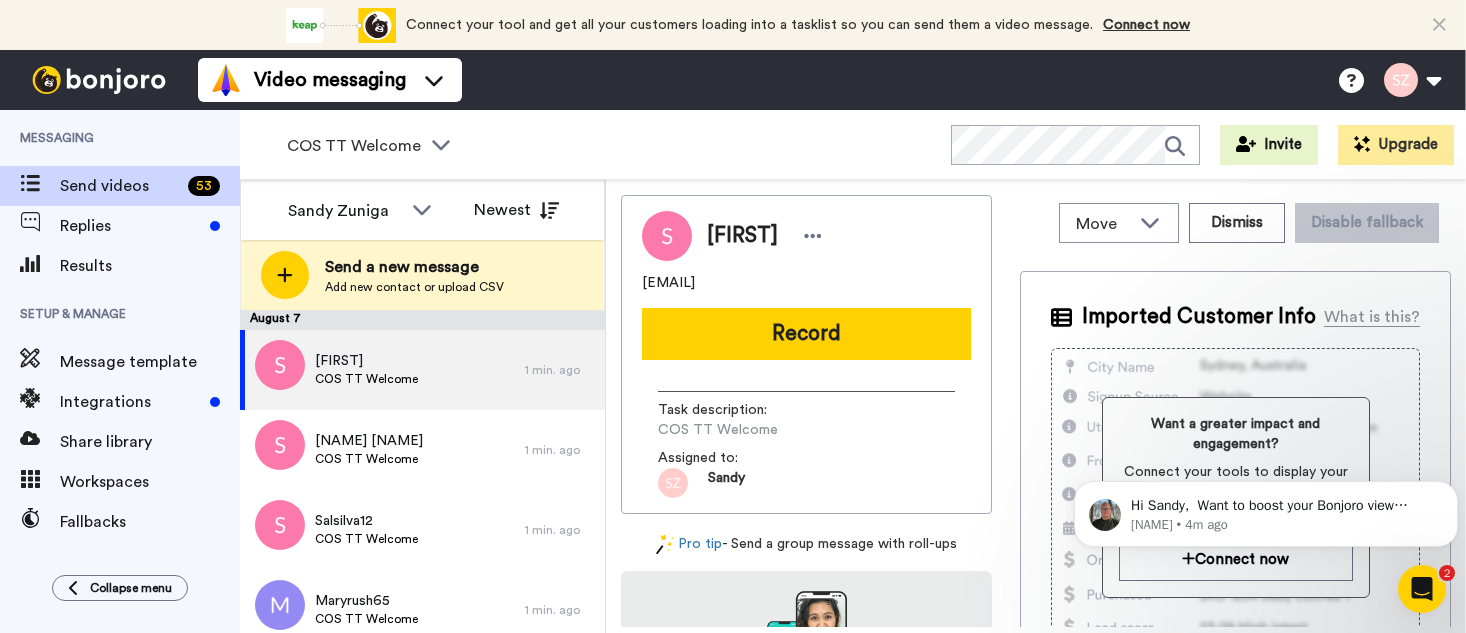 scroll, scrollTop: 0, scrollLeft: 0, axis: both 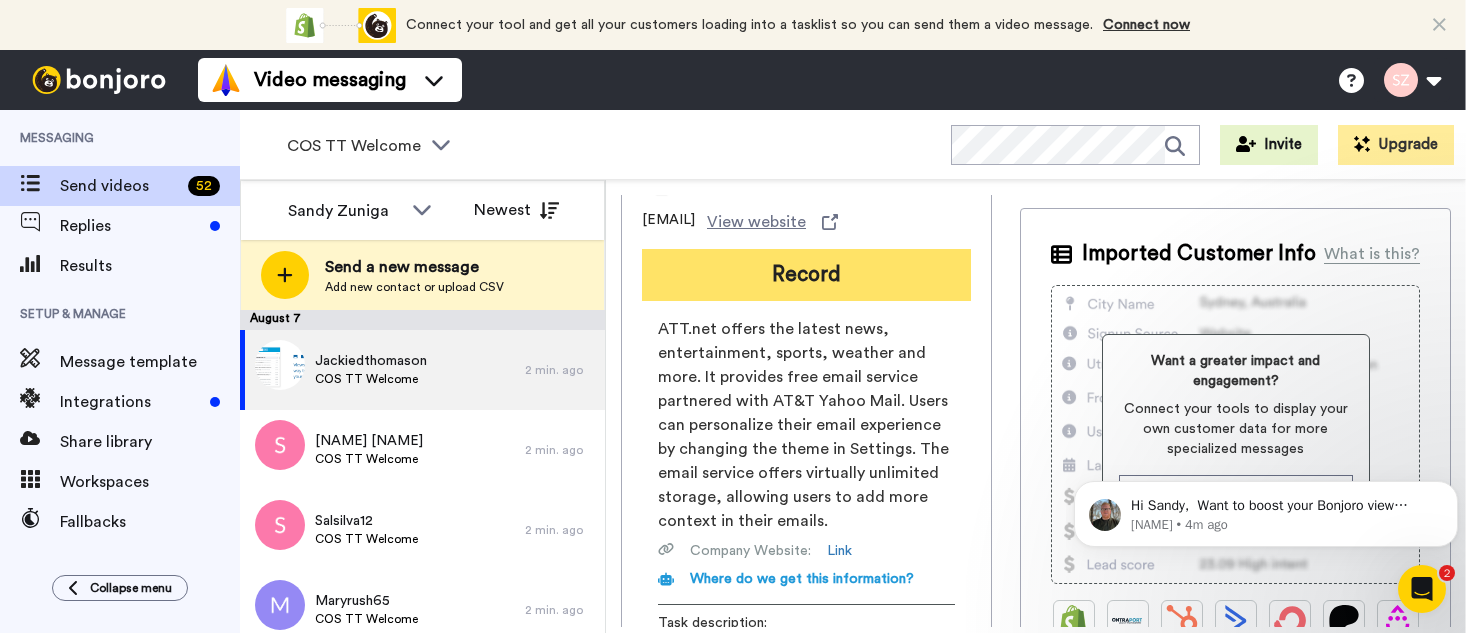 click on "Record" at bounding box center (806, 275) 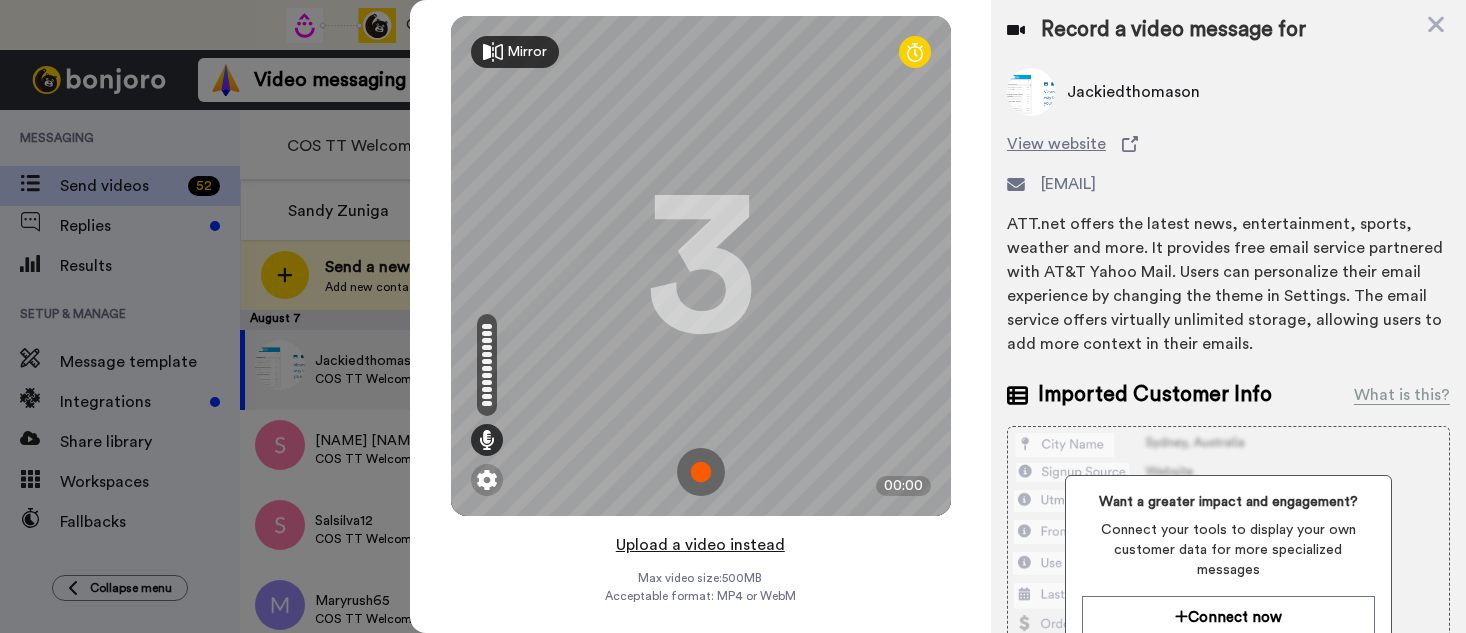 click on "Upload a video instead" at bounding box center [700, 545] 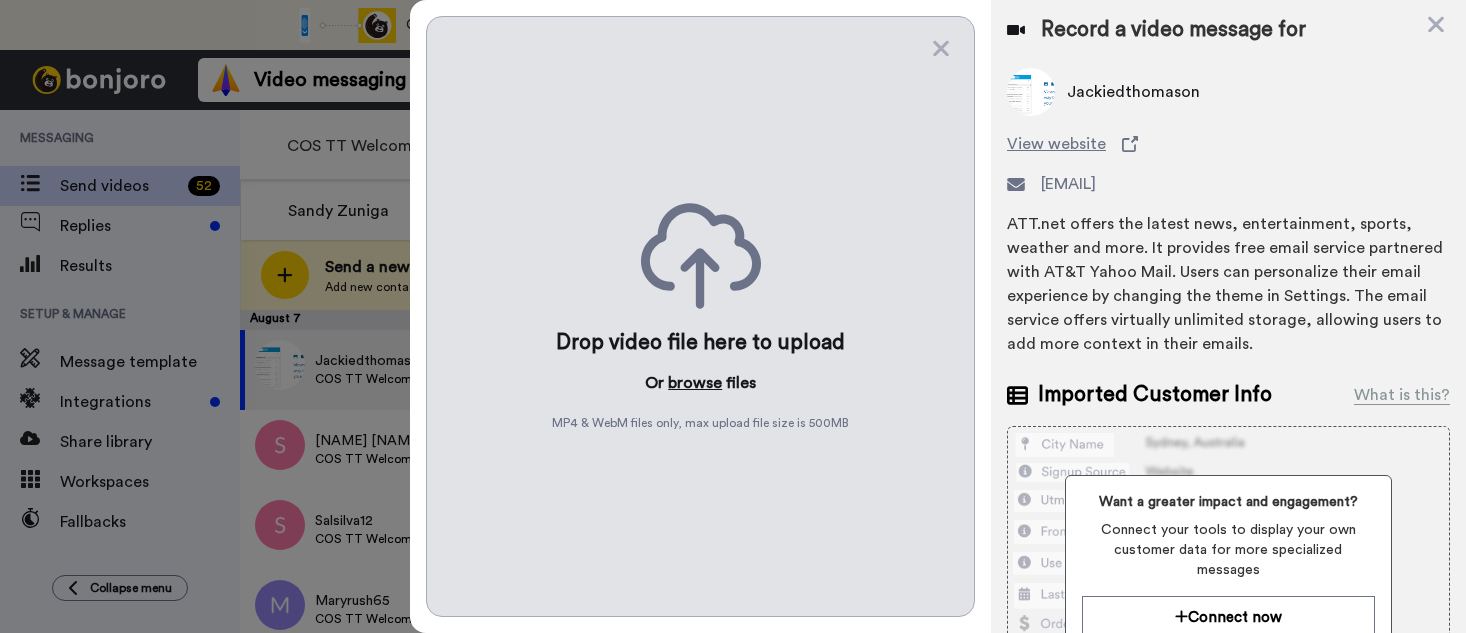 click on "browse" at bounding box center [695, 383] 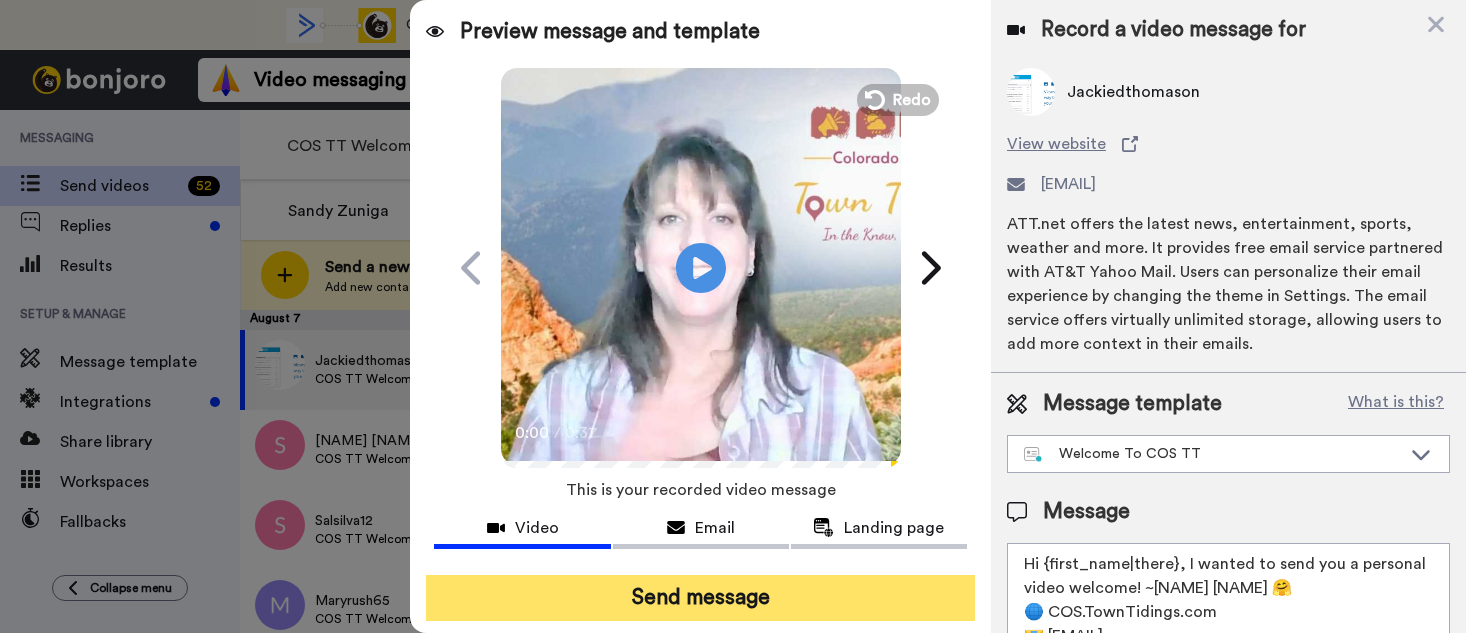 click on "Send message" at bounding box center [700, 598] 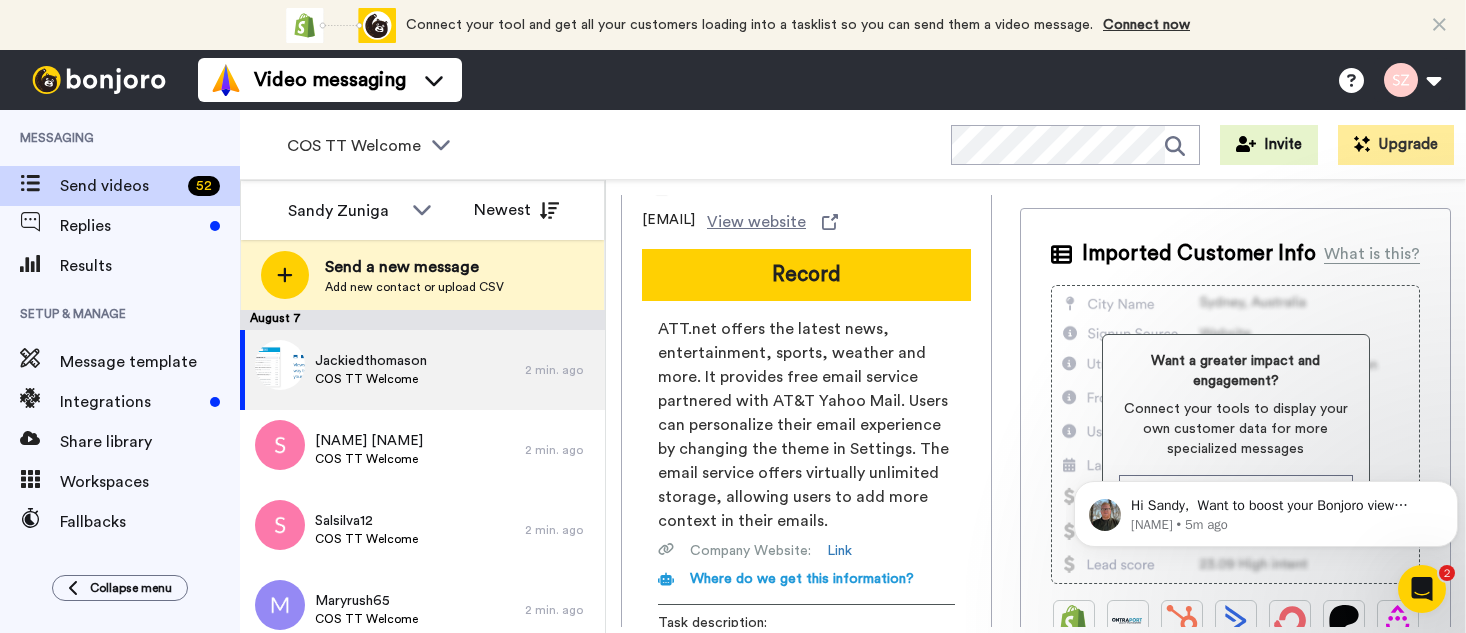 scroll, scrollTop: 0, scrollLeft: 0, axis: both 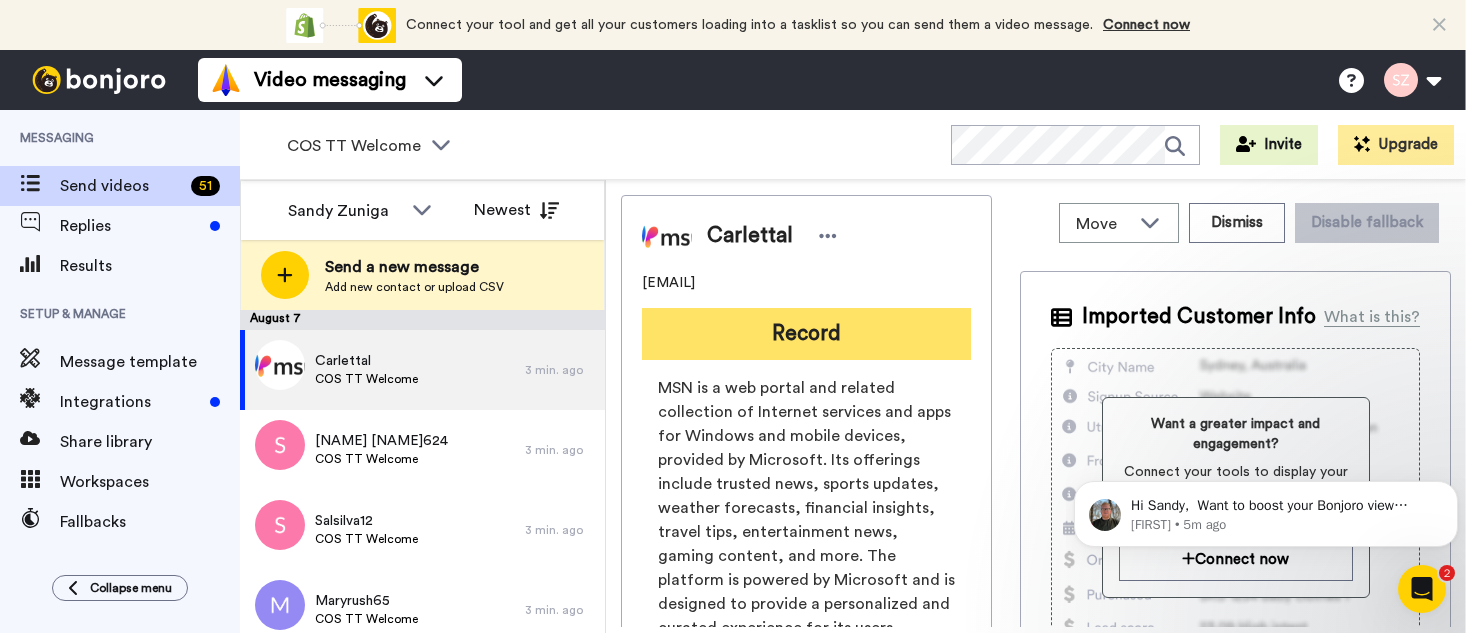 click on "Record" at bounding box center [806, 334] 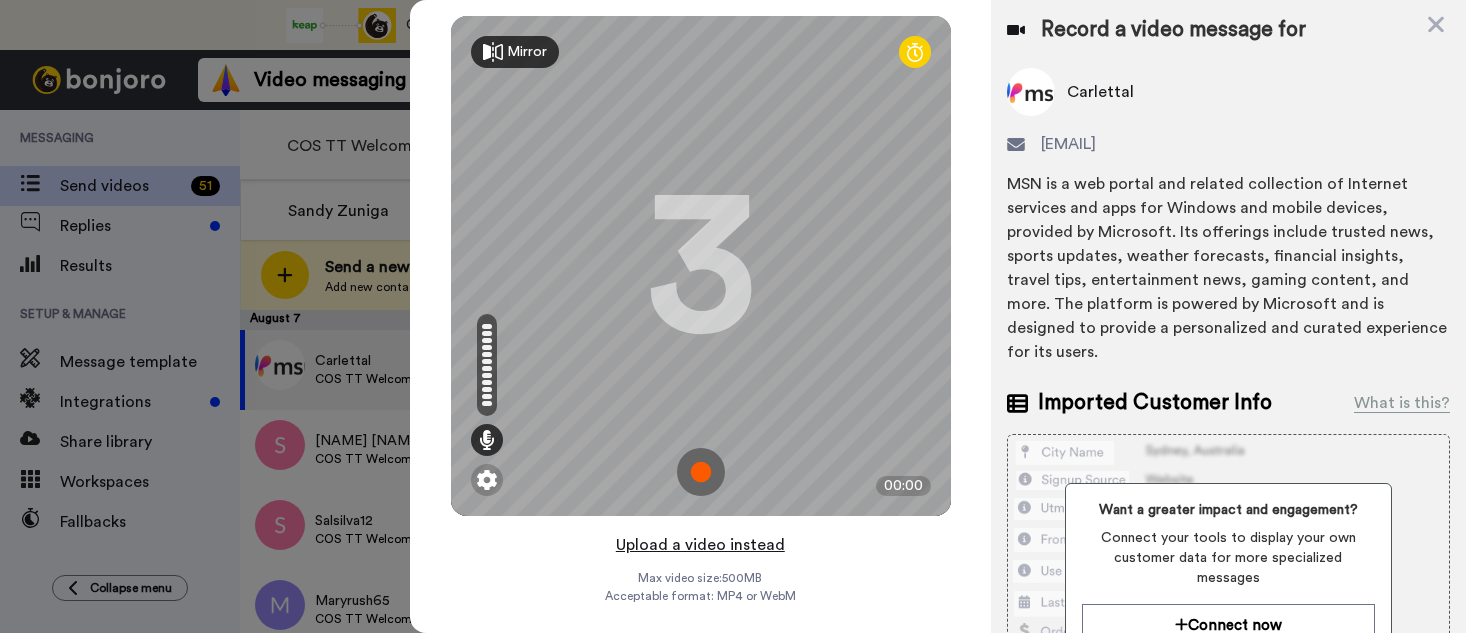 click on "Upload a video instead" at bounding box center [700, 545] 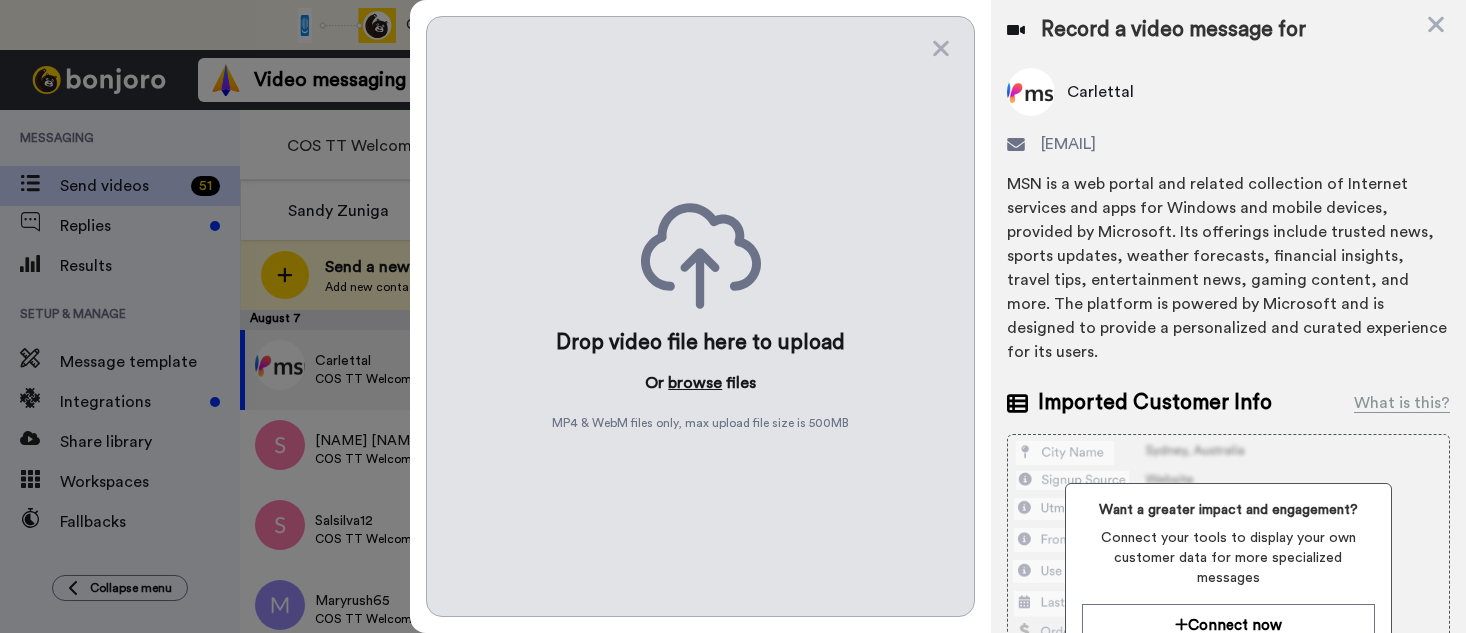 click on "browse" at bounding box center [695, 383] 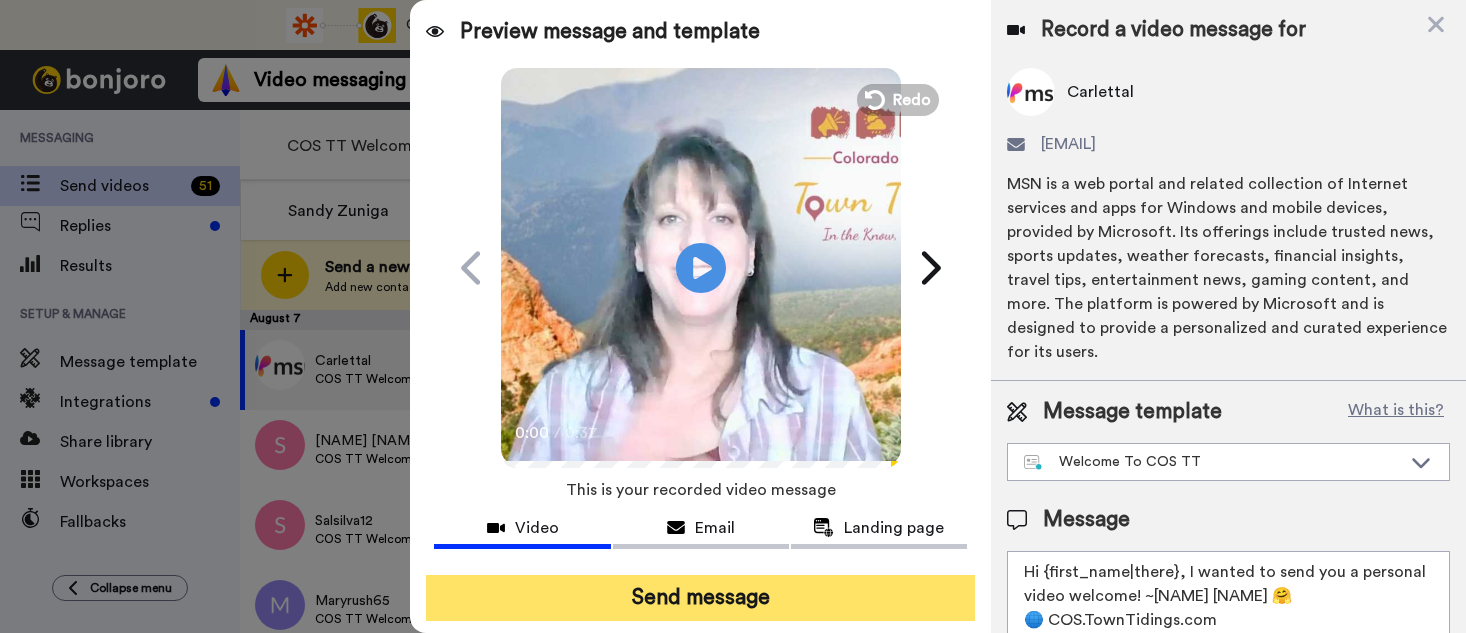 click on "Send message" at bounding box center [700, 598] 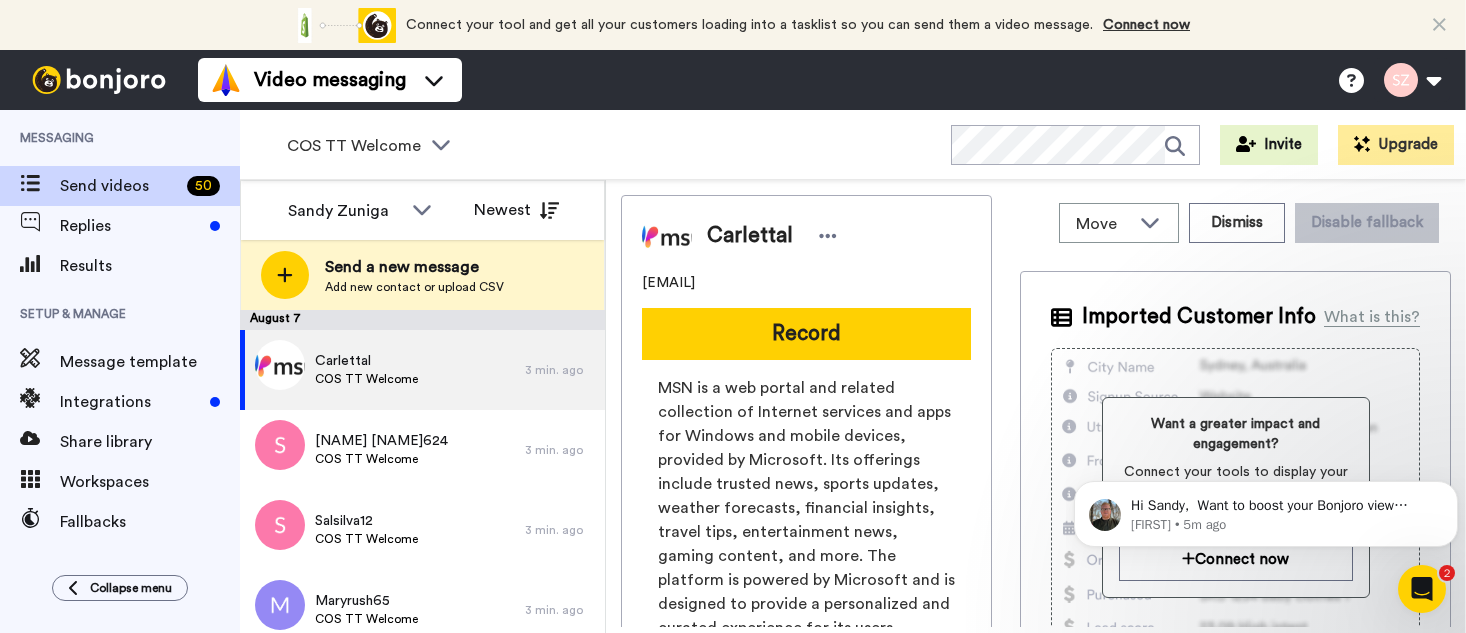 scroll, scrollTop: 0, scrollLeft: 0, axis: both 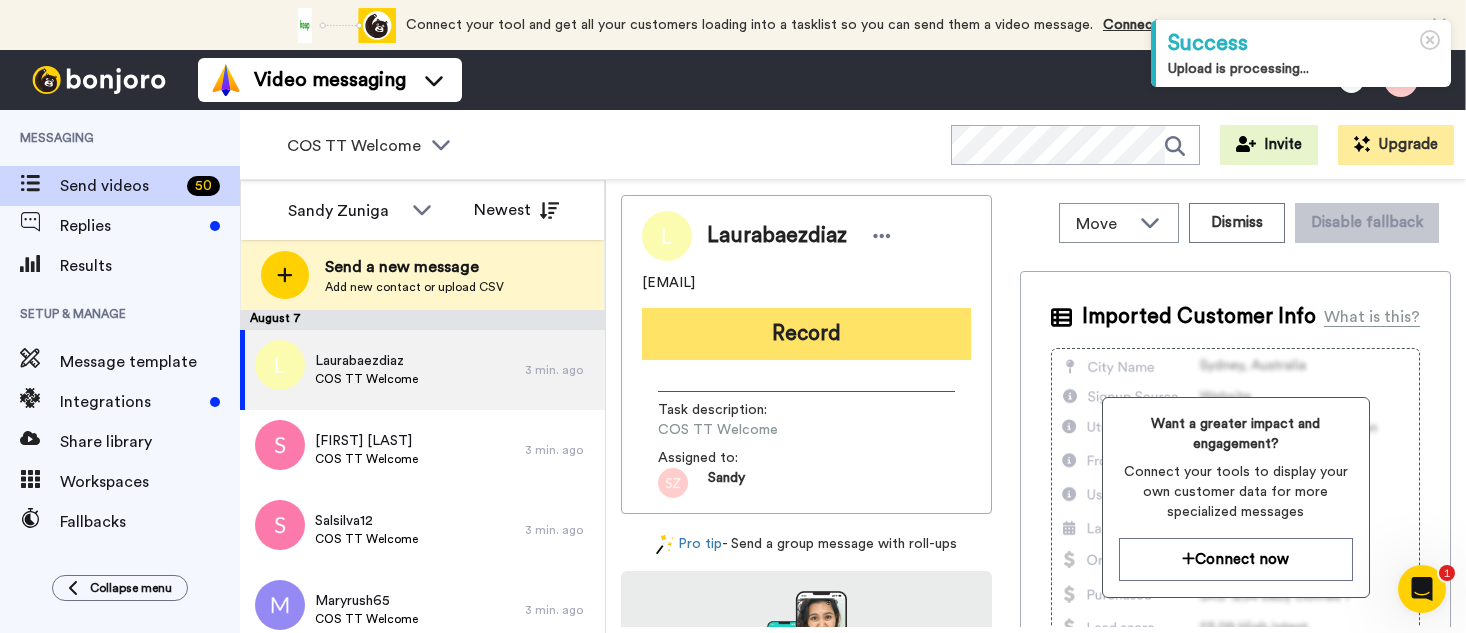 click on "Record" at bounding box center (806, 334) 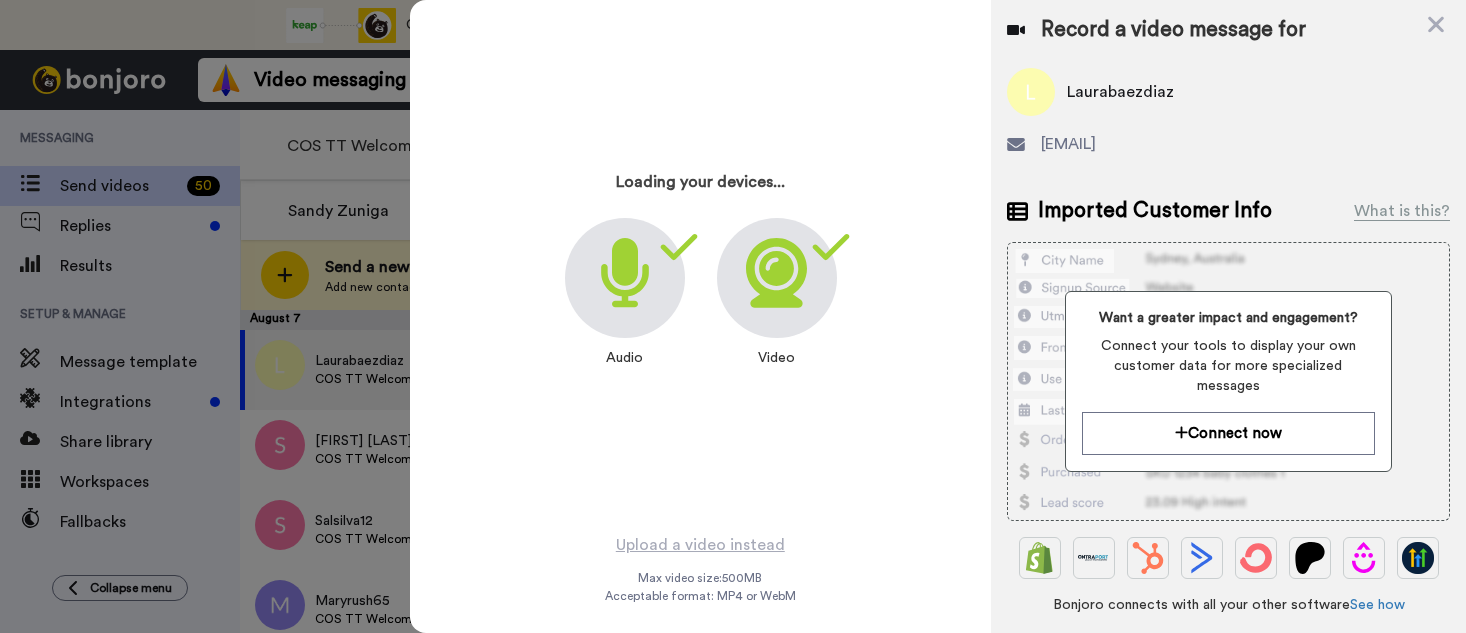 scroll, scrollTop: 0, scrollLeft: 0, axis: both 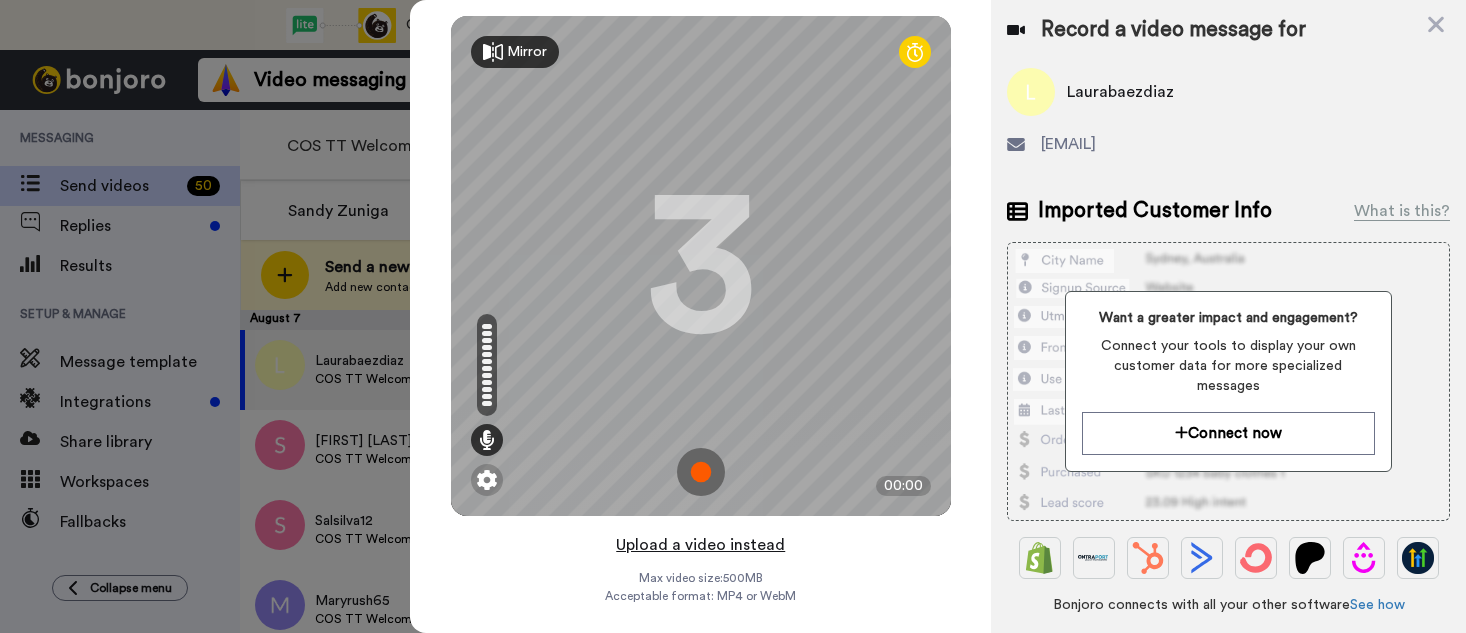 click on "Upload a video instead" at bounding box center [700, 545] 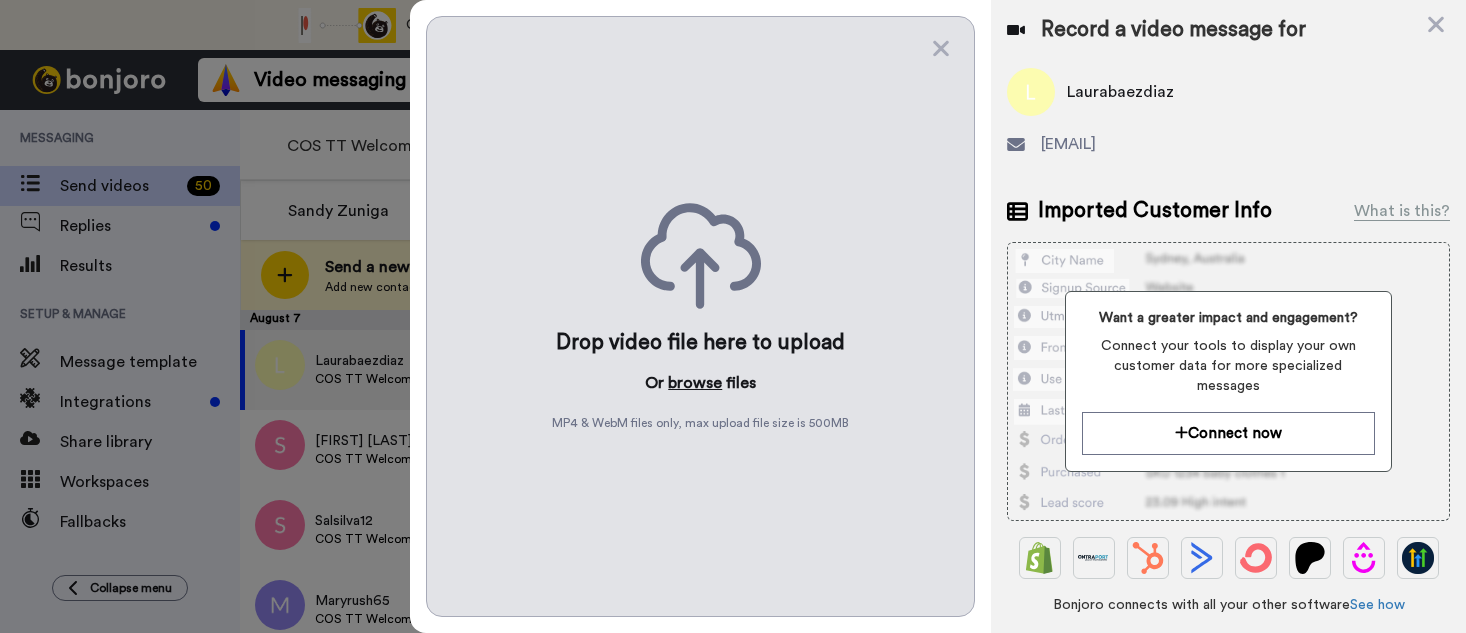 click on "browse" at bounding box center (695, 383) 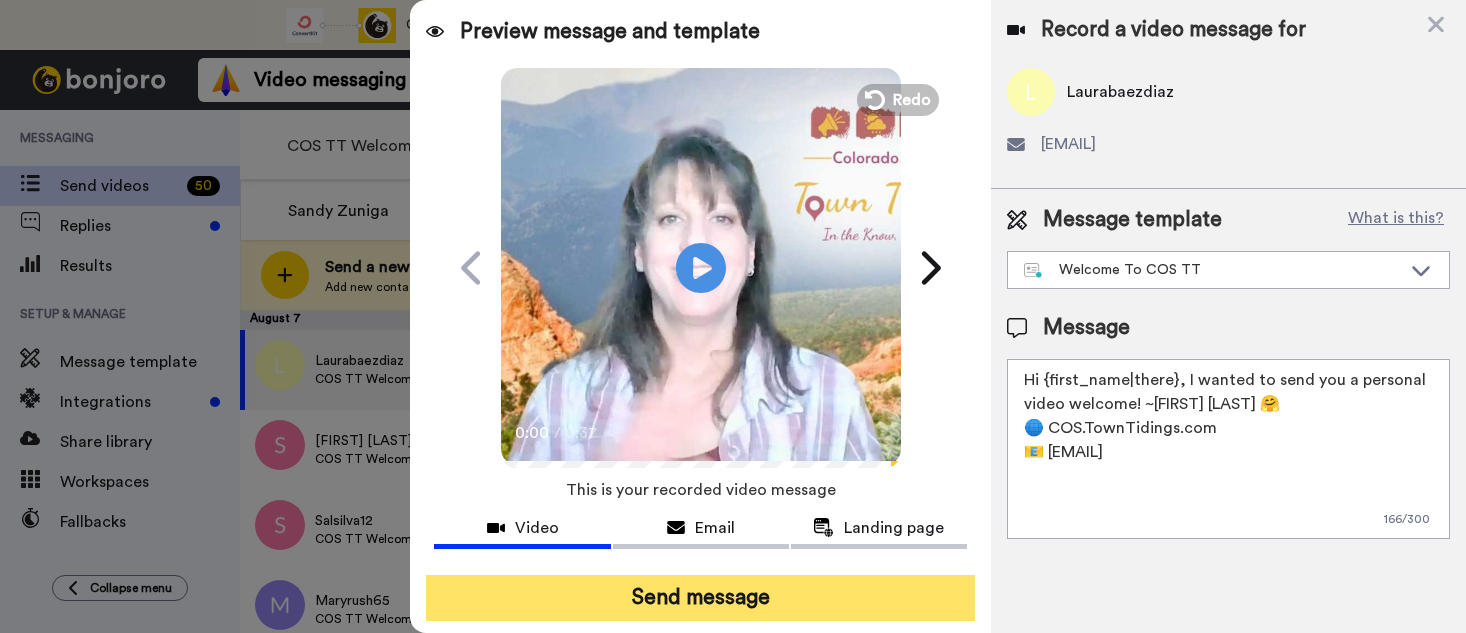 click on "Send message" at bounding box center [700, 598] 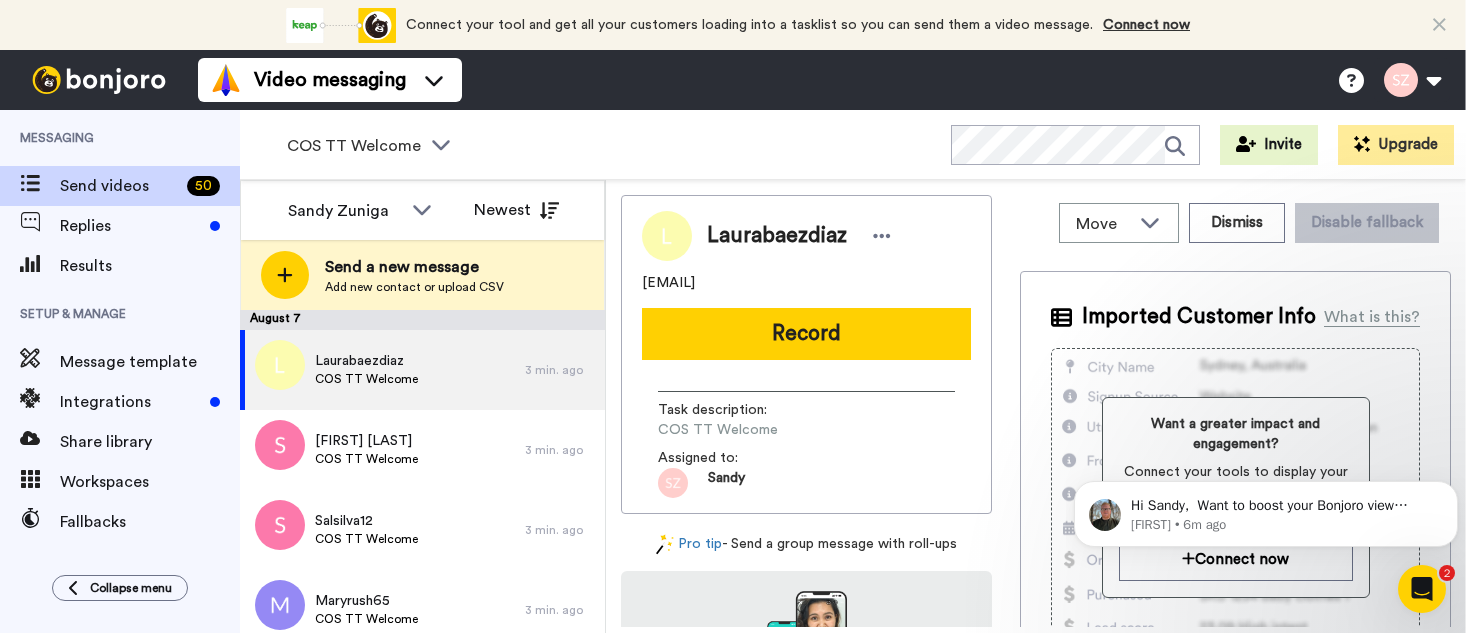 scroll, scrollTop: 0, scrollLeft: 0, axis: both 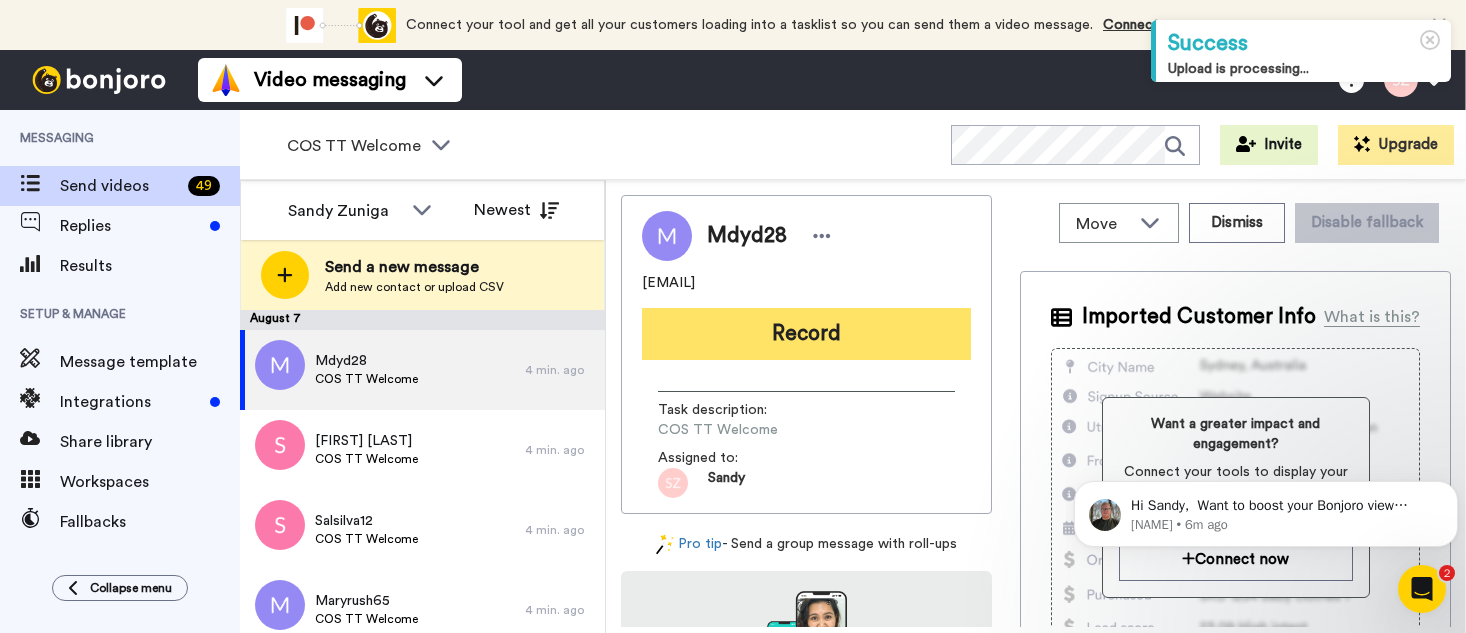 click on "Record" at bounding box center (806, 334) 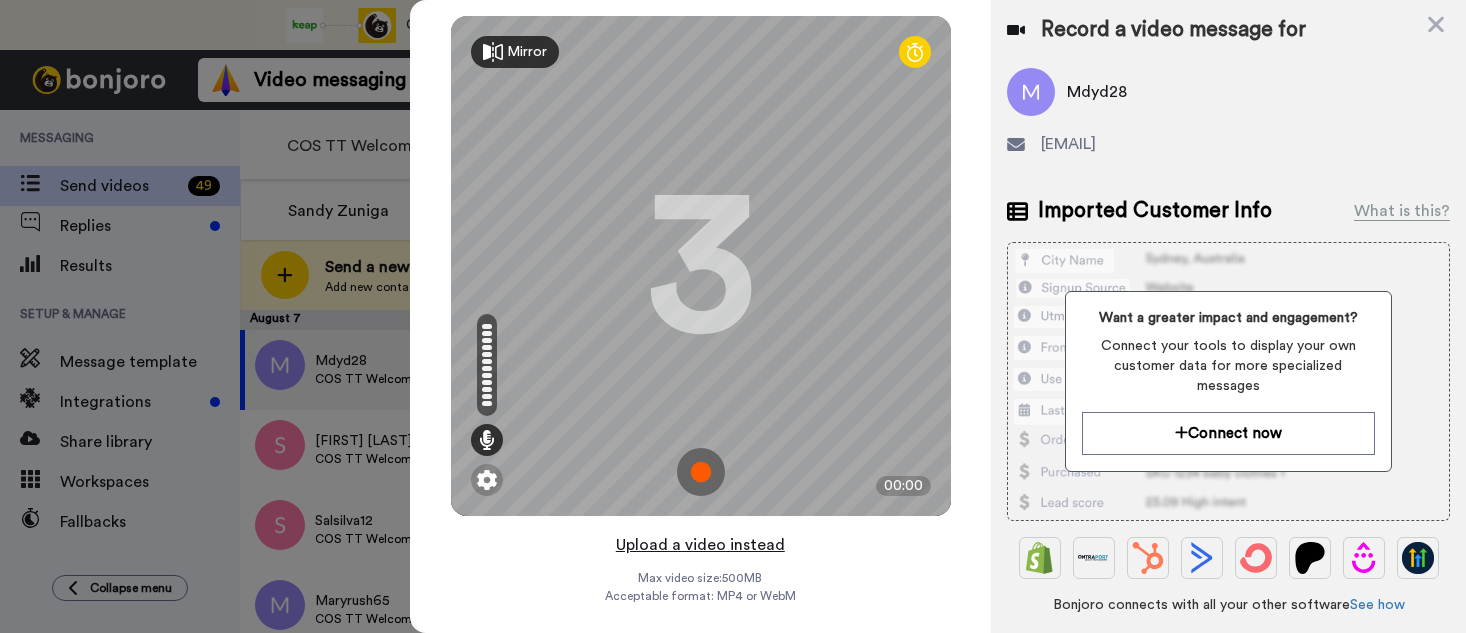 click on "Upload a video instead" at bounding box center (700, 545) 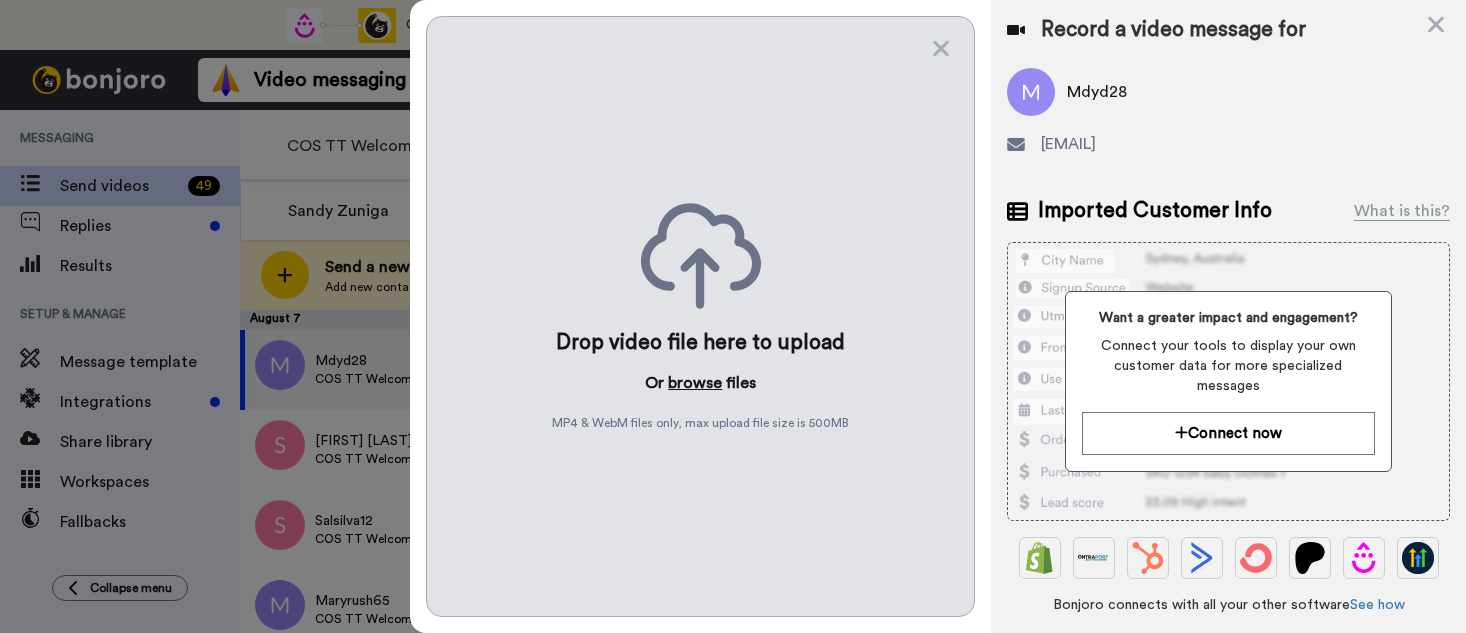 click on "browse" at bounding box center [695, 383] 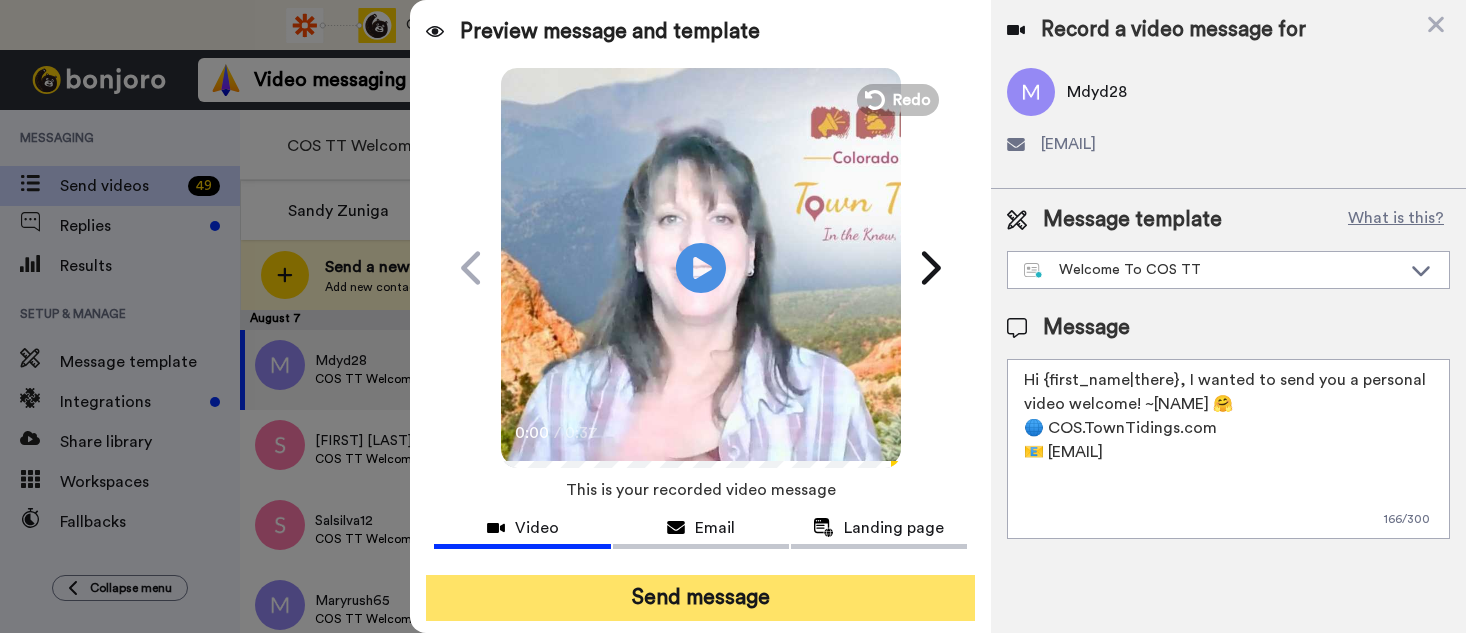 click on "Send message" at bounding box center [700, 598] 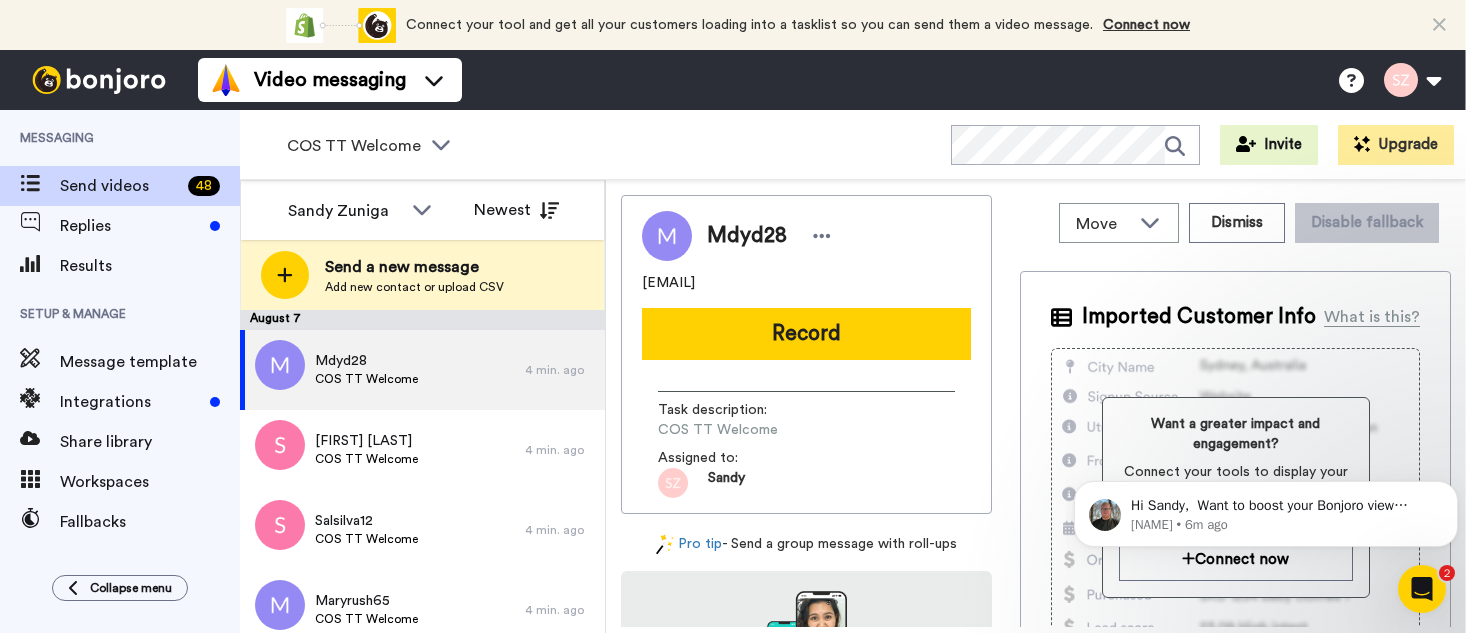 scroll, scrollTop: 0, scrollLeft: 0, axis: both 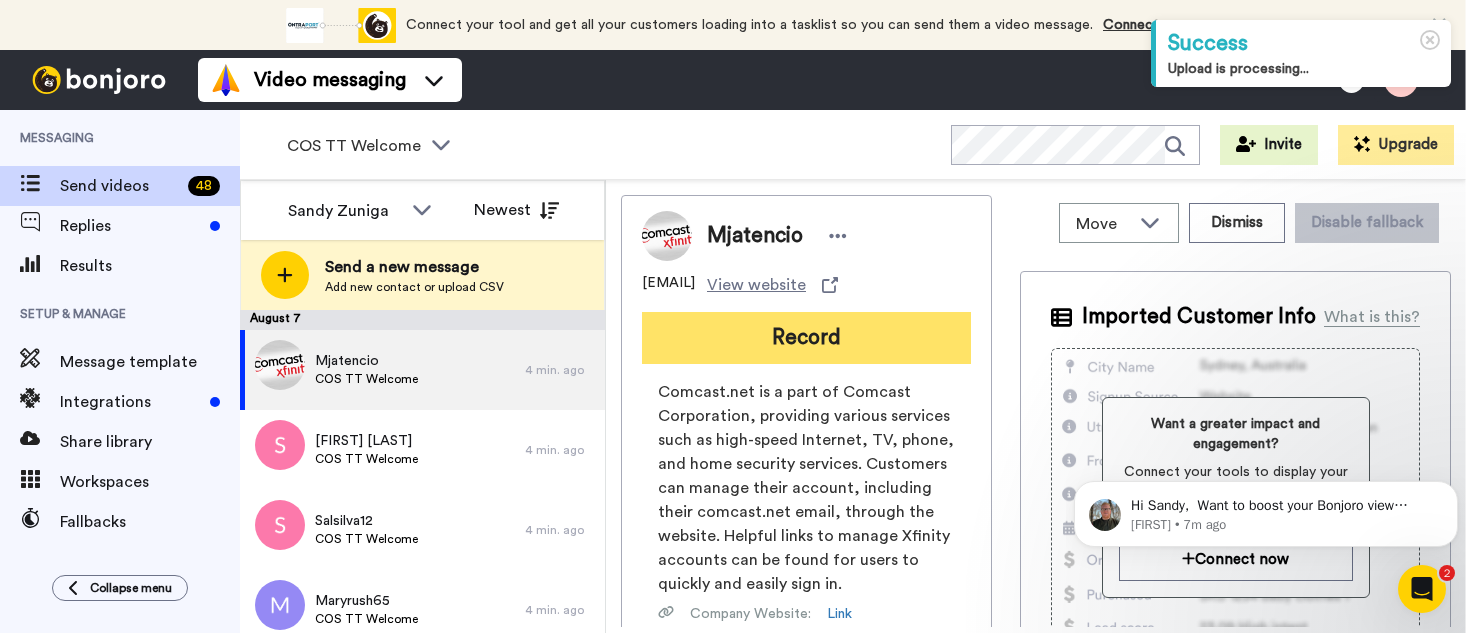 click on "Record" at bounding box center [806, 338] 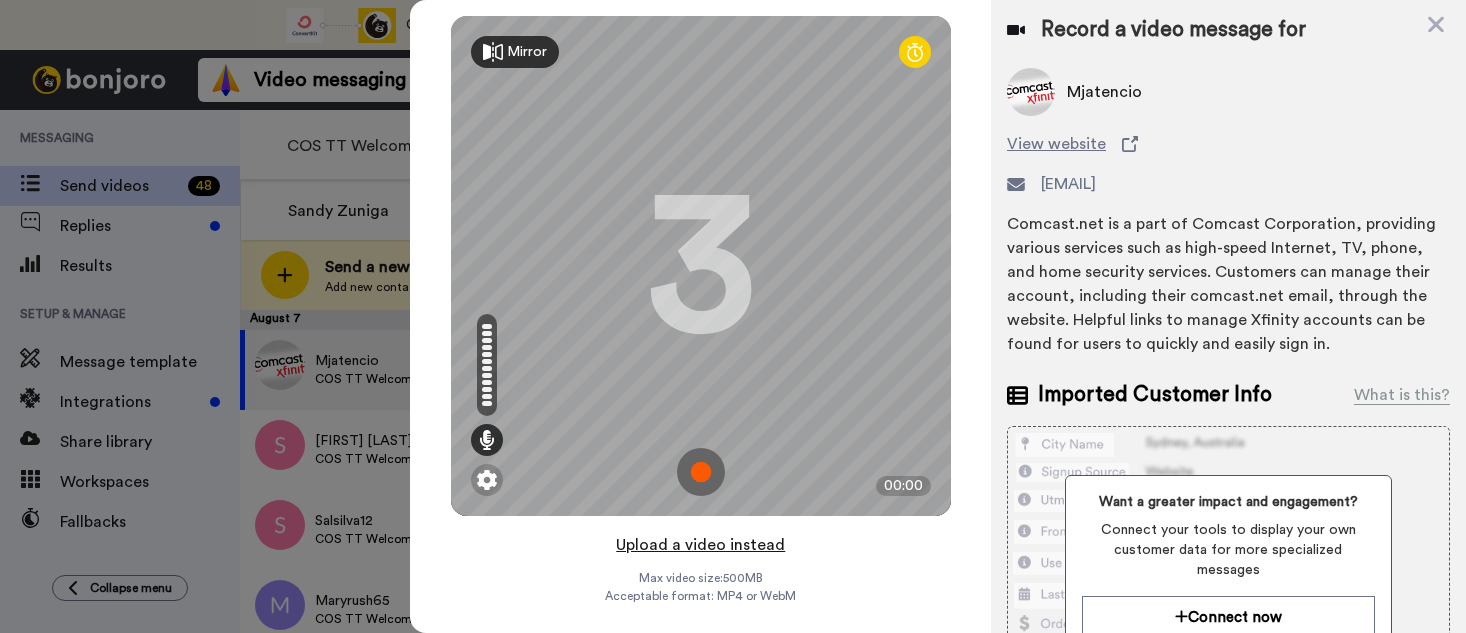 click on "Upload a video instead" at bounding box center (700, 545) 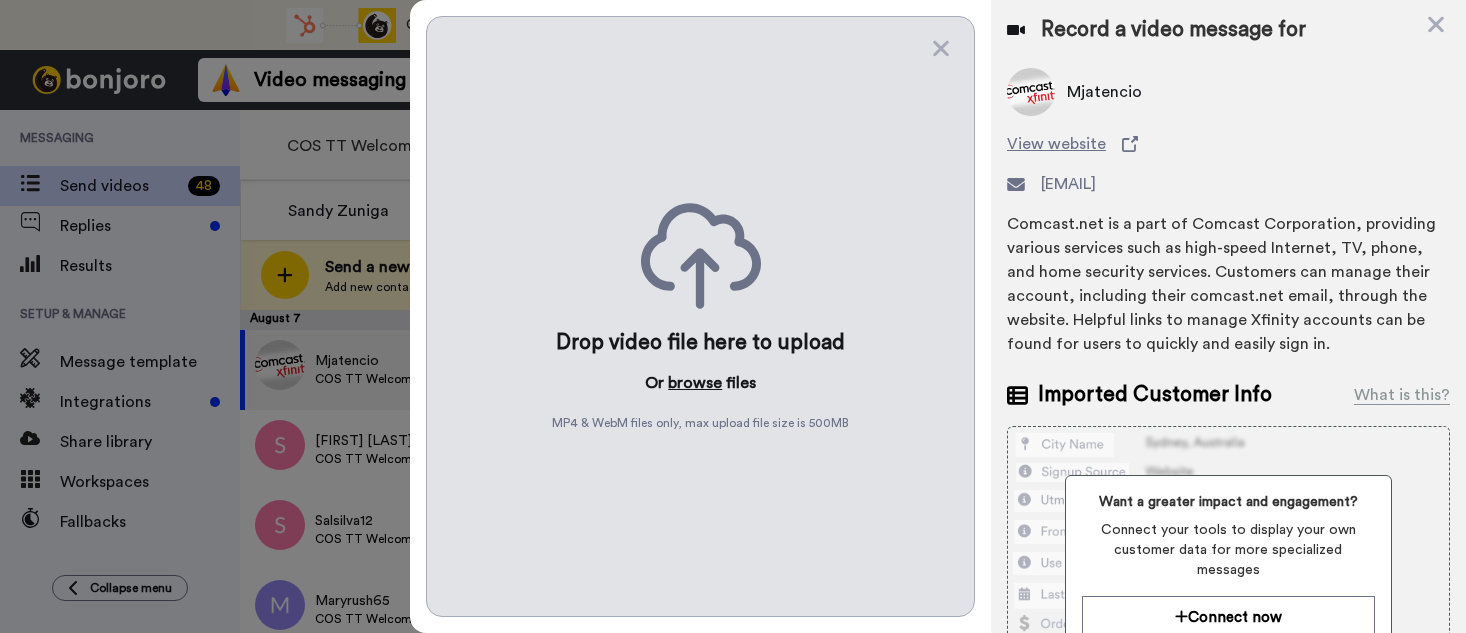 click on "browse" at bounding box center (695, 383) 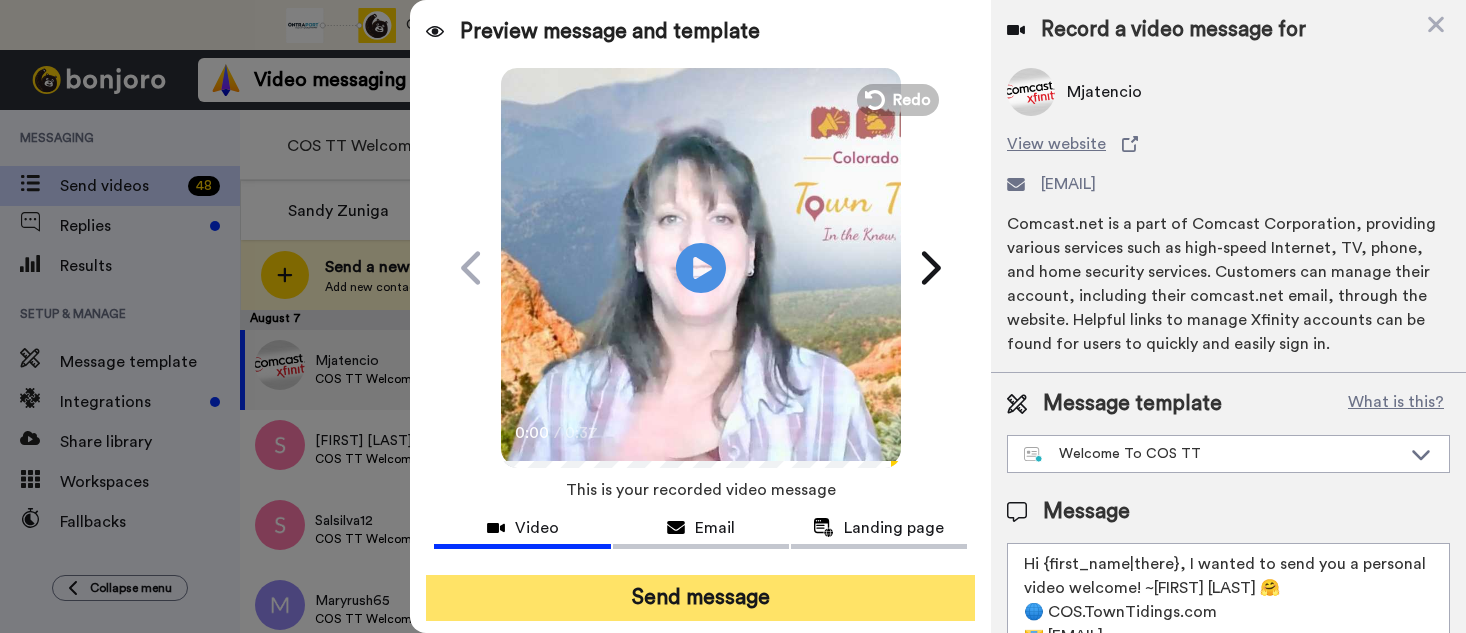 click on "Send message" at bounding box center [700, 598] 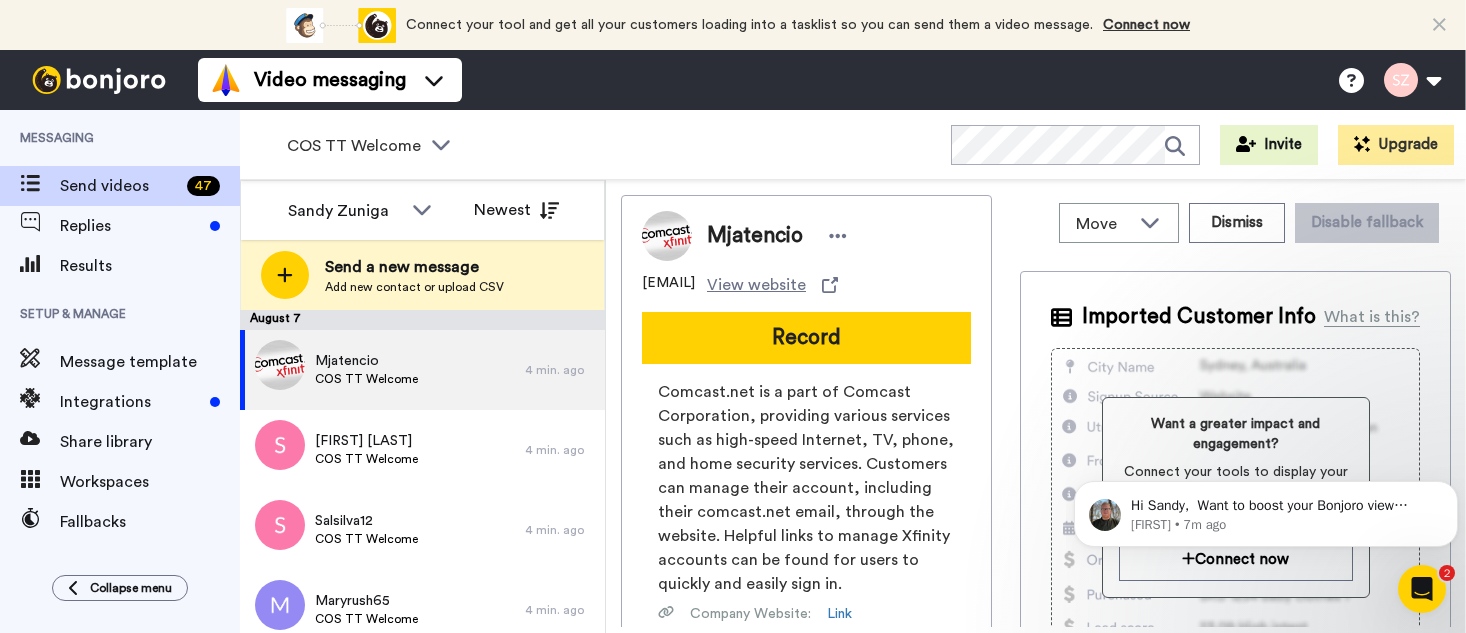 scroll, scrollTop: 0, scrollLeft: 0, axis: both 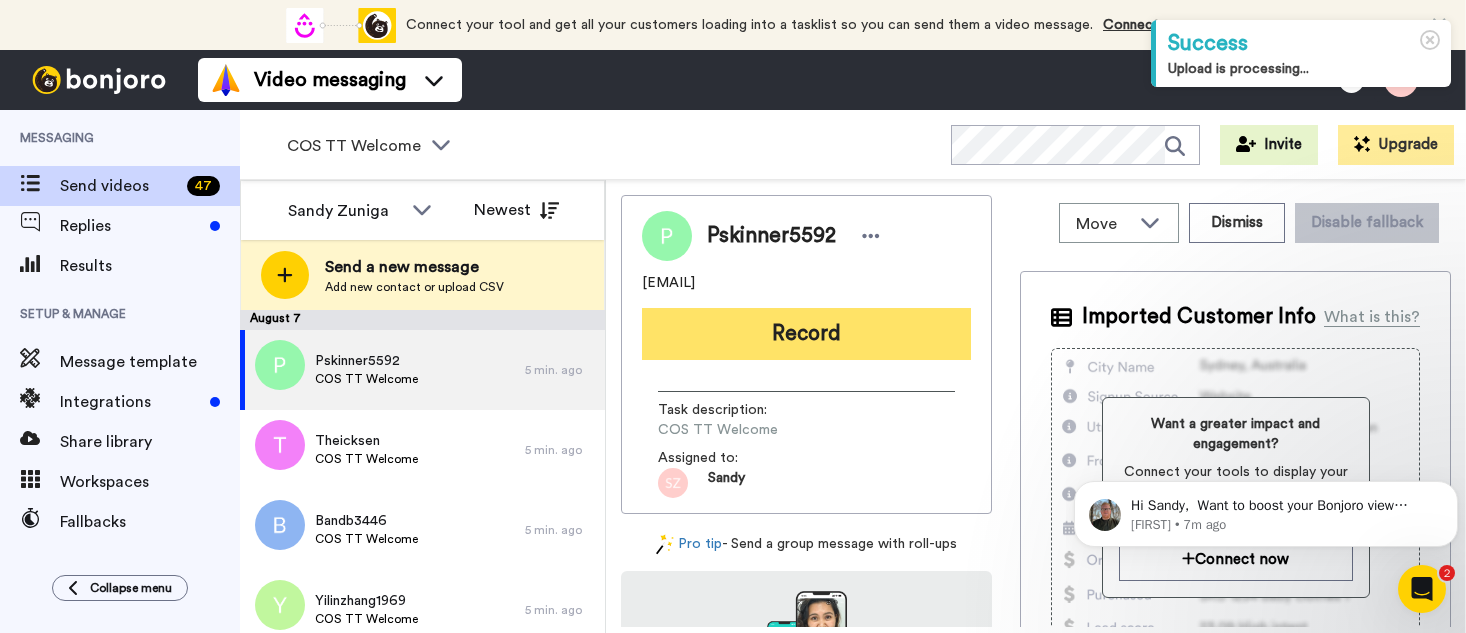 click on "Record" at bounding box center [806, 334] 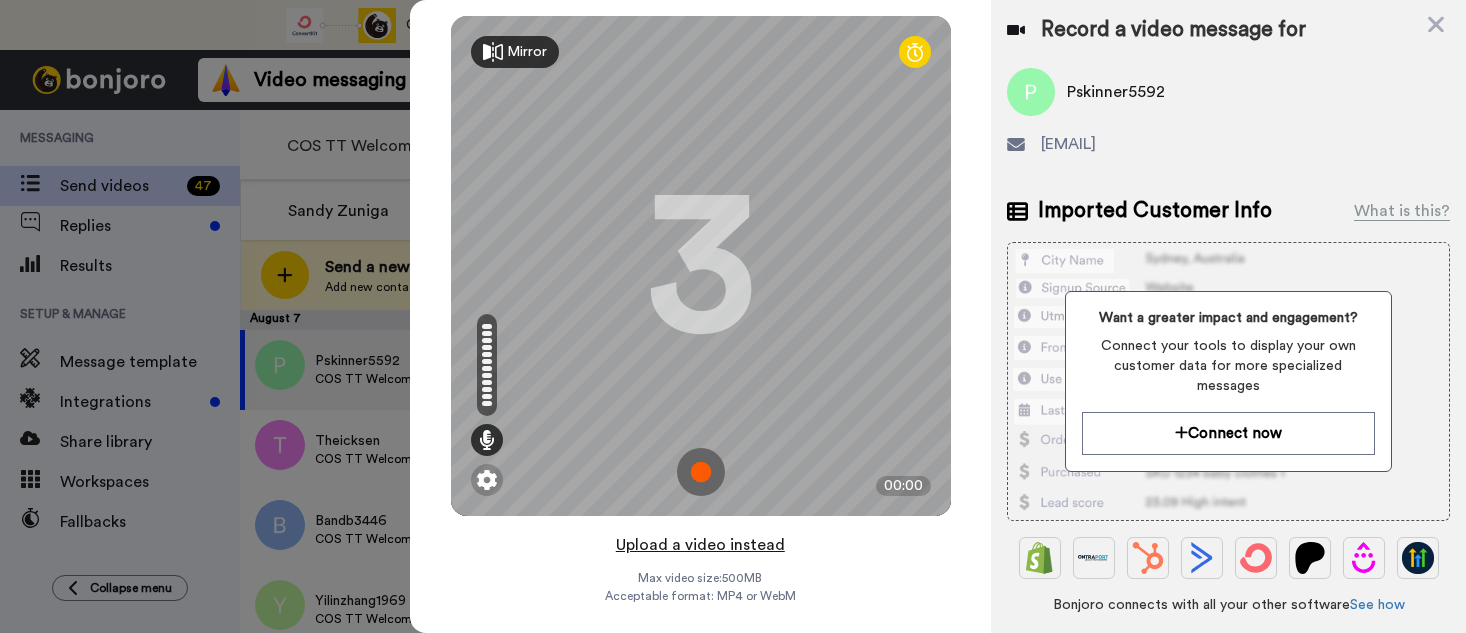 click on "Upload a video instead" at bounding box center [700, 545] 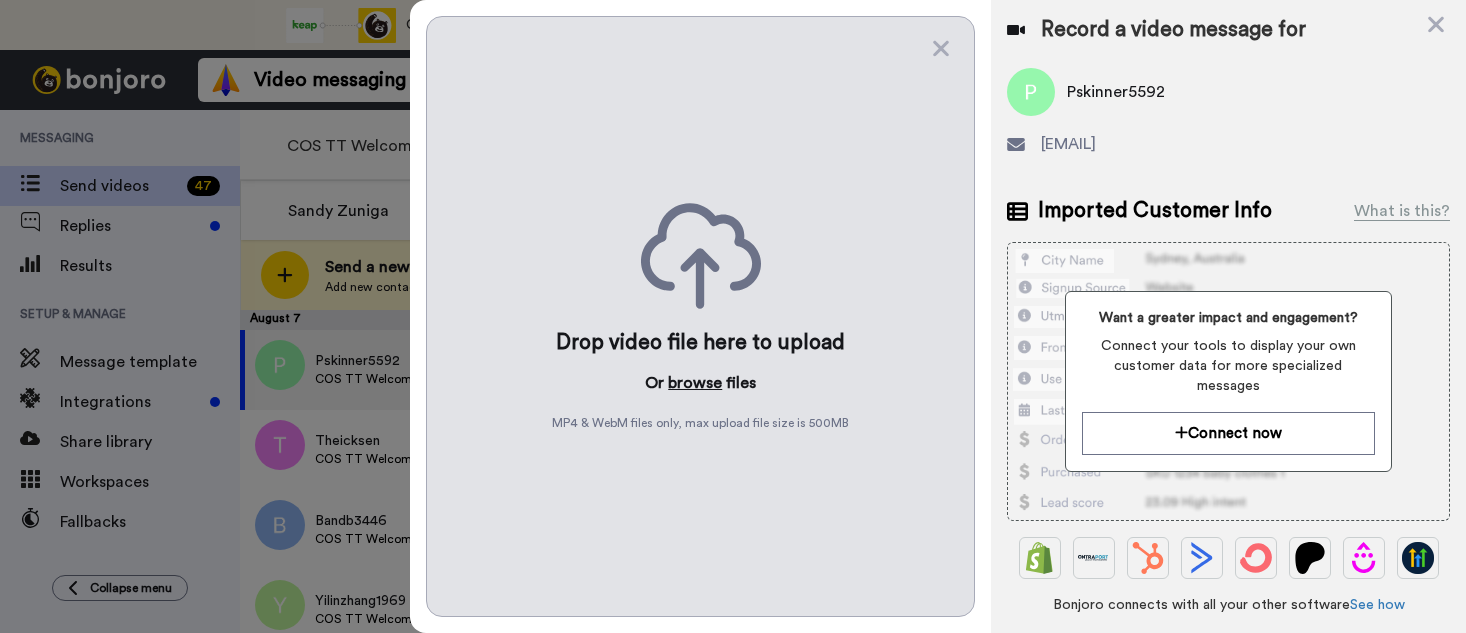 click on "browse" at bounding box center (695, 383) 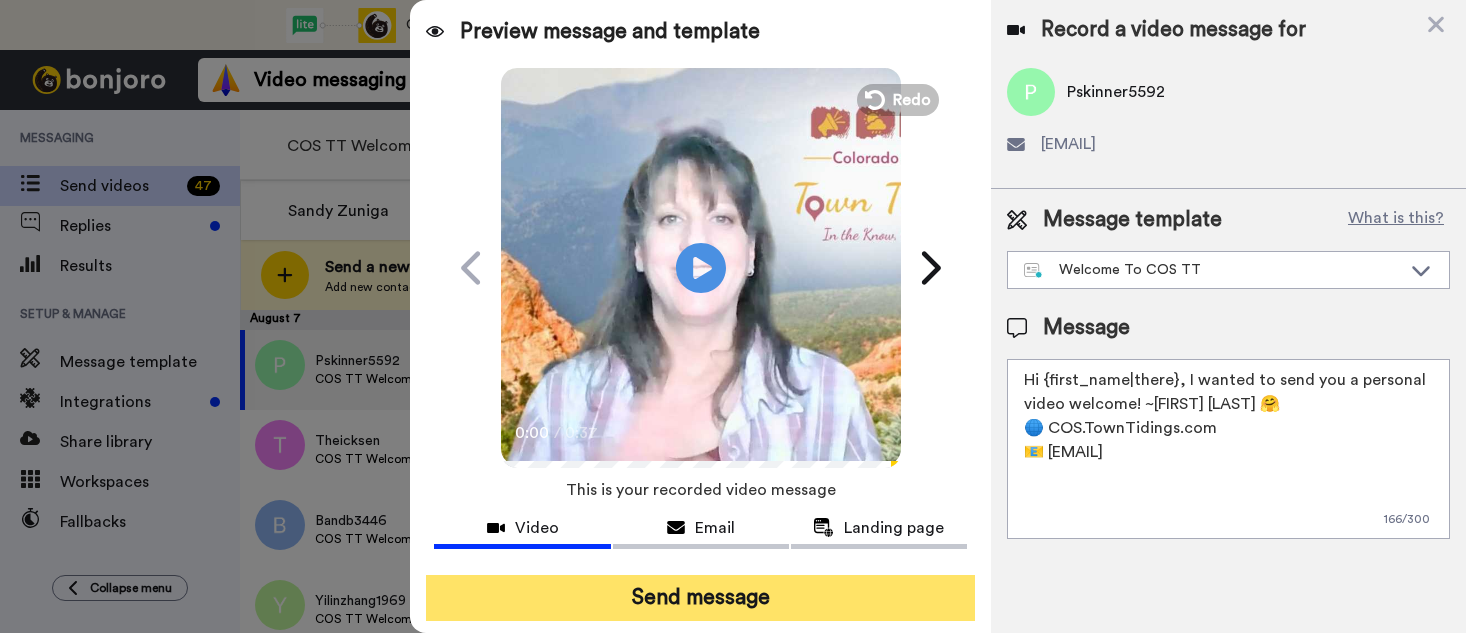 click on "Send message" at bounding box center (700, 598) 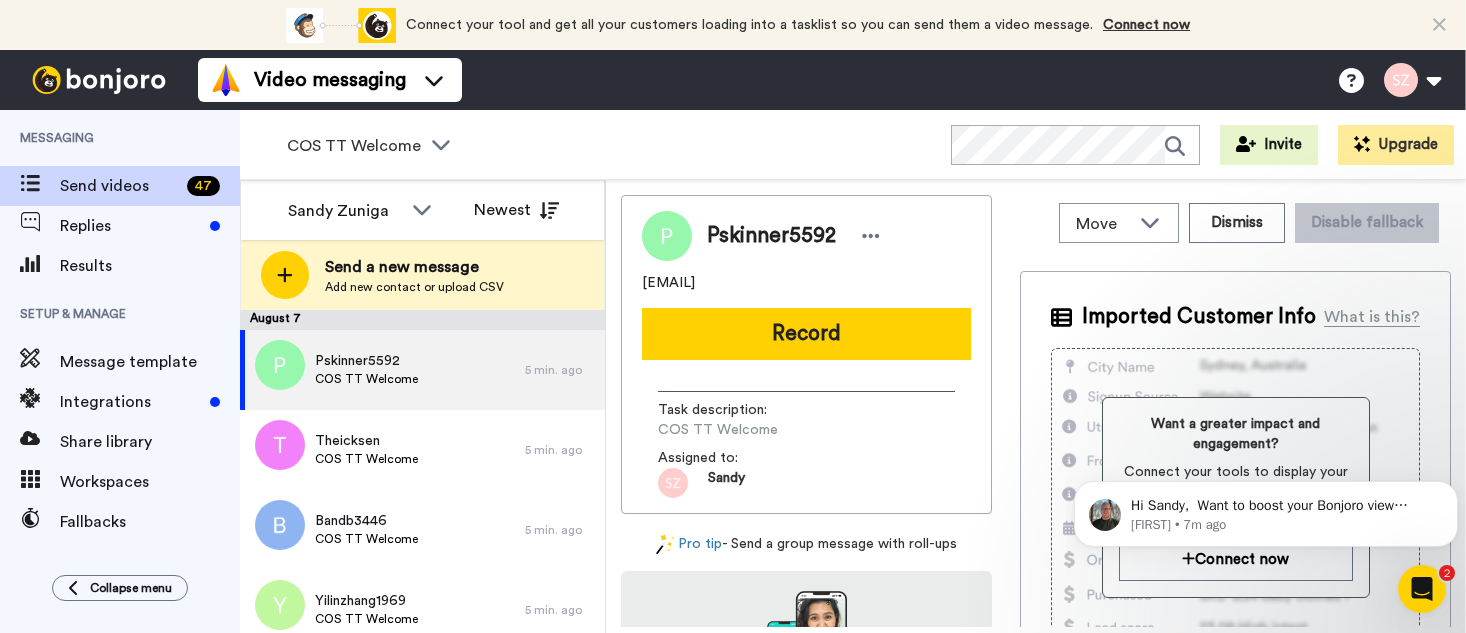 scroll, scrollTop: 0, scrollLeft: 0, axis: both 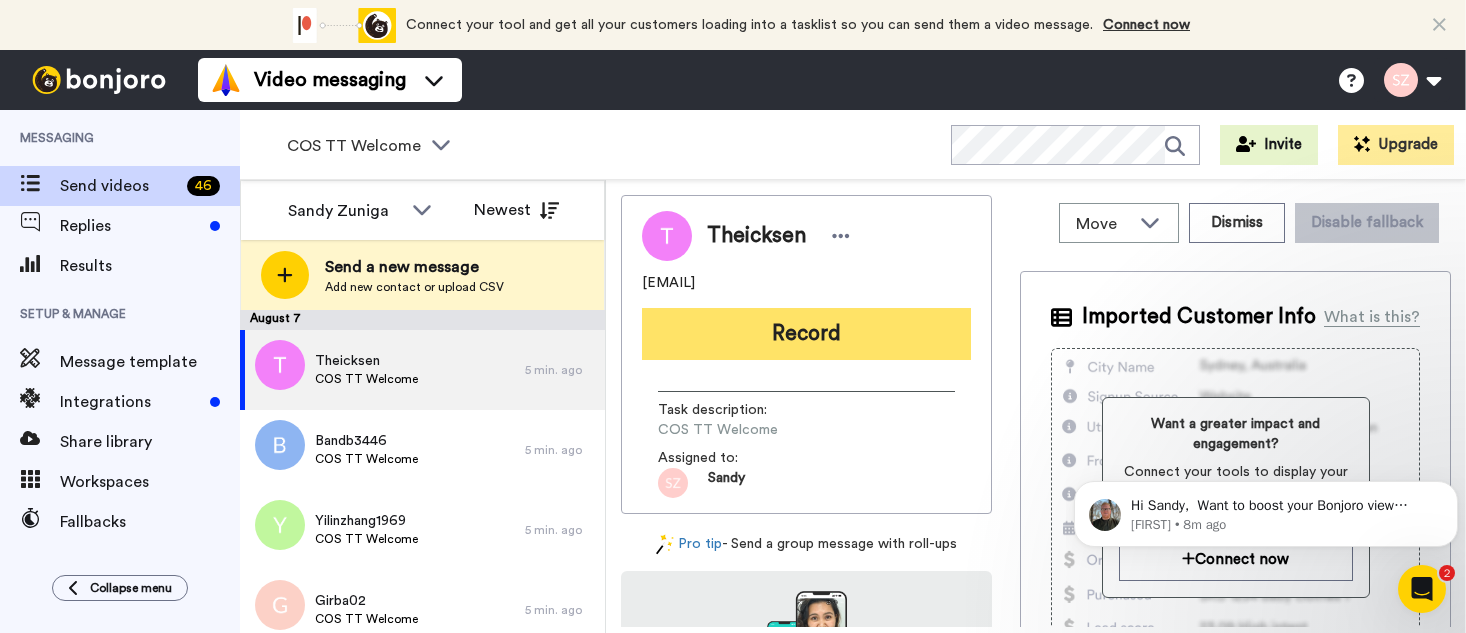 click on "Record" at bounding box center [806, 334] 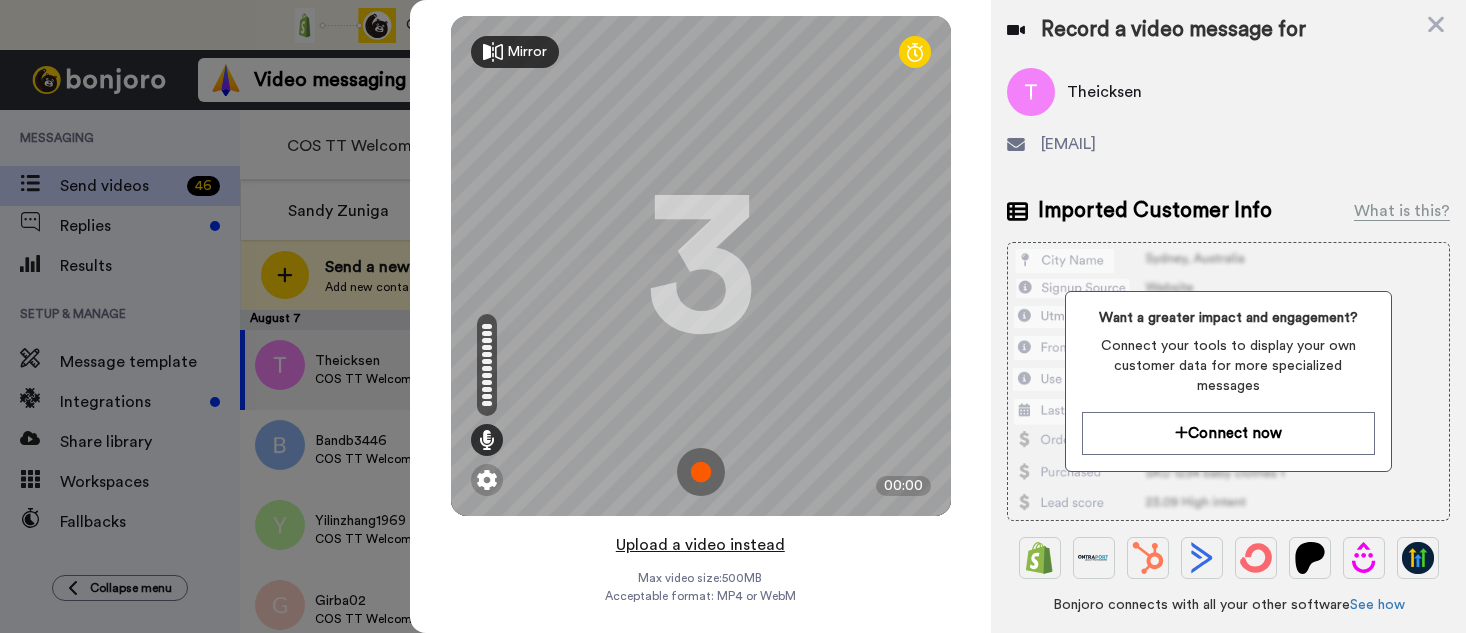 click on "Upload a video instead" at bounding box center [700, 545] 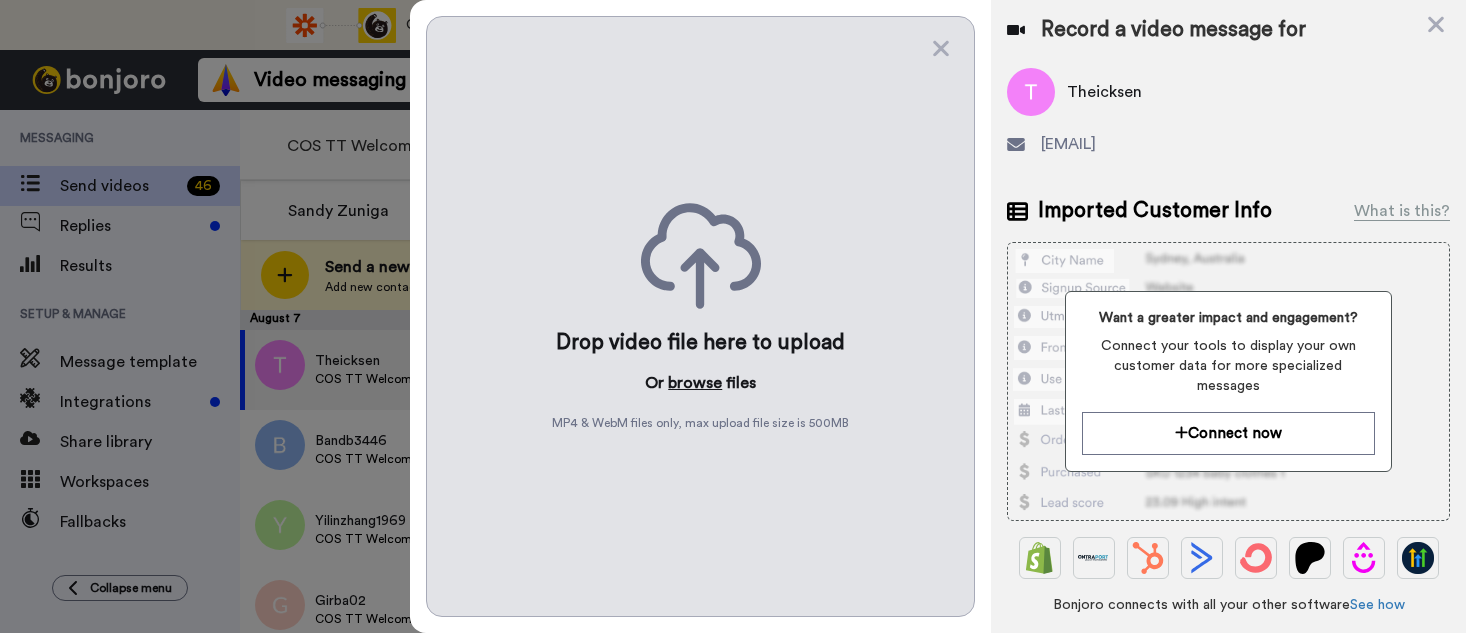click on "browse" at bounding box center (695, 383) 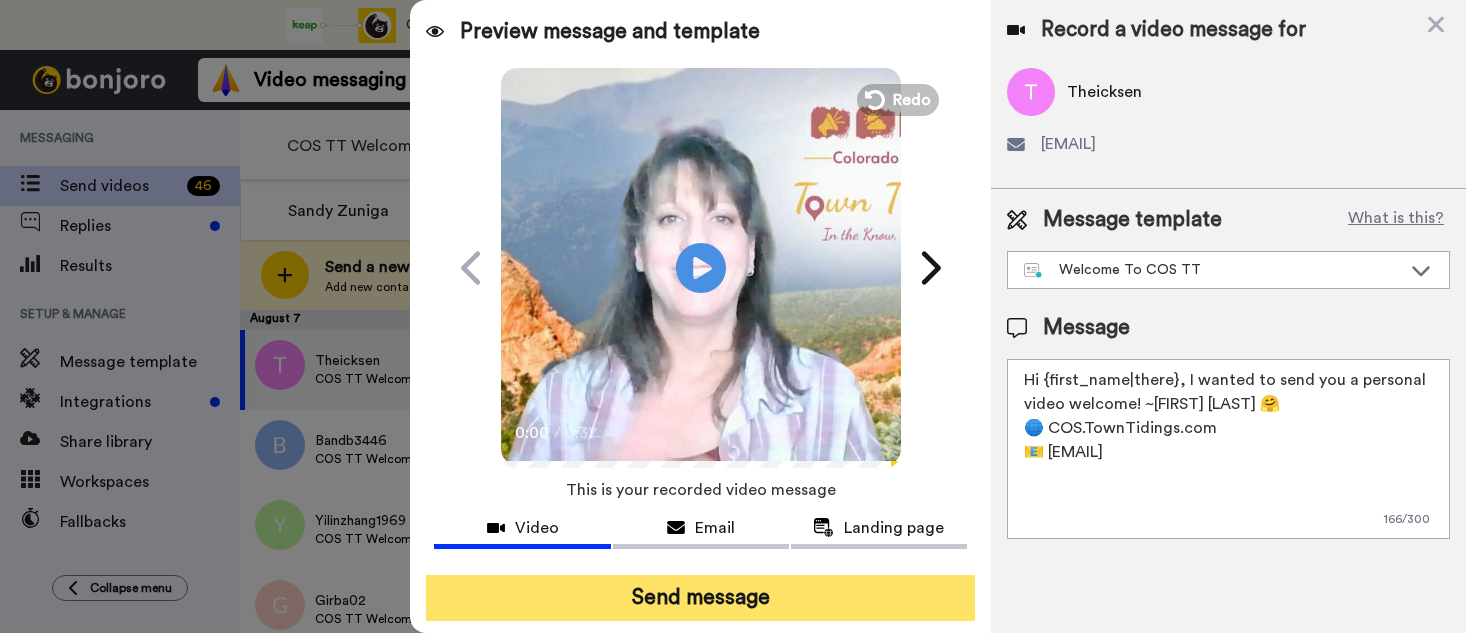 click on "Send message" at bounding box center (700, 598) 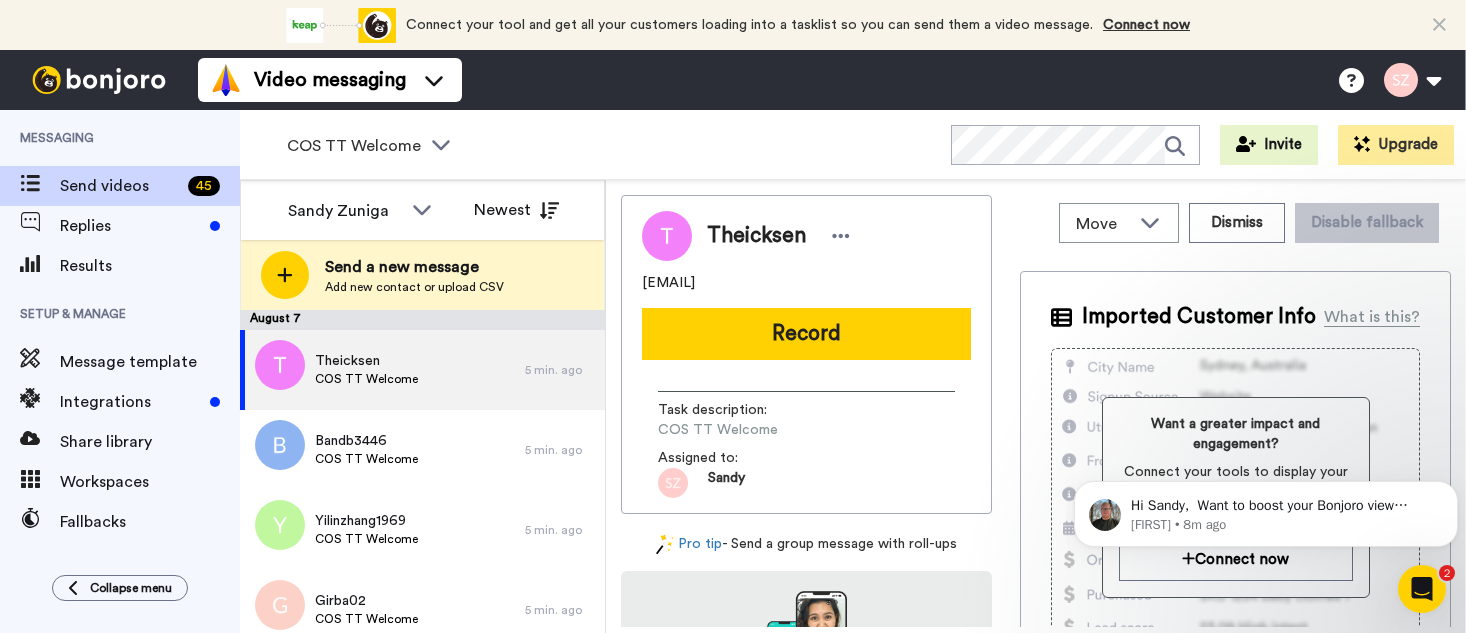 scroll, scrollTop: 0, scrollLeft: 0, axis: both 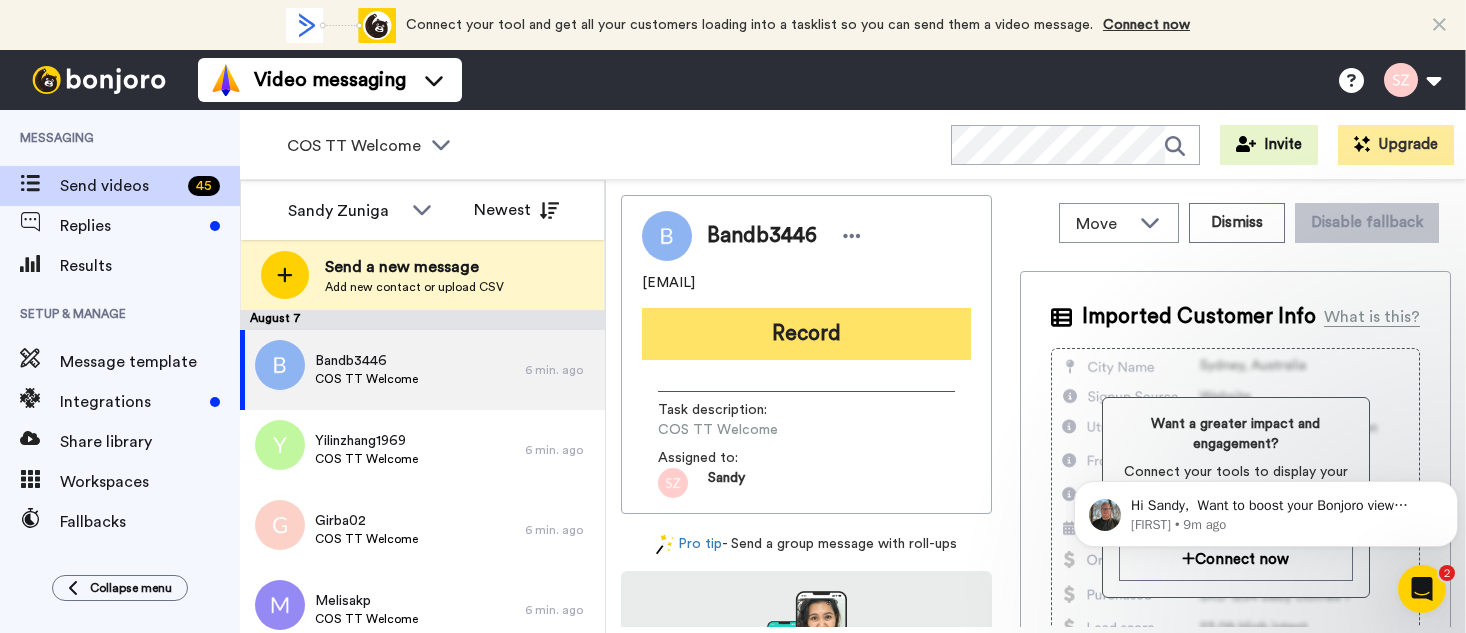 click on "Record" at bounding box center (806, 334) 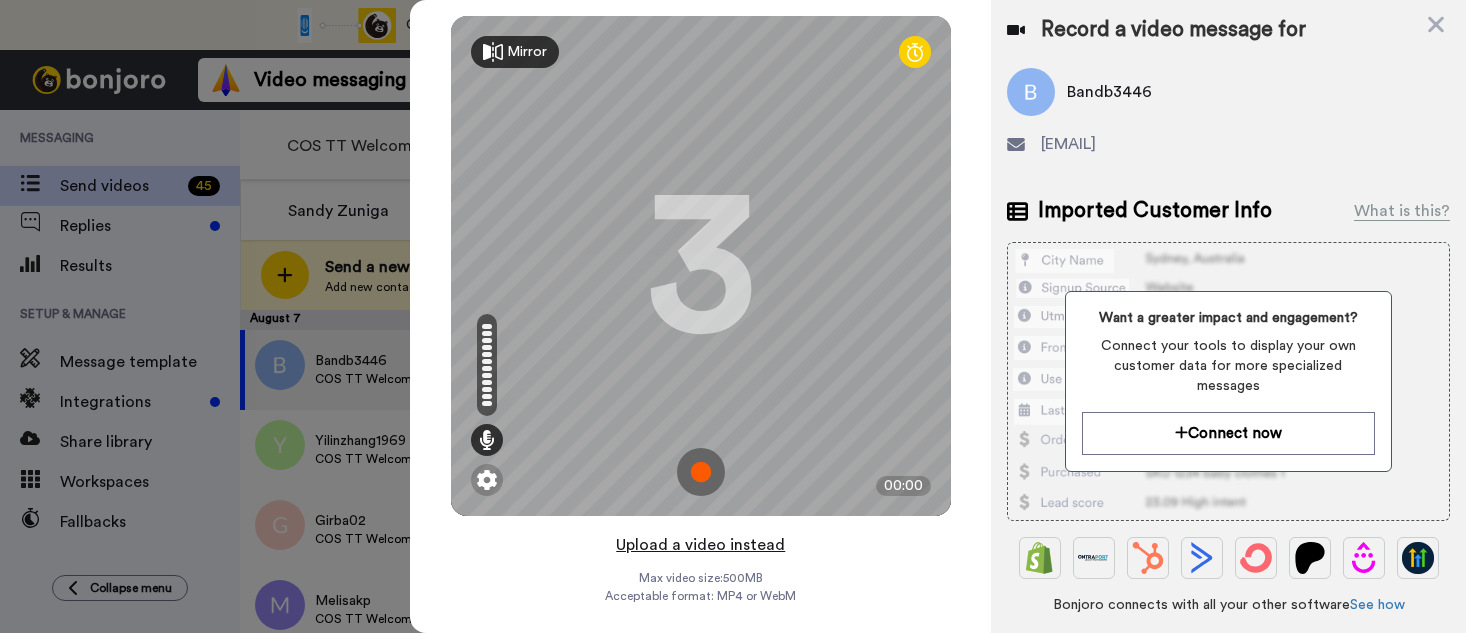 click on "Upload a video instead" at bounding box center [700, 545] 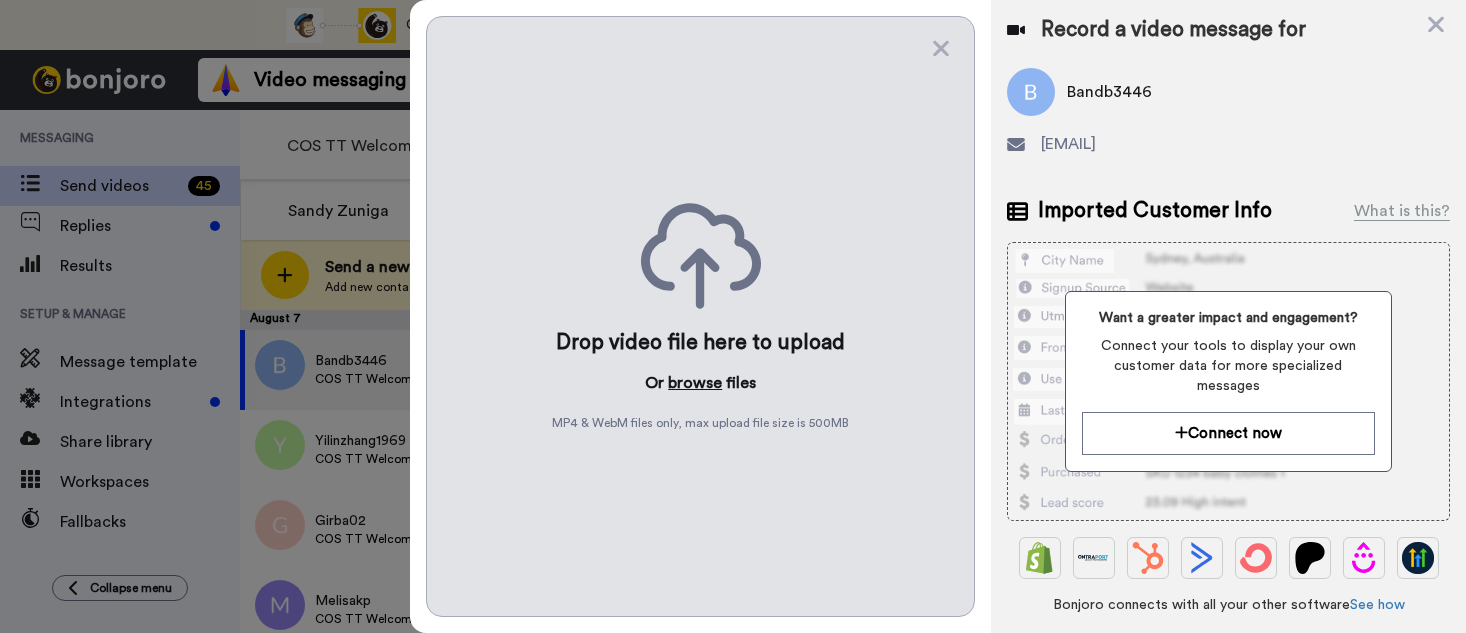 click on "browse" at bounding box center [695, 383] 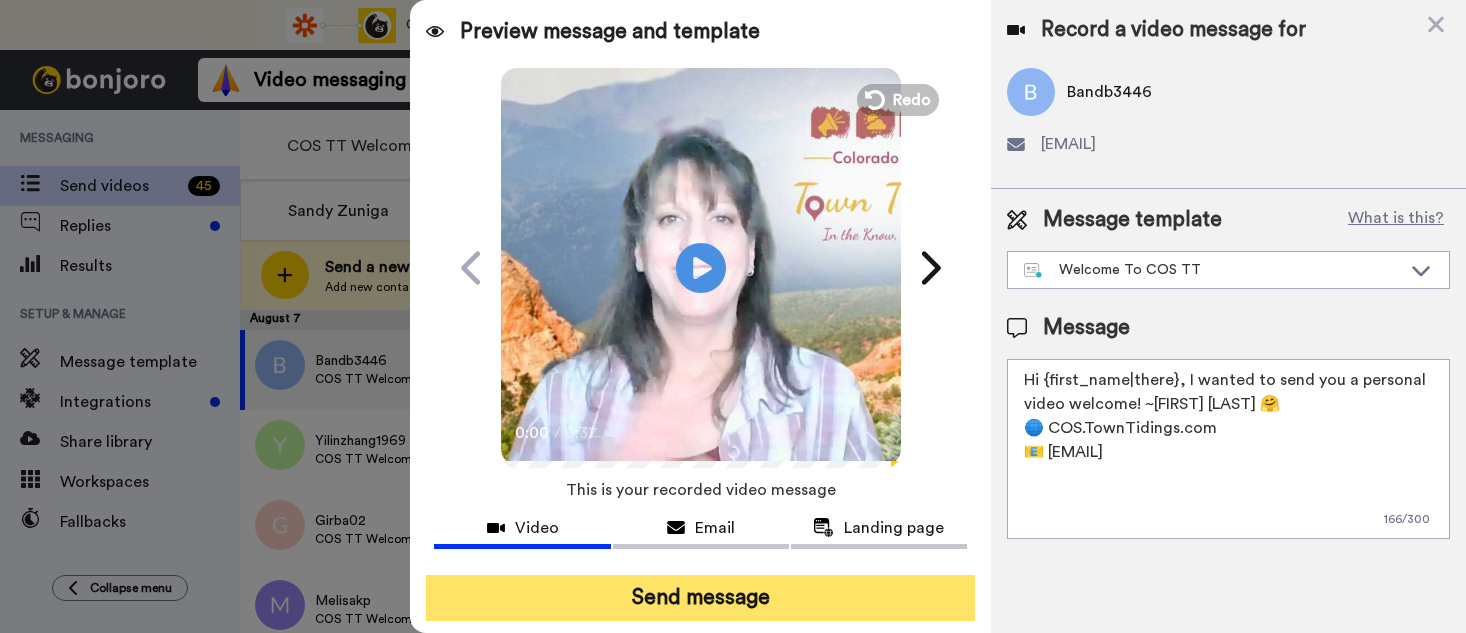 click on "Send message" at bounding box center [700, 598] 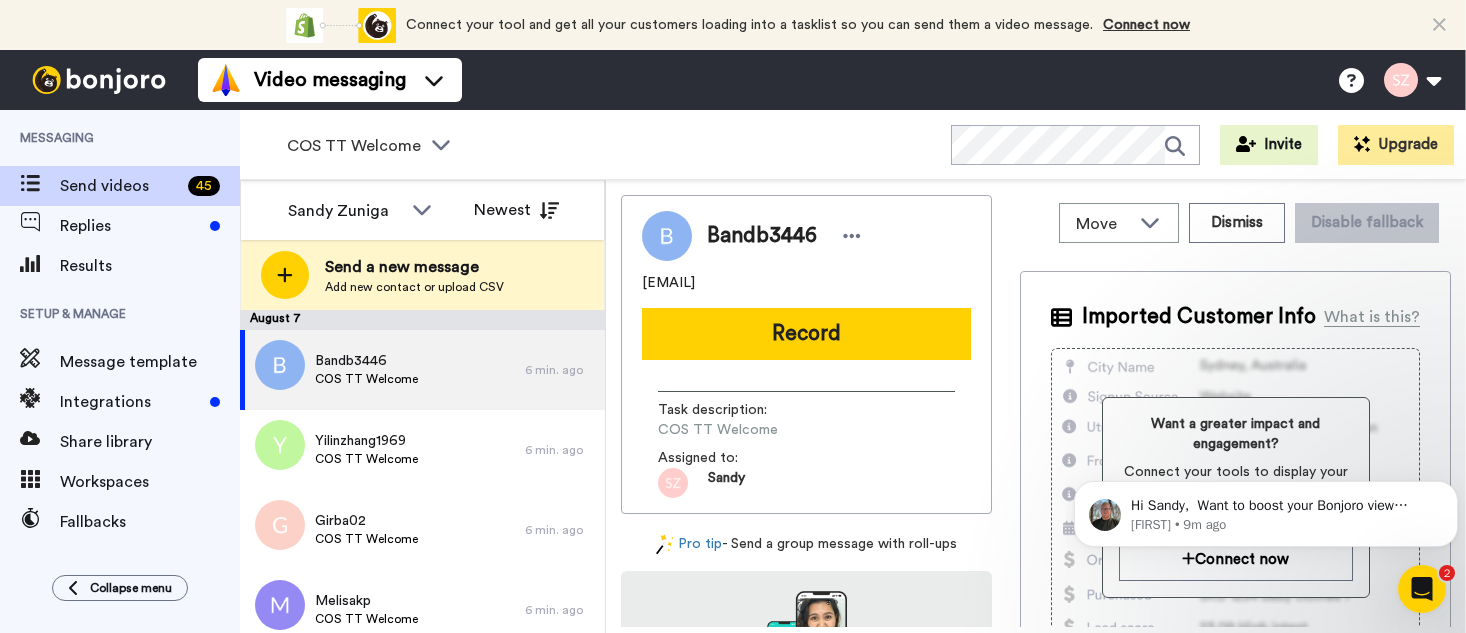 scroll, scrollTop: 0, scrollLeft: 0, axis: both 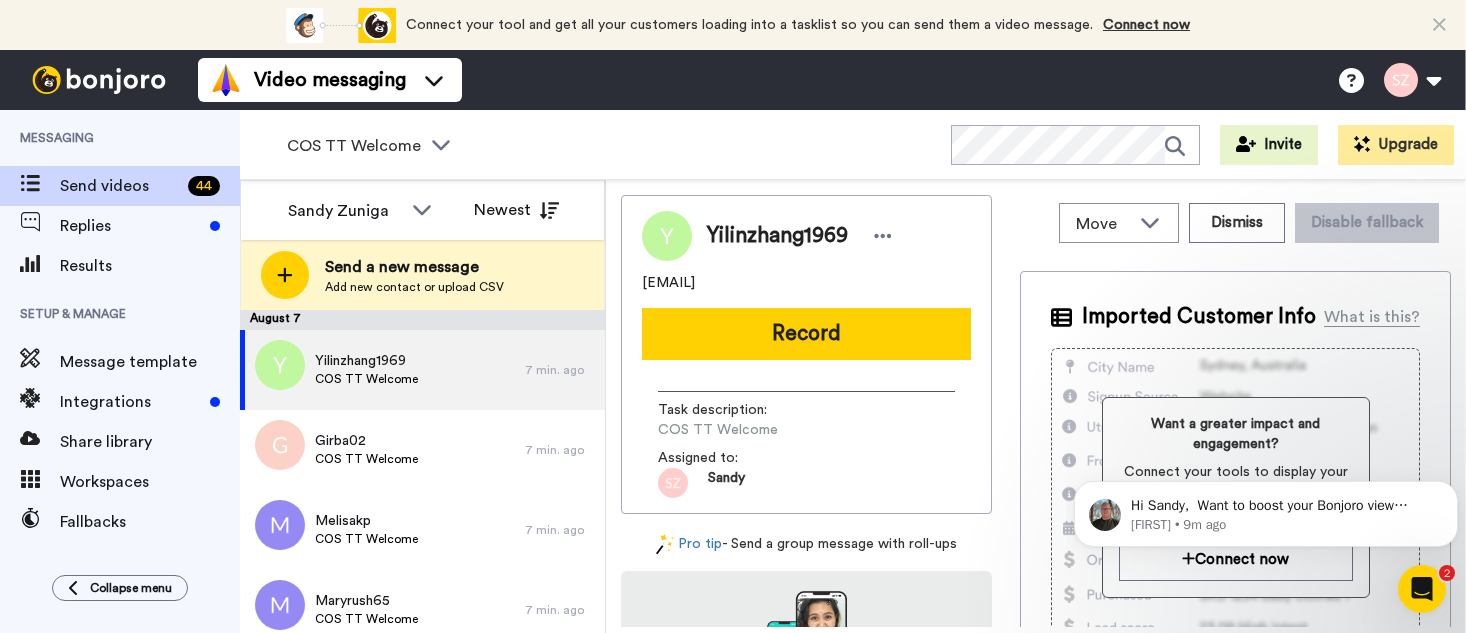 click on "Record" at bounding box center (806, 334) 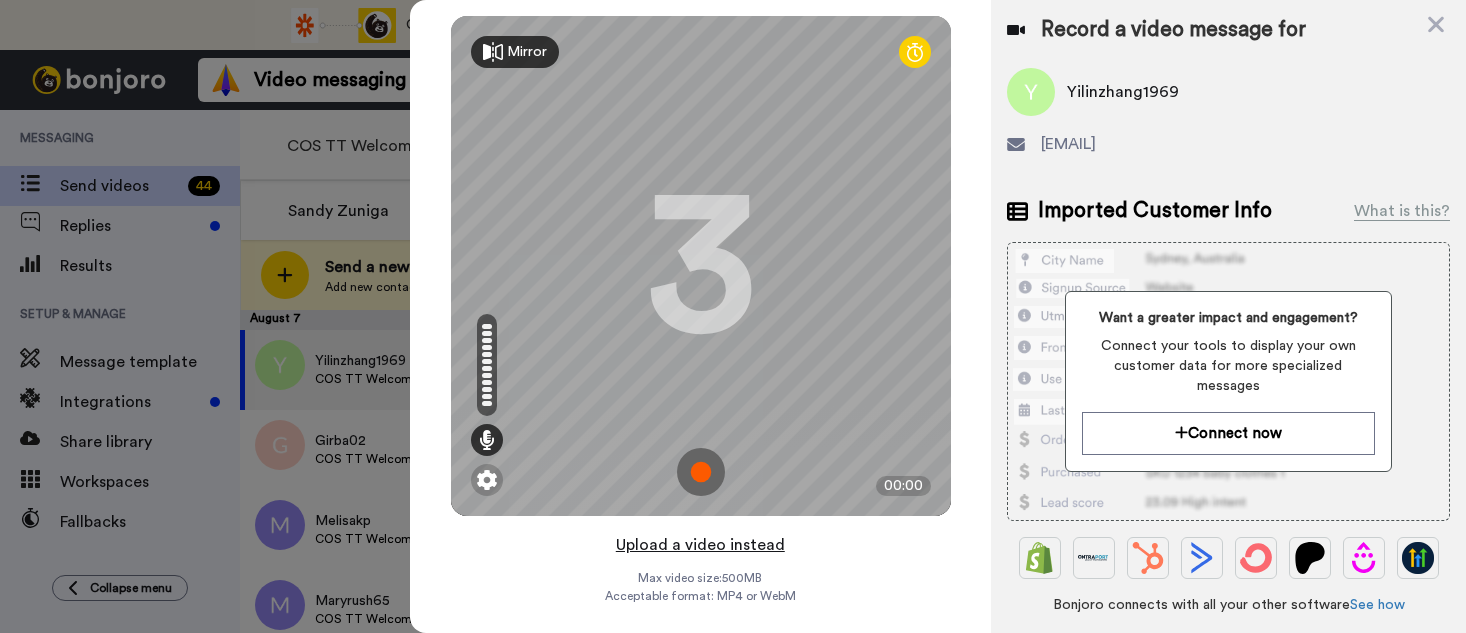 click on "Upload a video instead" at bounding box center (700, 545) 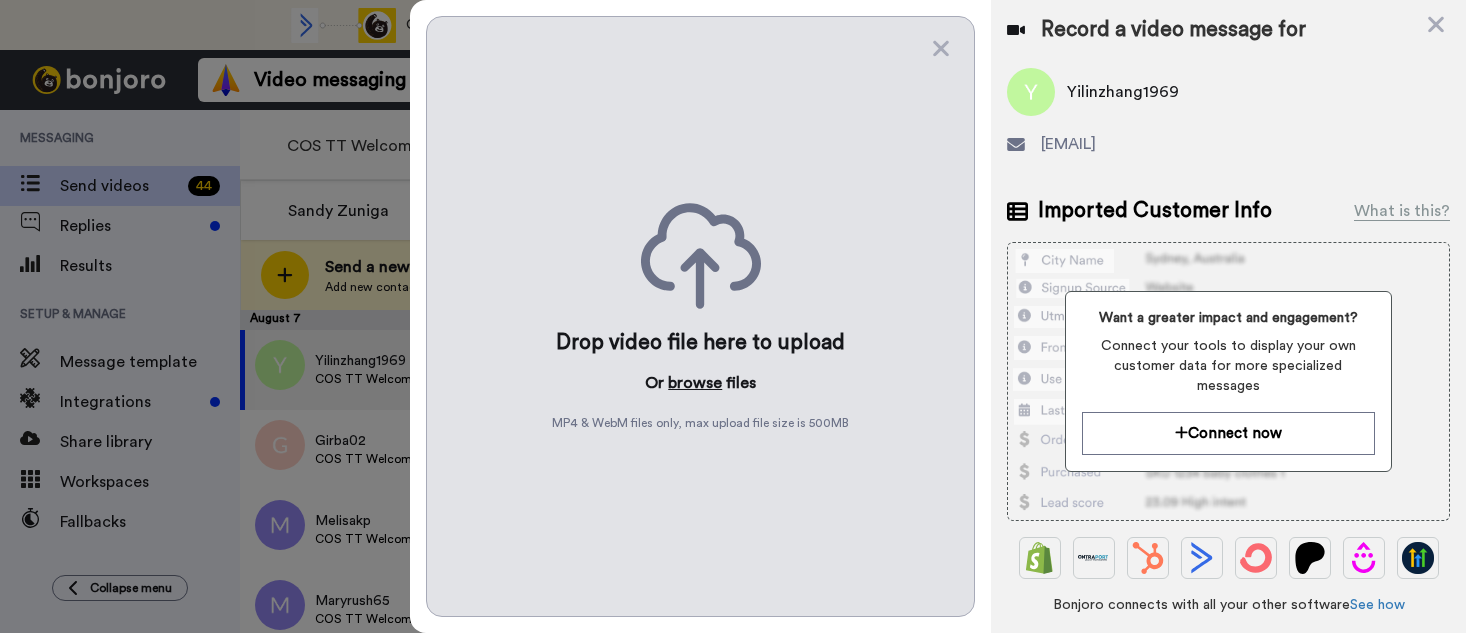 click on "browse" at bounding box center [695, 383] 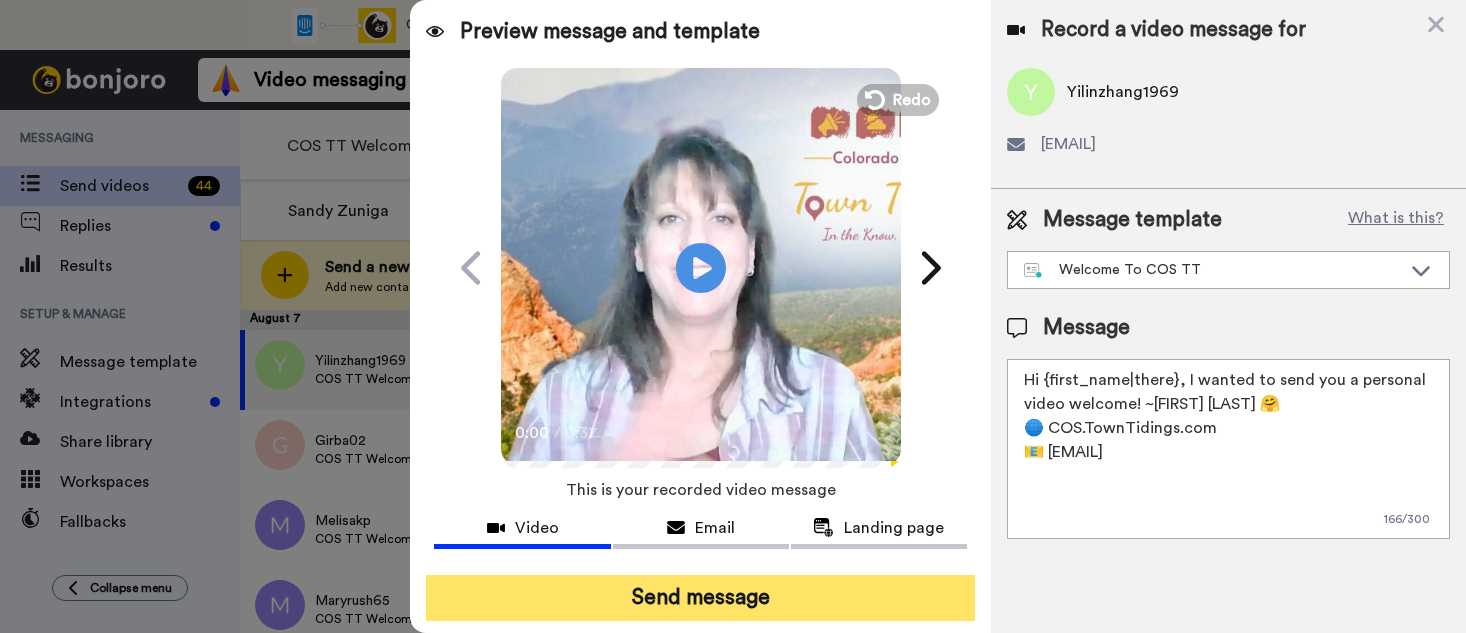 click on "Send message" at bounding box center (700, 598) 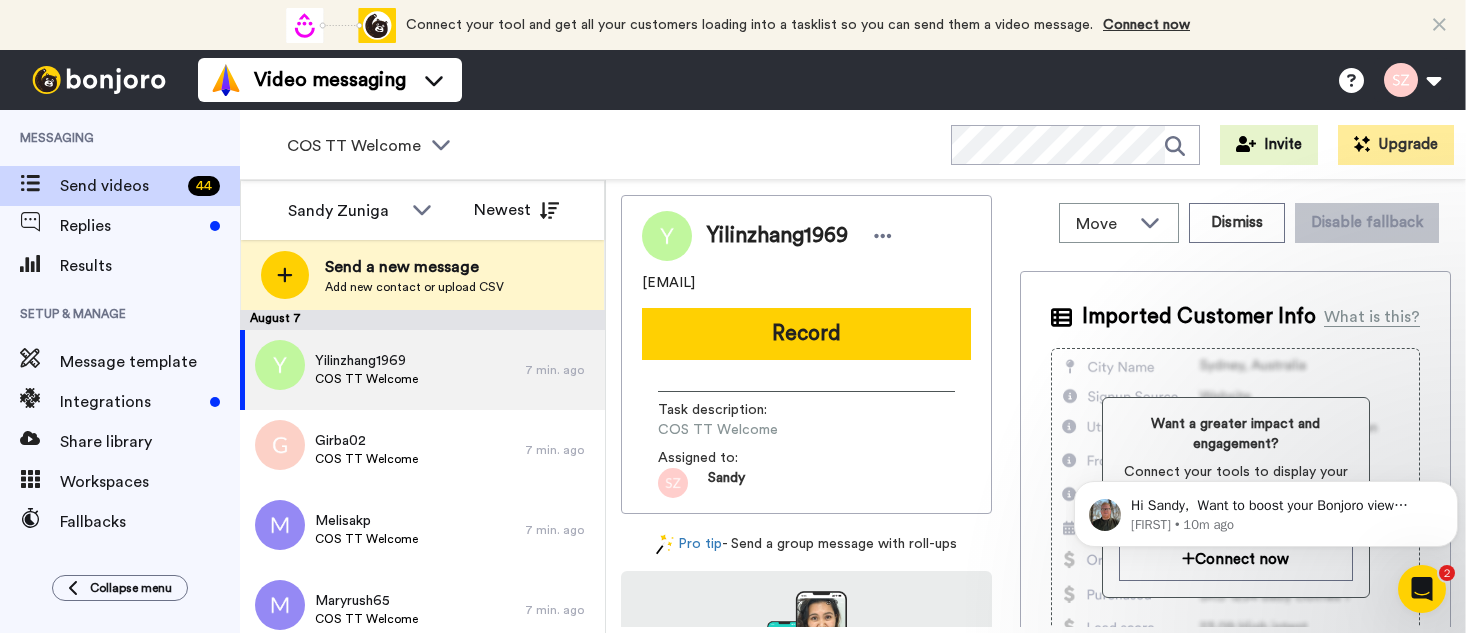 scroll, scrollTop: 0, scrollLeft: 0, axis: both 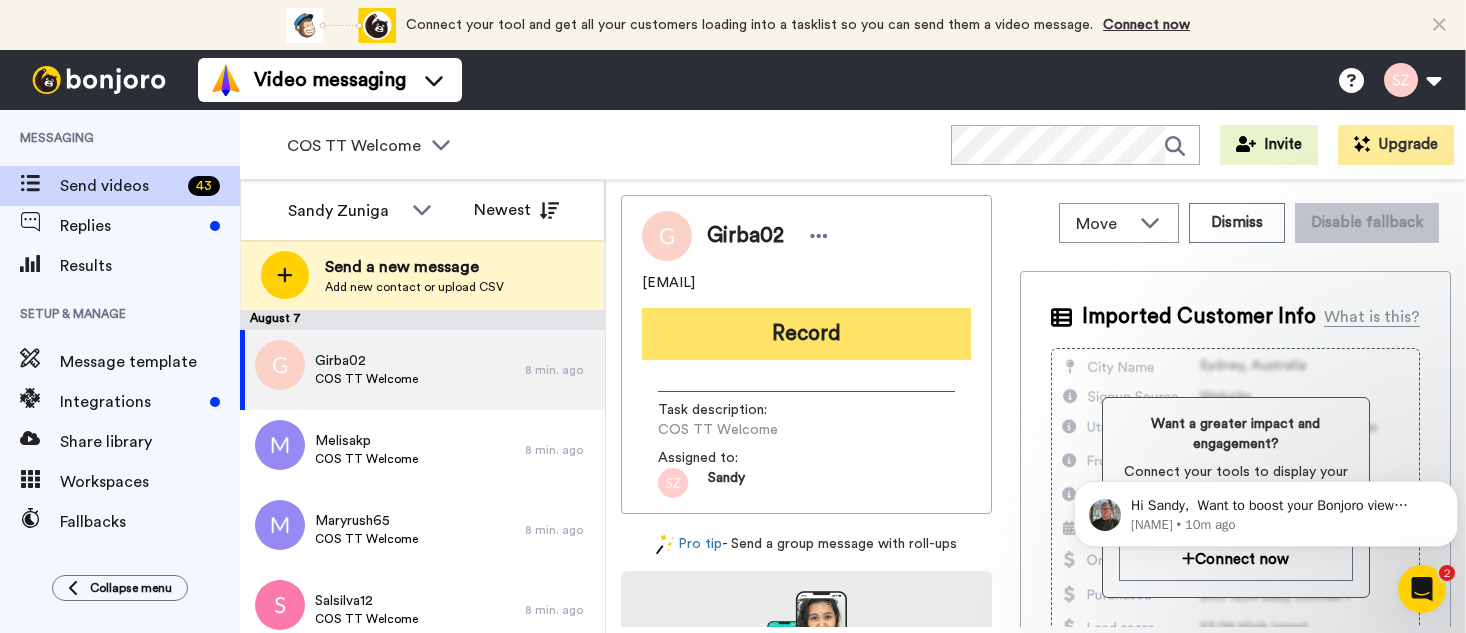 click on "Record" at bounding box center [806, 334] 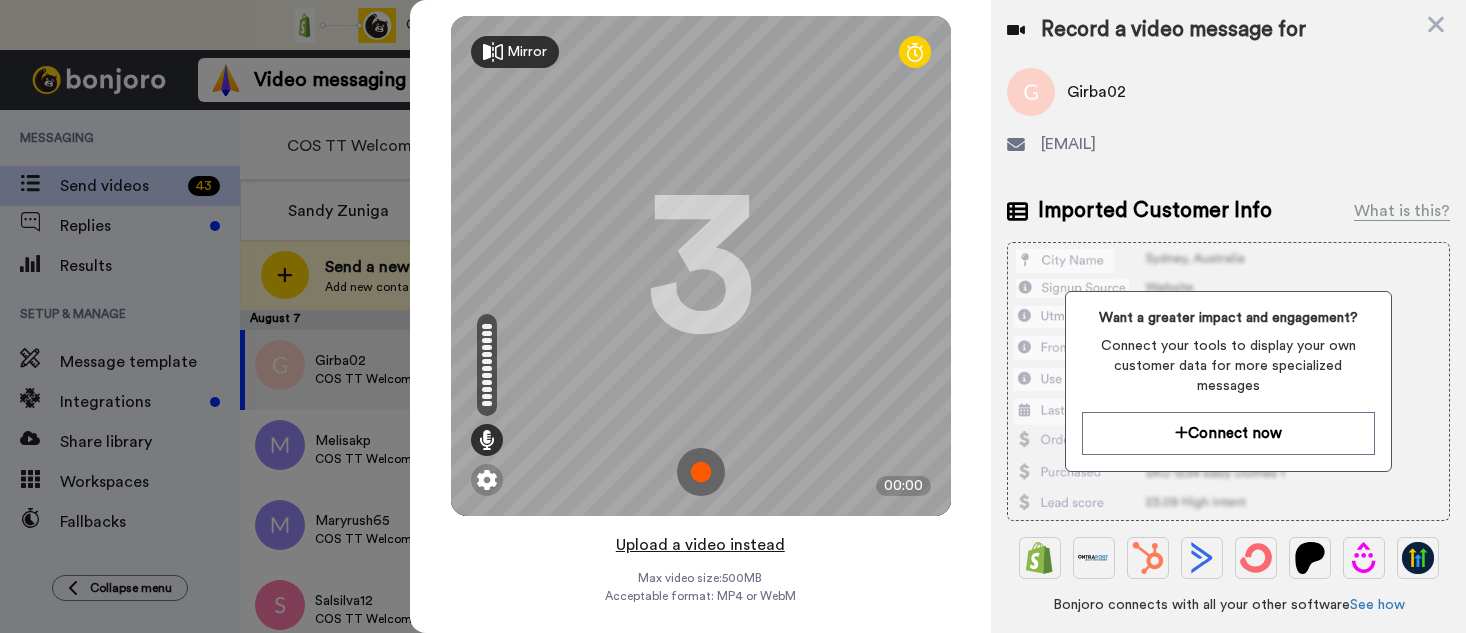 click on "Upload a video instead" at bounding box center [700, 545] 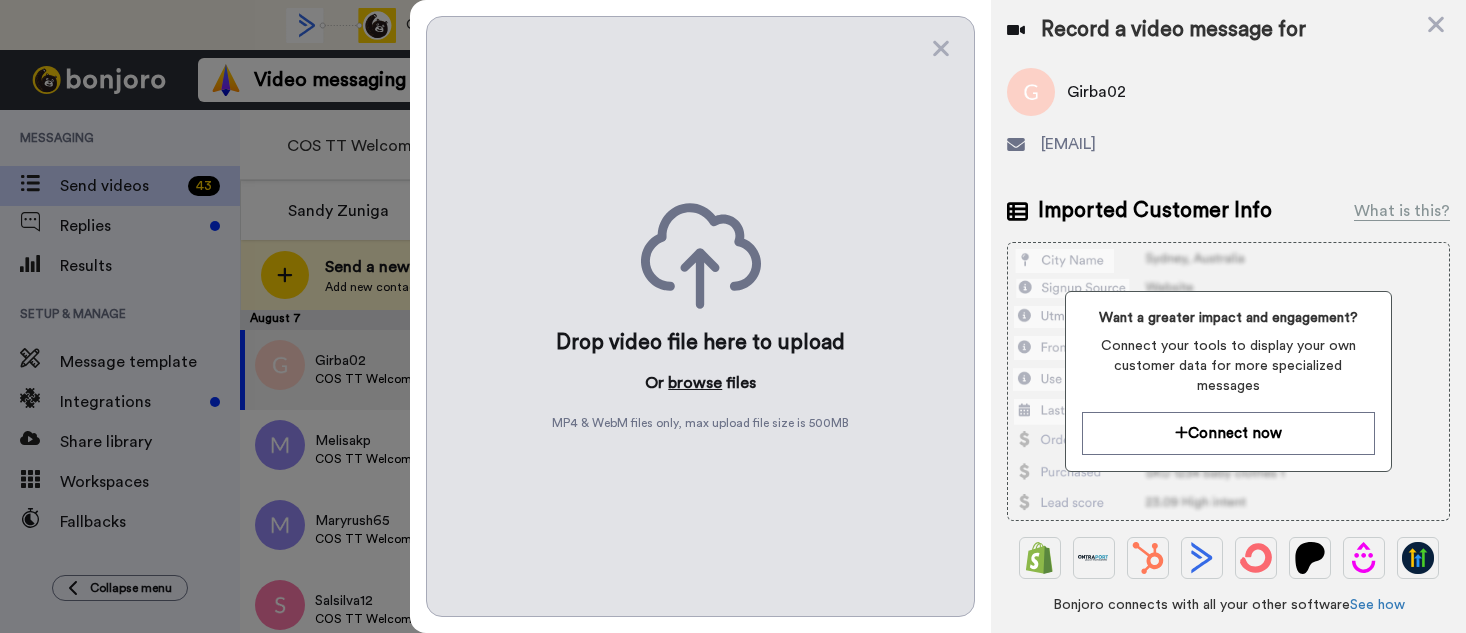 click on "browse" at bounding box center (695, 383) 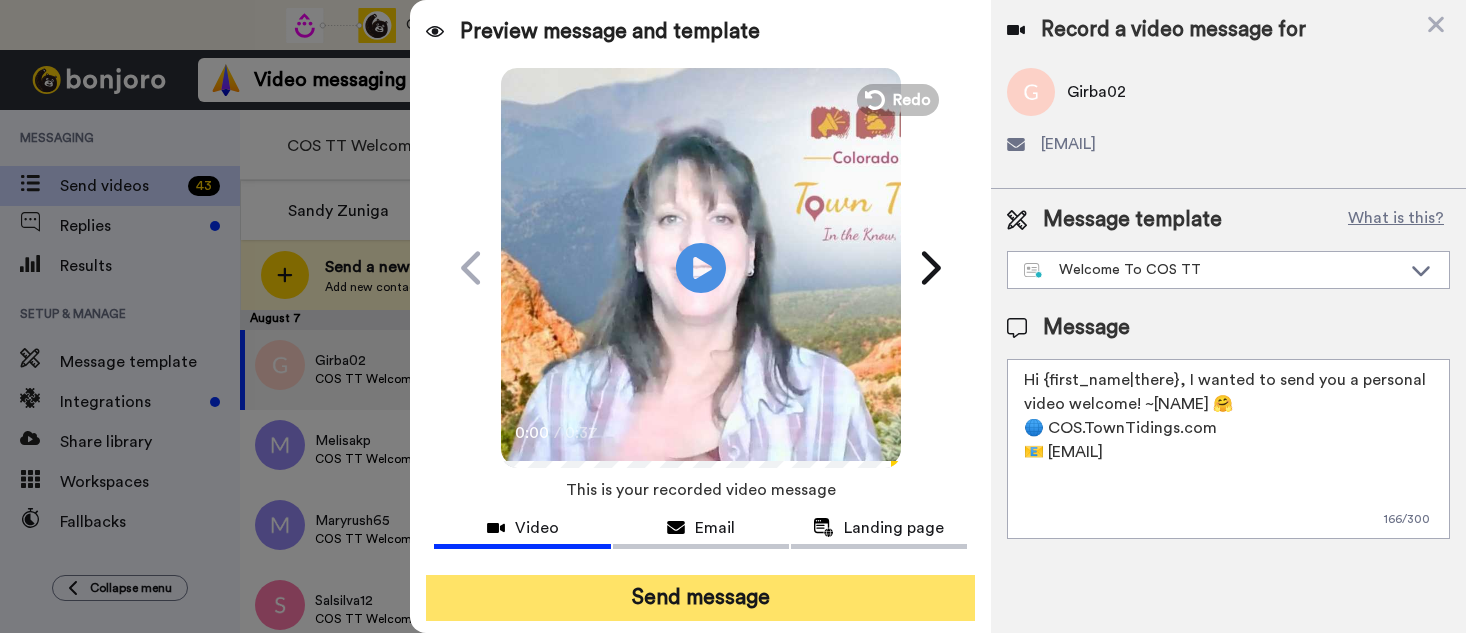 click on "Send message" at bounding box center [700, 598] 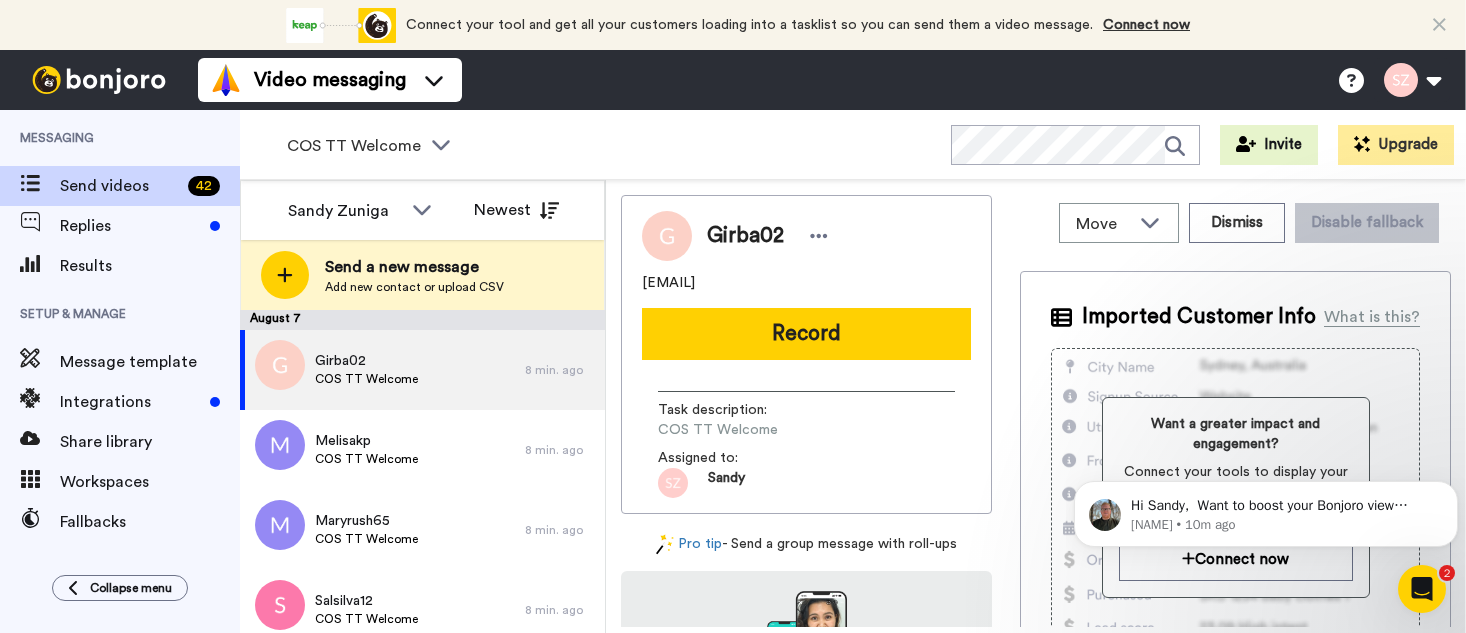scroll, scrollTop: 0, scrollLeft: 0, axis: both 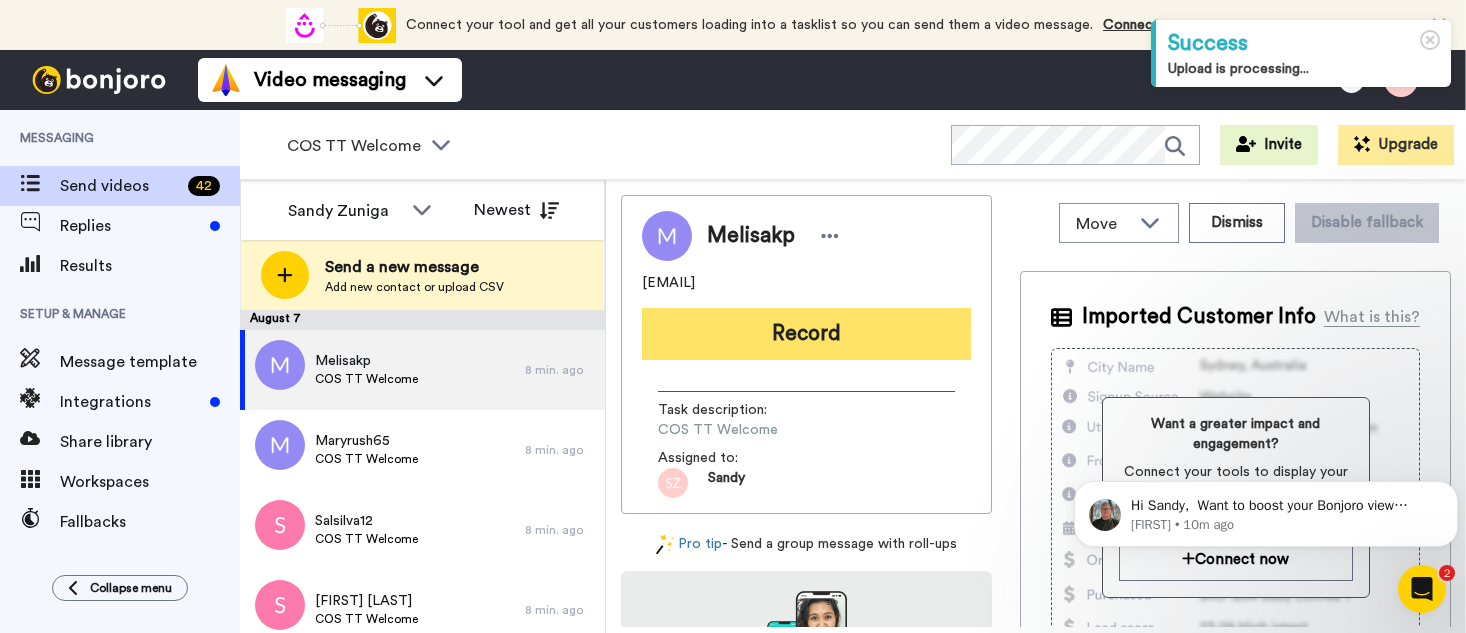 click on "Record" at bounding box center [806, 334] 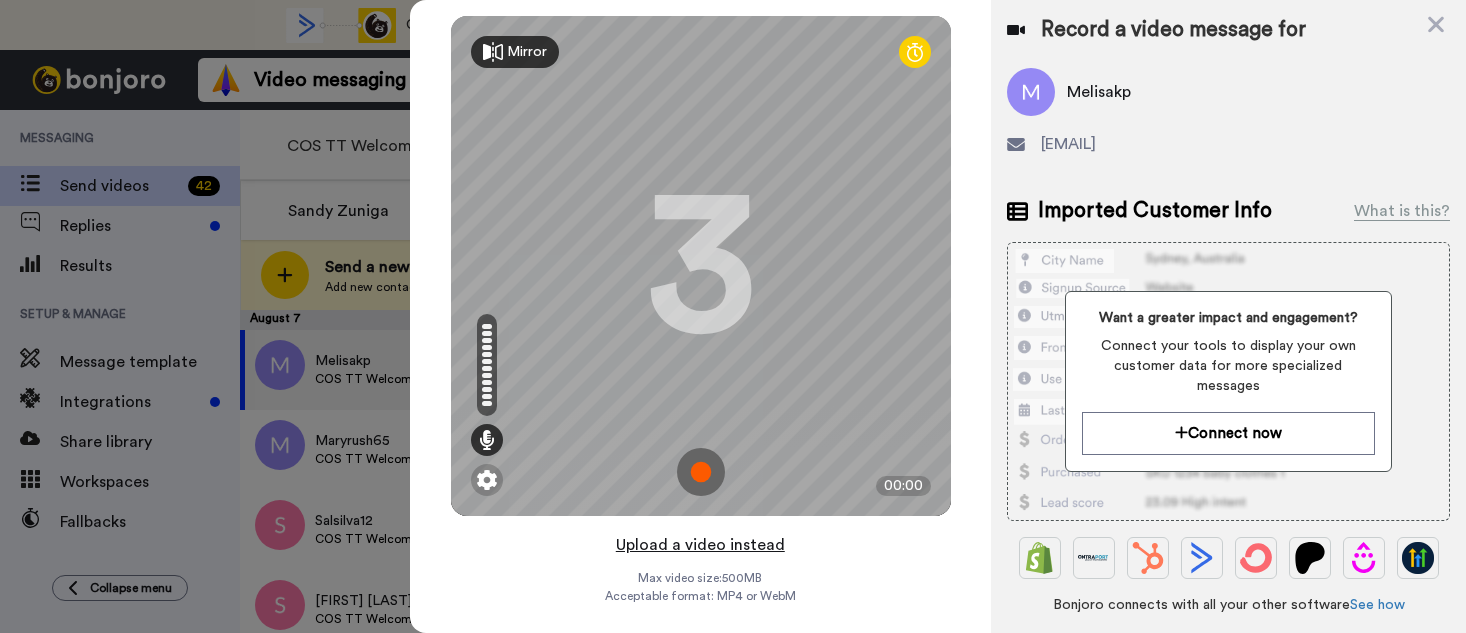 click on "Upload a video instead" at bounding box center [700, 545] 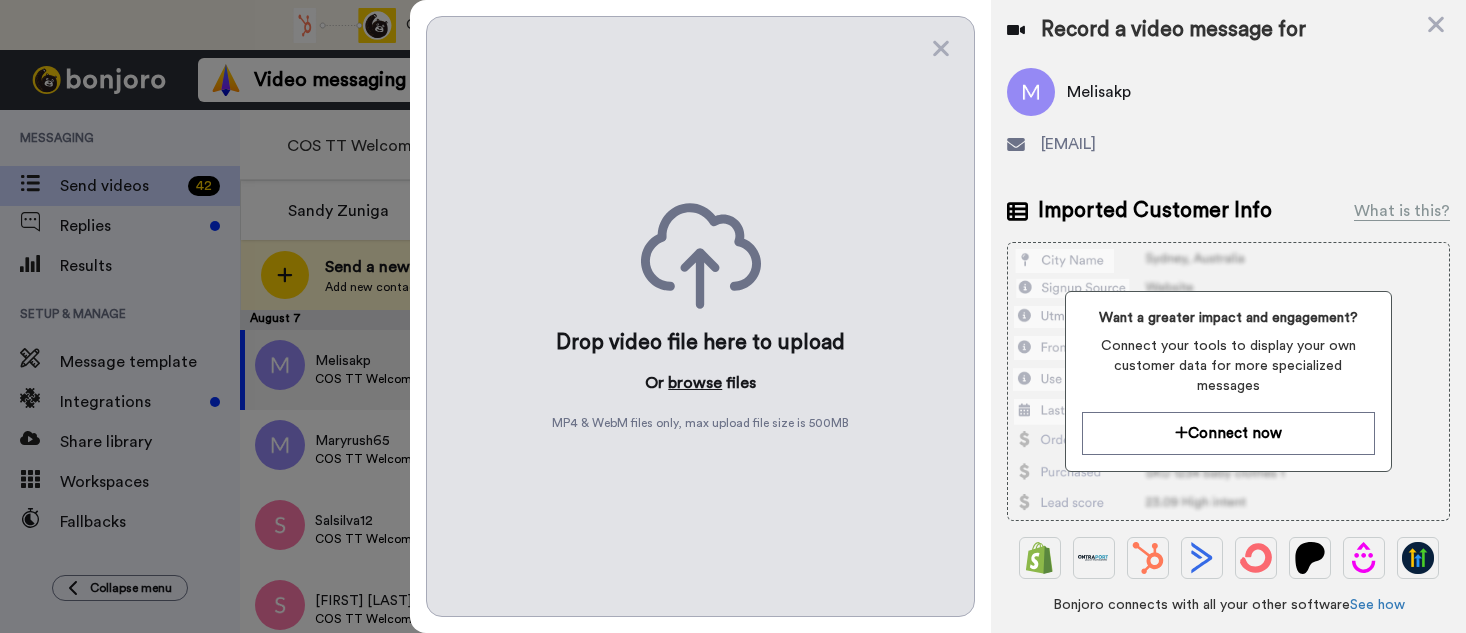 click on "browse" at bounding box center [695, 383] 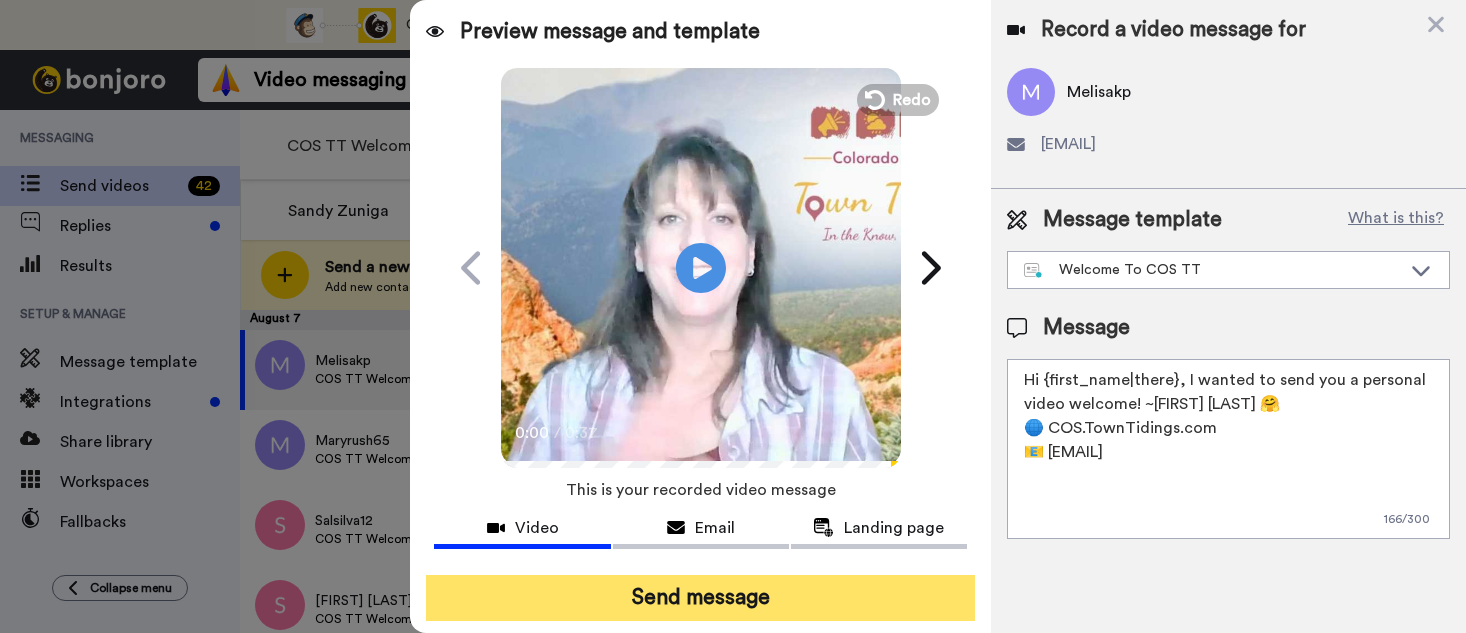 click on "Send message" at bounding box center (700, 598) 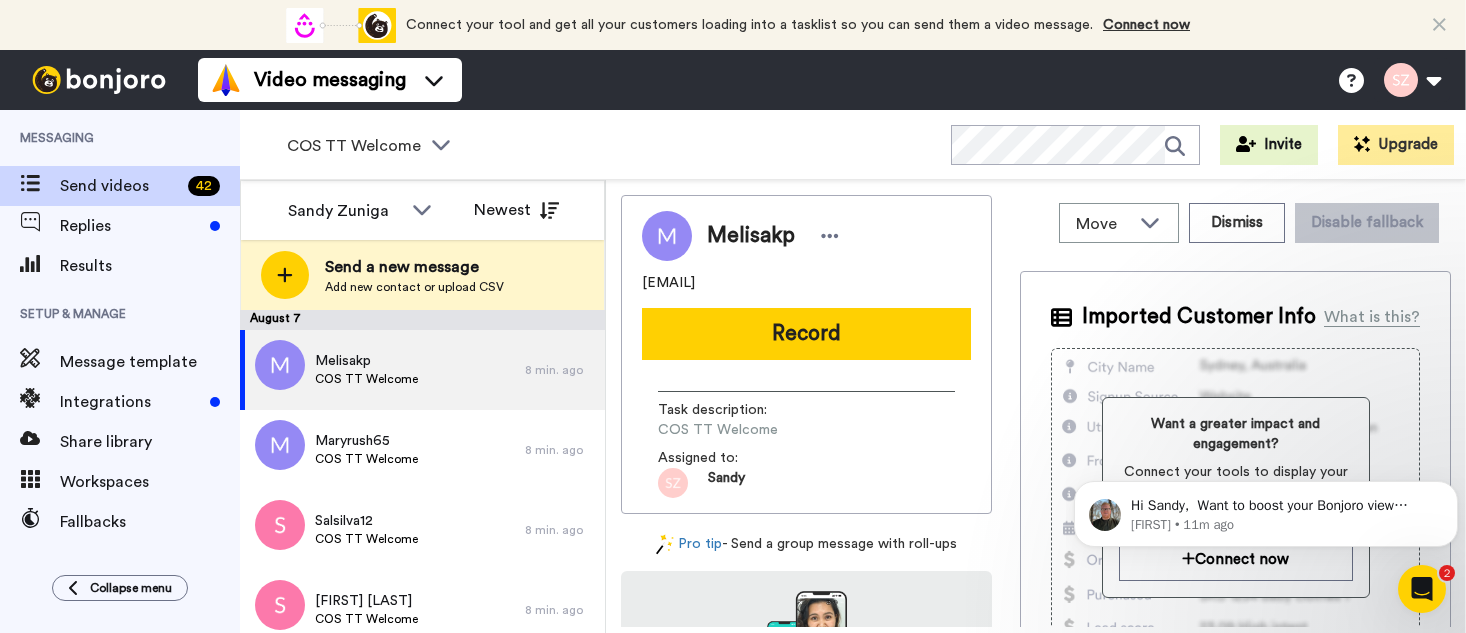 scroll, scrollTop: 0, scrollLeft: 0, axis: both 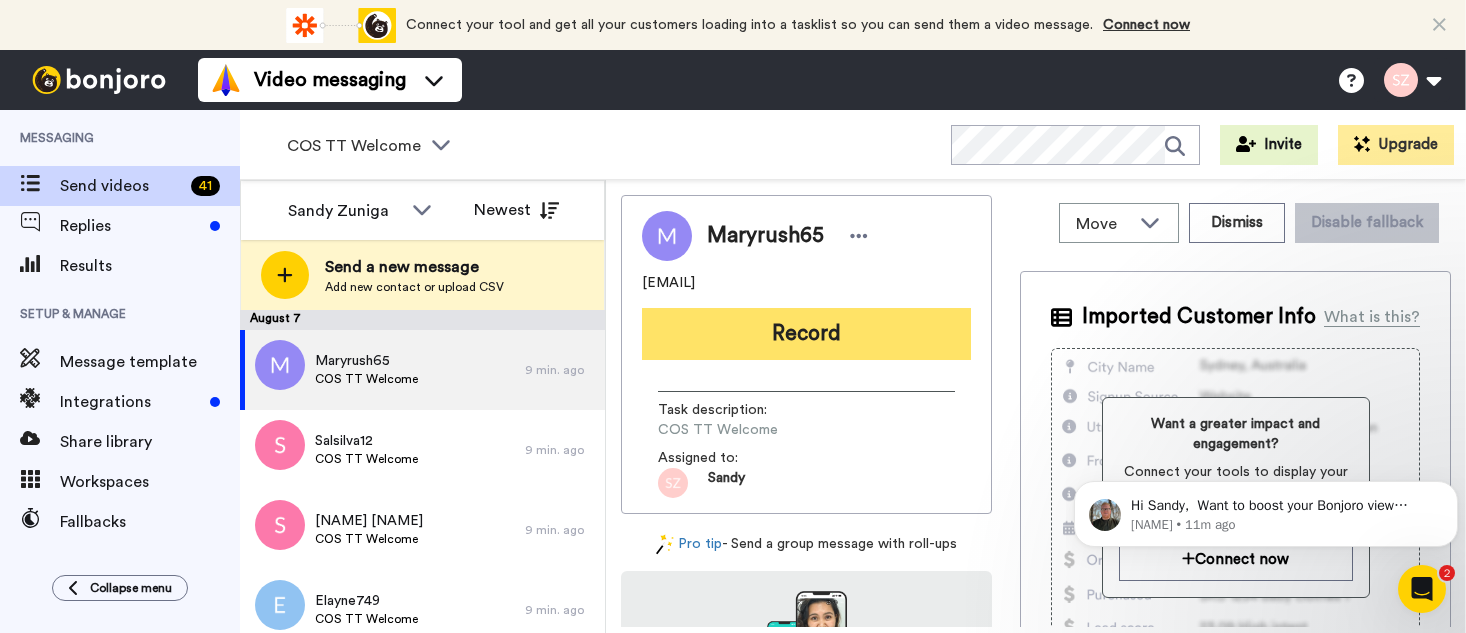 click on "Record" at bounding box center (806, 334) 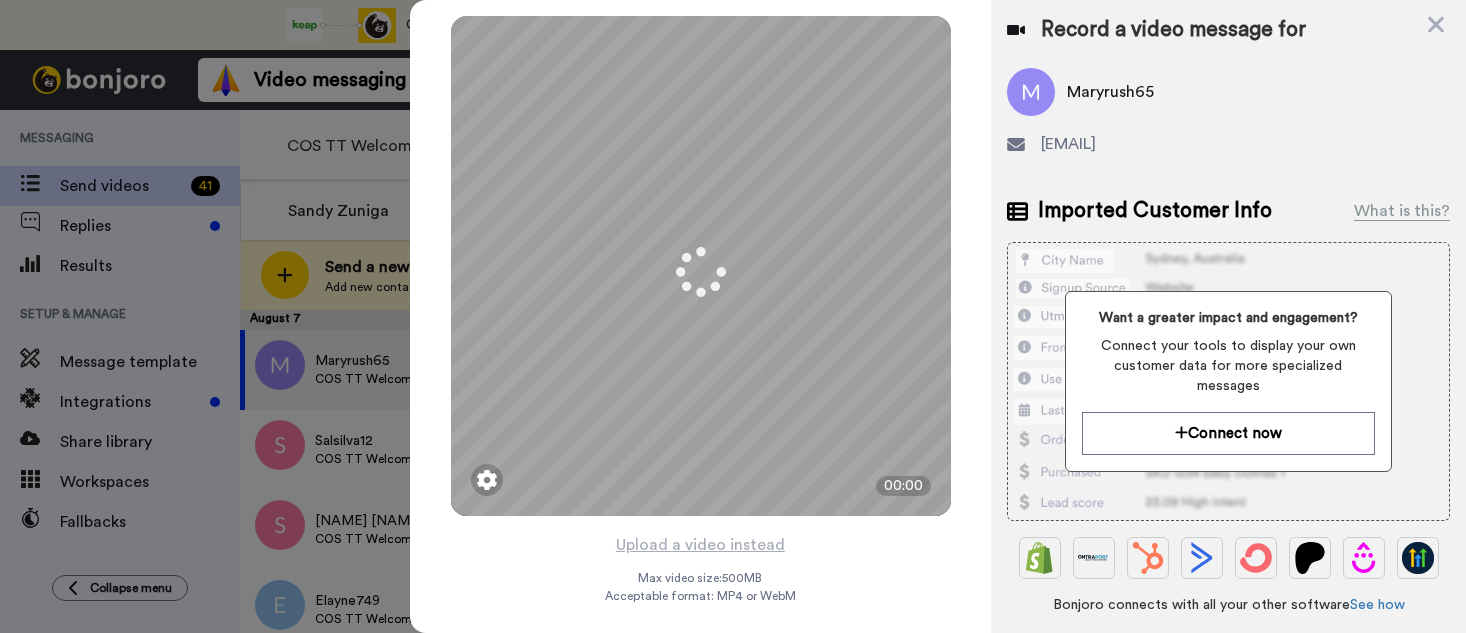 click on "Upload a video instead" at bounding box center (700, 545) 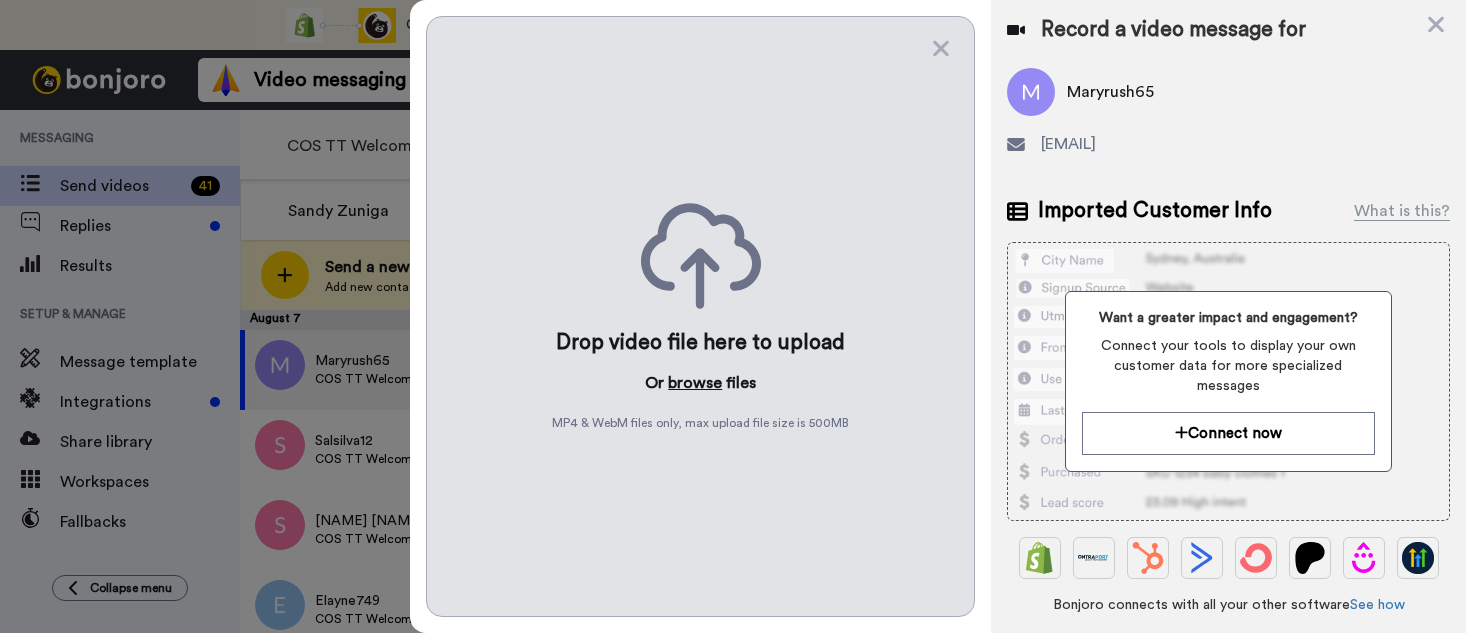 click on "browse" at bounding box center (695, 383) 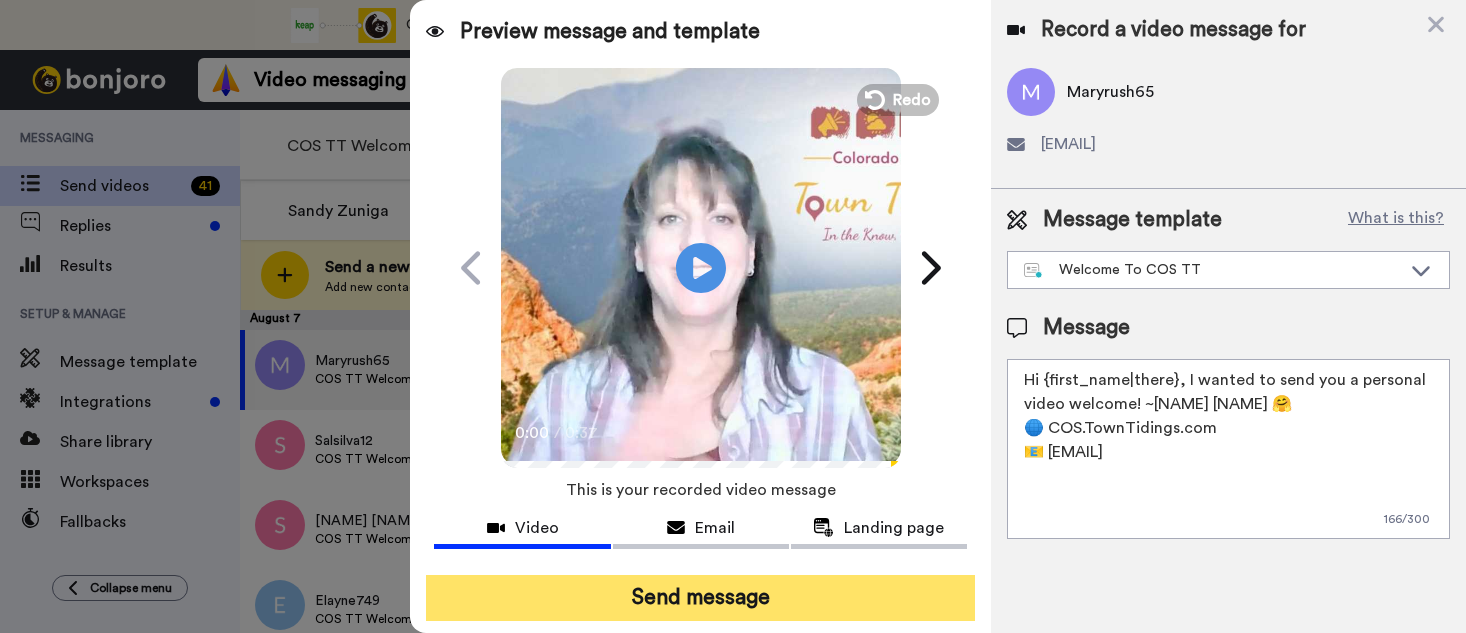 click on "Send message" at bounding box center [700, 598] 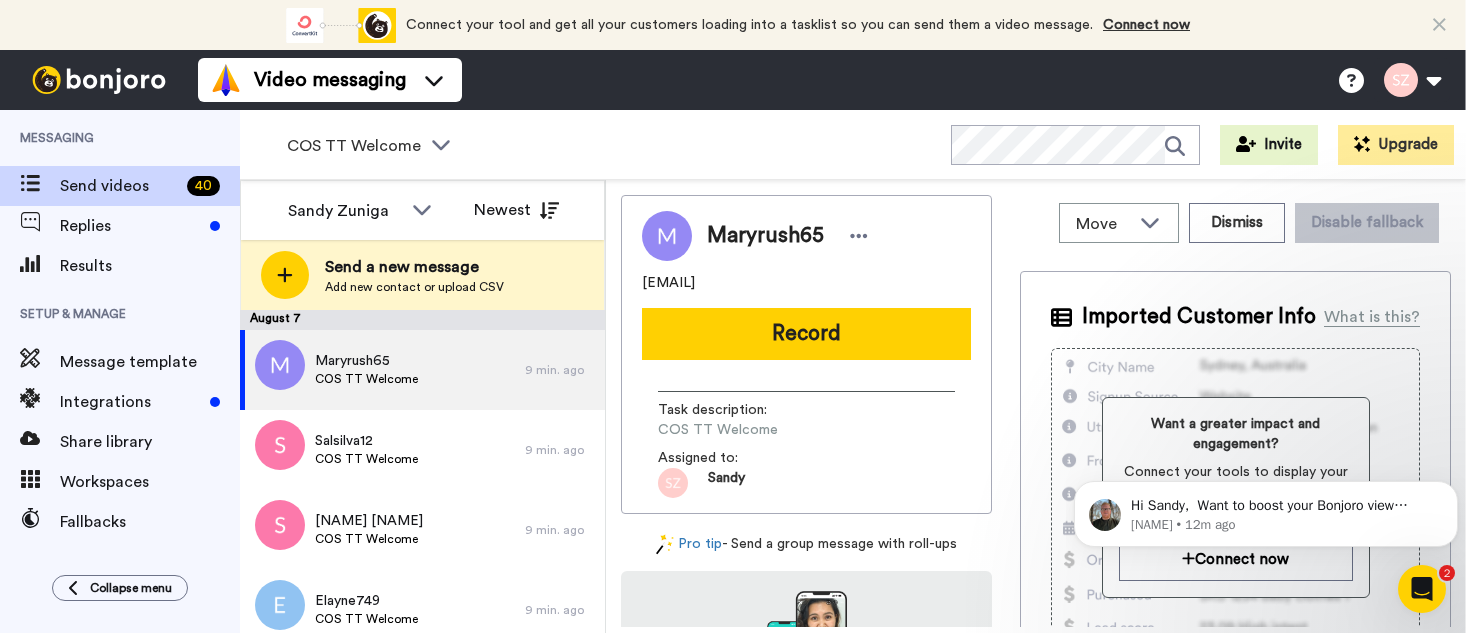 scroll, scrollTop: 0, scrollLeft: 0, axis: both 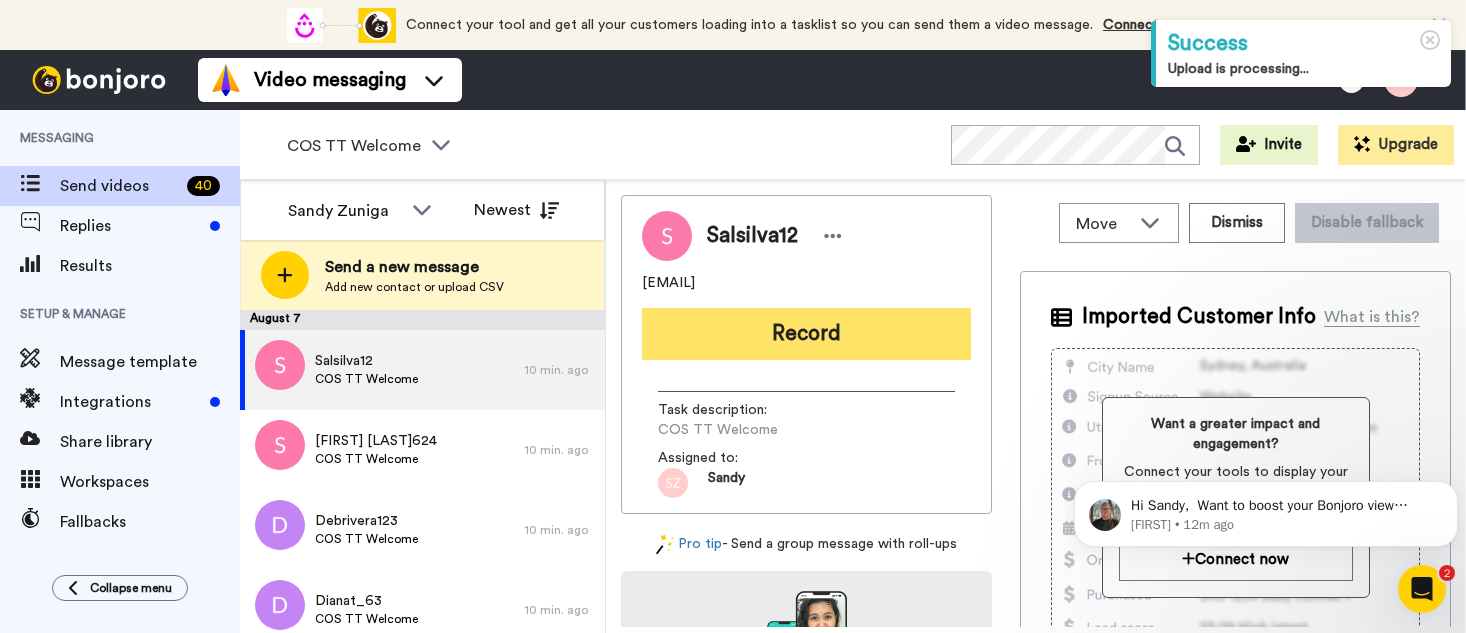 click on "Record" at bounding box center (806, 334) 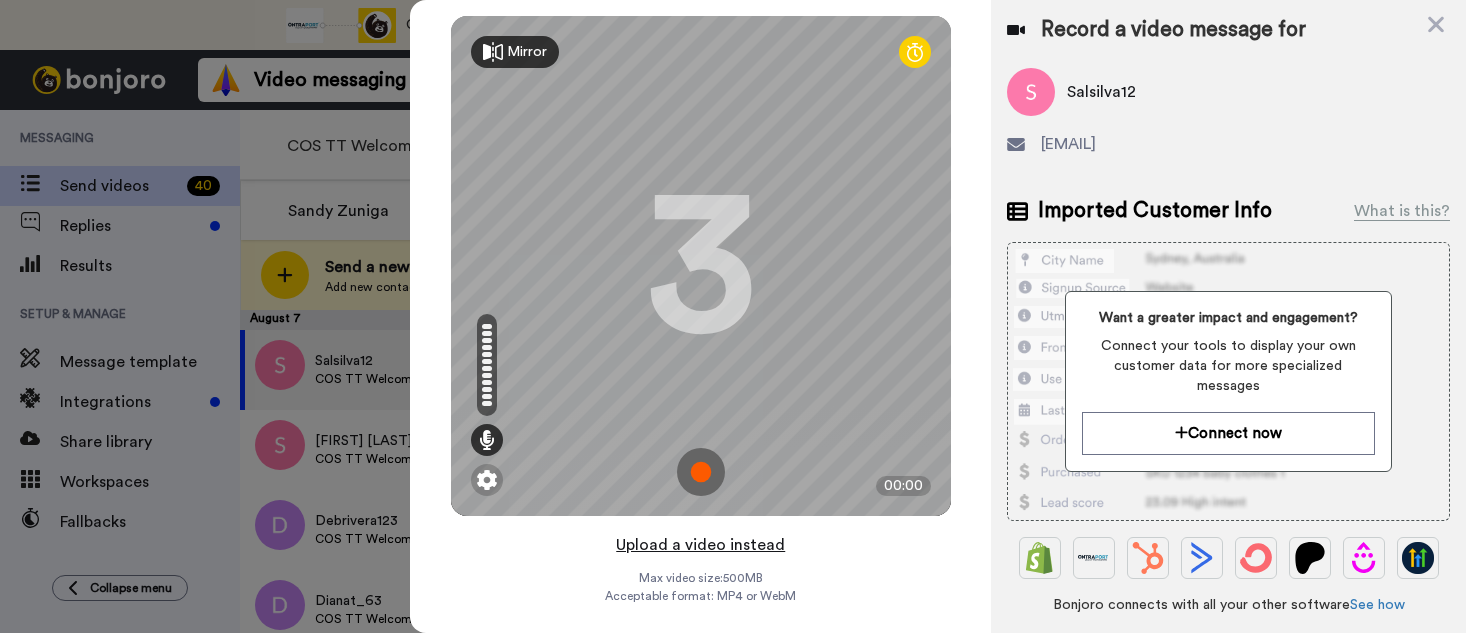 click on "Upload a video instead" at bounding box center (700, 545) 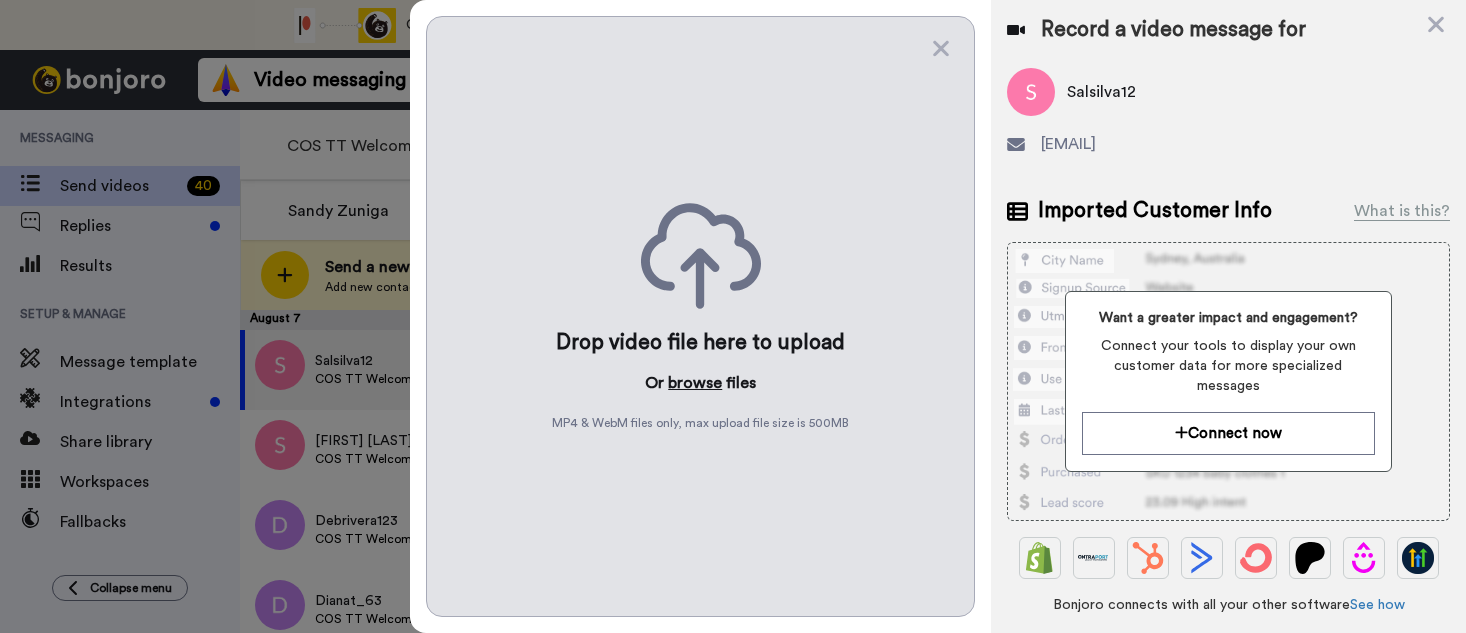 click on "browse" at bounding box center [695, 383] 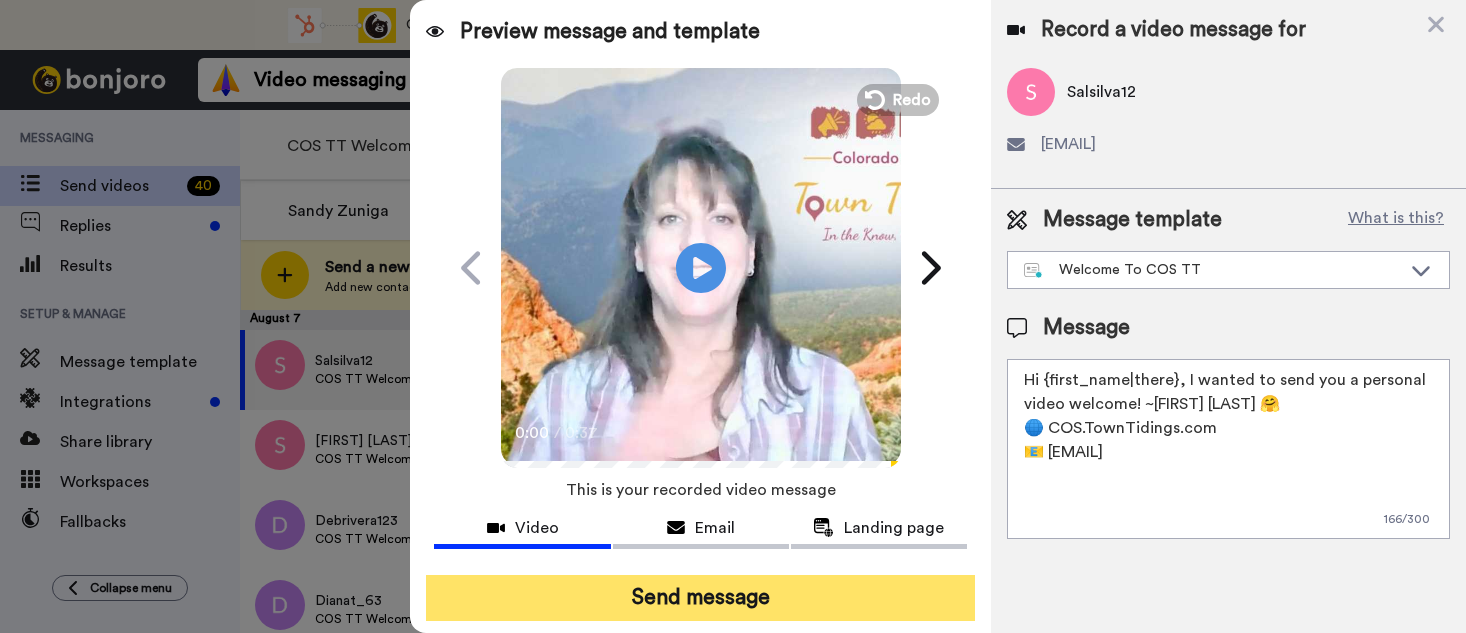 click on "Send message" at bounding box center [700, 598] 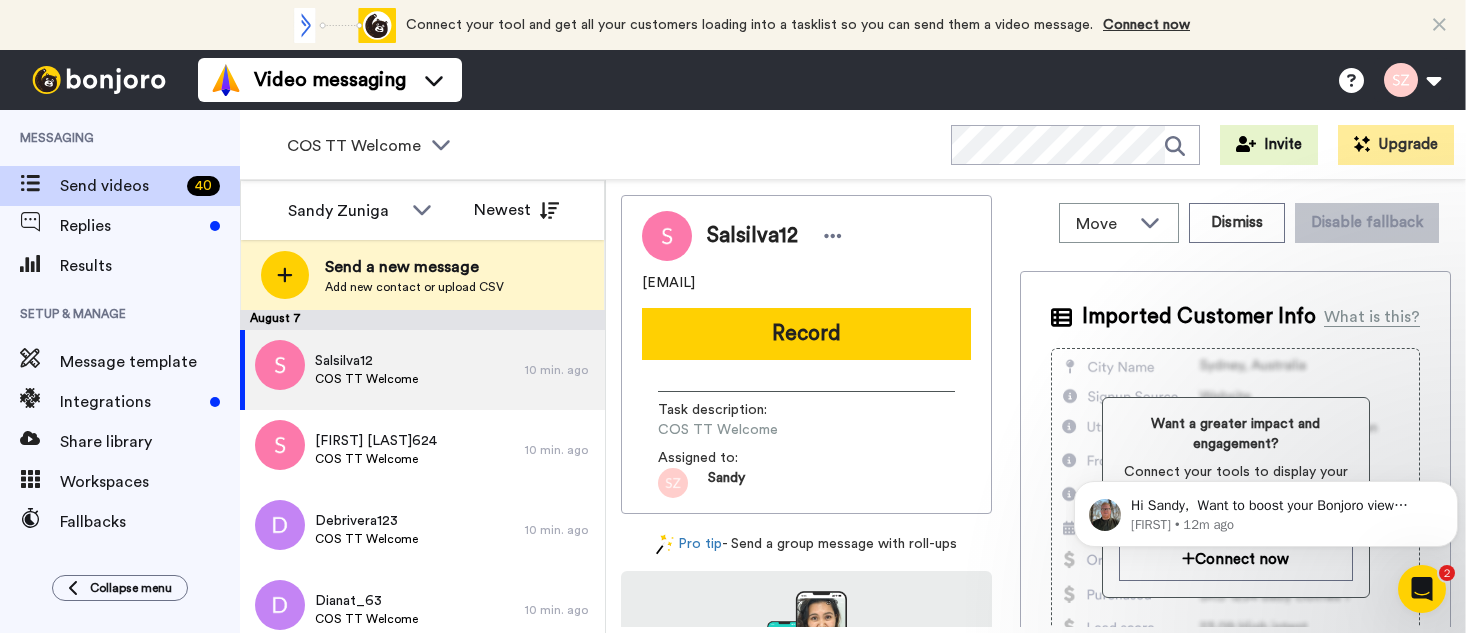 scroll, scrollTop: 0, scrollLeft: 0, axis: both 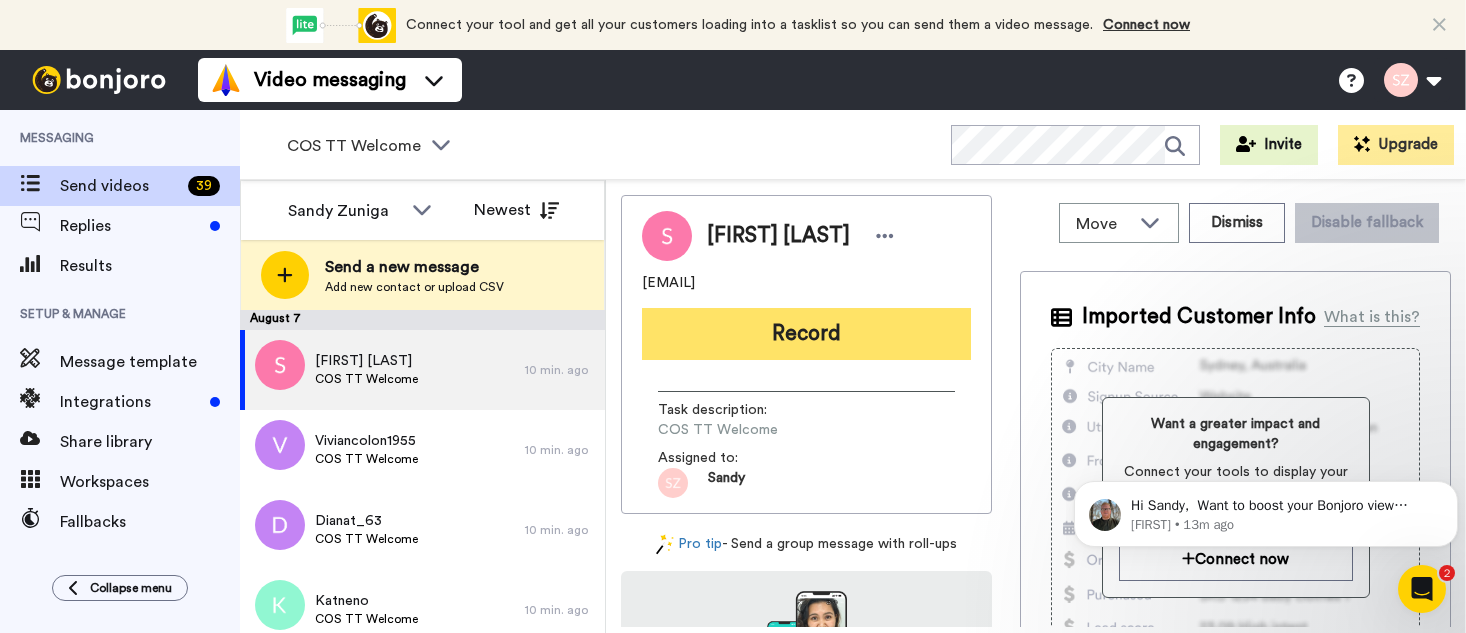 click on "Record" at bounding box center [806, 334] 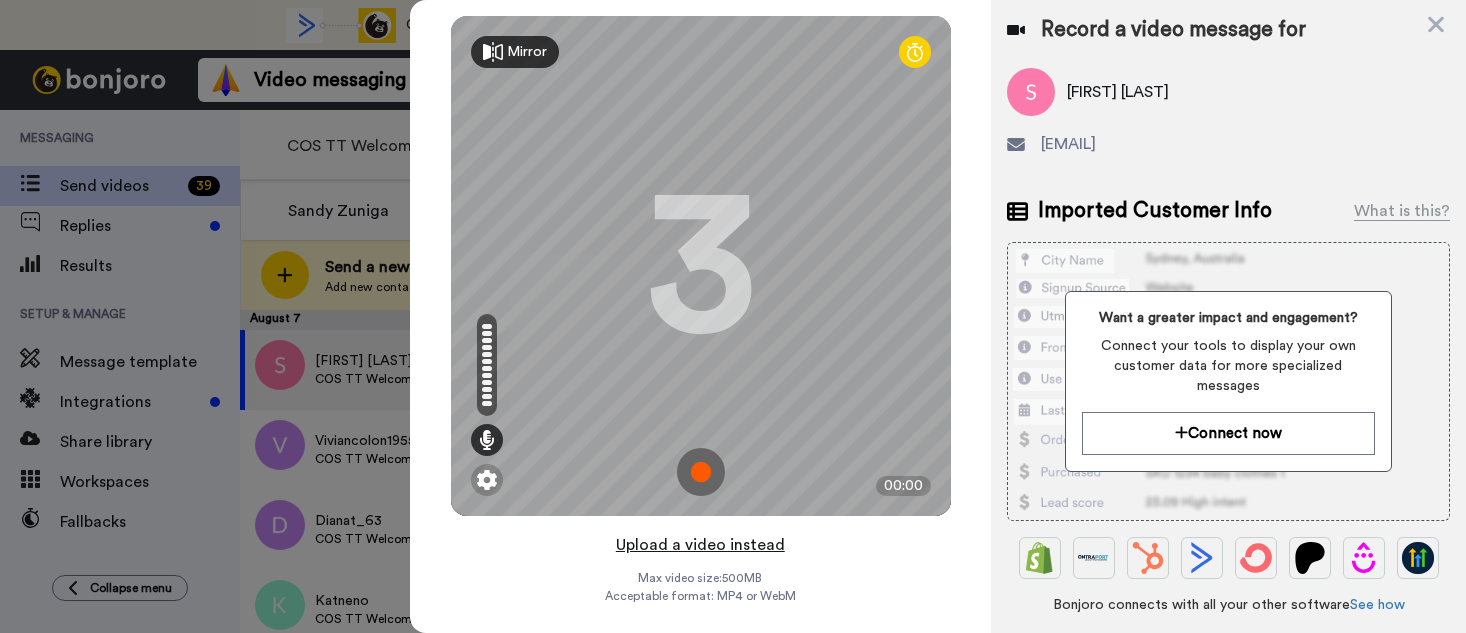 click on "Upload a video instead" at bounding box center (700, 545) 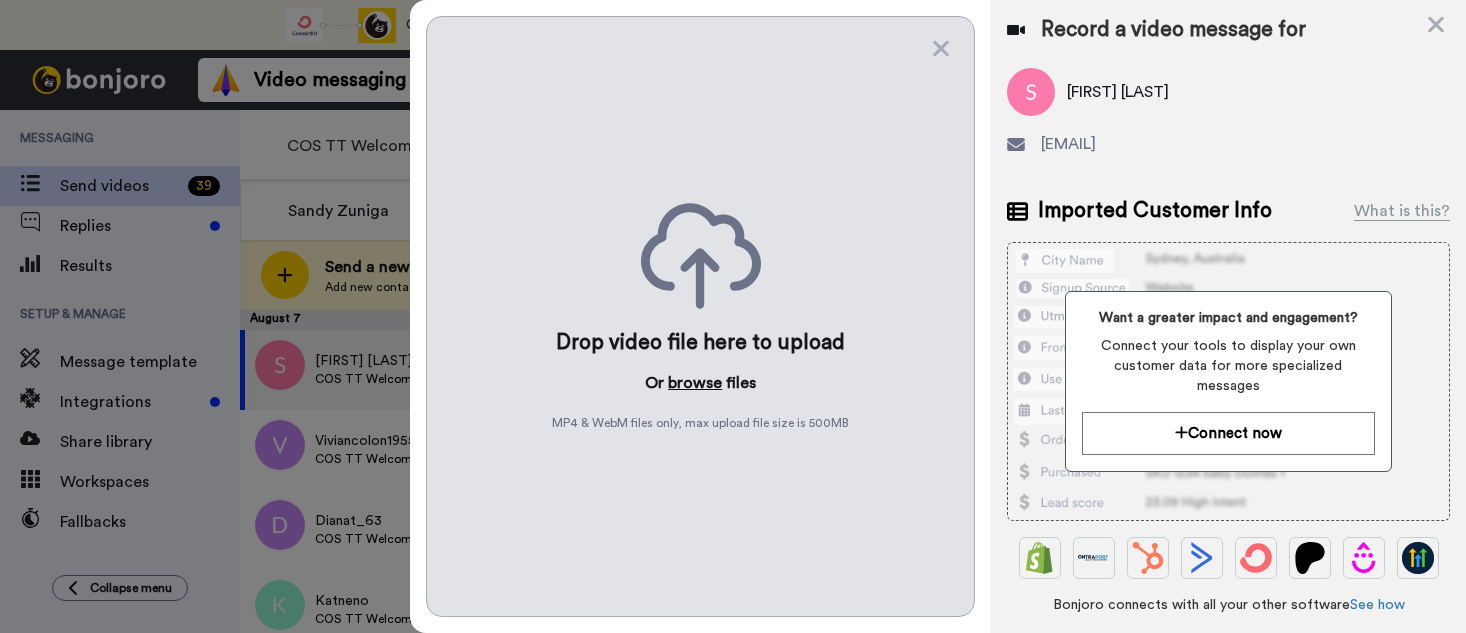 click on "browse" at bounding box center [695, 383] 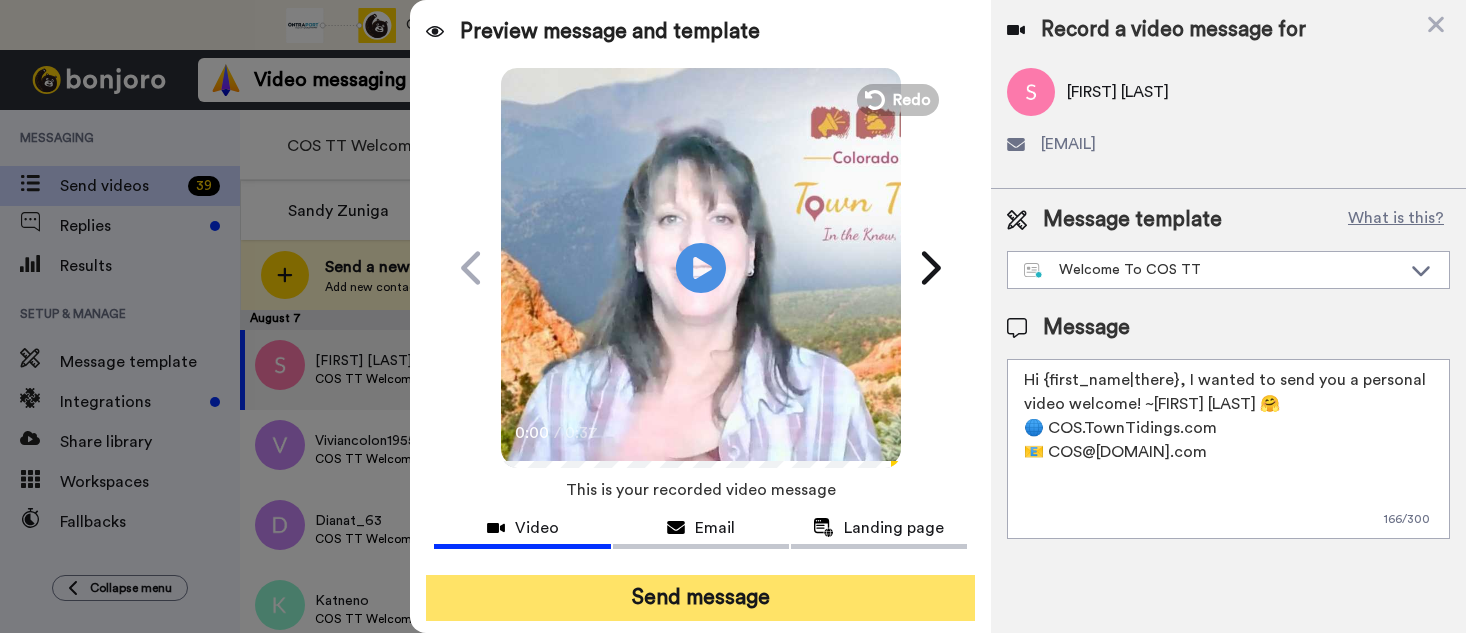 click on "Send message" at bounding box center (700, 598) 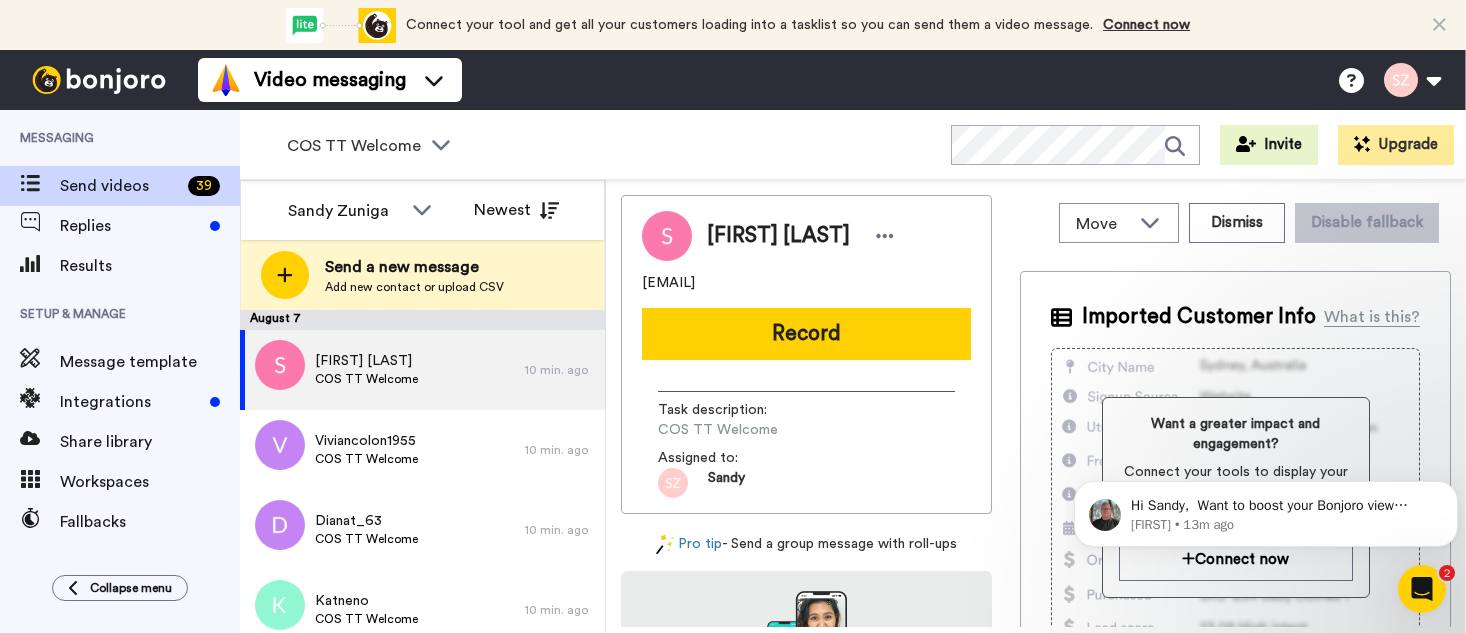 scroll, scrollTop: 0, scrollLeft: 0, axis: both 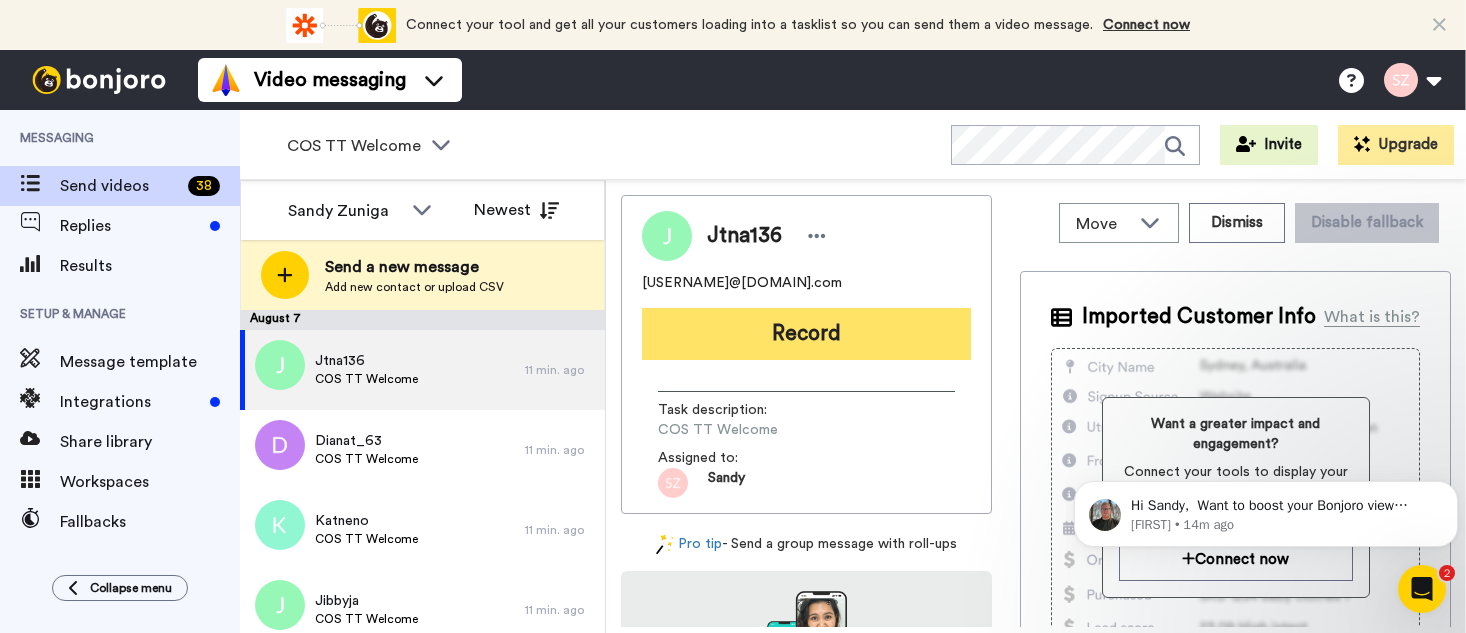 click on "Record" at bounding box center (806, 334) 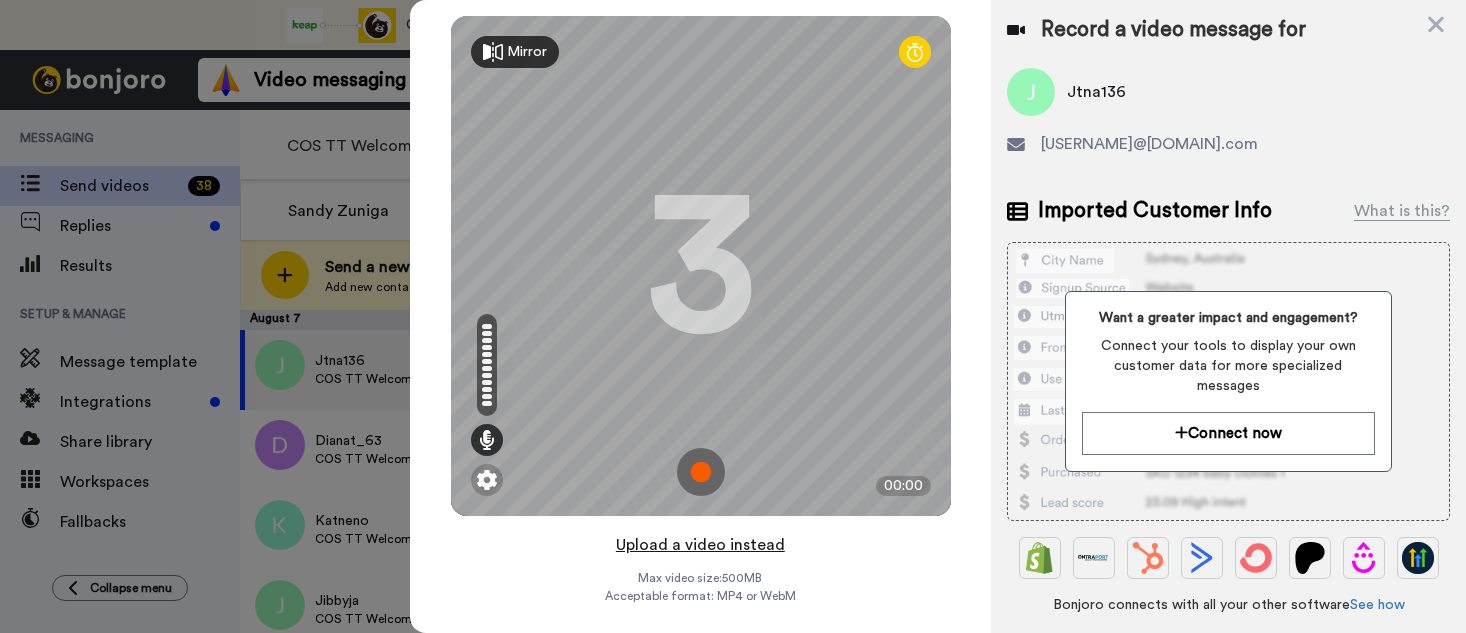 click on "Upload a video instead" at bounding box center [700, 545] 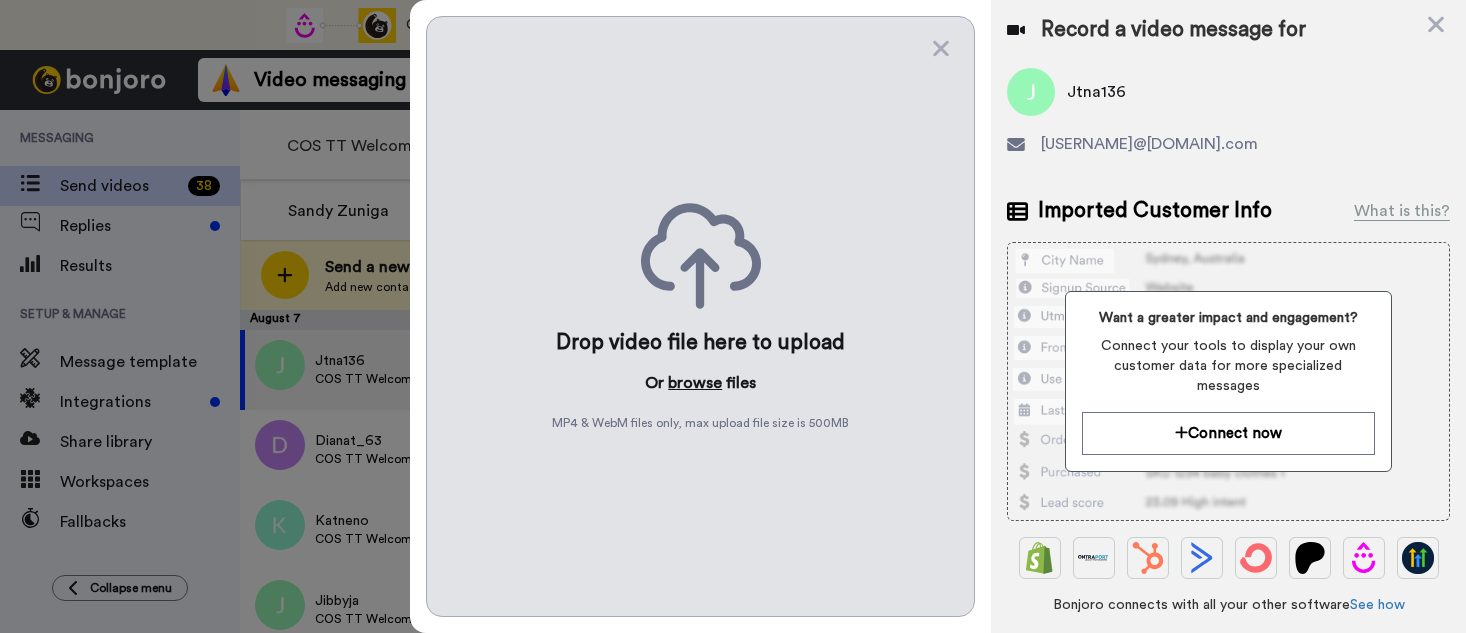 click on "browse" at bounding box center [695, 383] 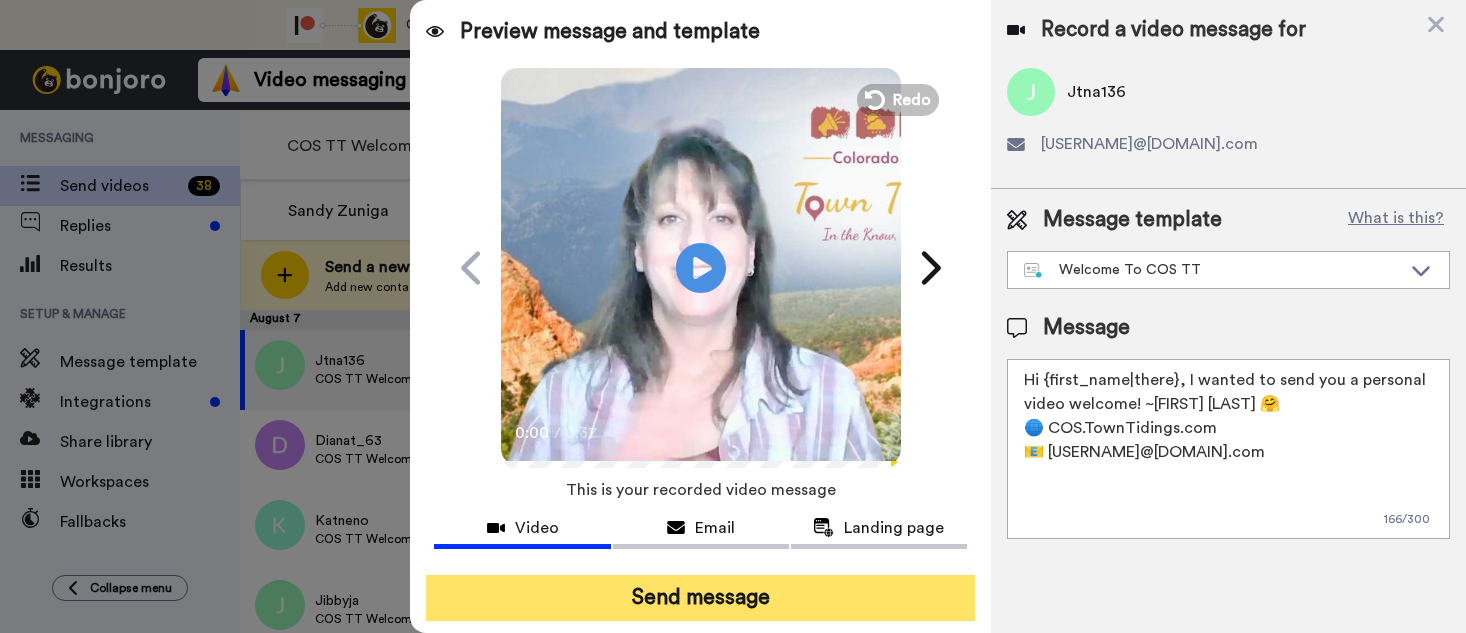click on "Send message" at bounding box center (700, 598) 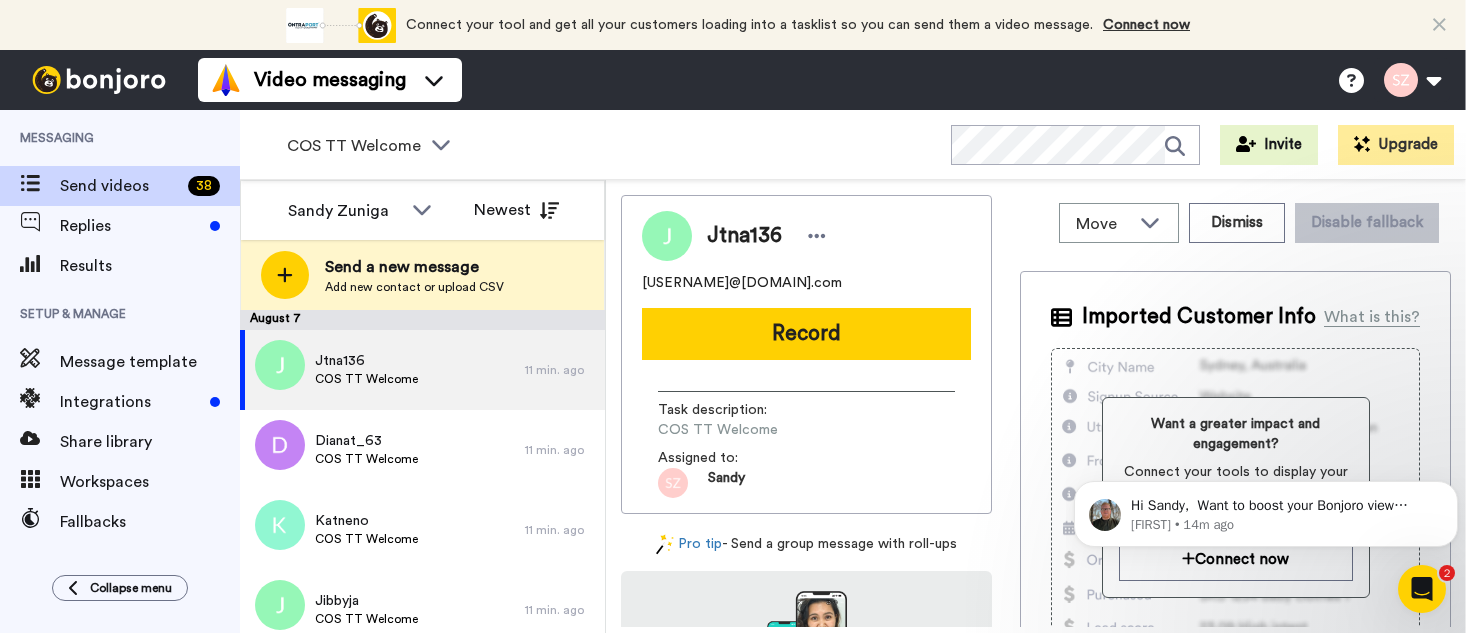scroll, scrollTop: 0, scrollLeft: 0, axis: both 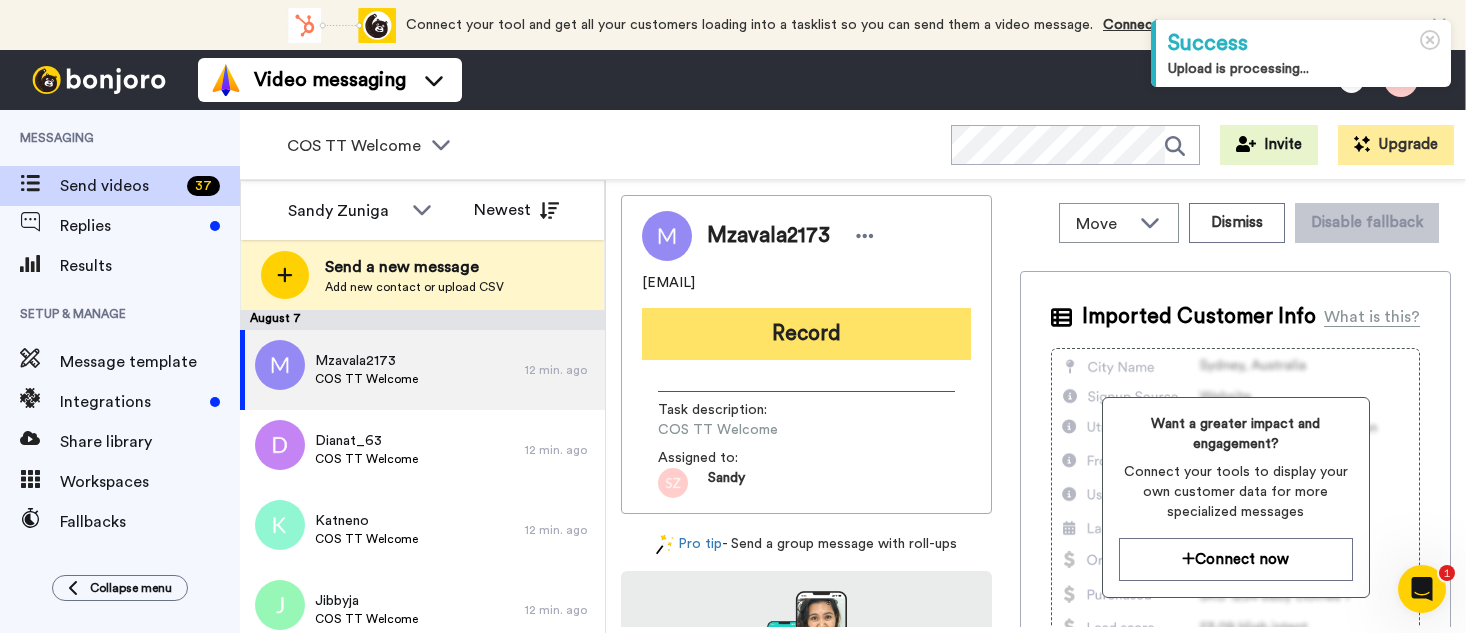 click on "Record" at bounding box center [806, 334] 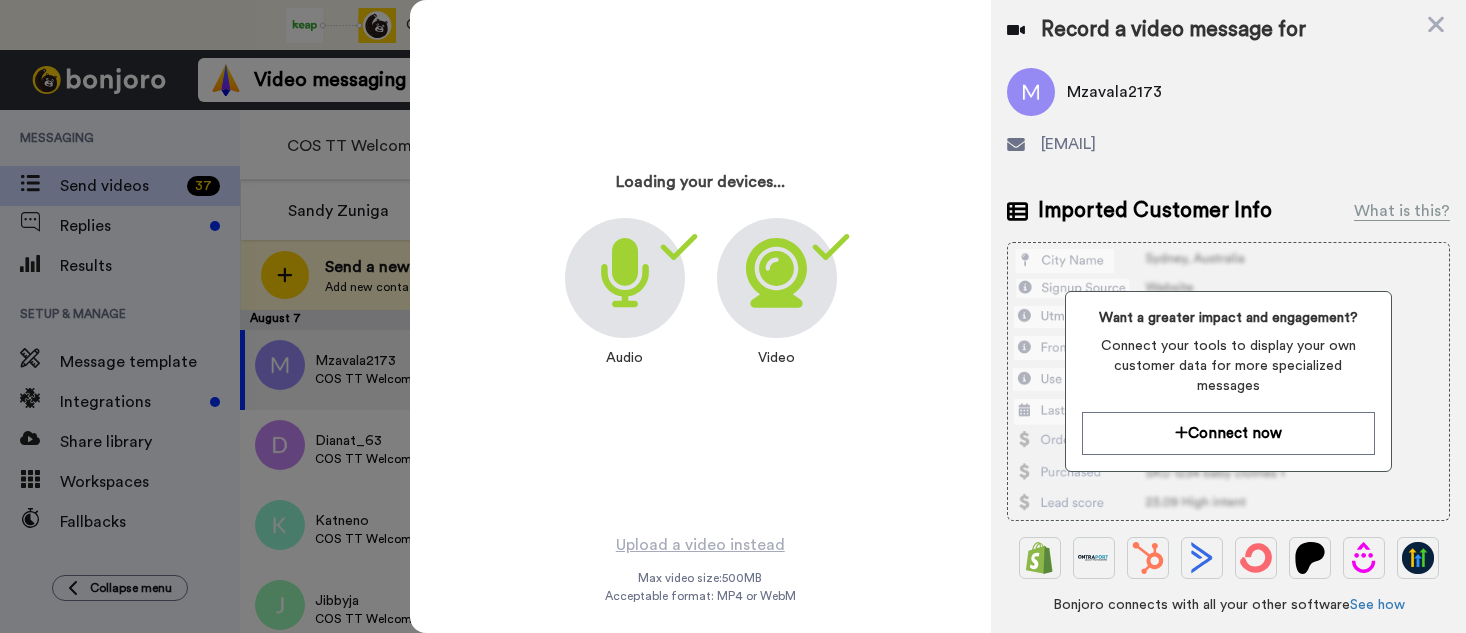 scroll, scrollTop: 0, scrollLeft: 0, axis: both 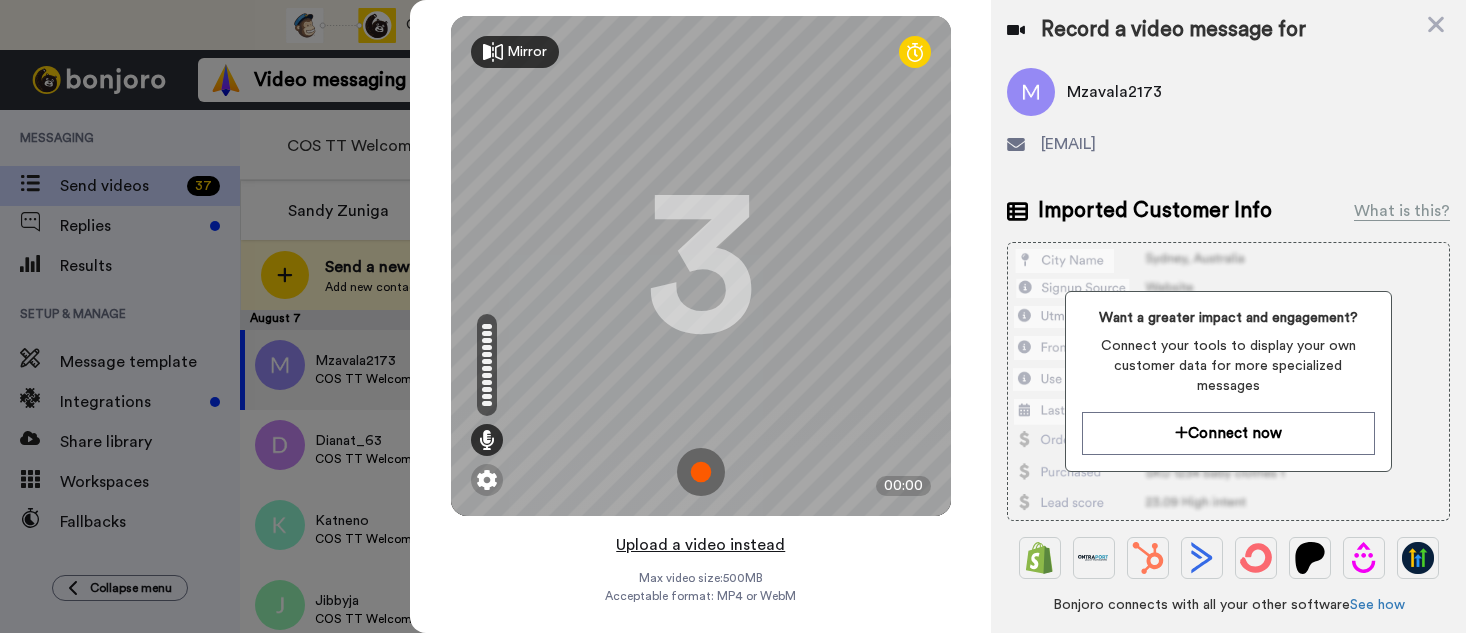 click on "Upload a video instead" at bounding box center (700, 545) 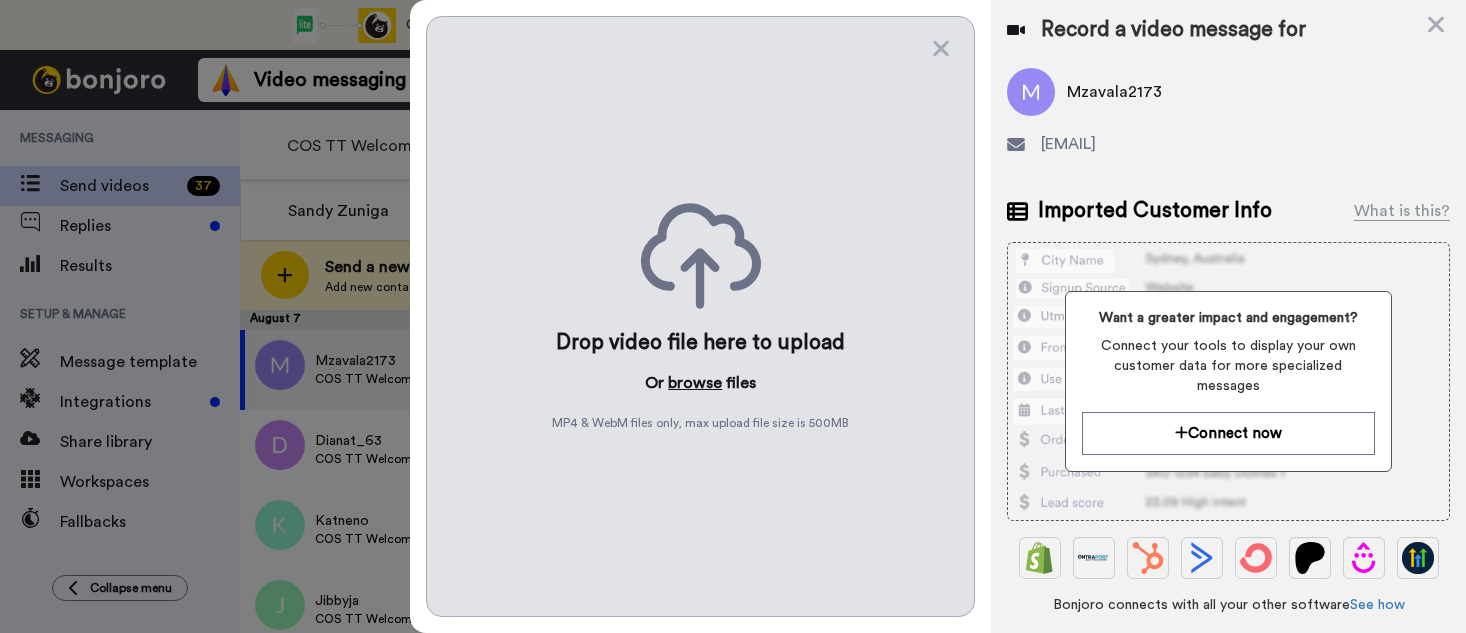 click on "browse" at bounding box center (695, 383) 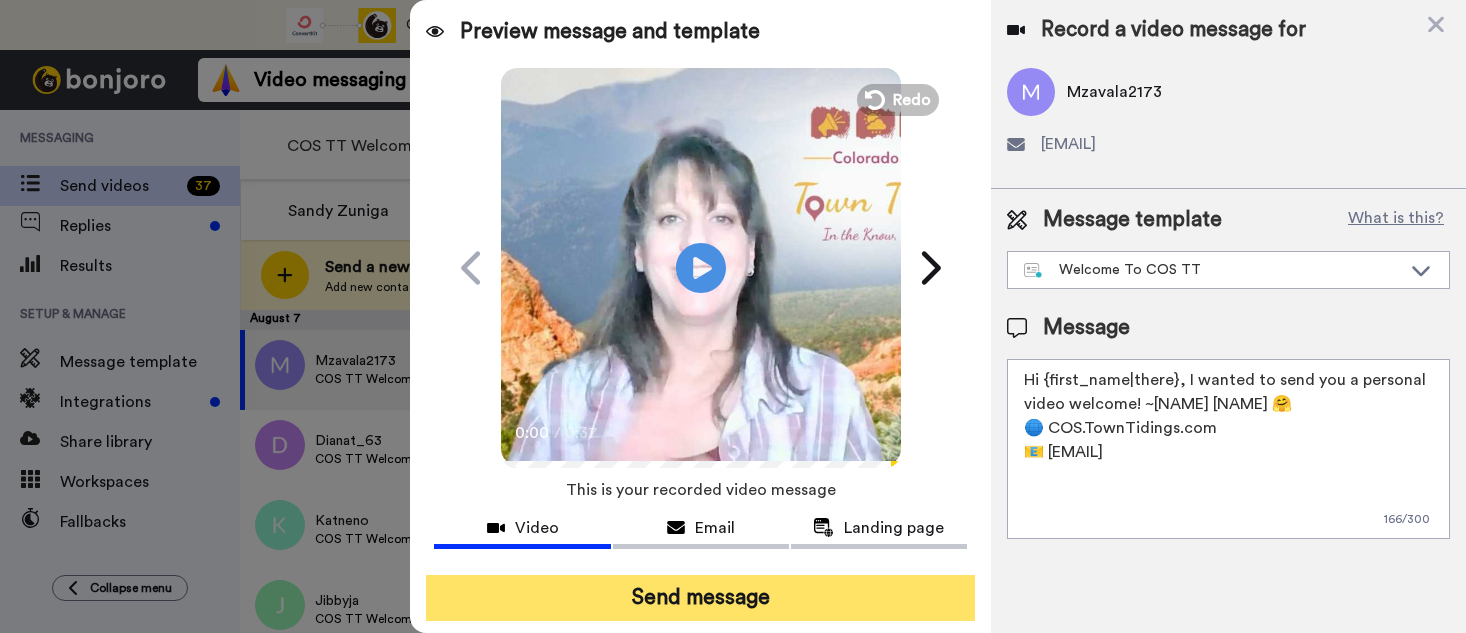 click on "Send message" at bounding box center (700, 598) 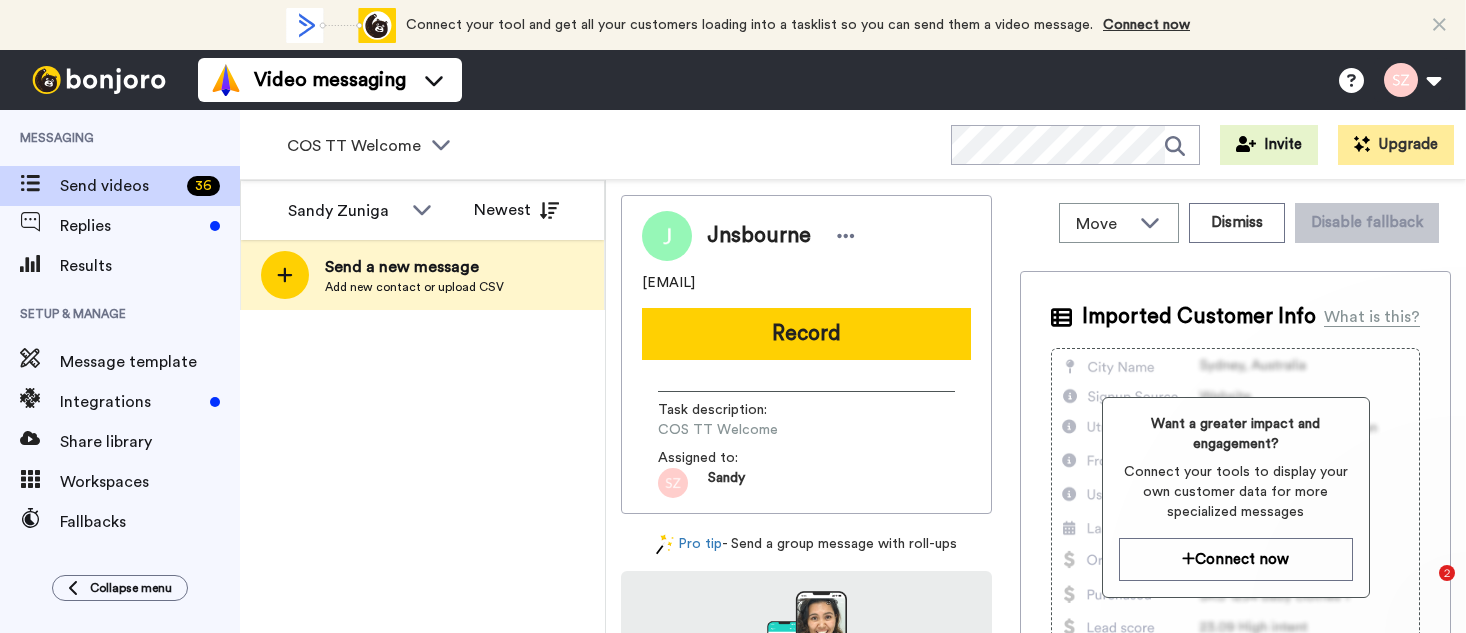 scroll, scrollTop: 0, scrollLeft: 0, axis: both 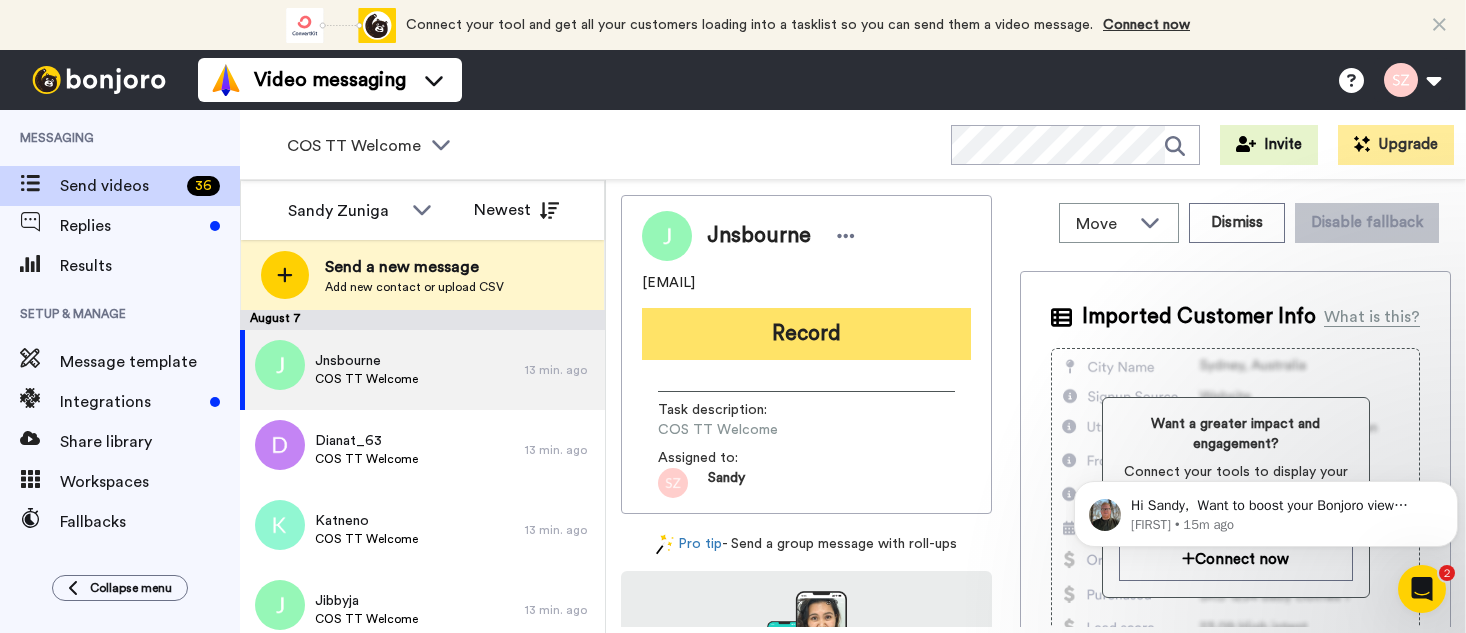 click on "Record" at bounding box center (806, 334) 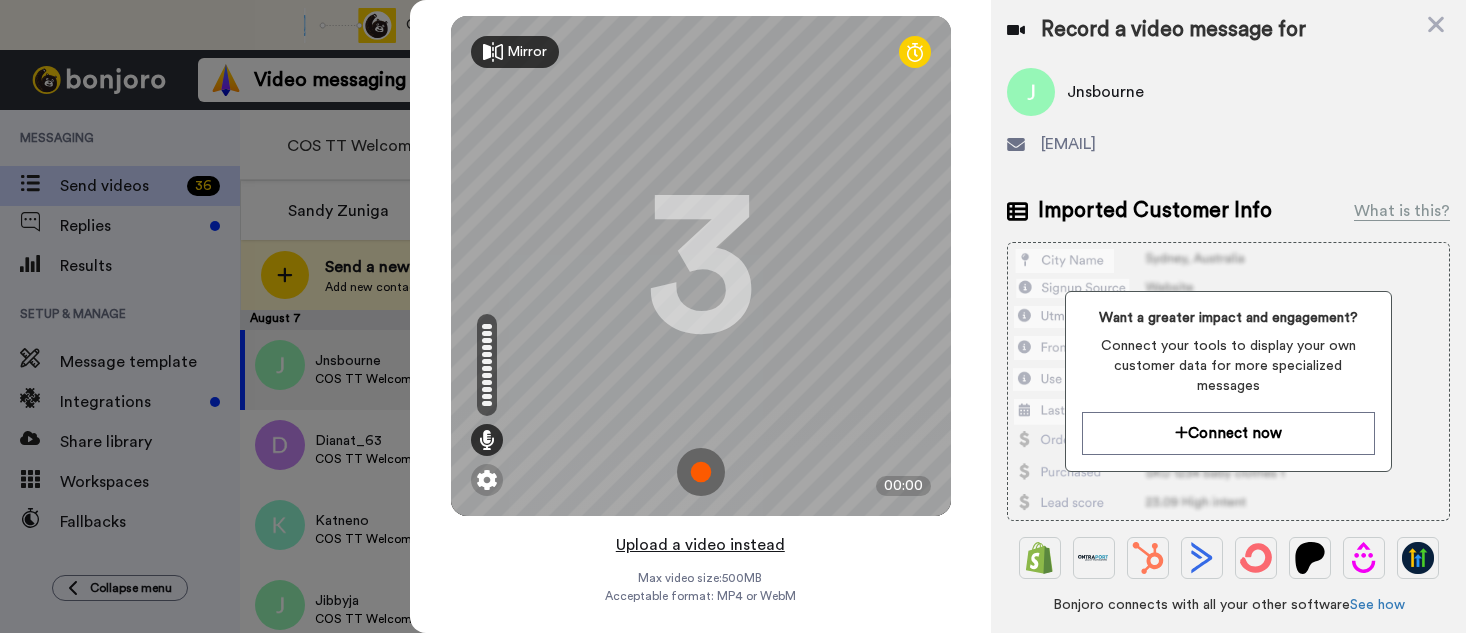 click on "Upload a video instead" at bounding box center (700, 545) 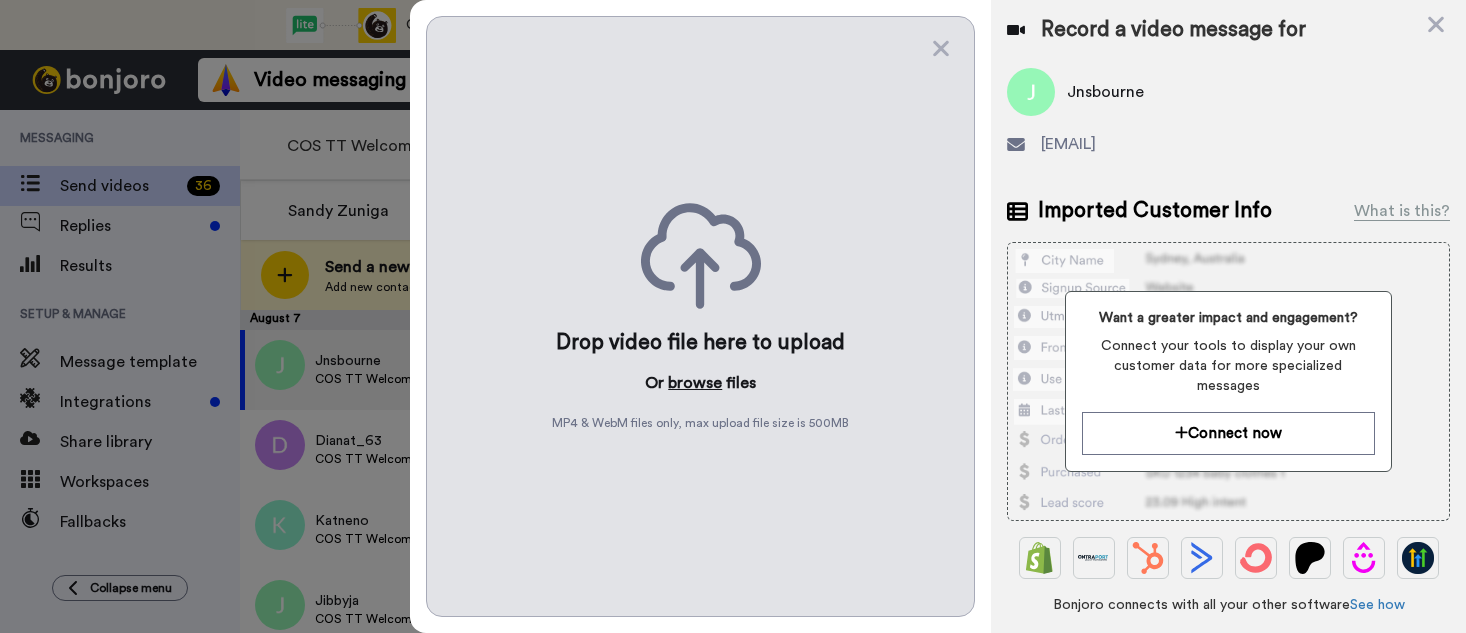 click on "browse" at bounding box center [695, 383] 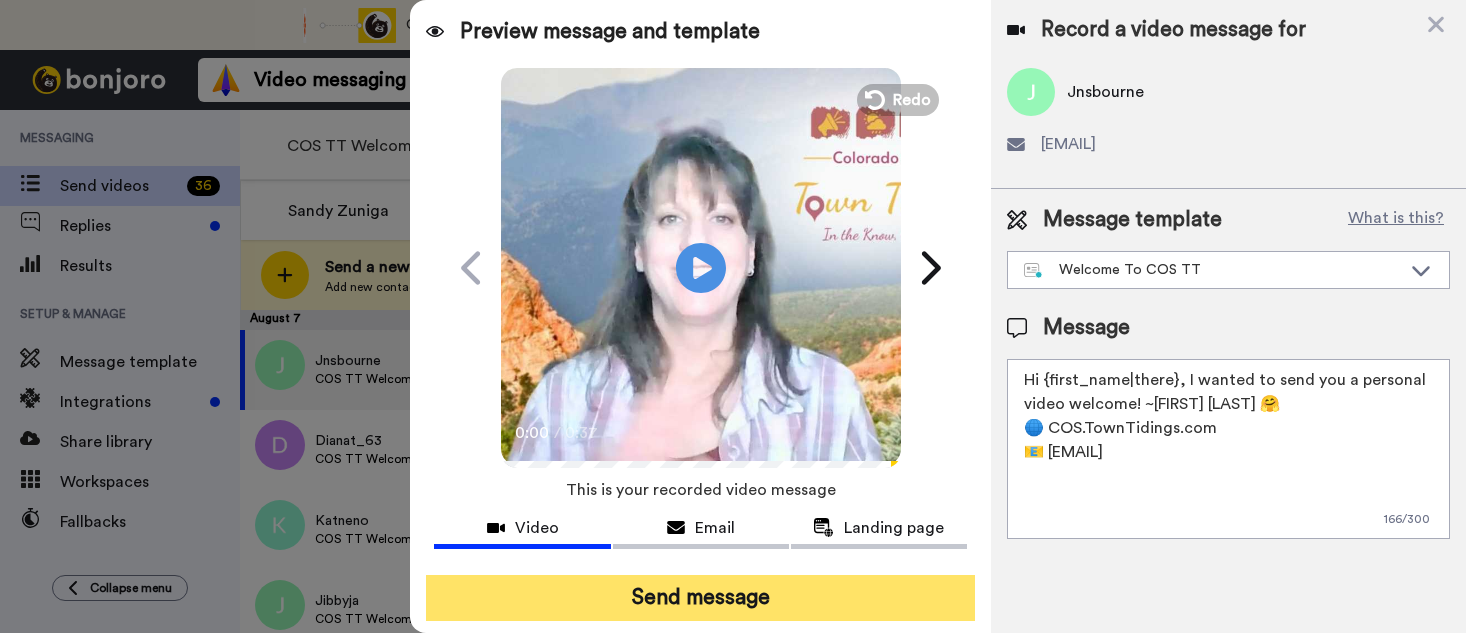 click on "Send message" at bounding box center (700, 598) 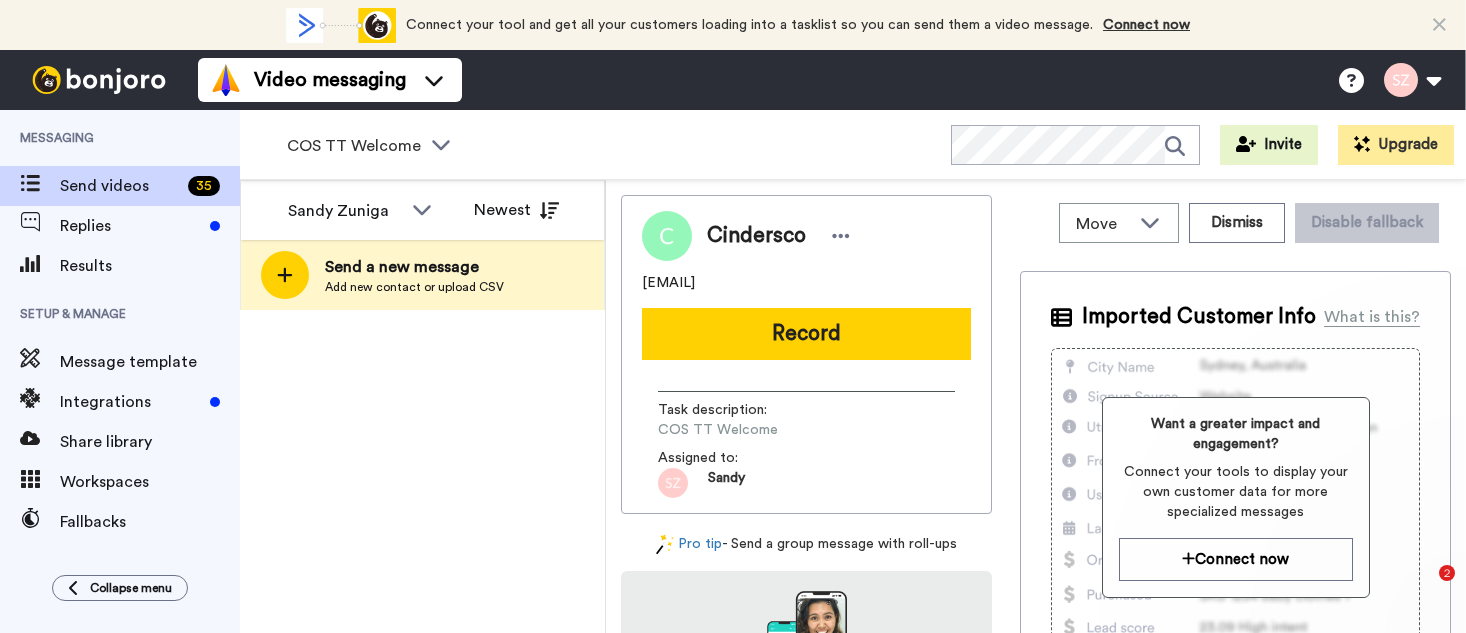 scroll, scrollTop: 0, scrollLeft: 0, axis: both 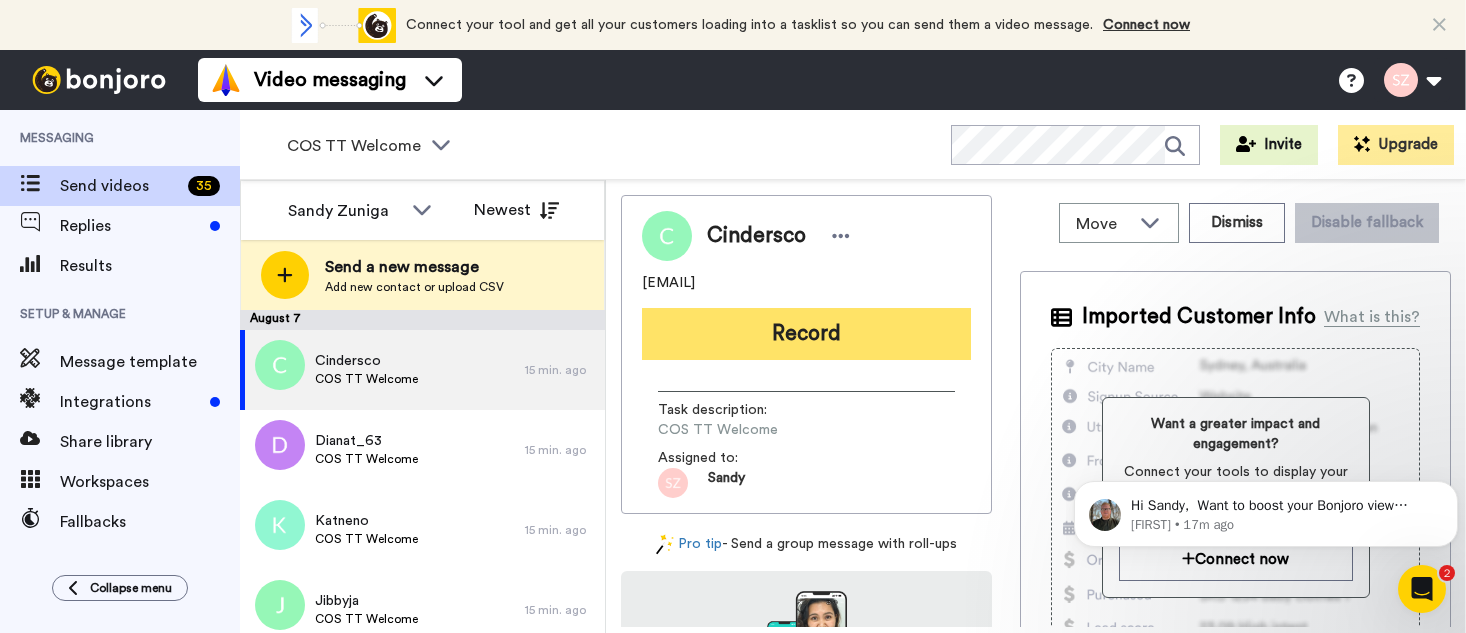 click on "Record" at bounding box center [806, 334] 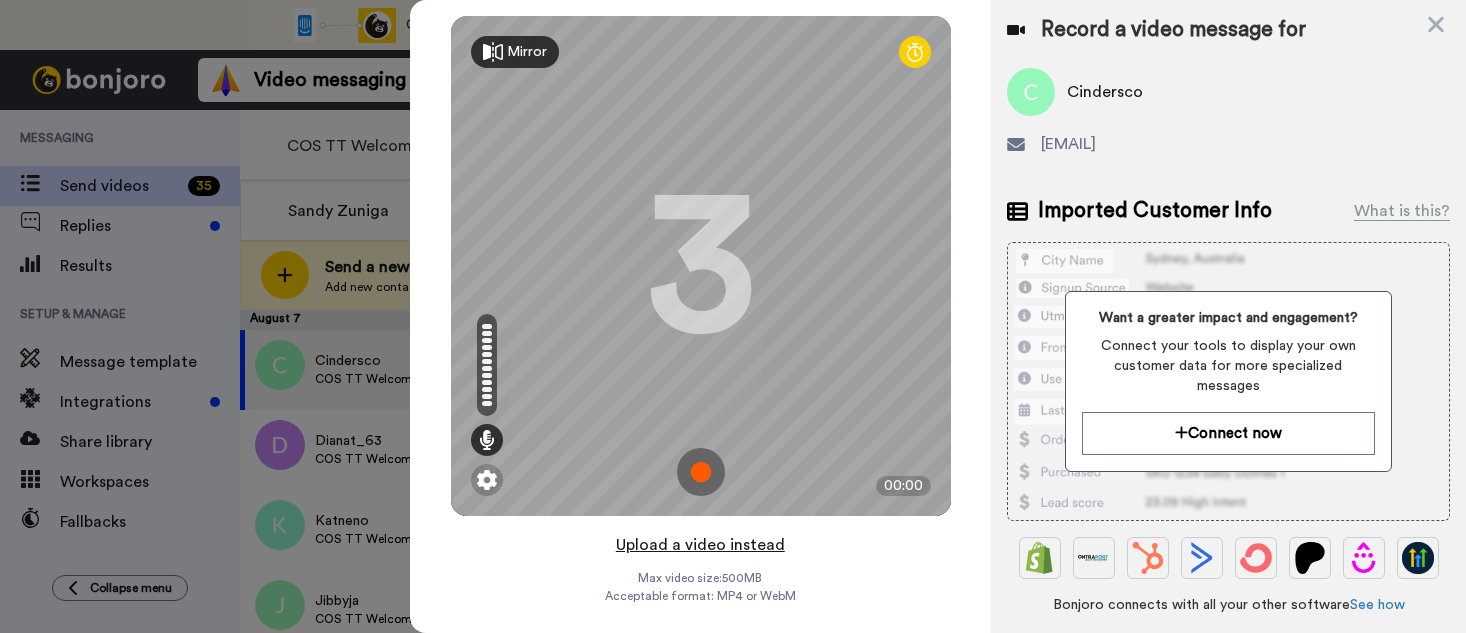click on "Upload a video instead" at bounding box center (700, 545) 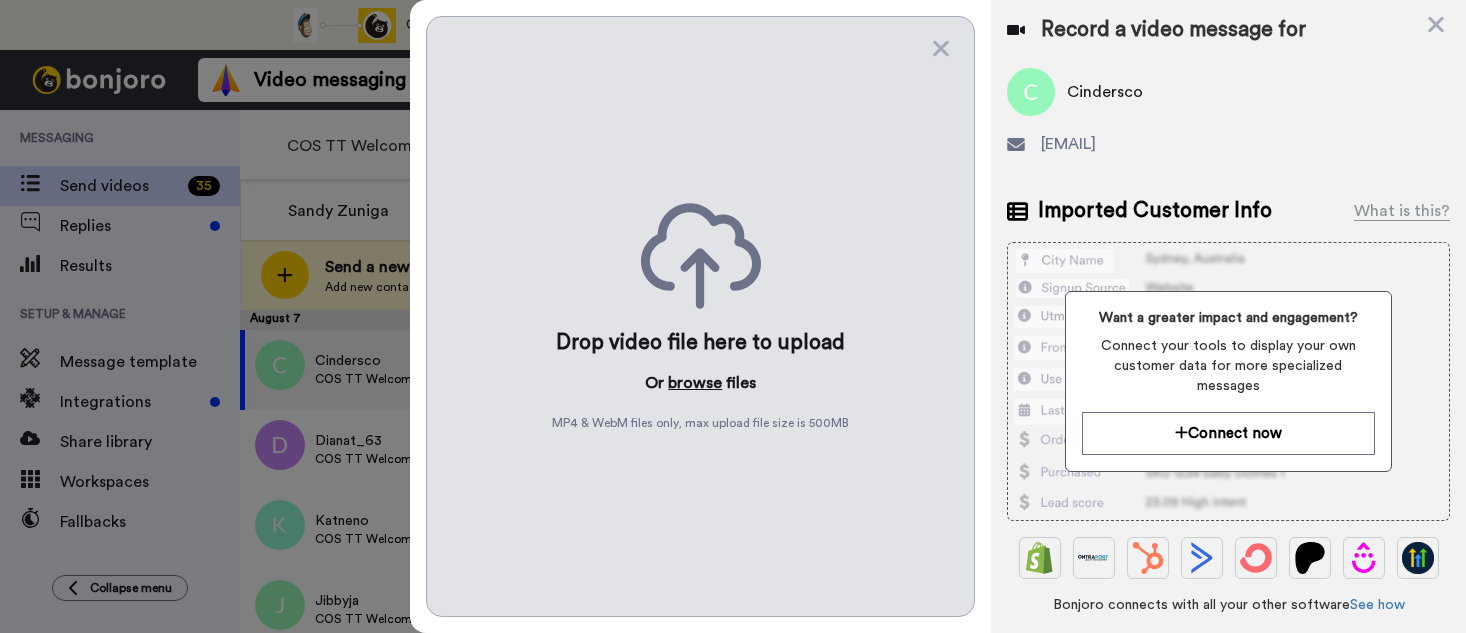 click on "browse" at bounding box center (695, 383) 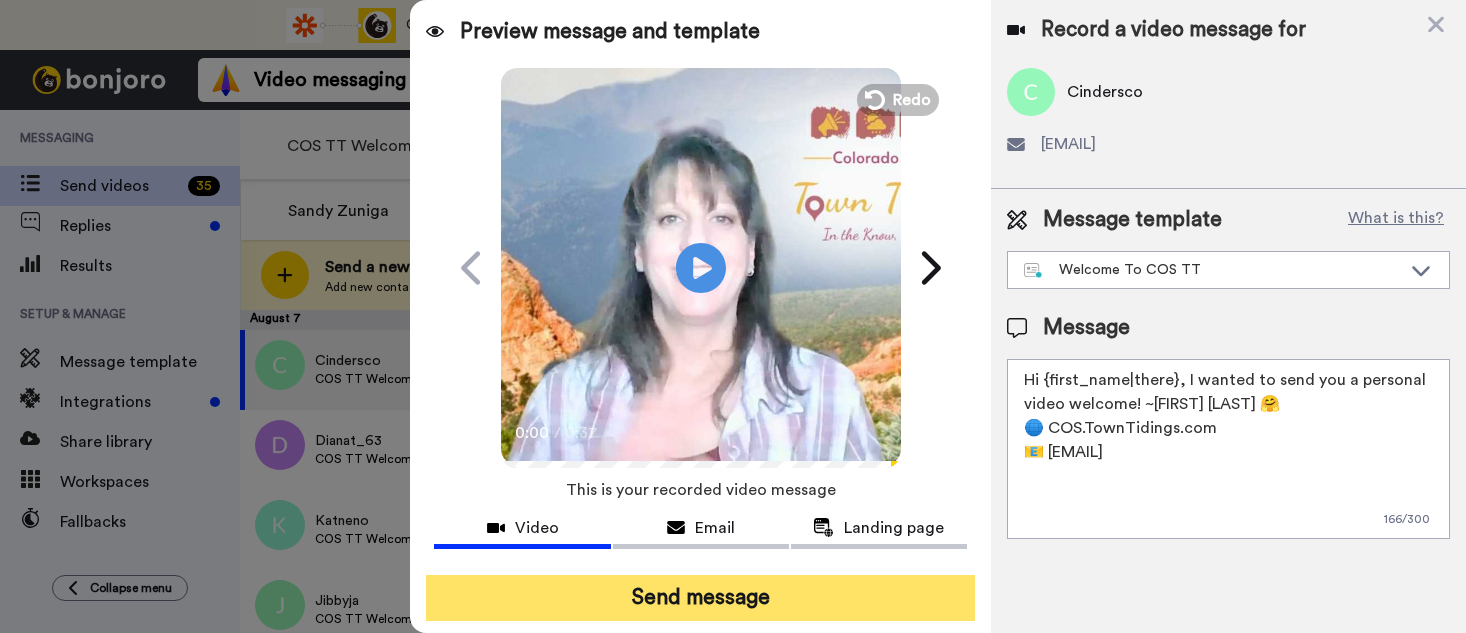 click on "Send message" at bounding box center (700, 598) 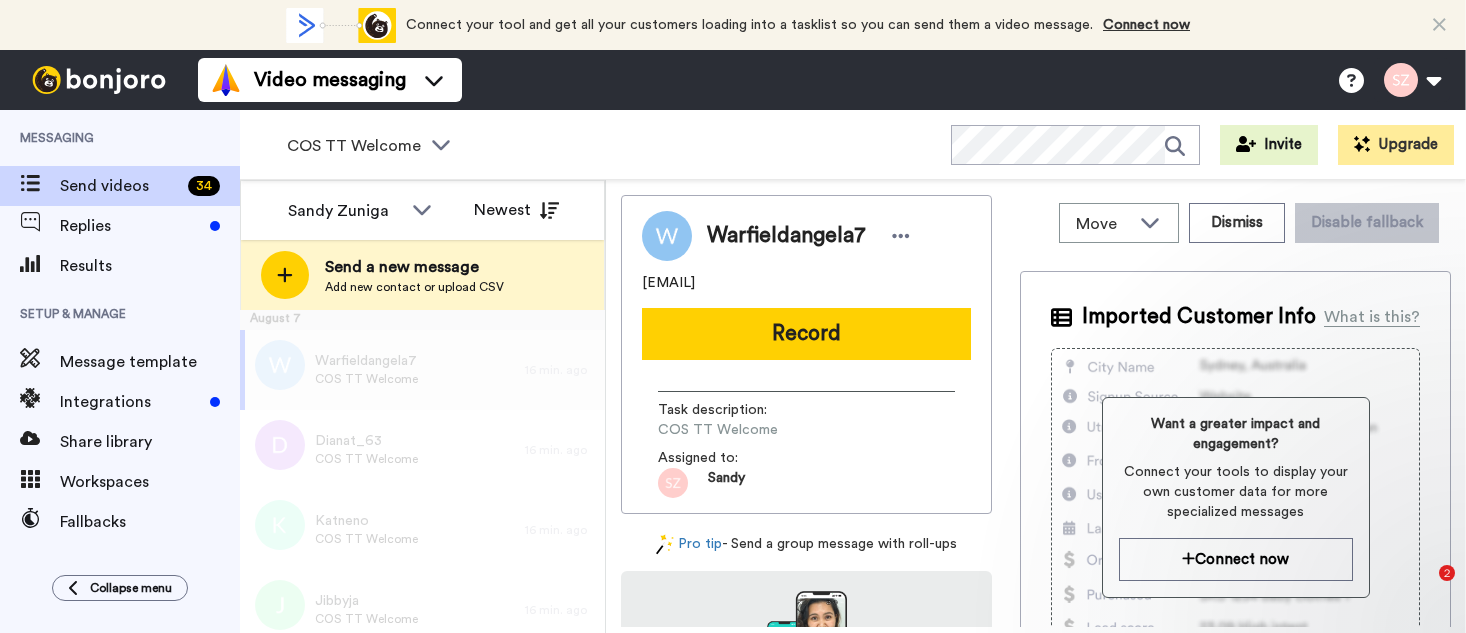 scroll, scrollTop: 0, scrollLeft: 0, axis: both 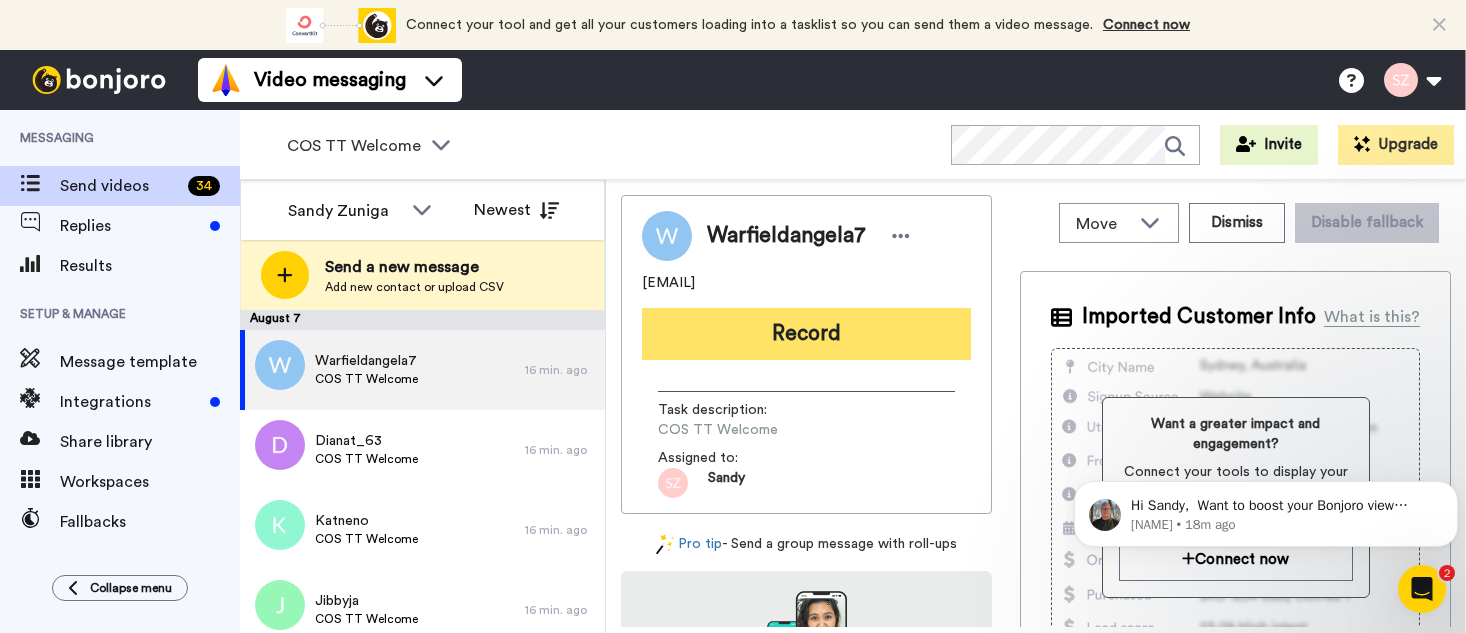 click on "Record" at bounding box center (806, 334) 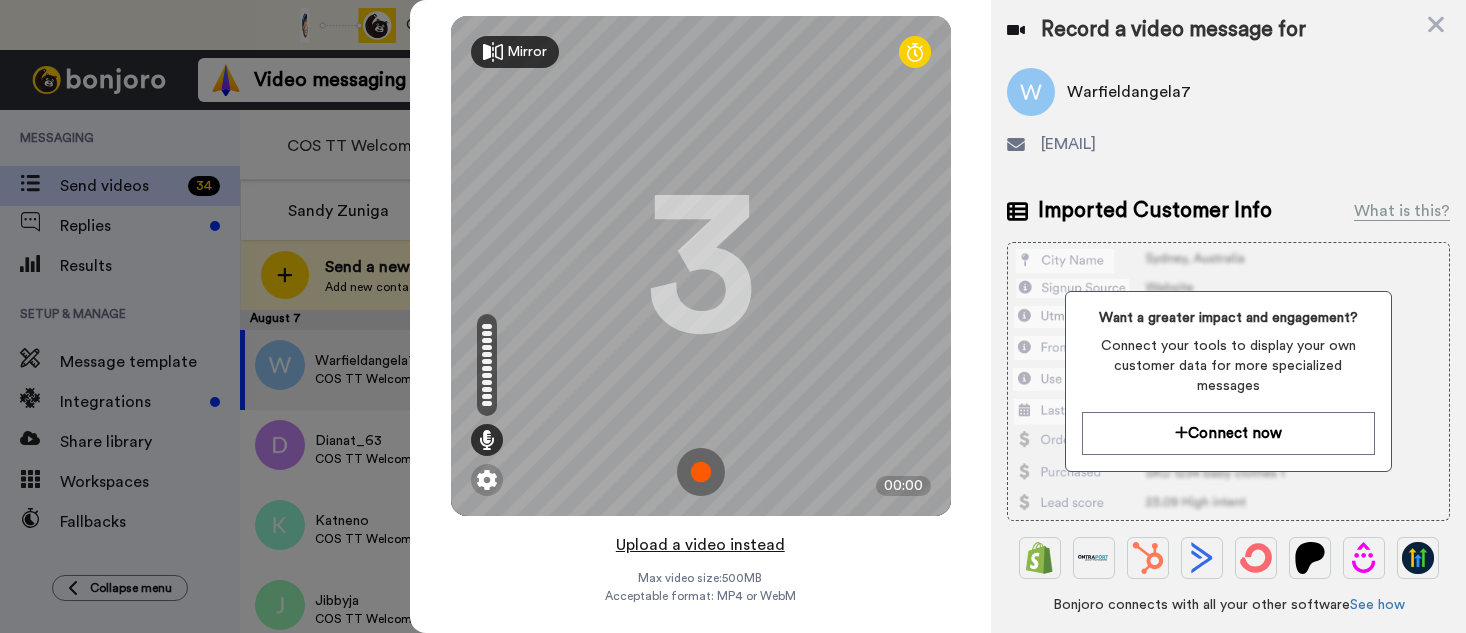 click on "Upload a video instead" at bounding box center [700, 545] 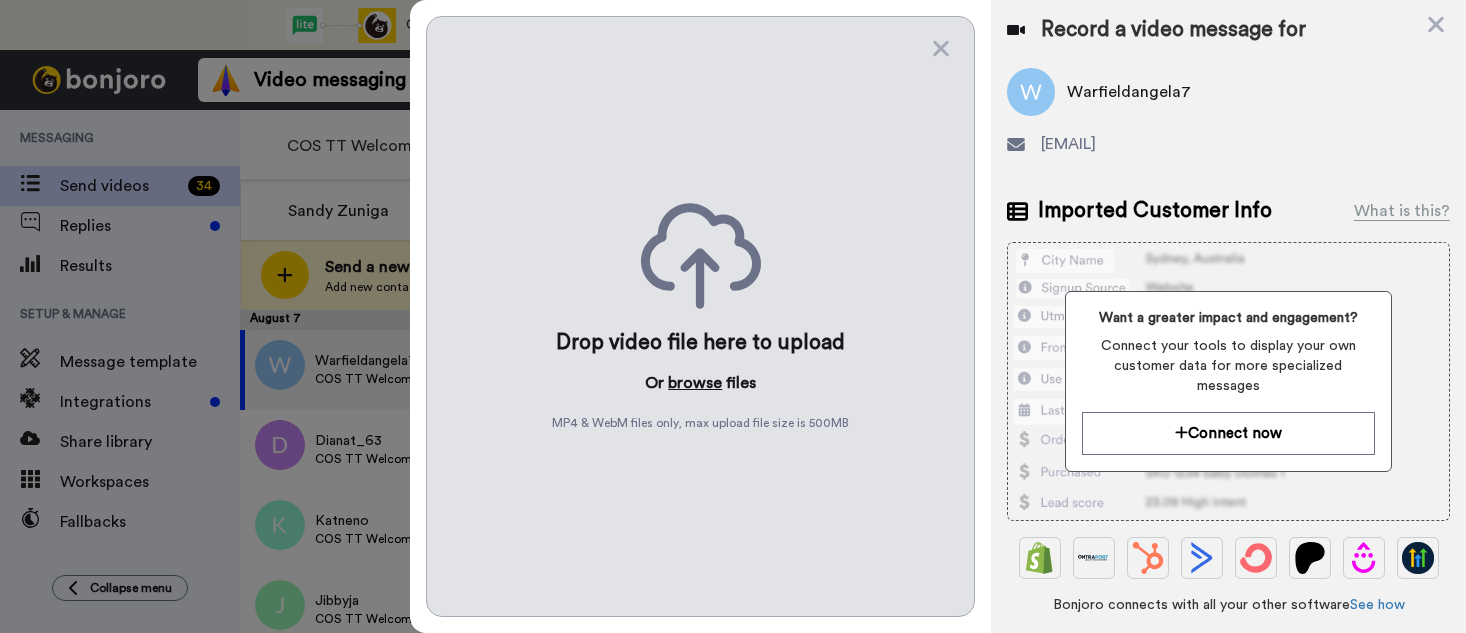 click on "browse" at bounding box center (695, 383) 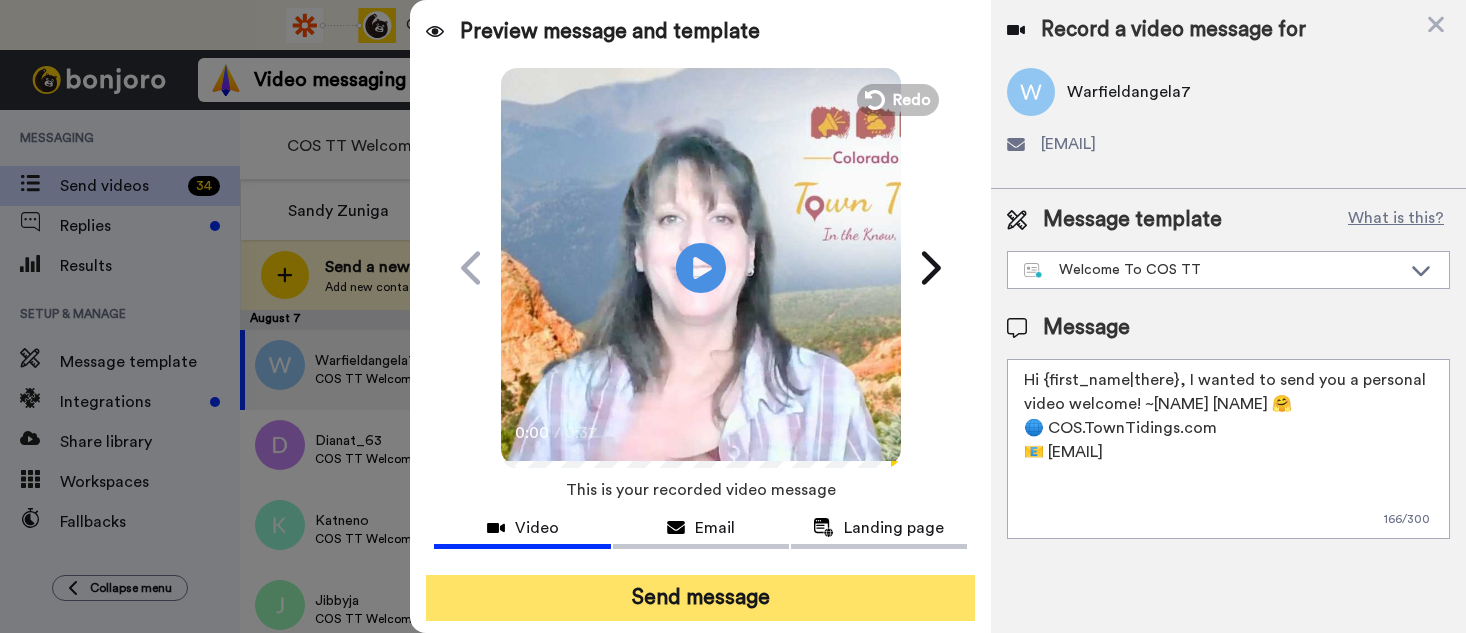 click on "Send message" at bounding box center [700, 598] 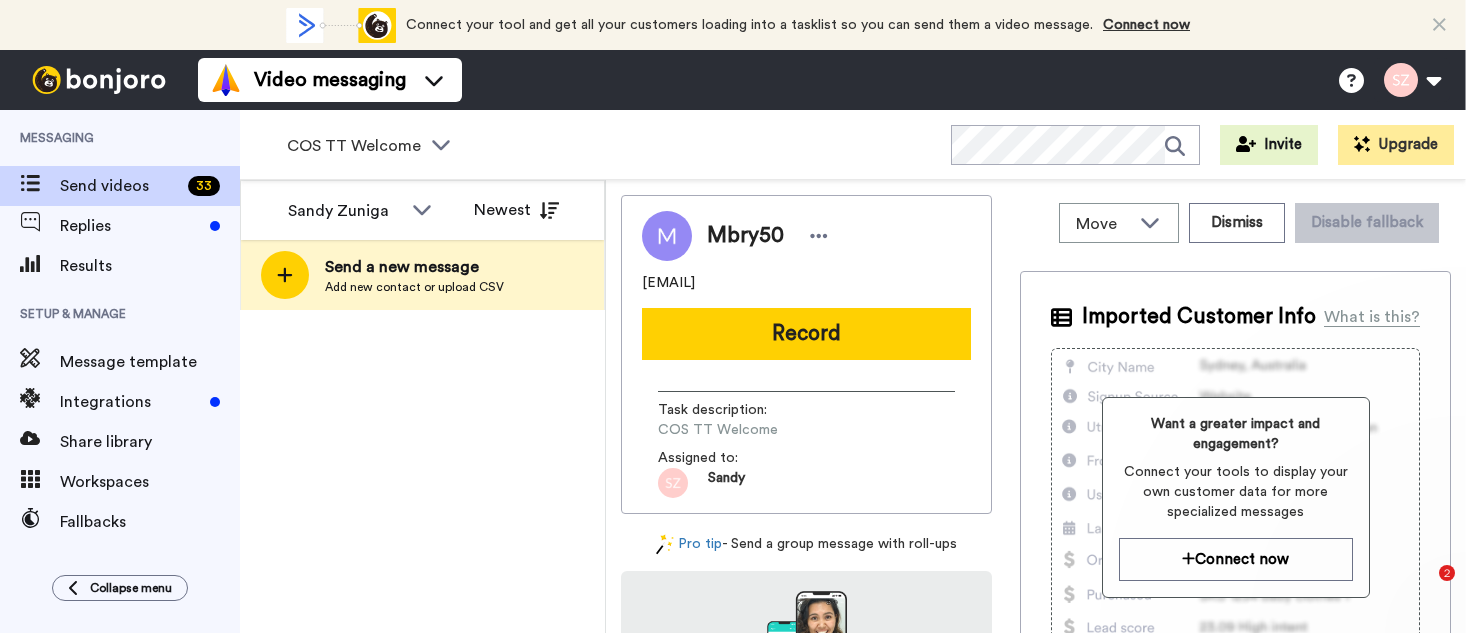 scroll, scrollTop: 0, scrollLeft: 0, axis: both 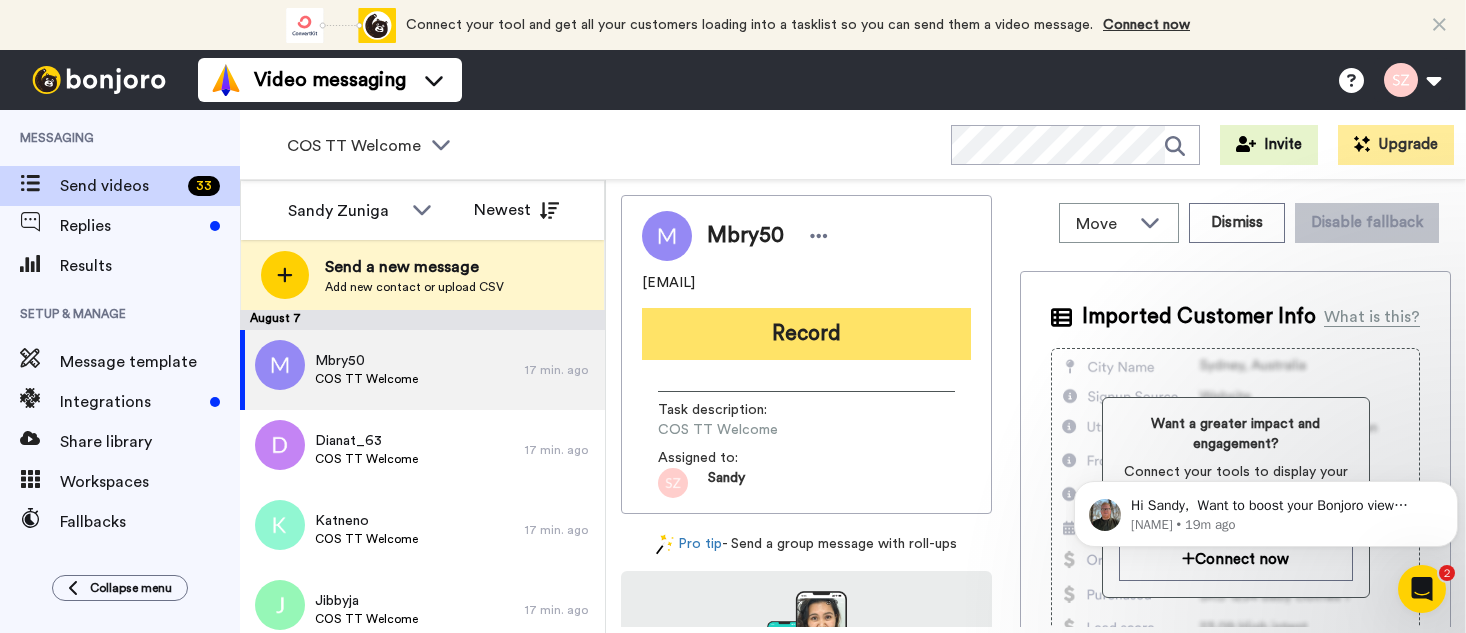 click on "Record" at bounding box center [806, 334] 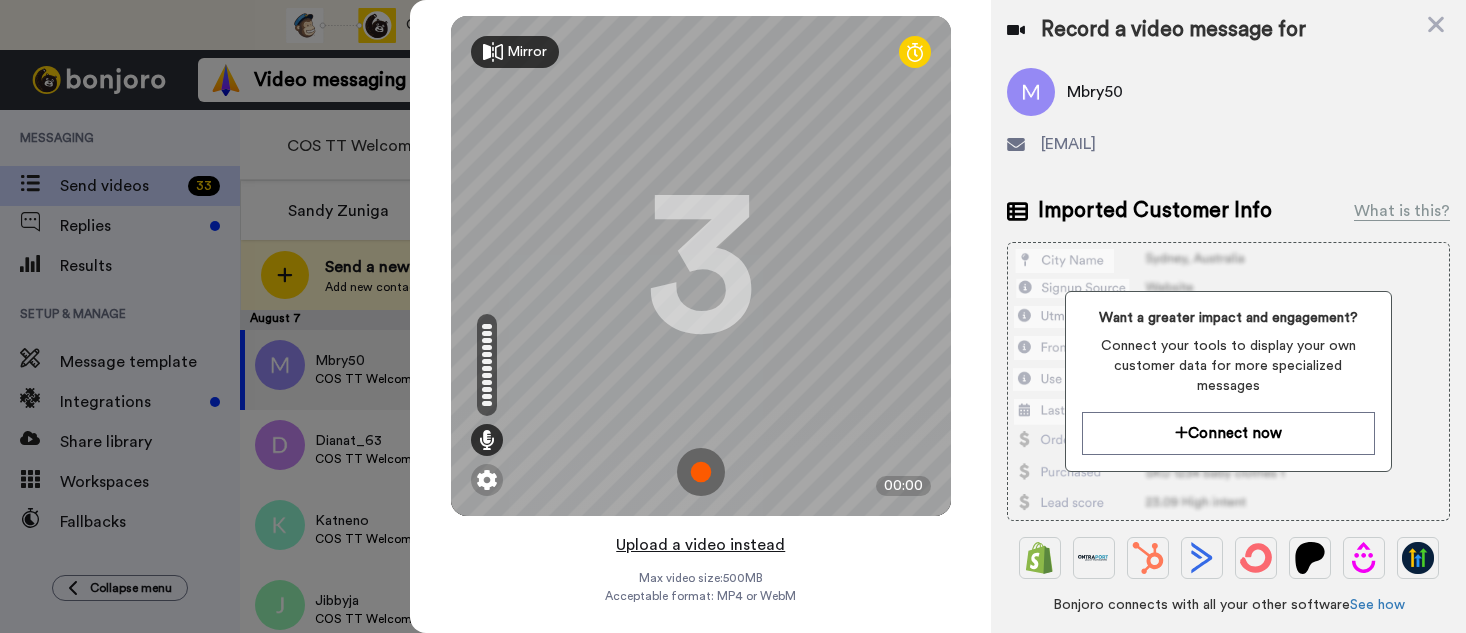 click on "Upload a video instead" at bounding box center (700, 545) 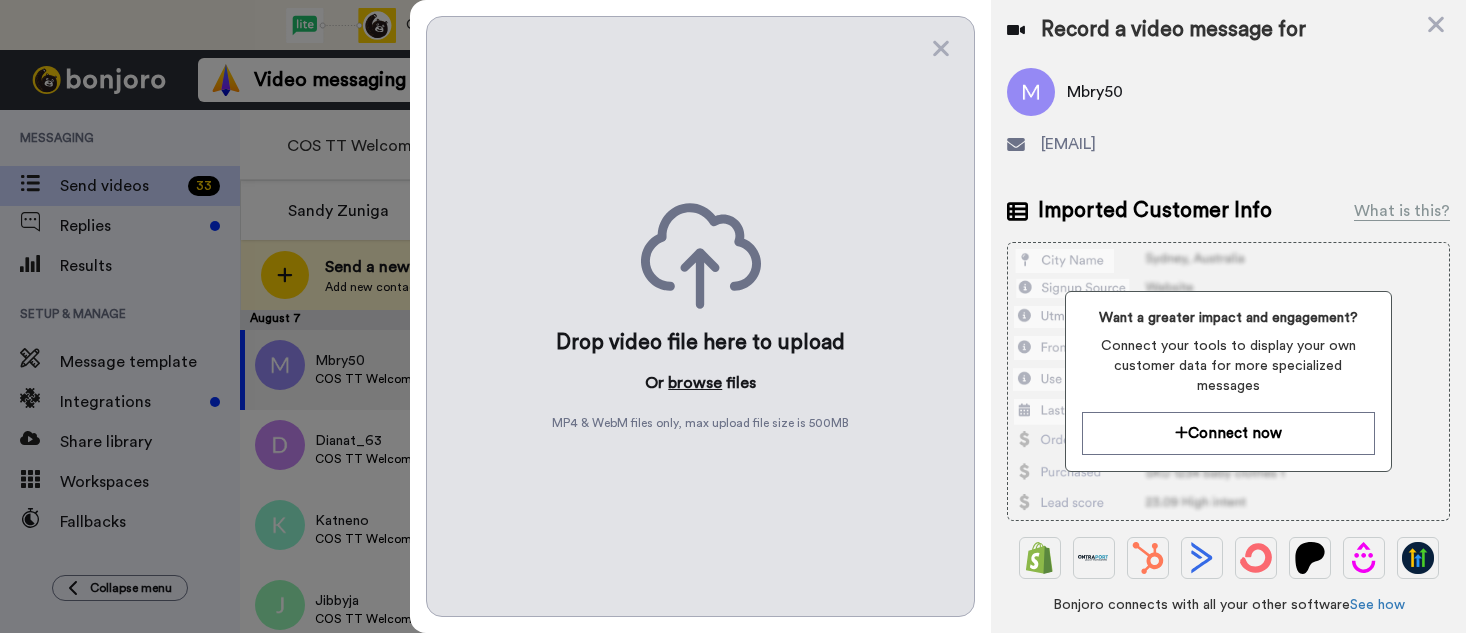 click on "browse" at bounding box center (695, 383) 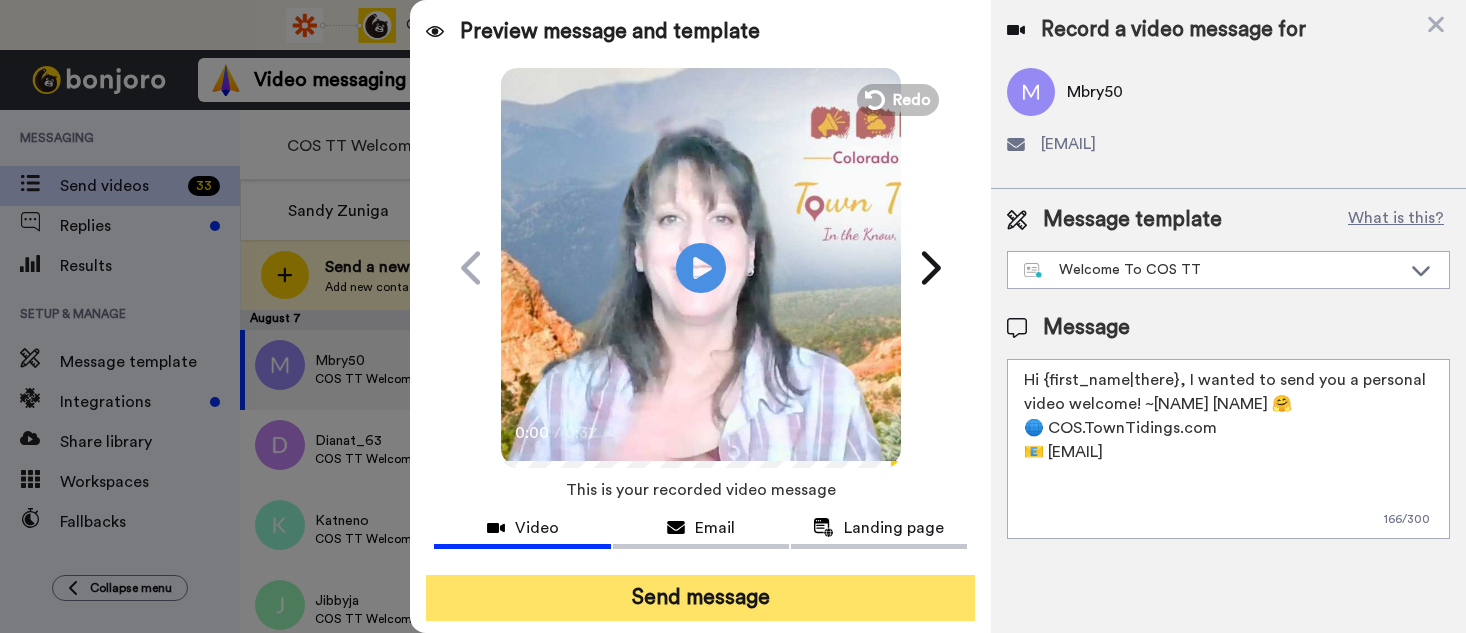click on "Send message" at bounding box center (700, 598) 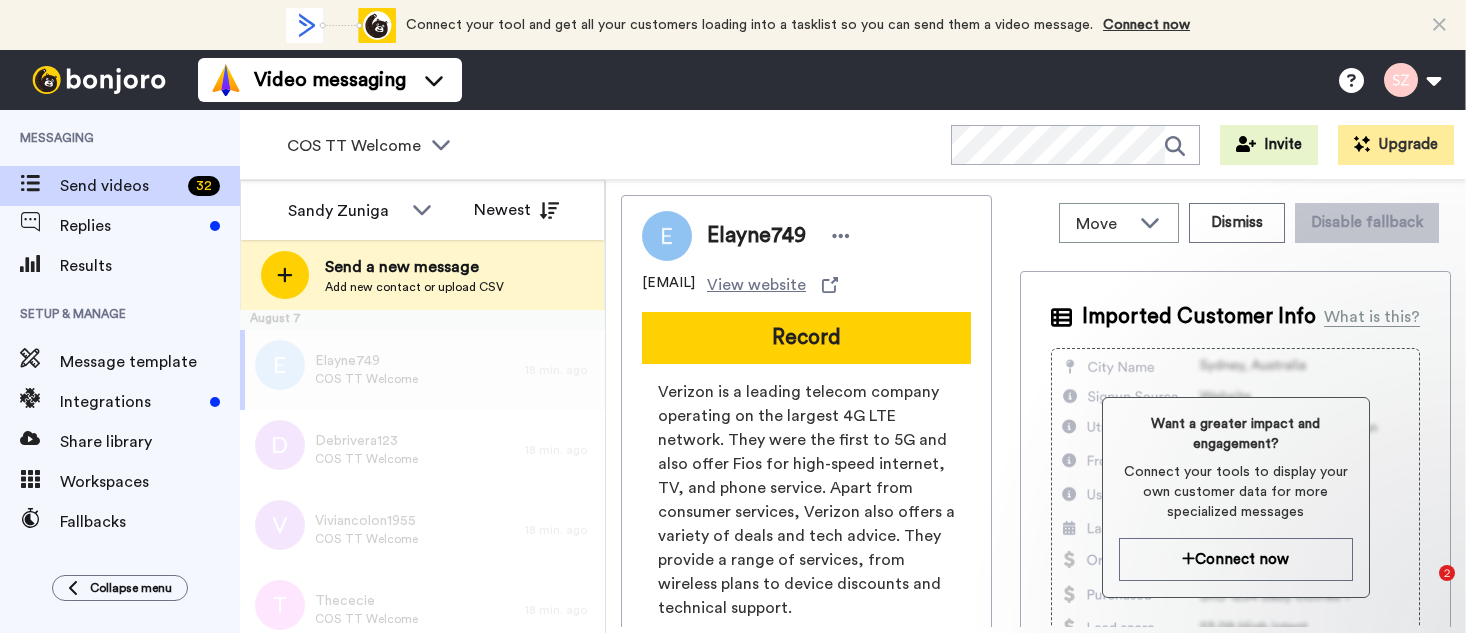 scroll, scrollTop: 0, scrollLeft: 0, axis: both 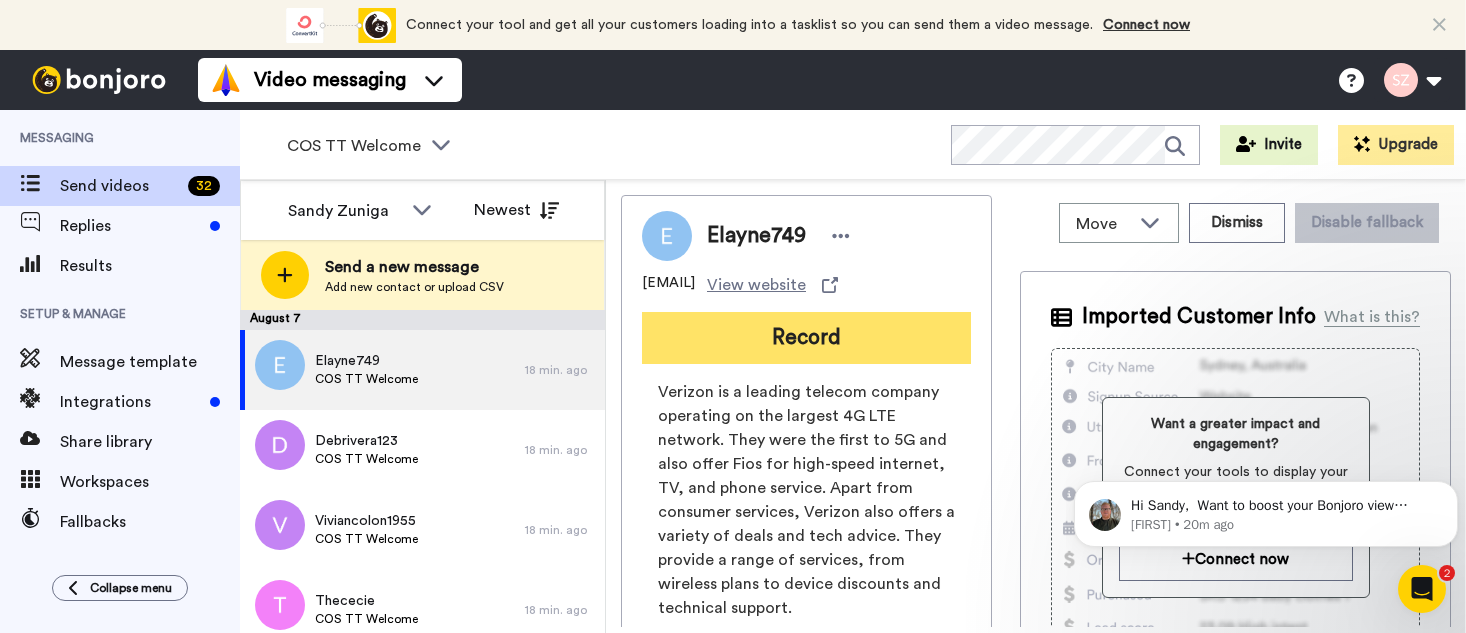click on "Record" at bounding box center (806, 338) 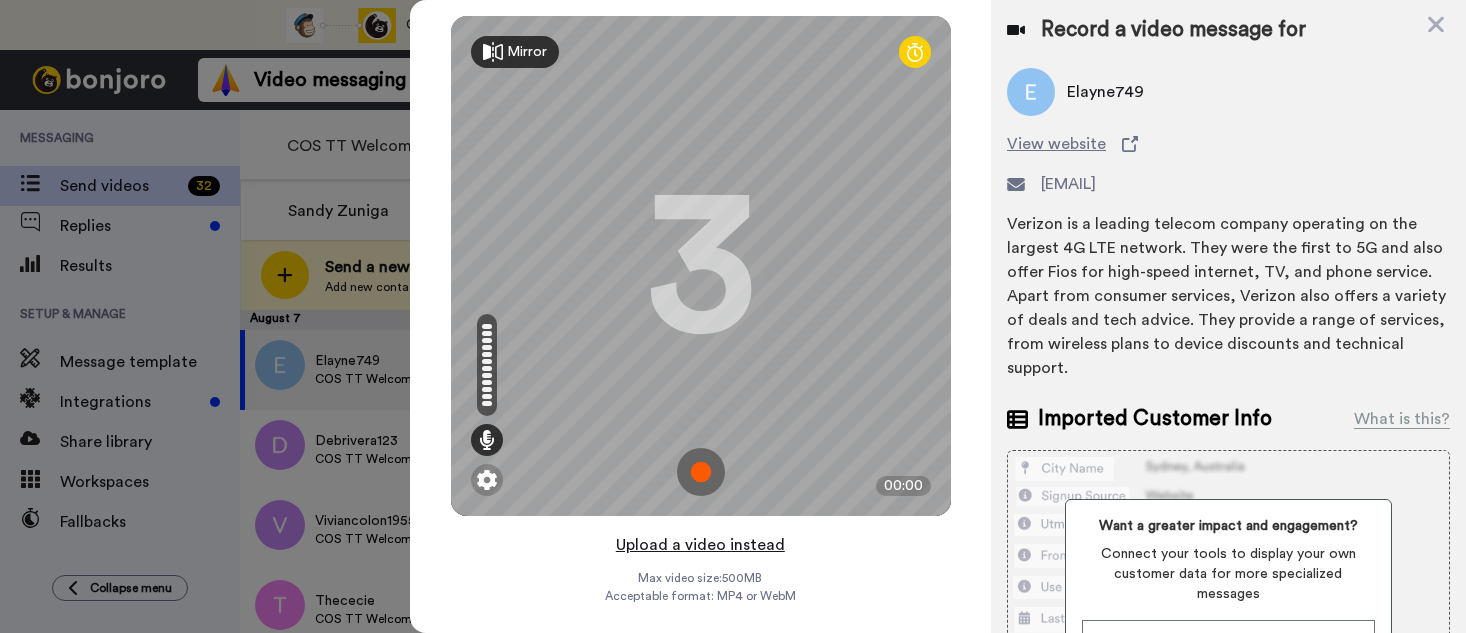 click on "Upload a video instead" at bounding box center (700, 545) 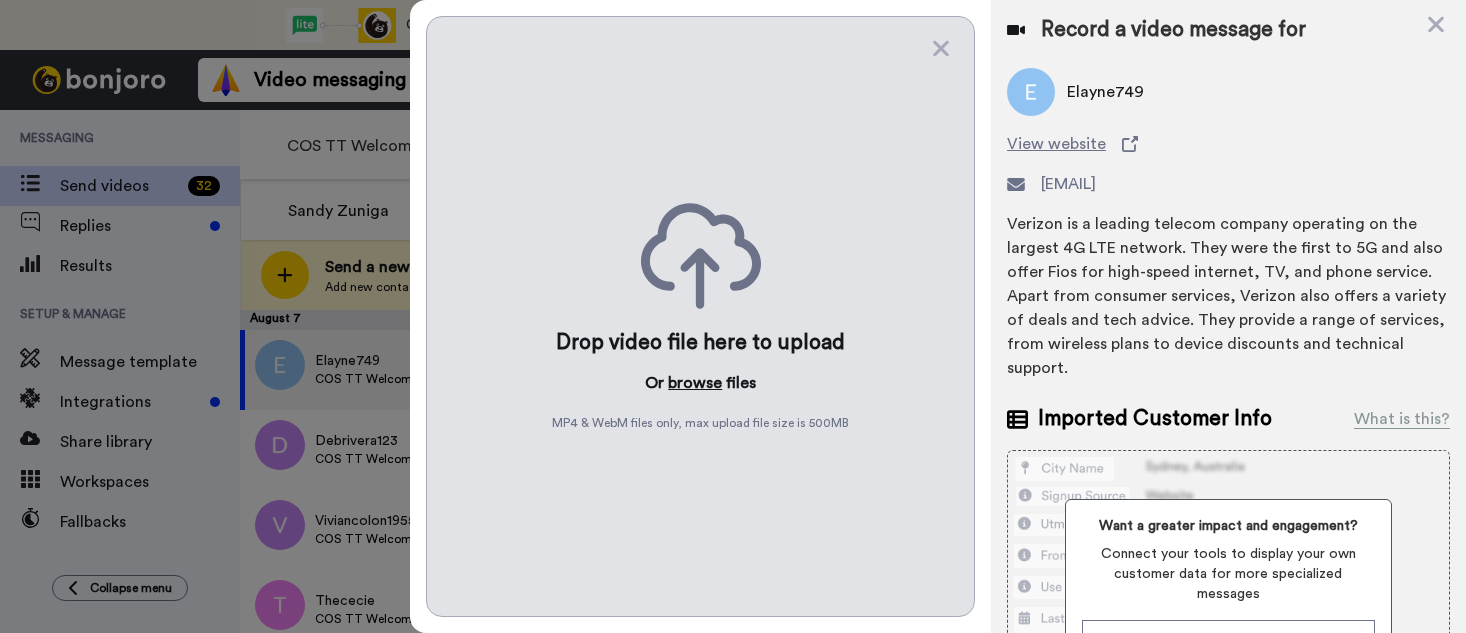 click on "browse" at bounding box center [695, 383] 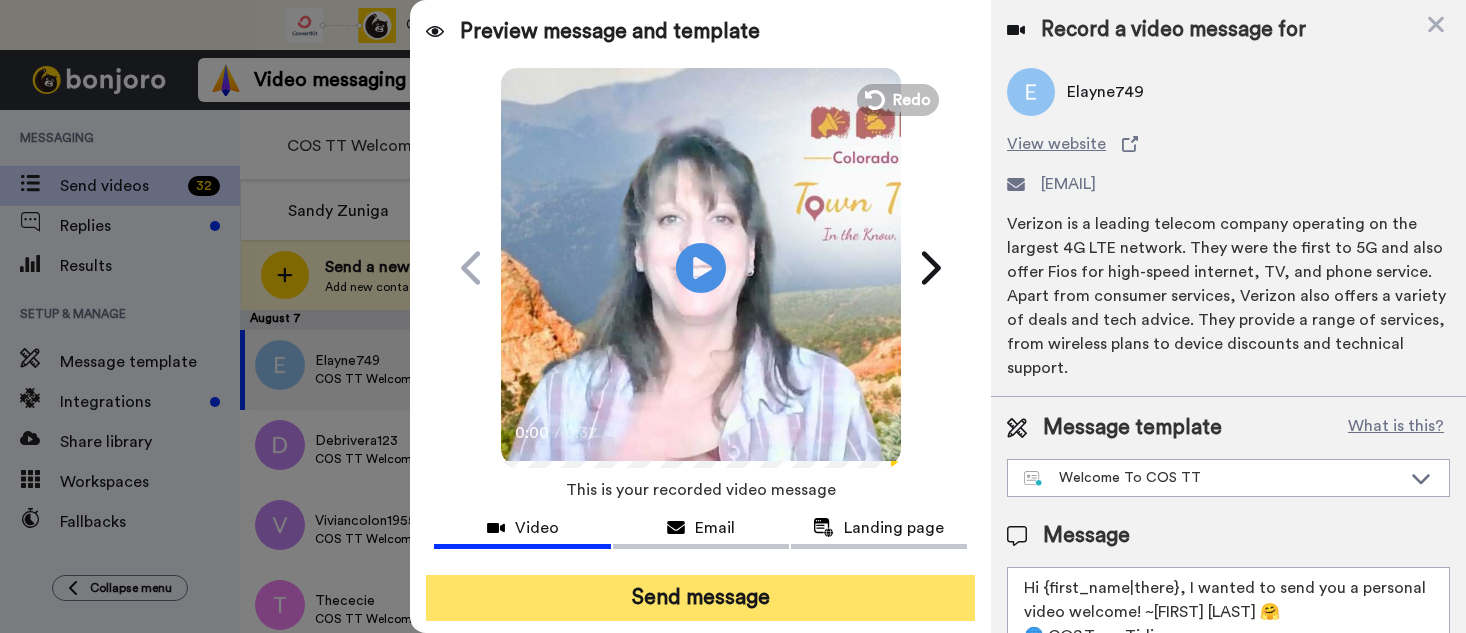 click on "Send message" at bounding box center (700, 598) 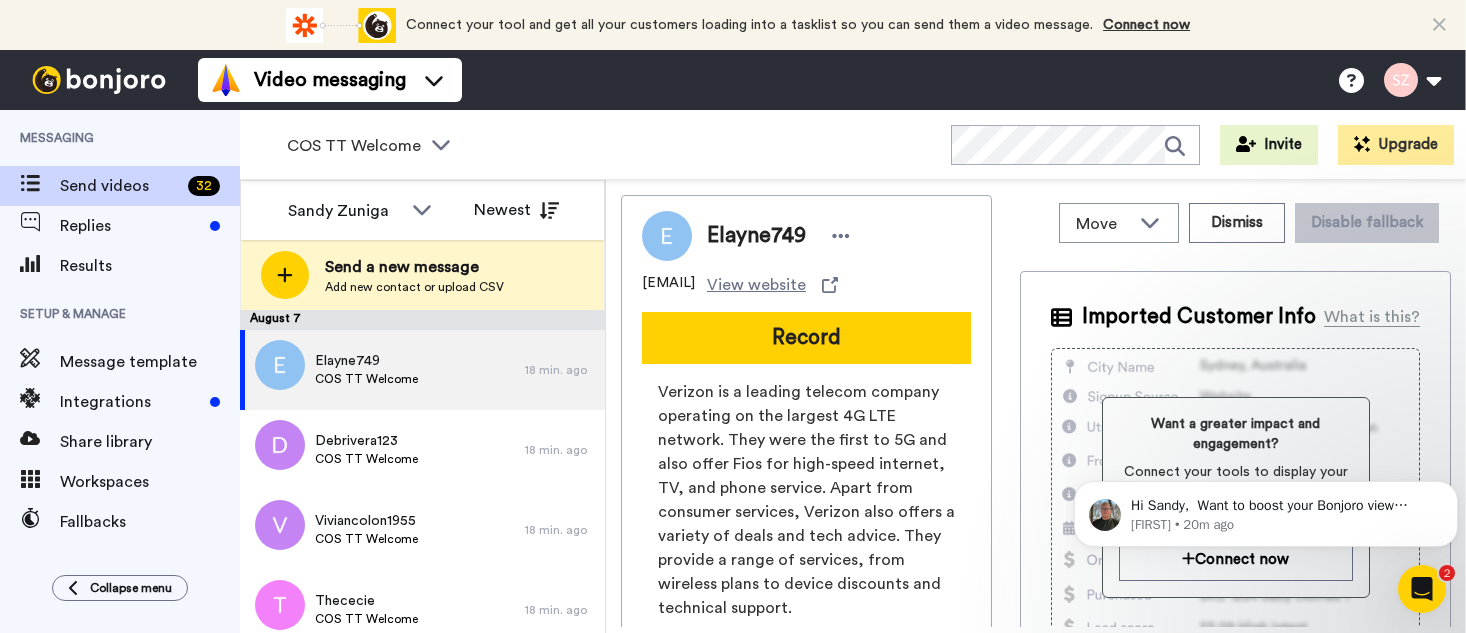 scroll, scrollTop: 0, scrollLeft: 0, axis: both 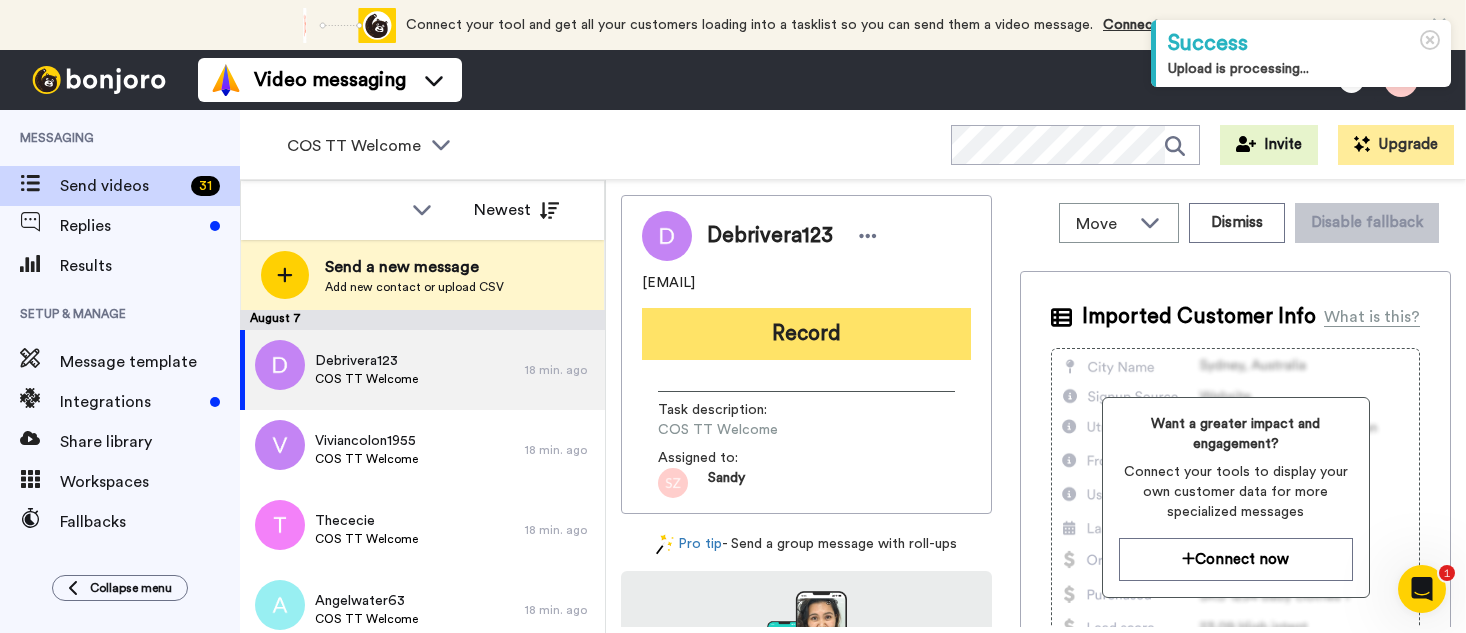 click on "Record" at bounding box center (806, 334) 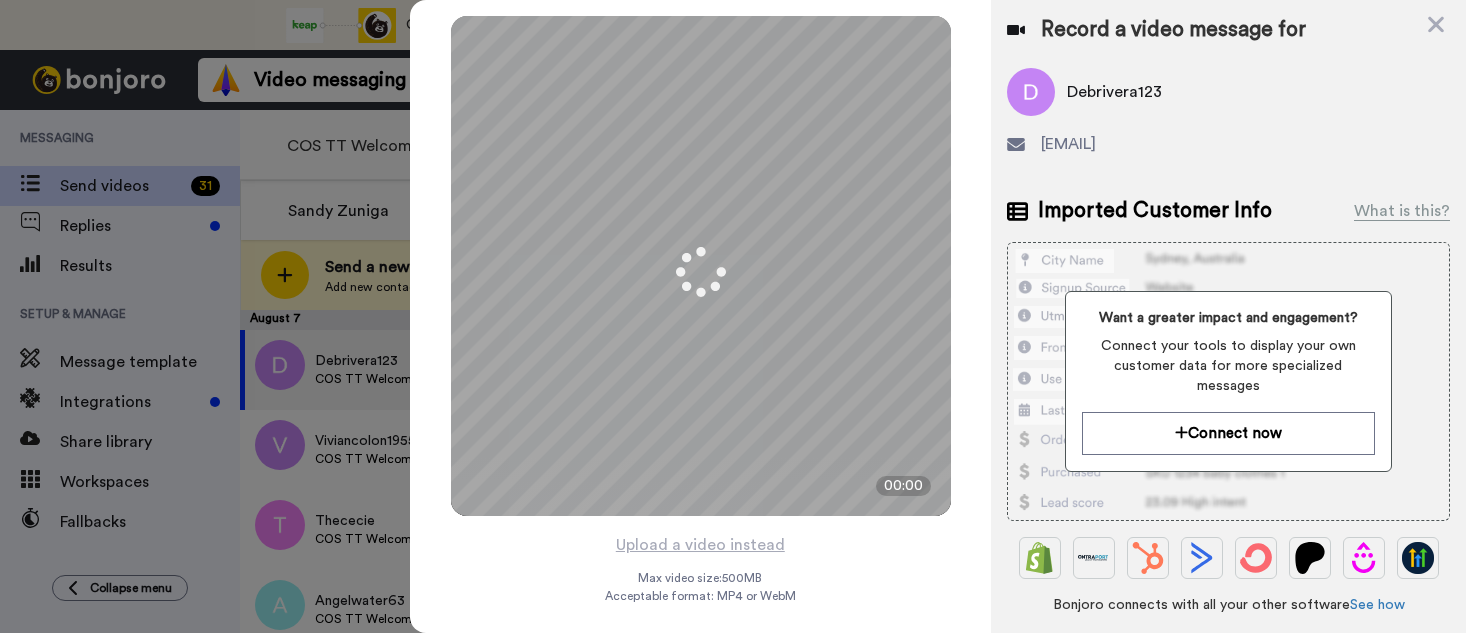 scroll, scrollTop: 0, scrollLeft: 0, axis: both 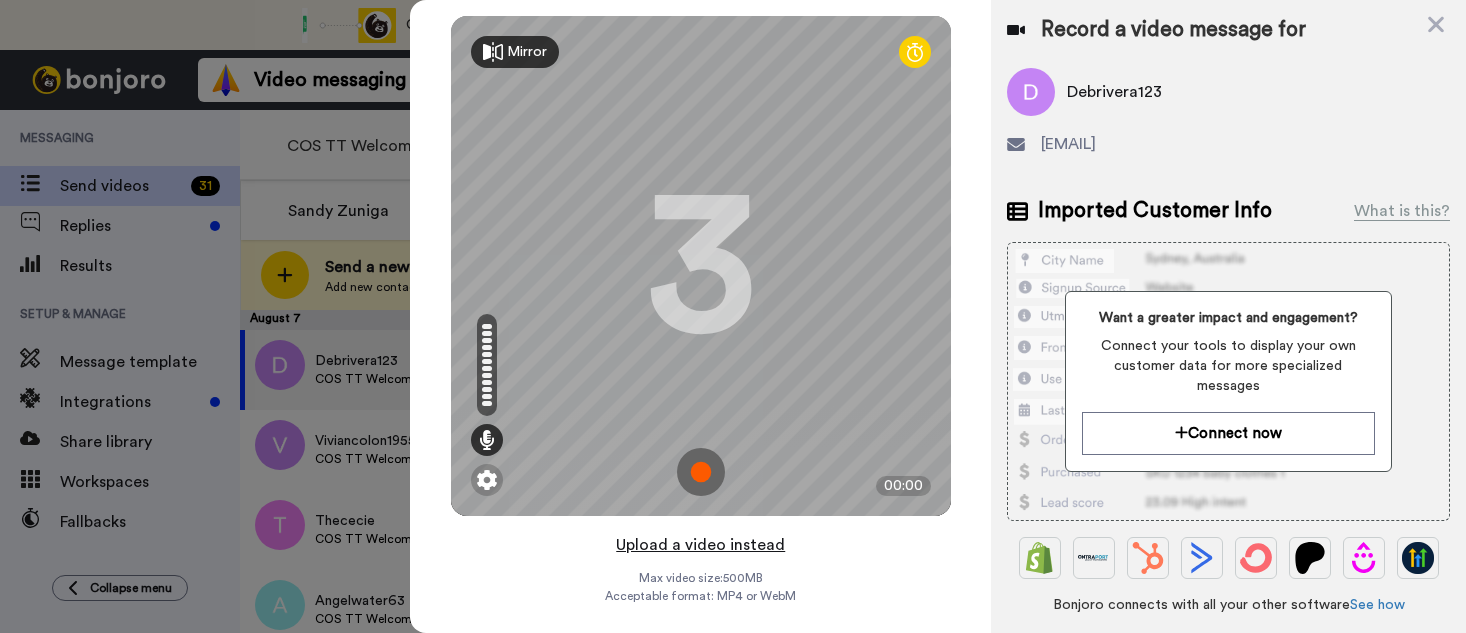 click on "Upload a video instead" at bounding box center (700, 545) 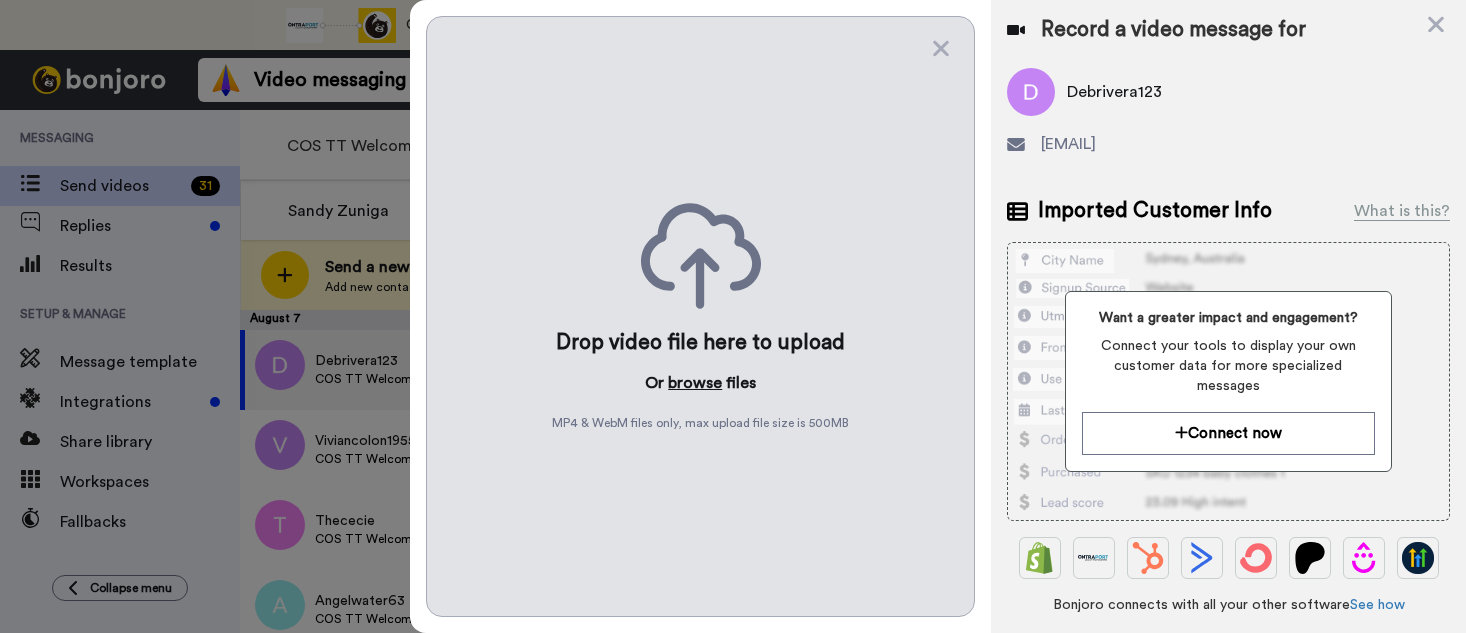 click on "browse" at bounding box center (695, 383) 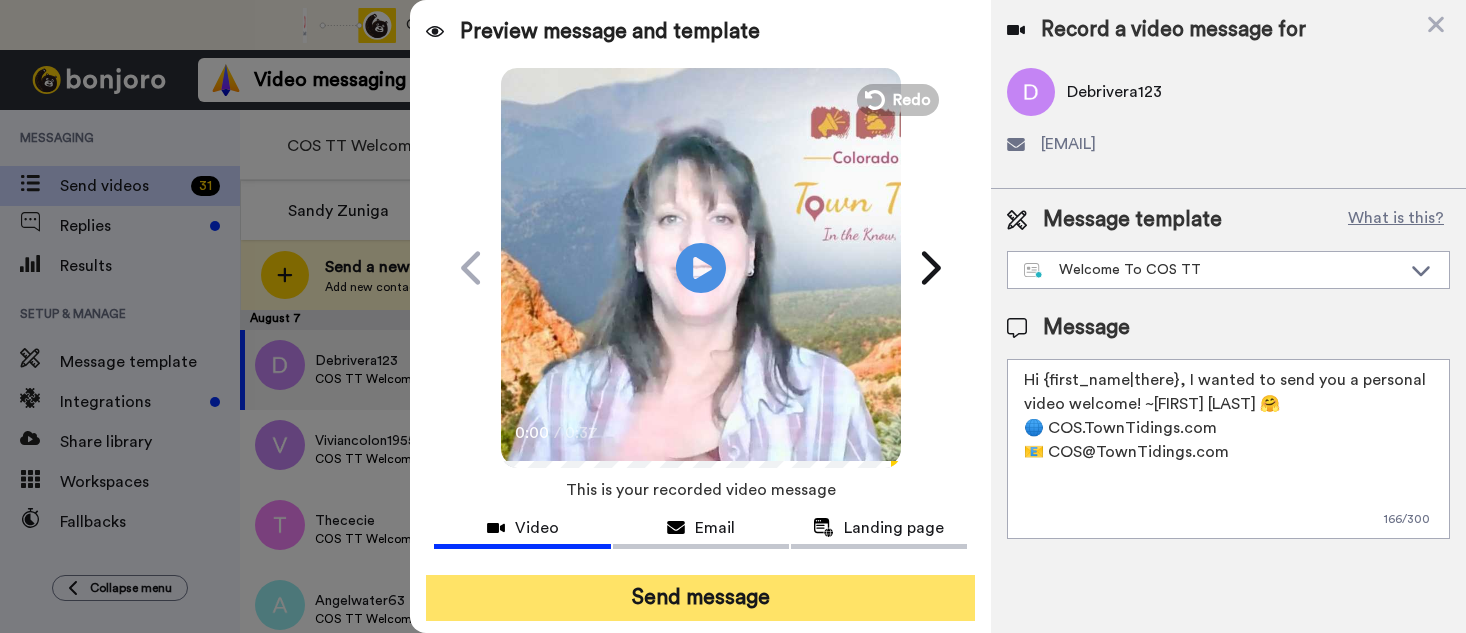 click on "Preview message and template Play/Pause  0:00 /  0:37 Welcome message from Sandy Sandy Zuniga   <senderfrom@email.com> Aug 7, 2025 This is a personal video message recorded for you by  Sandy Zuniga Hi  there , I wanted to send you a personal video welcome! ~Sandy Zuniga 🤗  🌐  COS.TownTidings.com   📧  COS@TownTidings.com Watch your video Sandy Zuniga Founder Recorded on 7 Aug UTC Bonjoro sent you this email on behalf of a Bonjoro creator. We aren’t responsible for its content. If you suspect abuse, like suspicious links, please report it  here . Sent with bonjoro Sandy Zuniga Sandy Hi  there , I wanted to send you a personal video welcome! ~Sandy Zuniga 🤗  🌐  COS.TownTidings.com   📧  COS@TownTidings.com Redo This is your recorded video message Video Email Landing page Send message Use optimised sending" at bounding box center [700, 316] 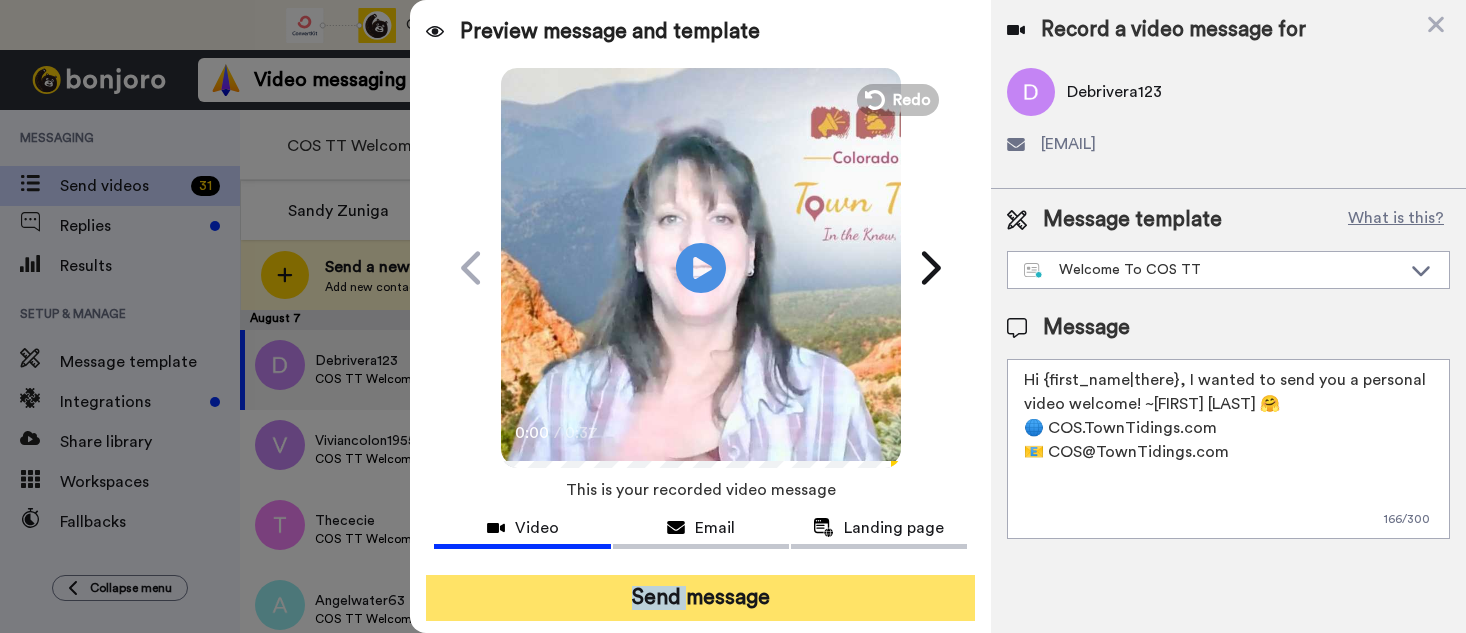 click on "Send message" at bounding box center [700, 598] 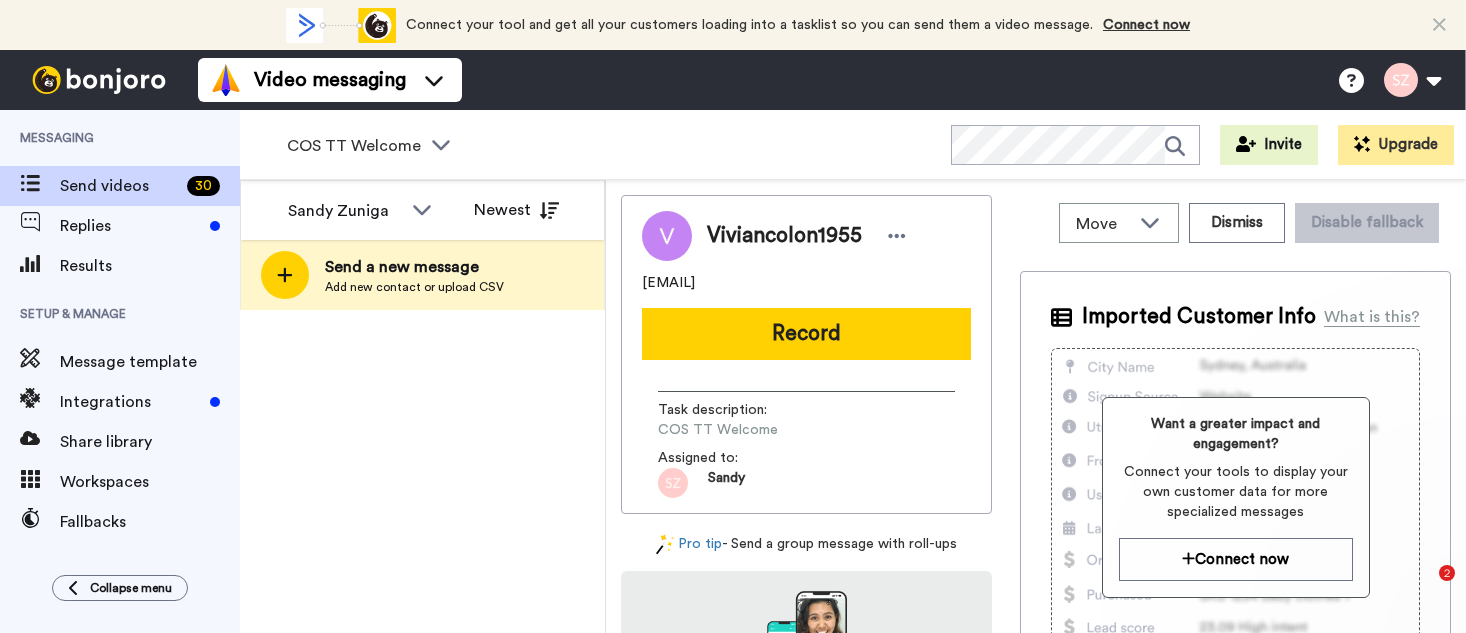 scroll, scrollTop: 0, scrollLeft: 0, axis: both 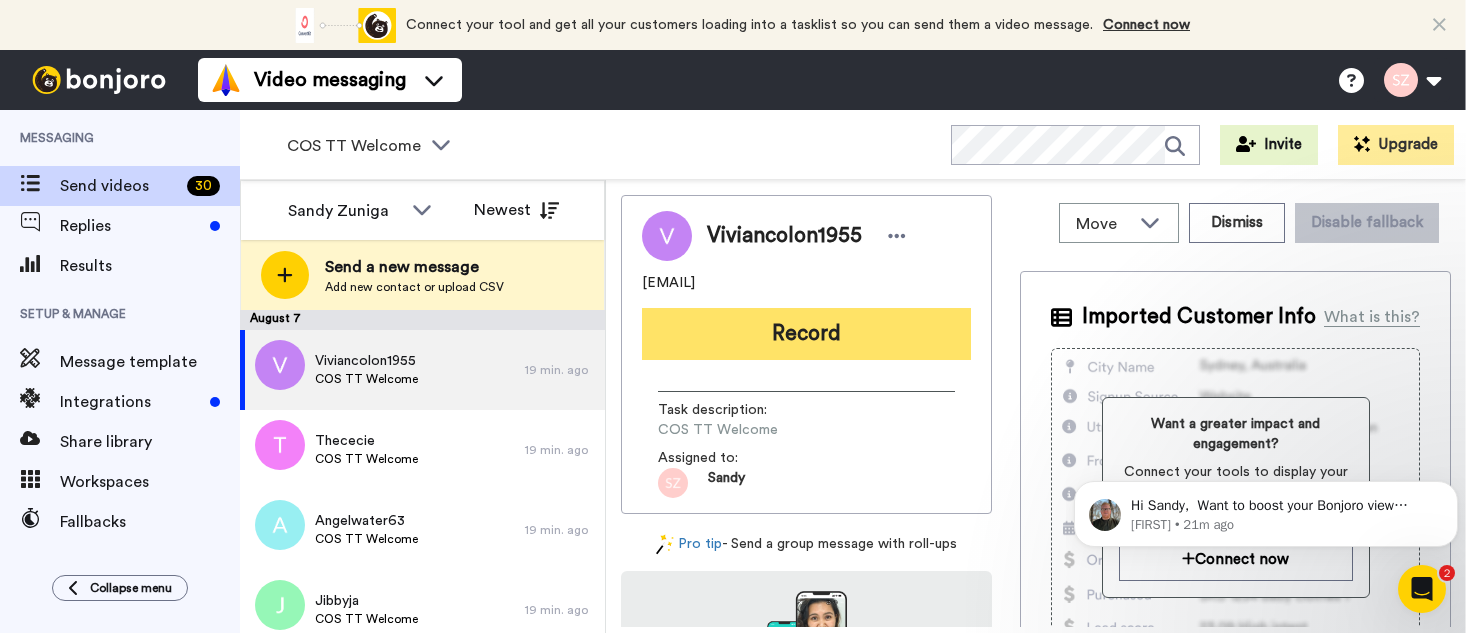 click on "Record" at bounding box center [806, 334] 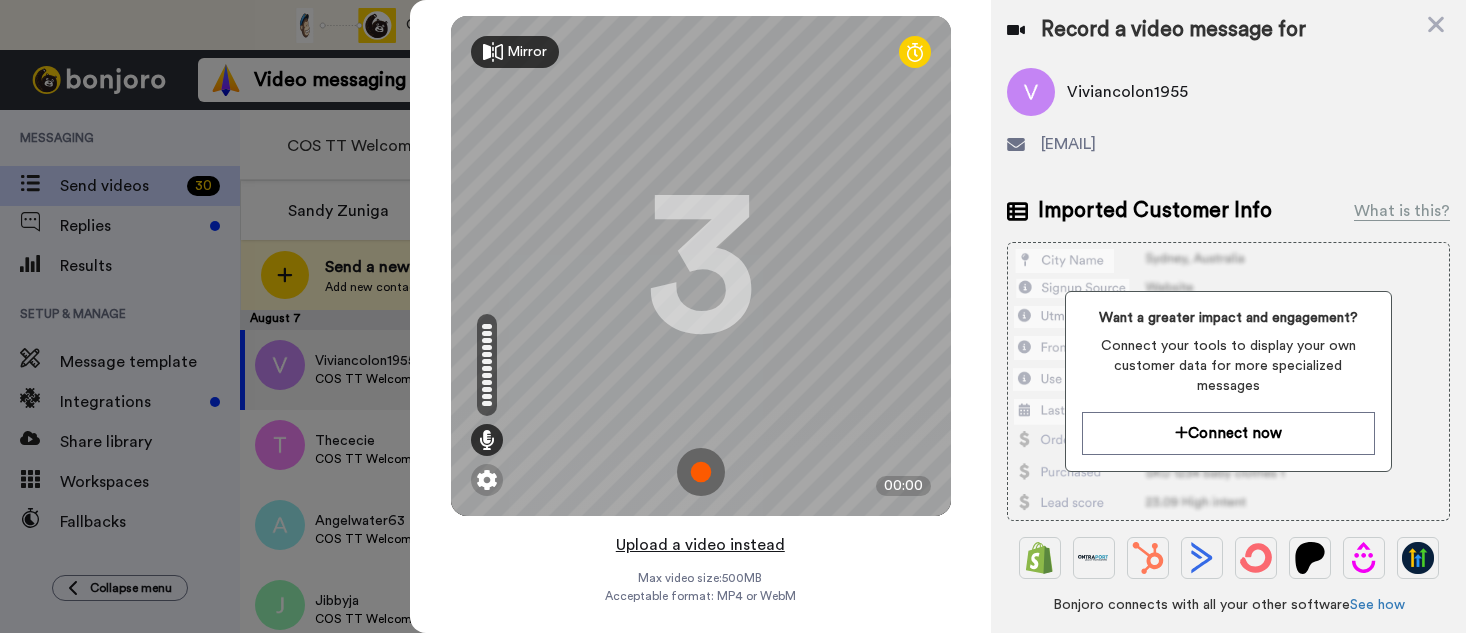 click on "Upload a video instead" at bounding box center (700, 545) 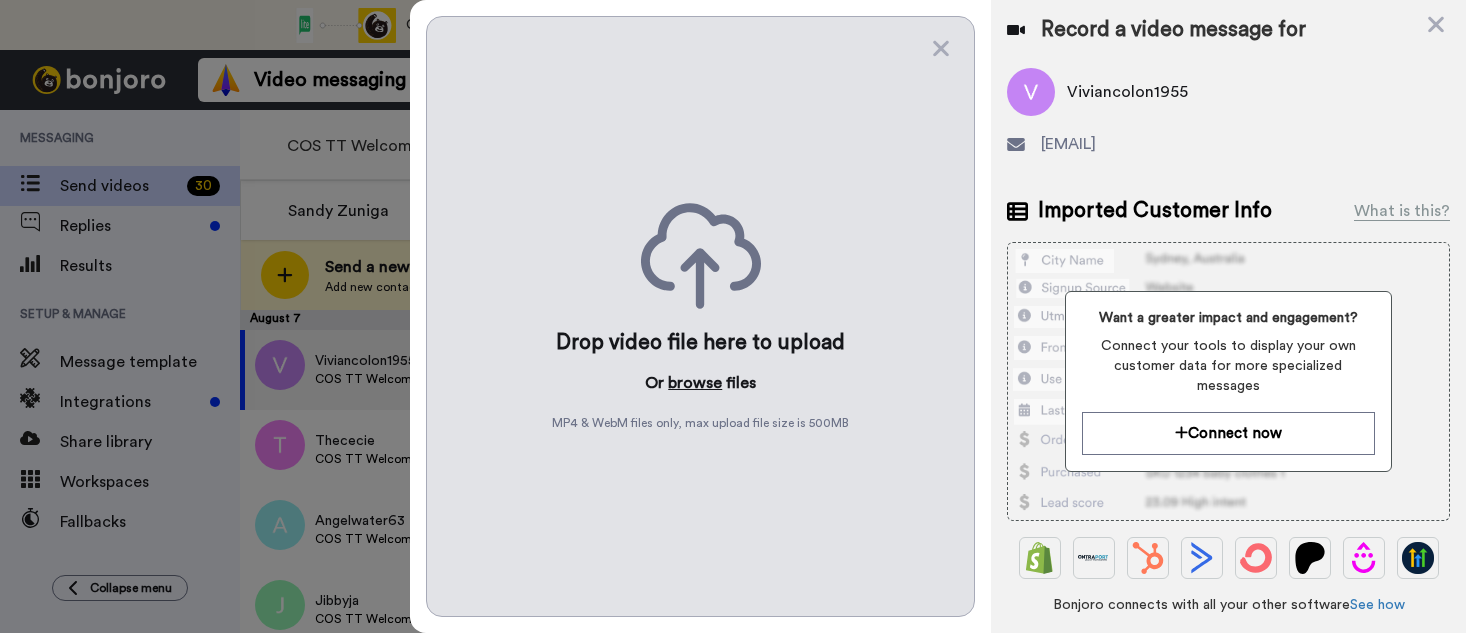 click on "browse" at bounding box center [695, 383] 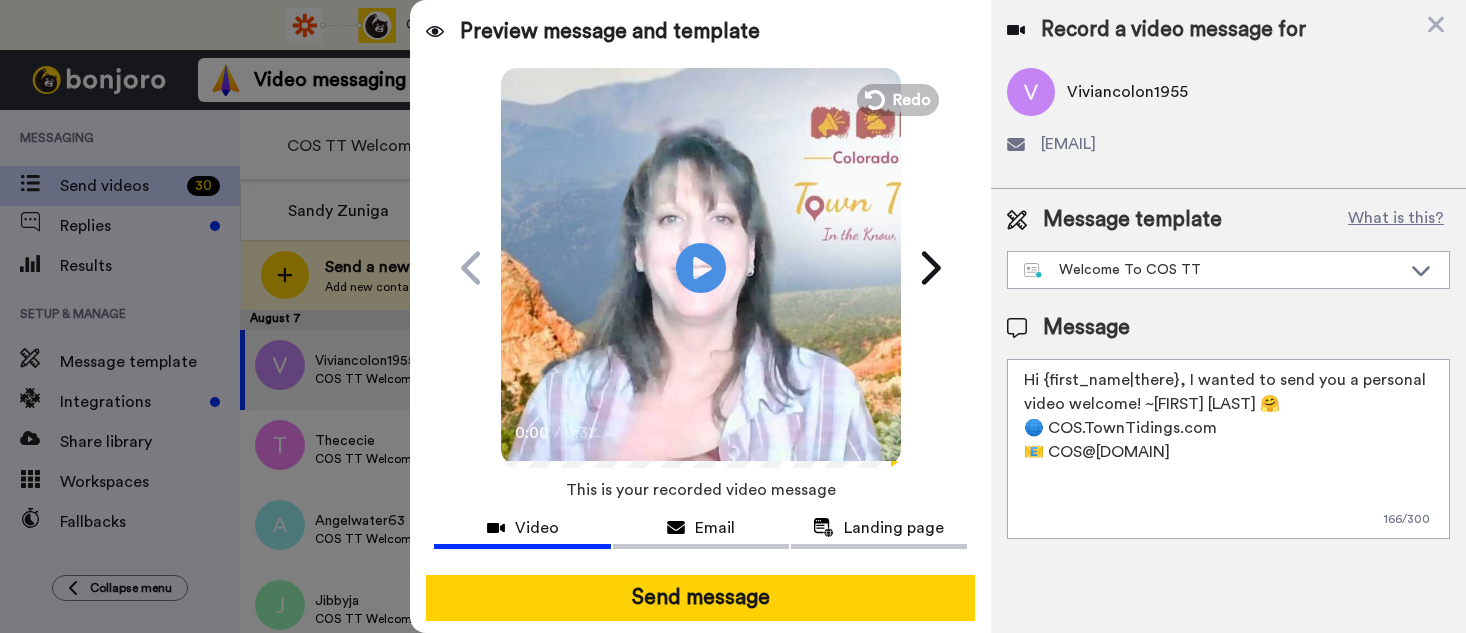 click on "Send message" at bounding box center [700, 598] 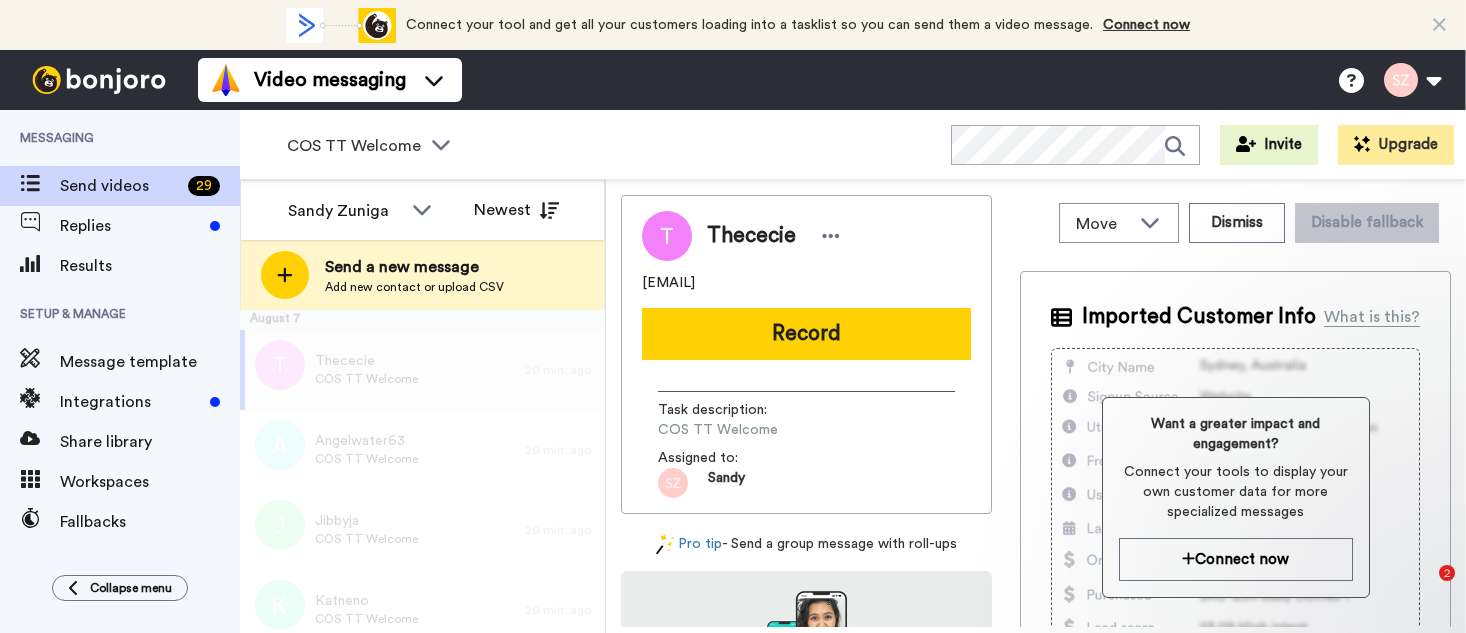 scroll, scrollTop: 0, scrollLeft: 0, axis: both 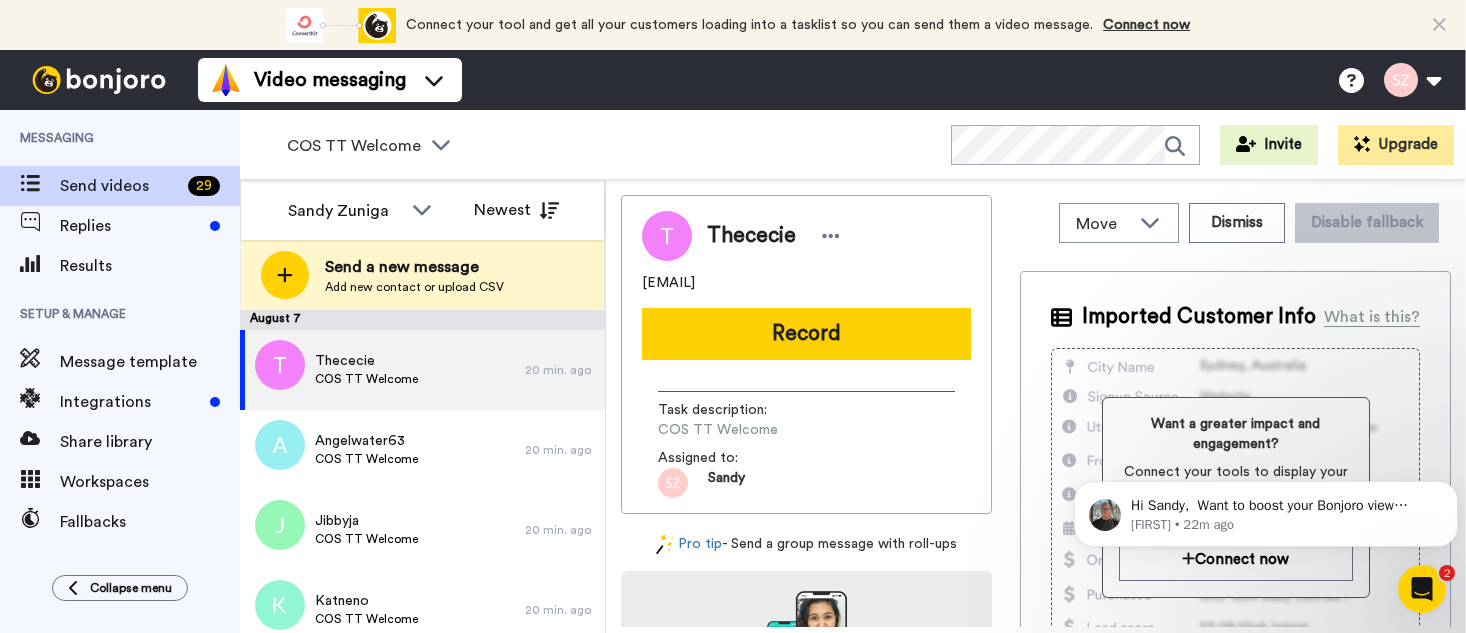 click on "Record" at bounding box center [806, 334] 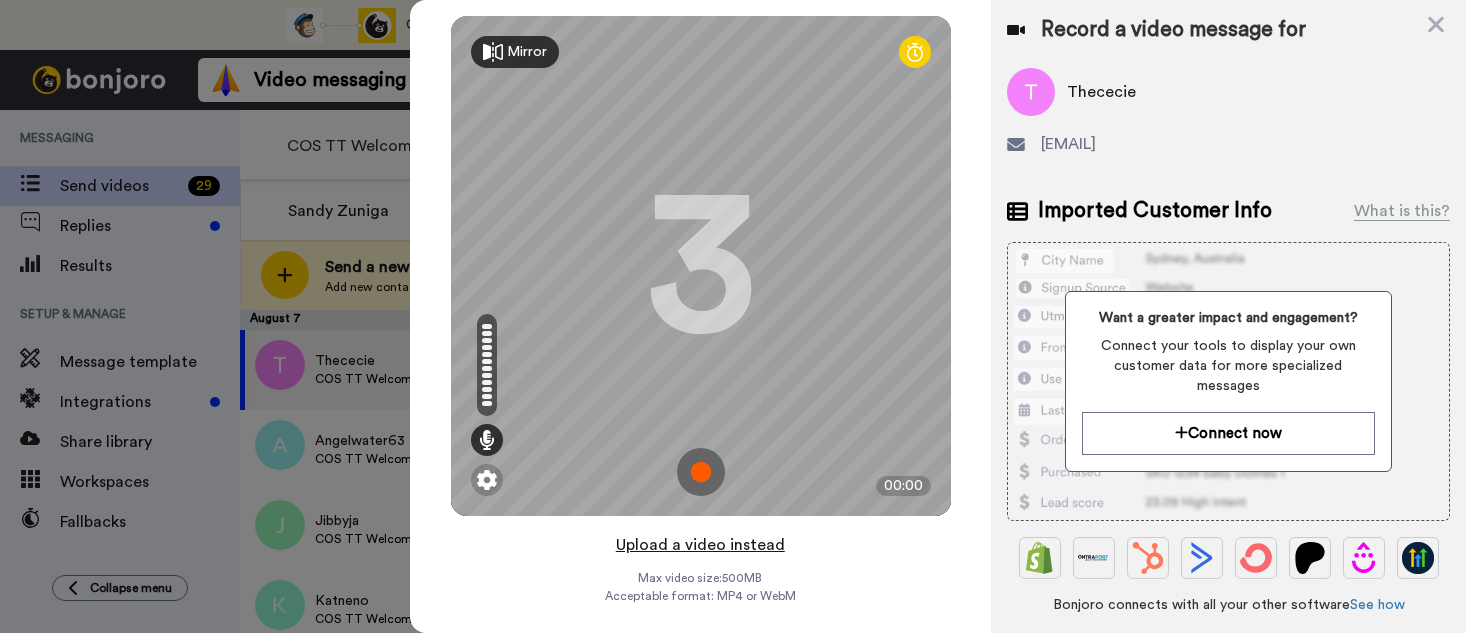 click on "Upload a video instead" at bounding box center [700, 545] 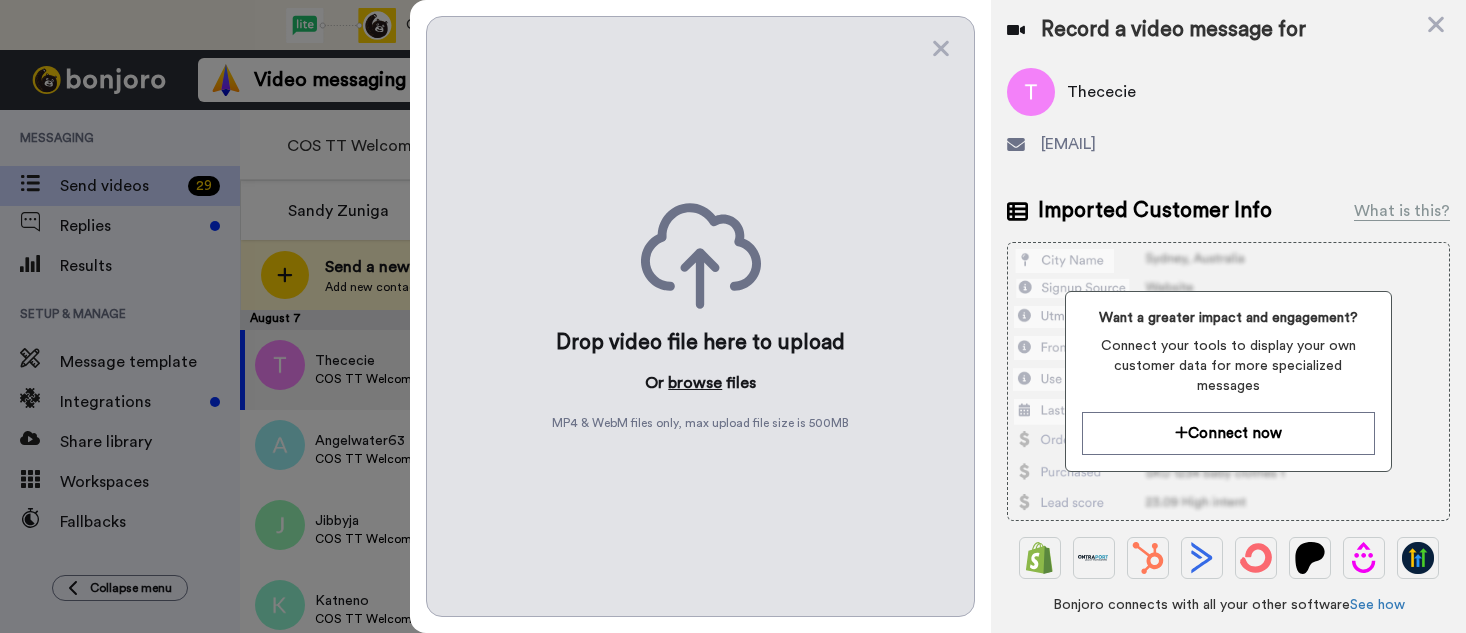 click on "browse" at bounding box center [695, 383] 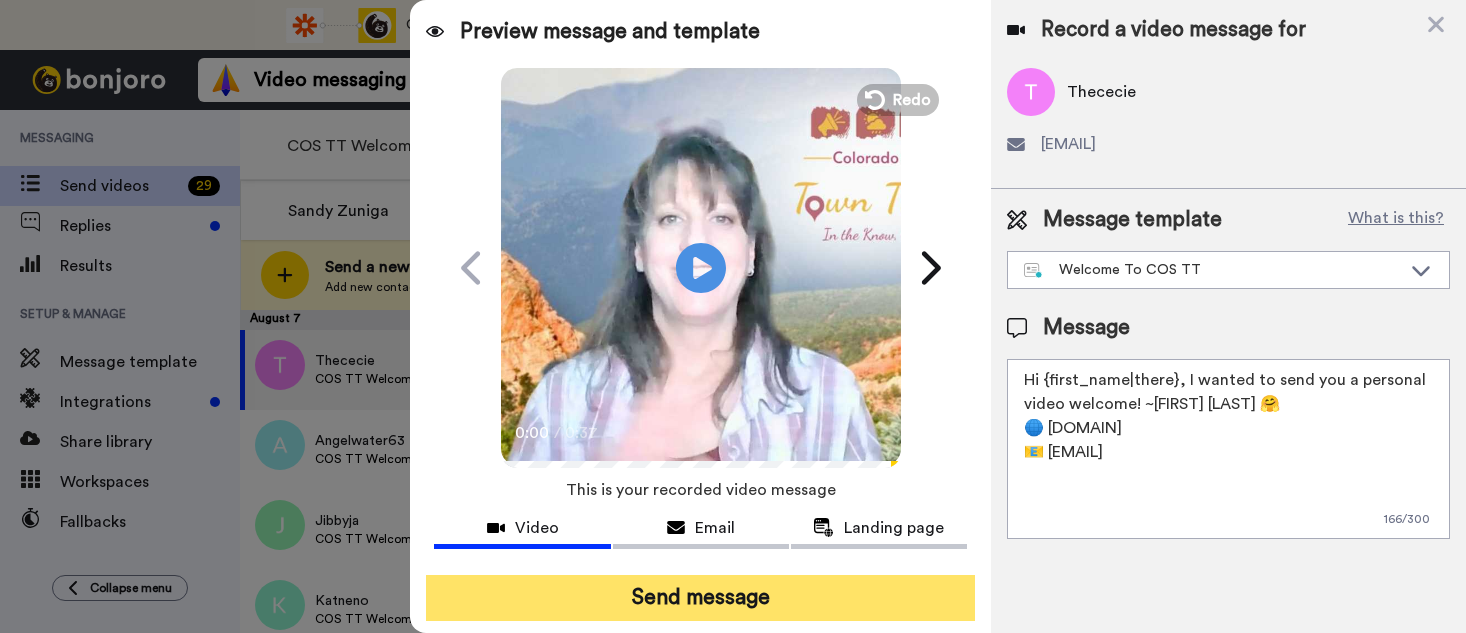 click on "Send message" at bounding box center [700, 598] 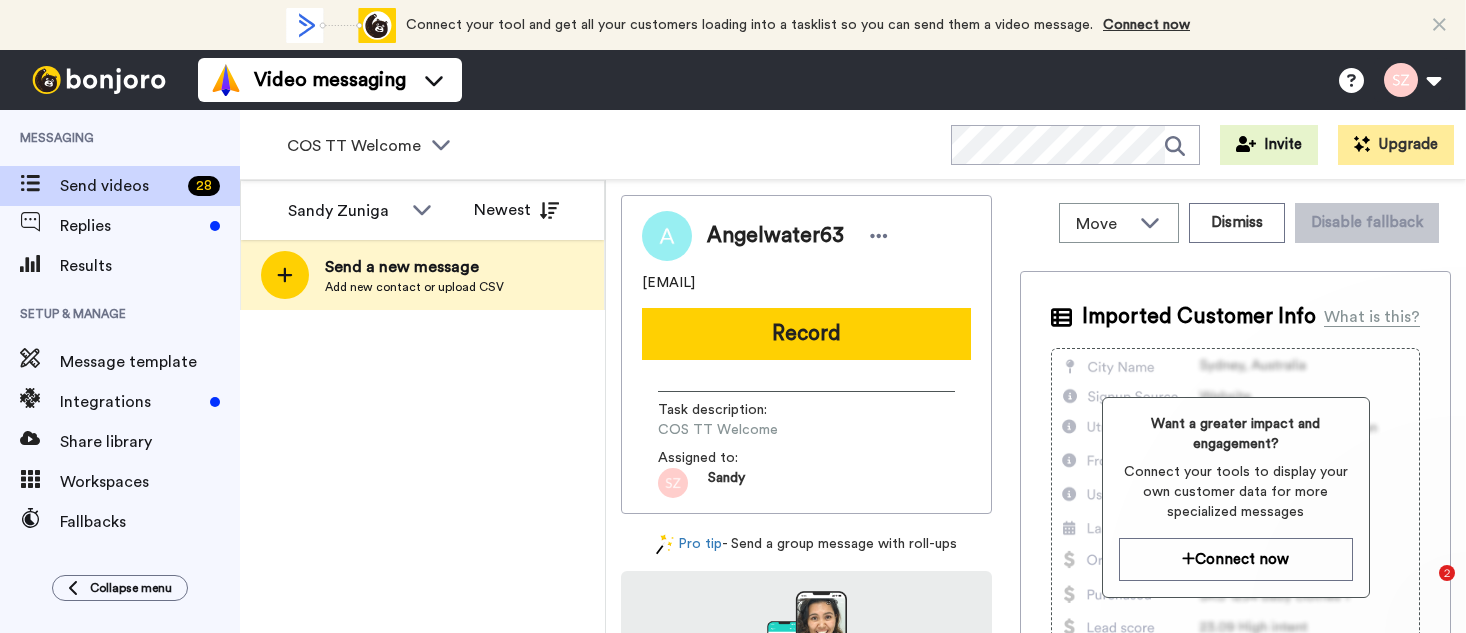 scroll, scrollTop: 0, scrollLeft: 0, axis: both 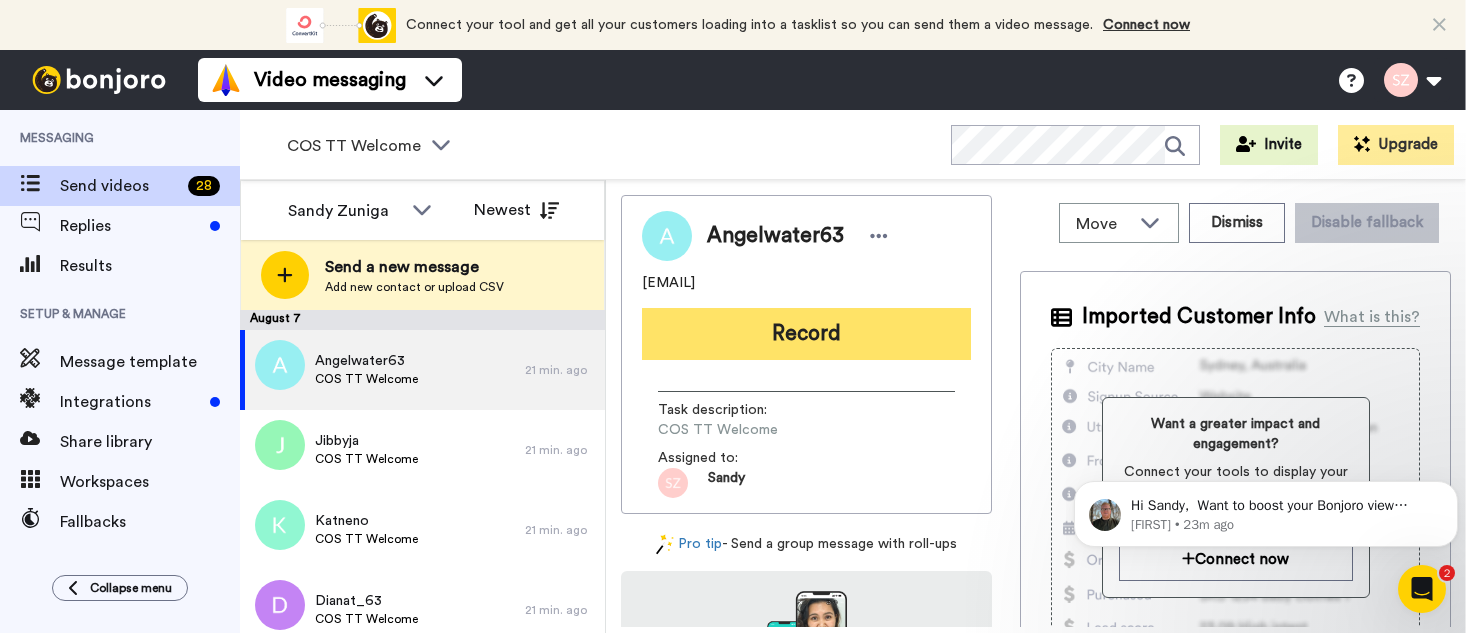 click on "Record" at bounding box center [806, 334] 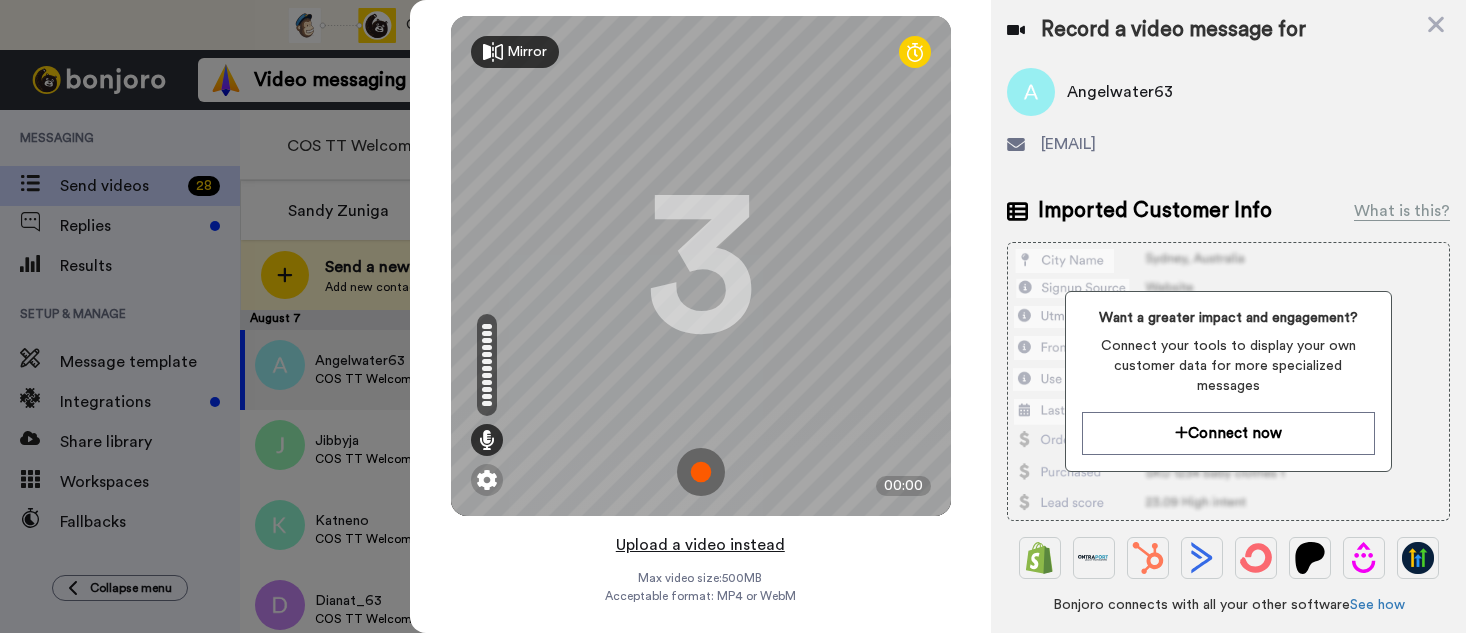 click on "Upload a video instead" at bounding box center [700, 545] 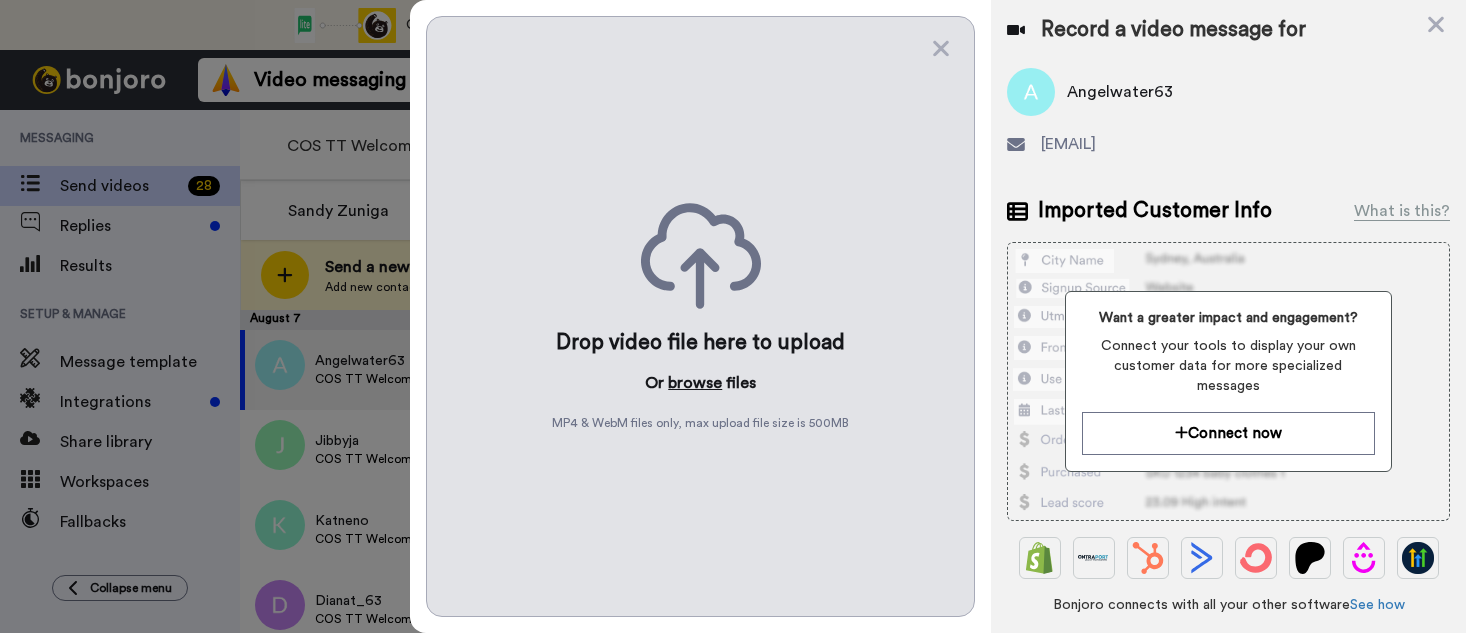 click on "browse" at bounding box center (695, 383) 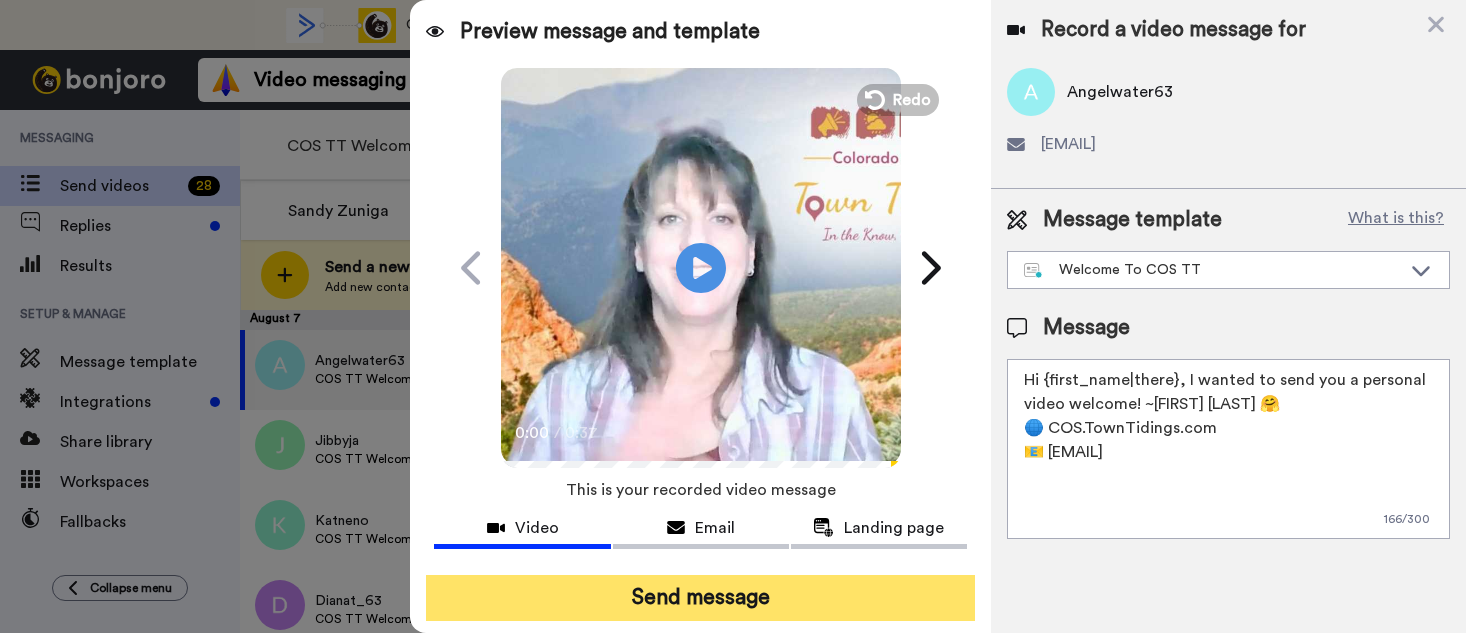 click on "Send message" at bounding box center (700, 598) 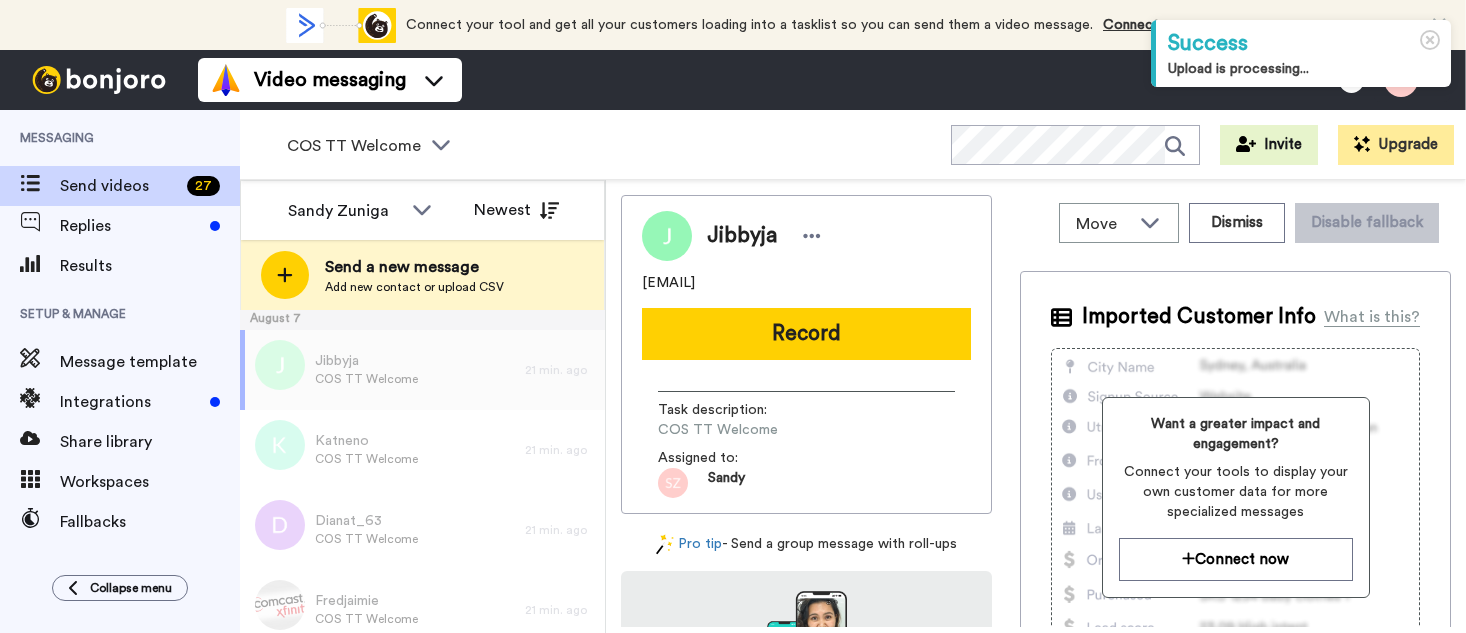 scroll, scrollTop: 0, scrollLeft: 0, axis: both 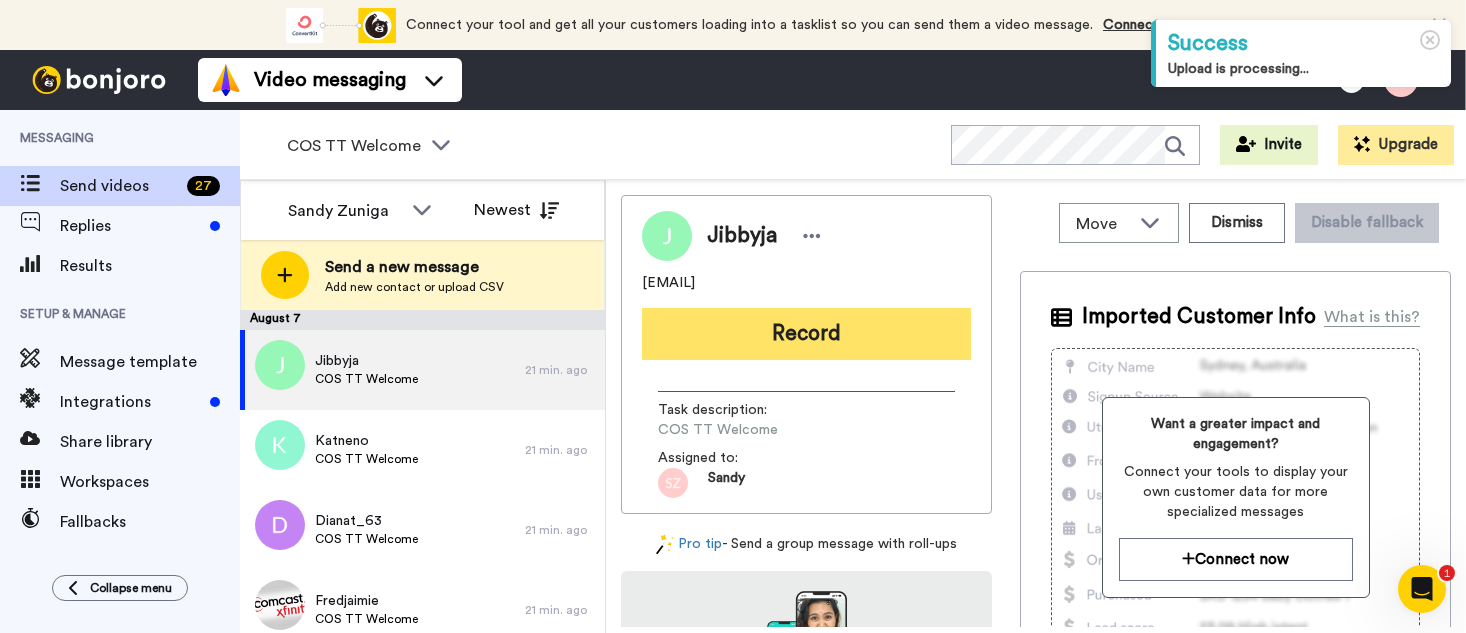 click on "Record" at bounding box center [806, 334] 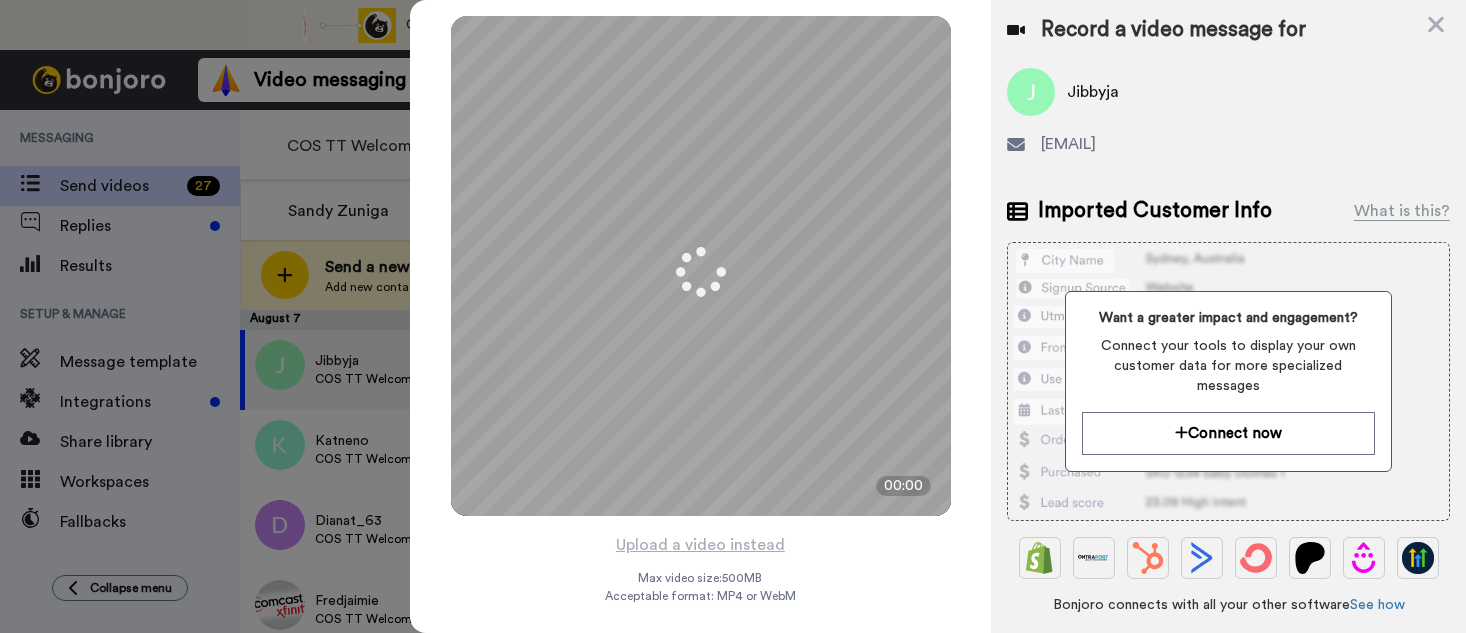 scroll, scrollTop: 0, scrollLeft: 0, axis: both 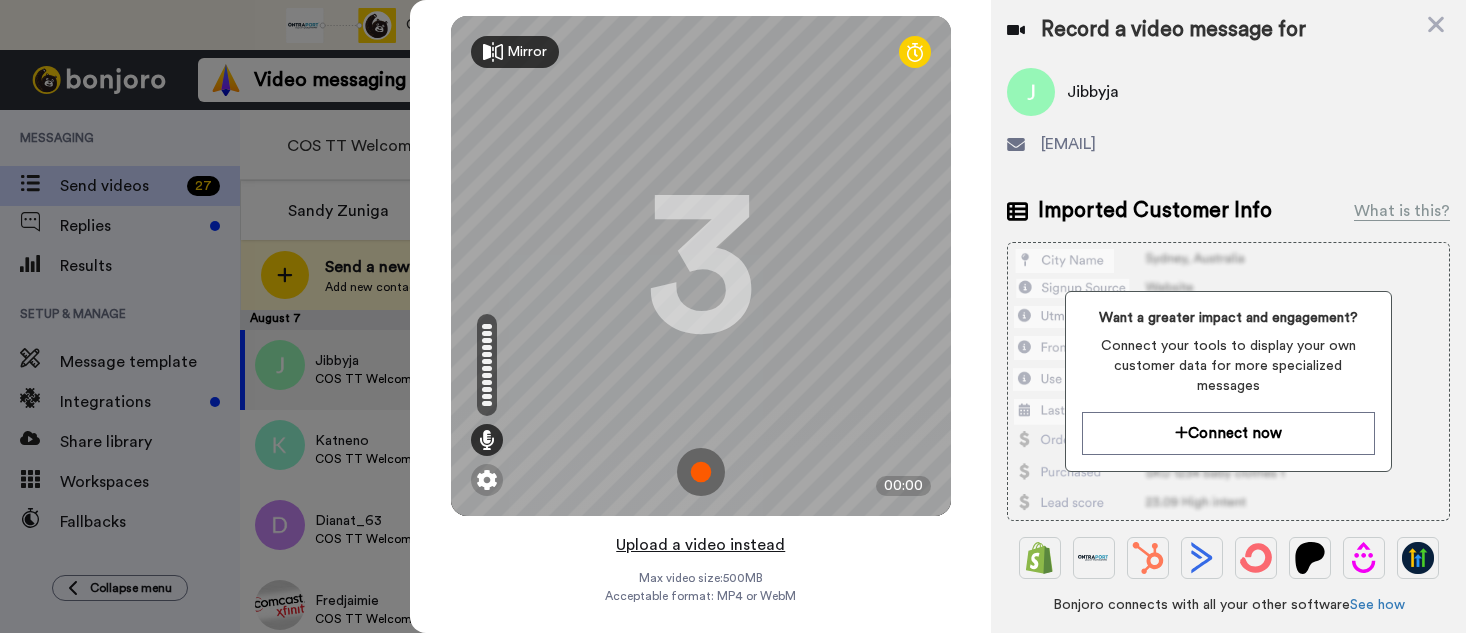 click on "Upload a video instead" at bounding box center (700, 545) 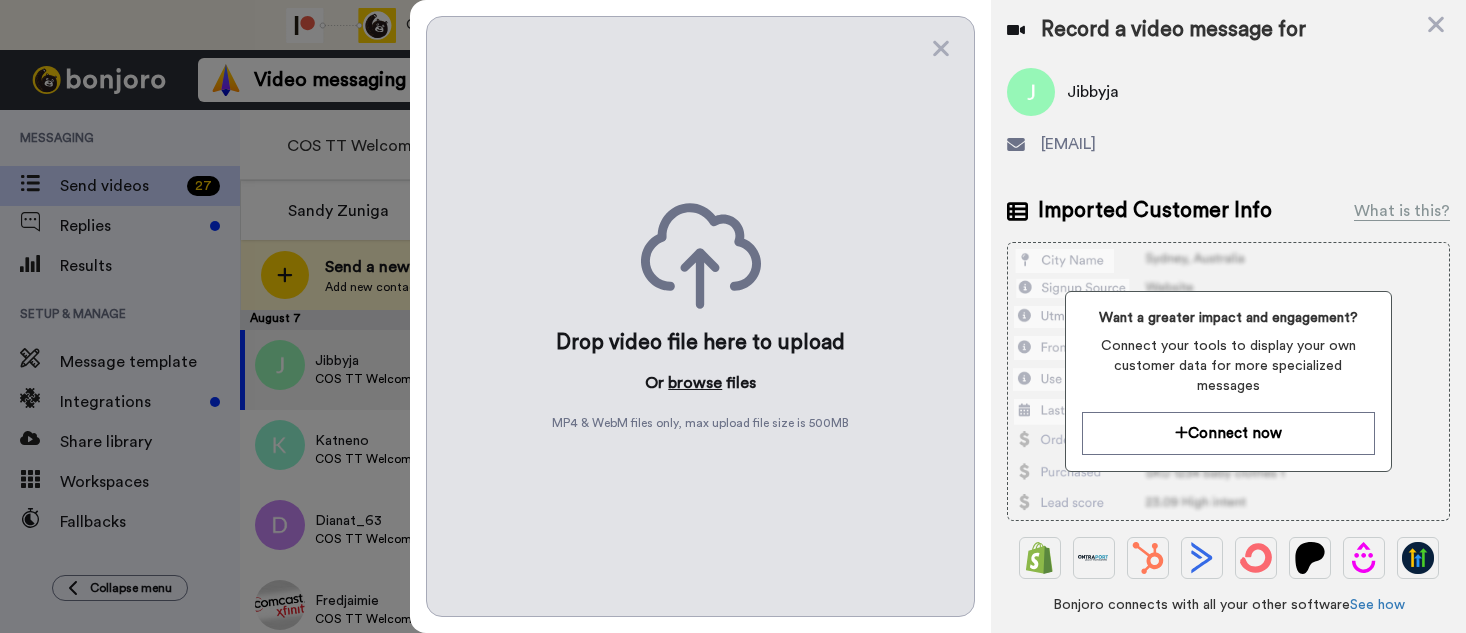 click on "browse" at bounding box center (695, 383) 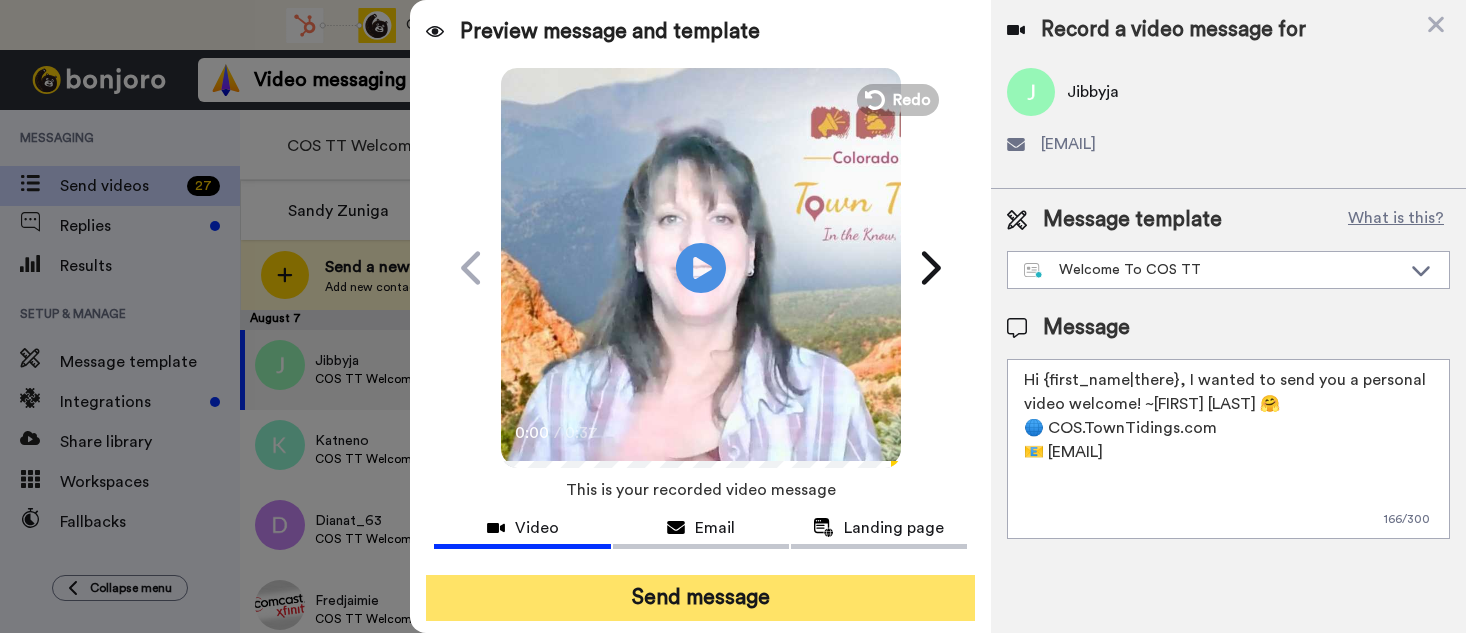 click on "Send message" at bounding box center (700, 598) 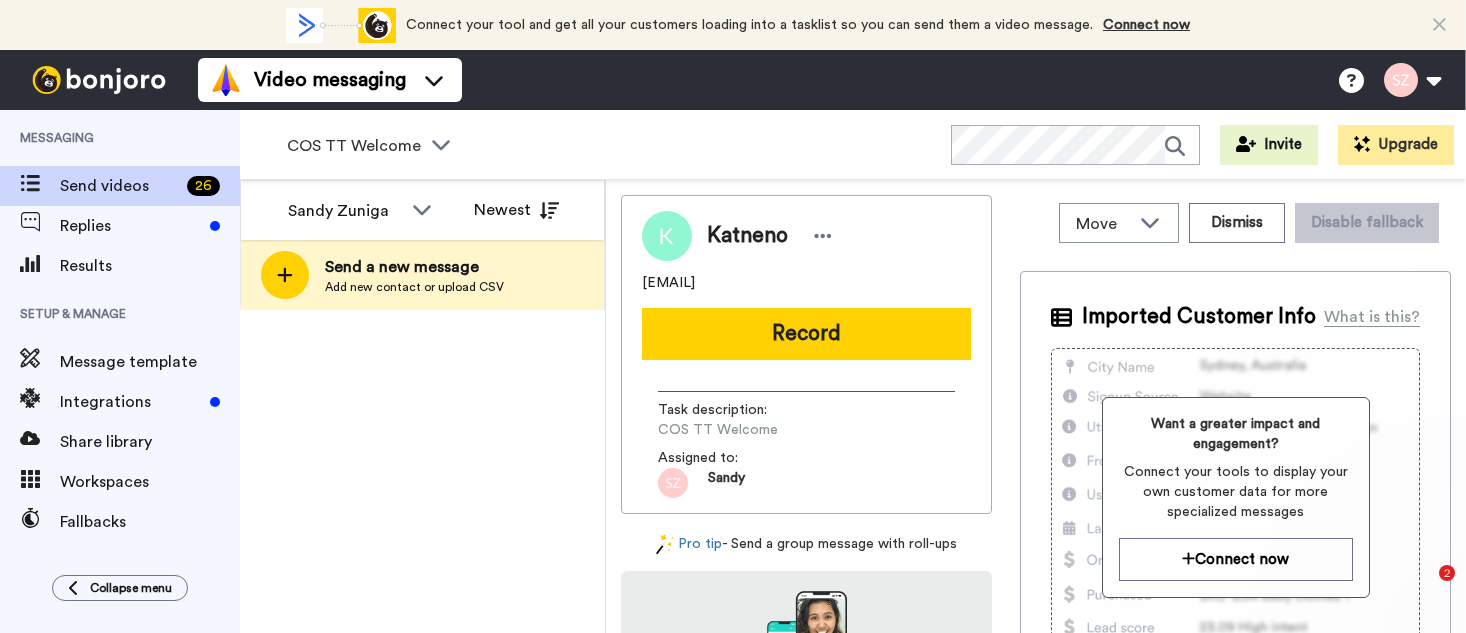 scroll, scrollTop: 0, scrollLeft: 0, axis: both 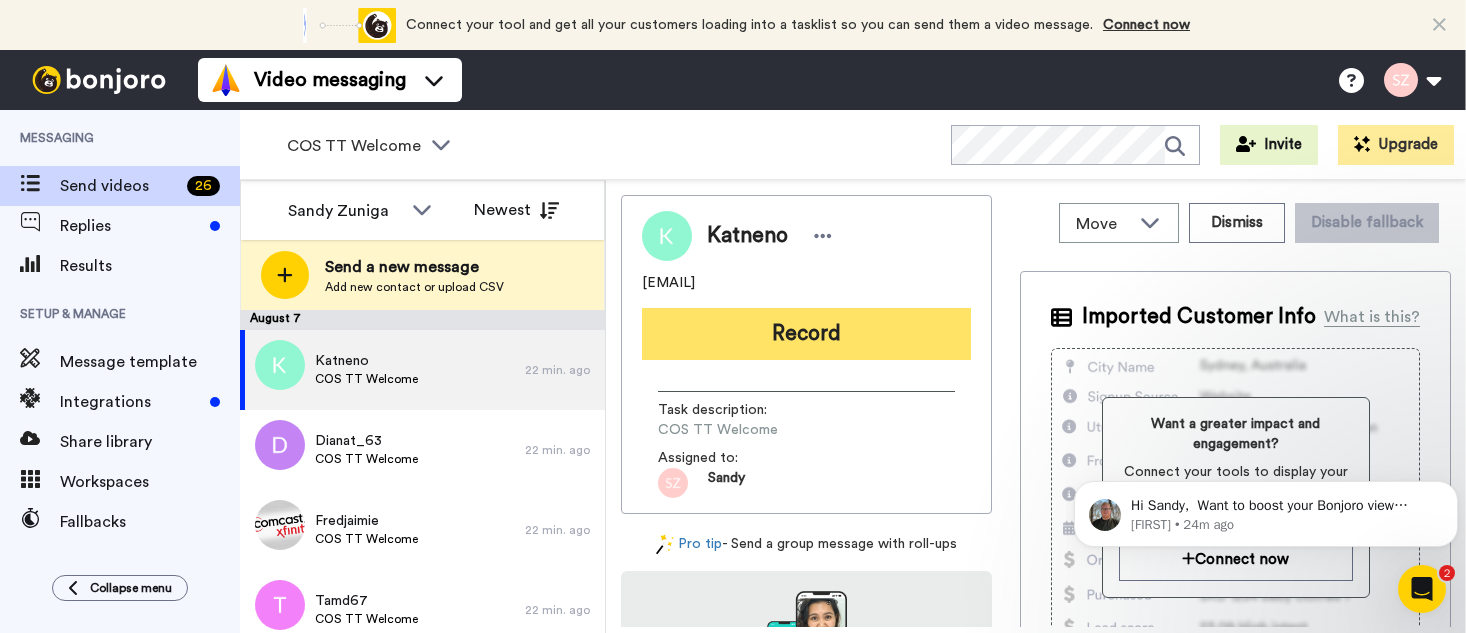 click on "Record" at bounding box center (806, 334) 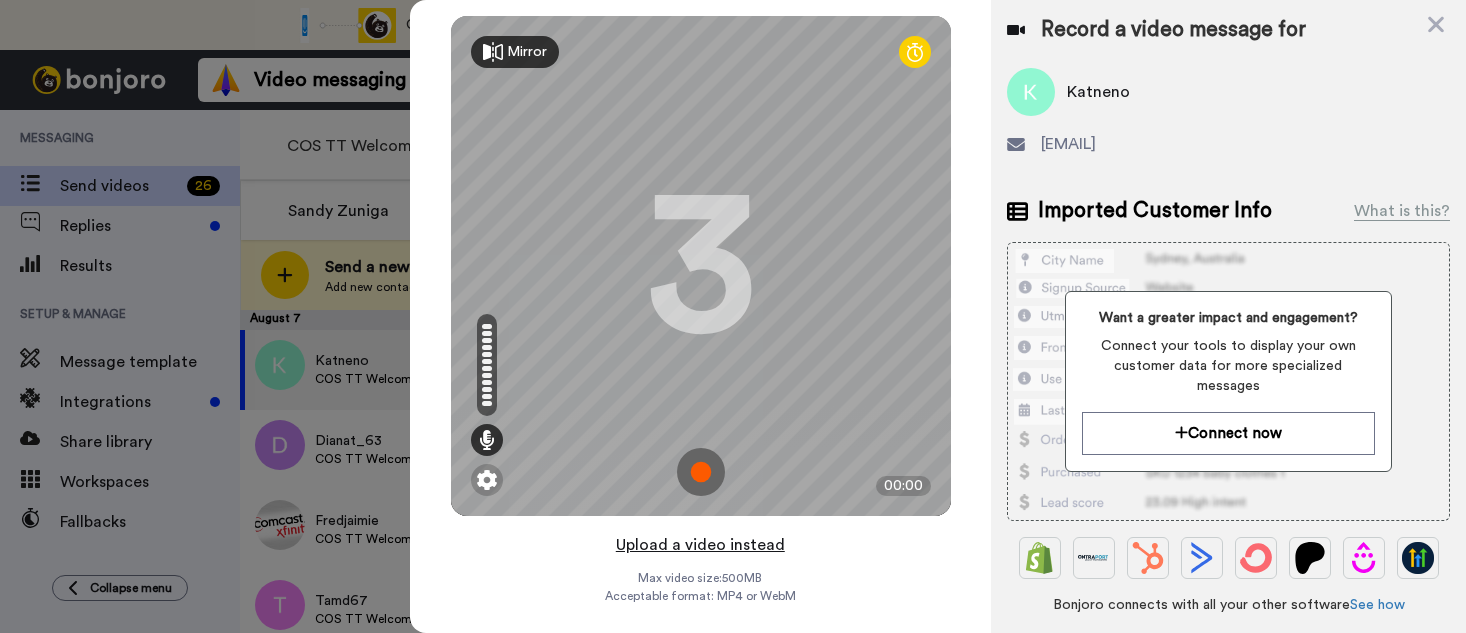 click on "Upload a video instead" at bounding box center [700, 545] 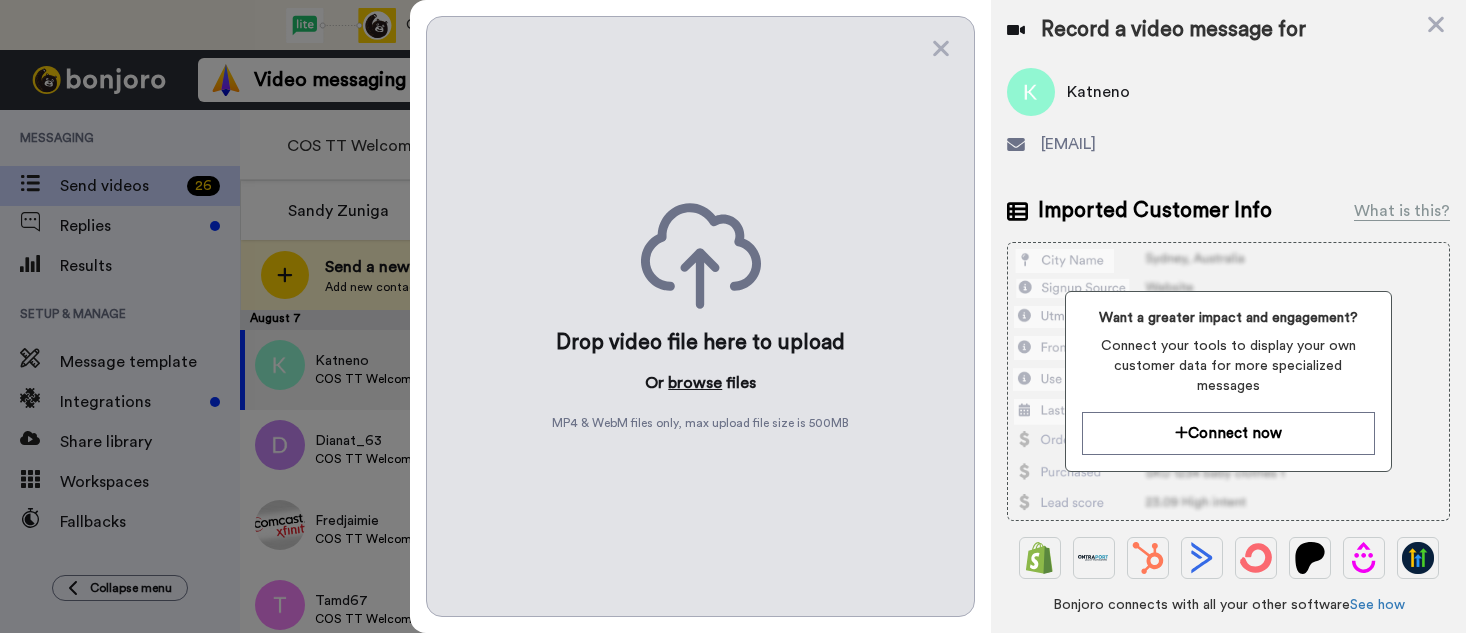 click on "browse" at bounding box center [695, 383] 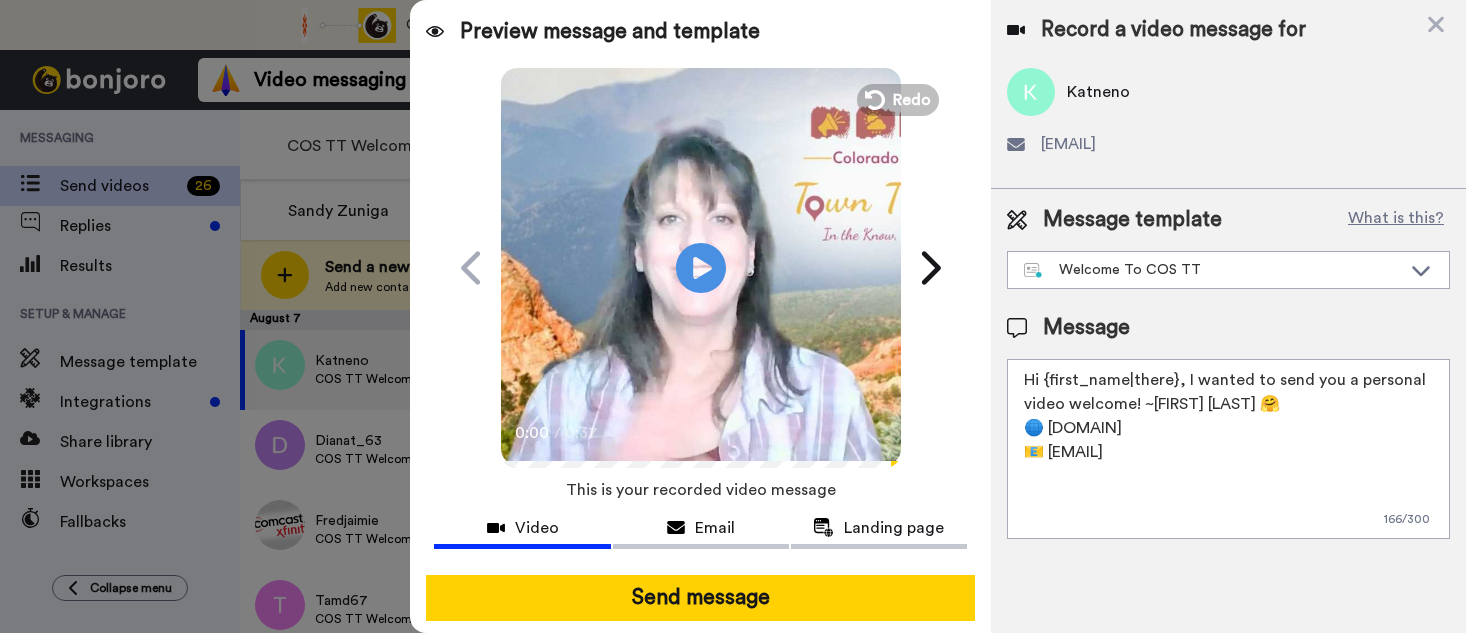 click on "Send message" at bounding box center (700, 598) 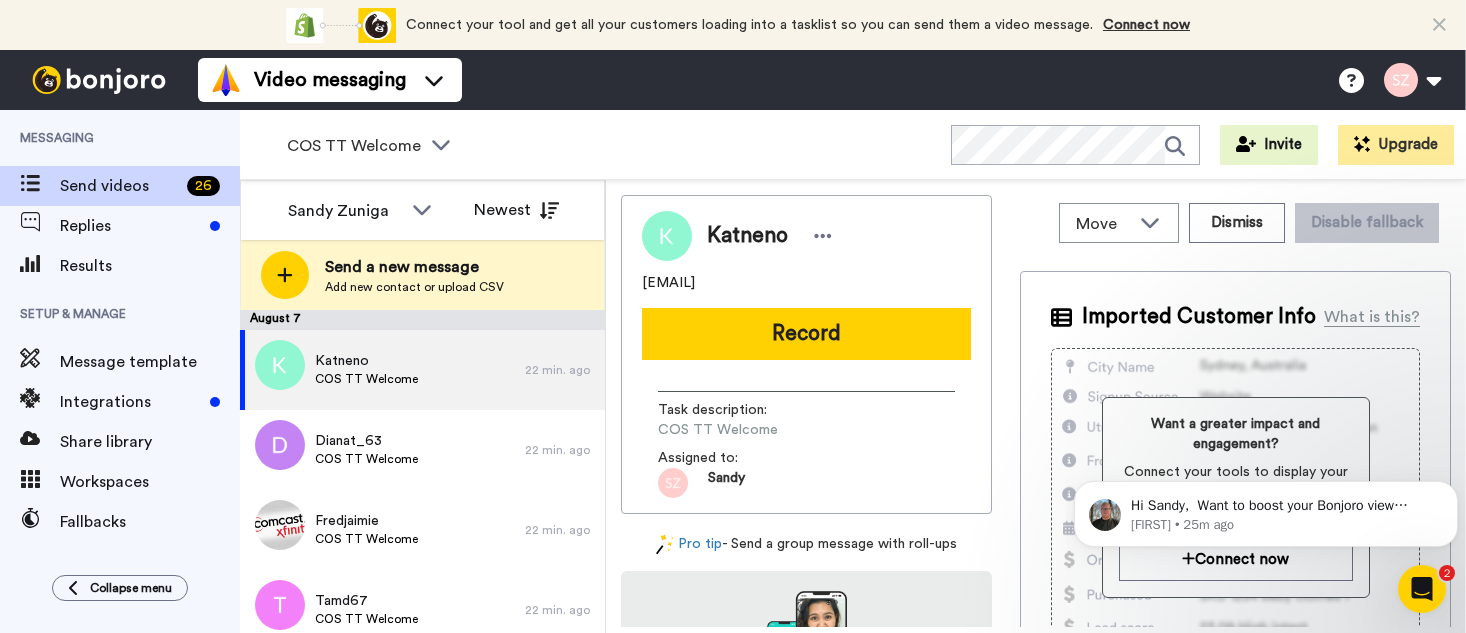 scroll, scrollTop: 0, scrollLeft: 0, axis: both 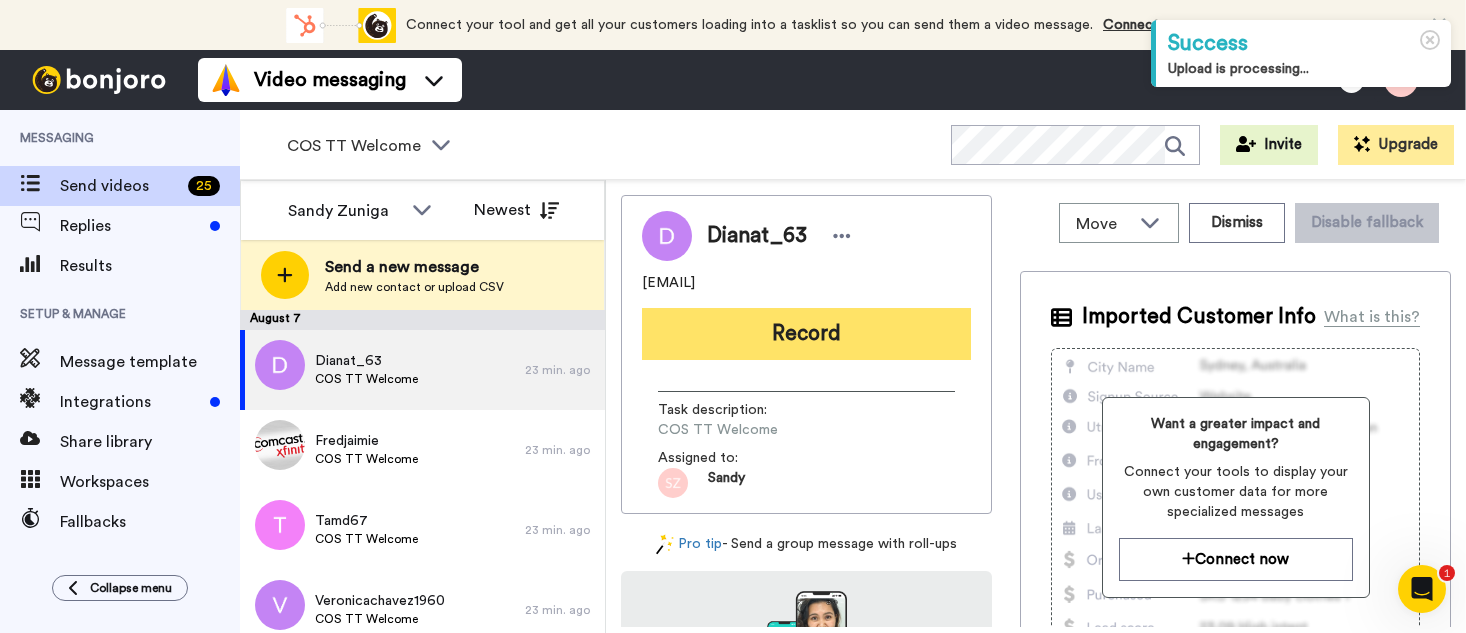 click on "Record" at bounding box center [806, 334] 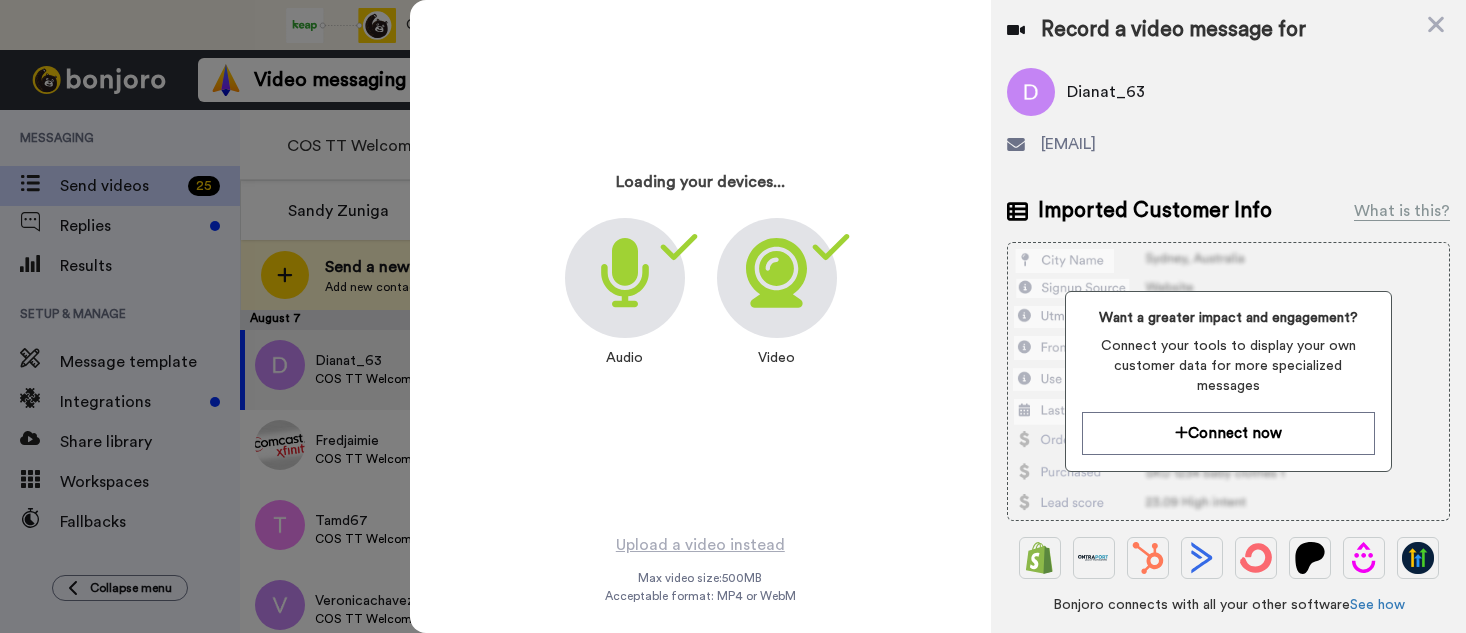 scroll, scrollTop: 0, scrollLeft: 0, axis: both 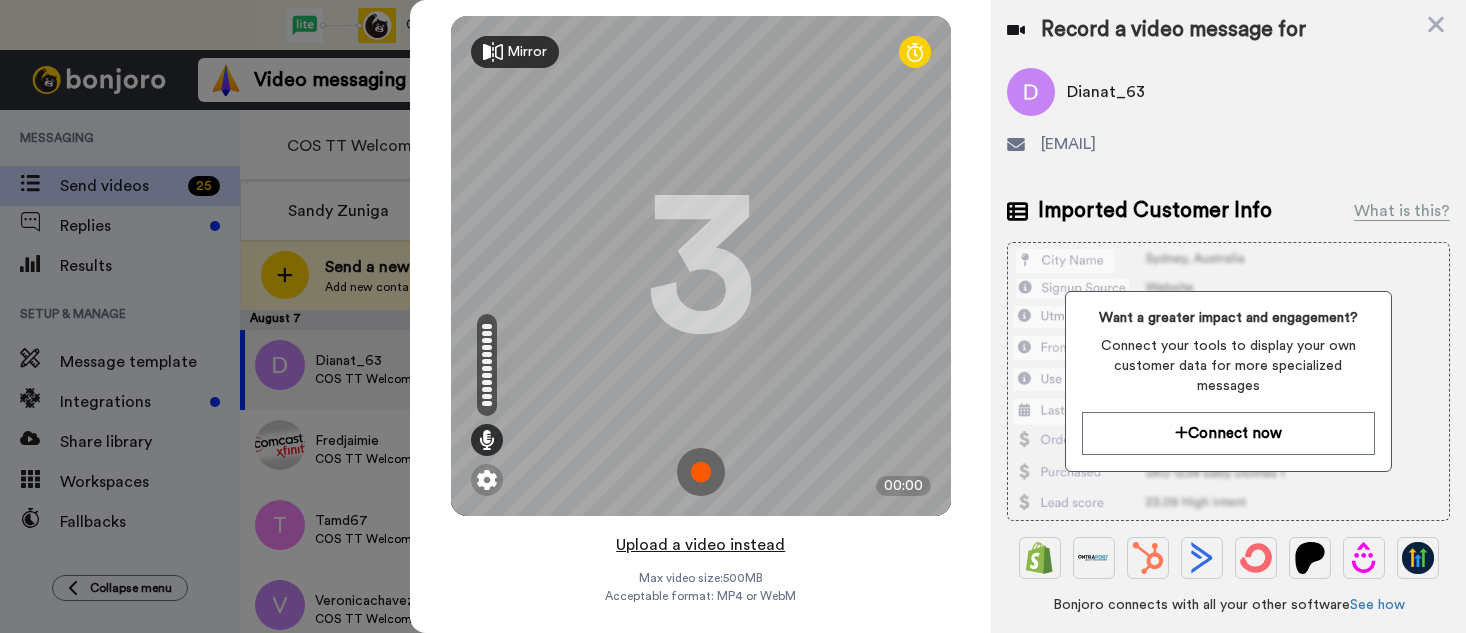 click on "Upload a video instead" at bounding box center (700, 545) 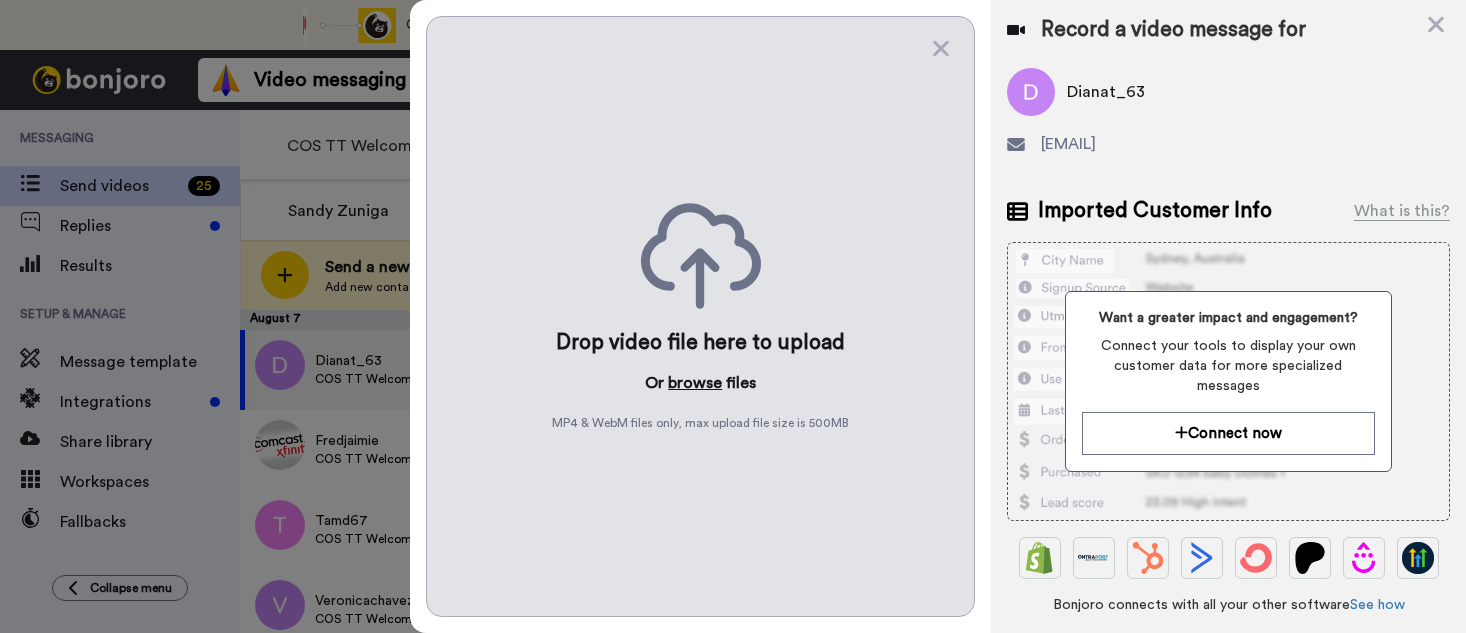 click on "browse" at bounding box center (695, 383) 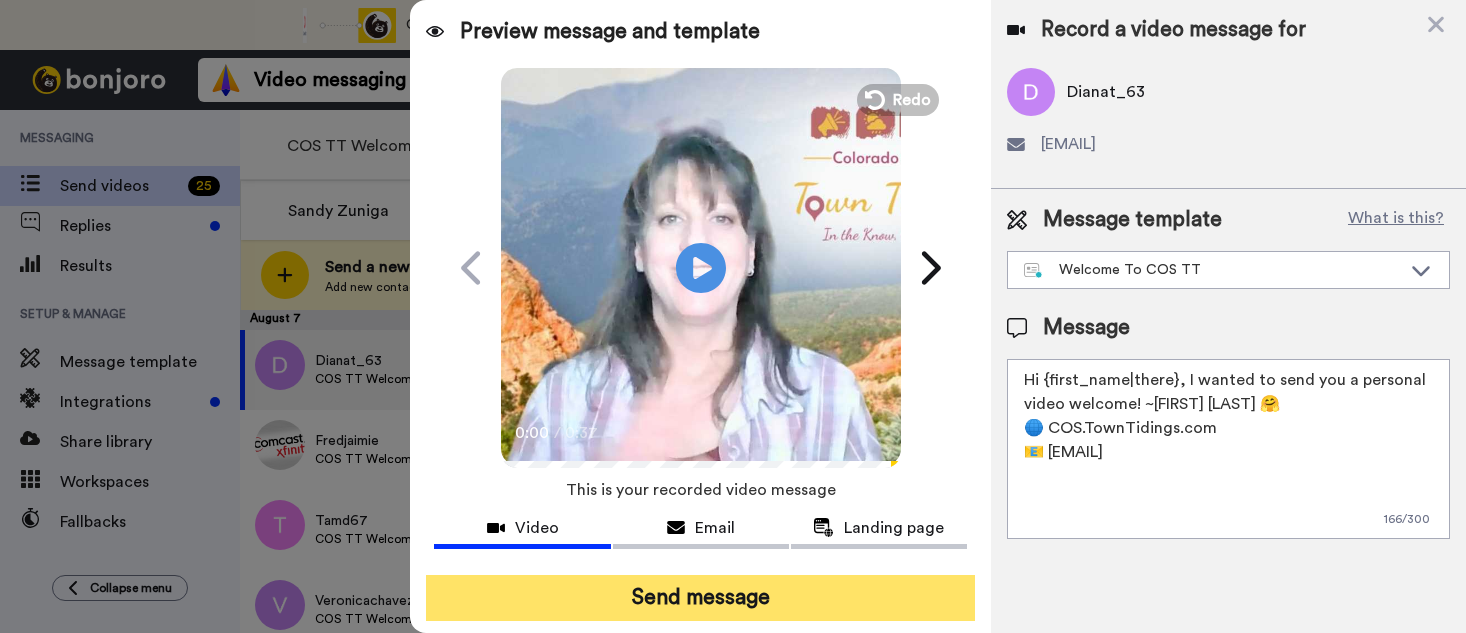 click on "Send message" at bounding box center (700, 598) 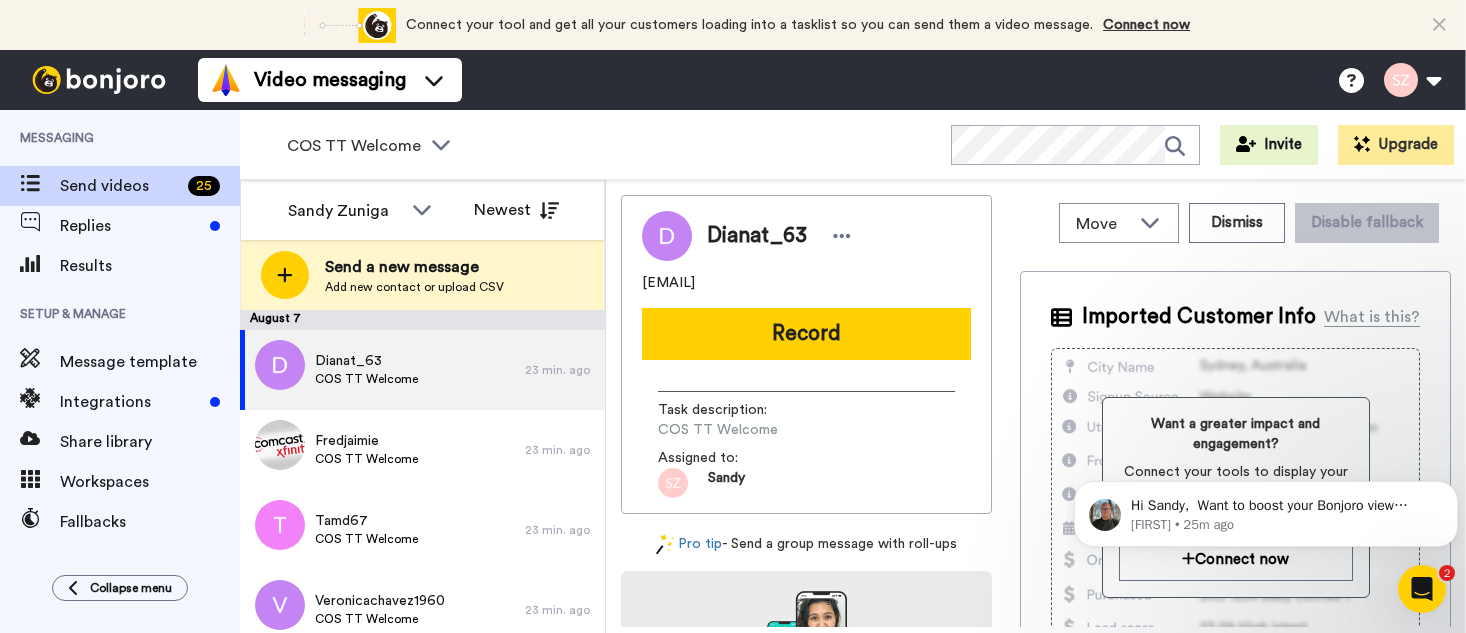 scroll, scrollTop: 0, scrollLeft: 0, axis: both 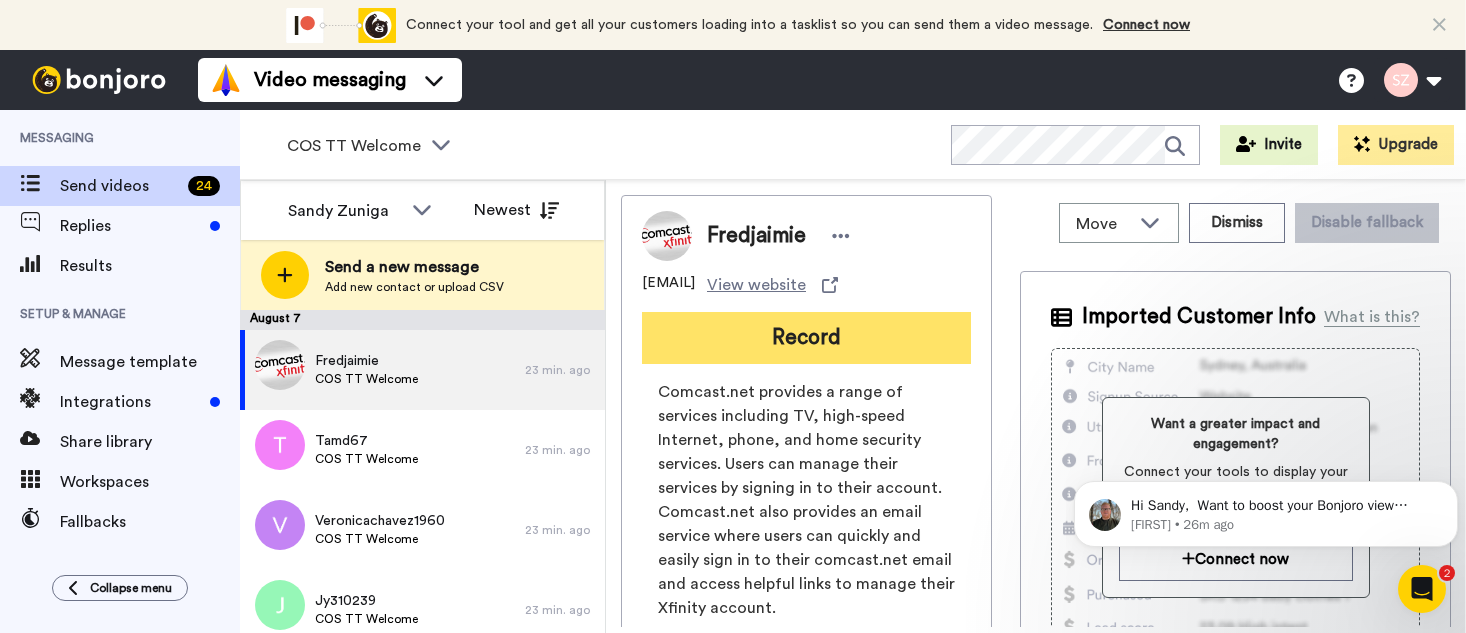 click on "Record" at bounding box center (806, 338) 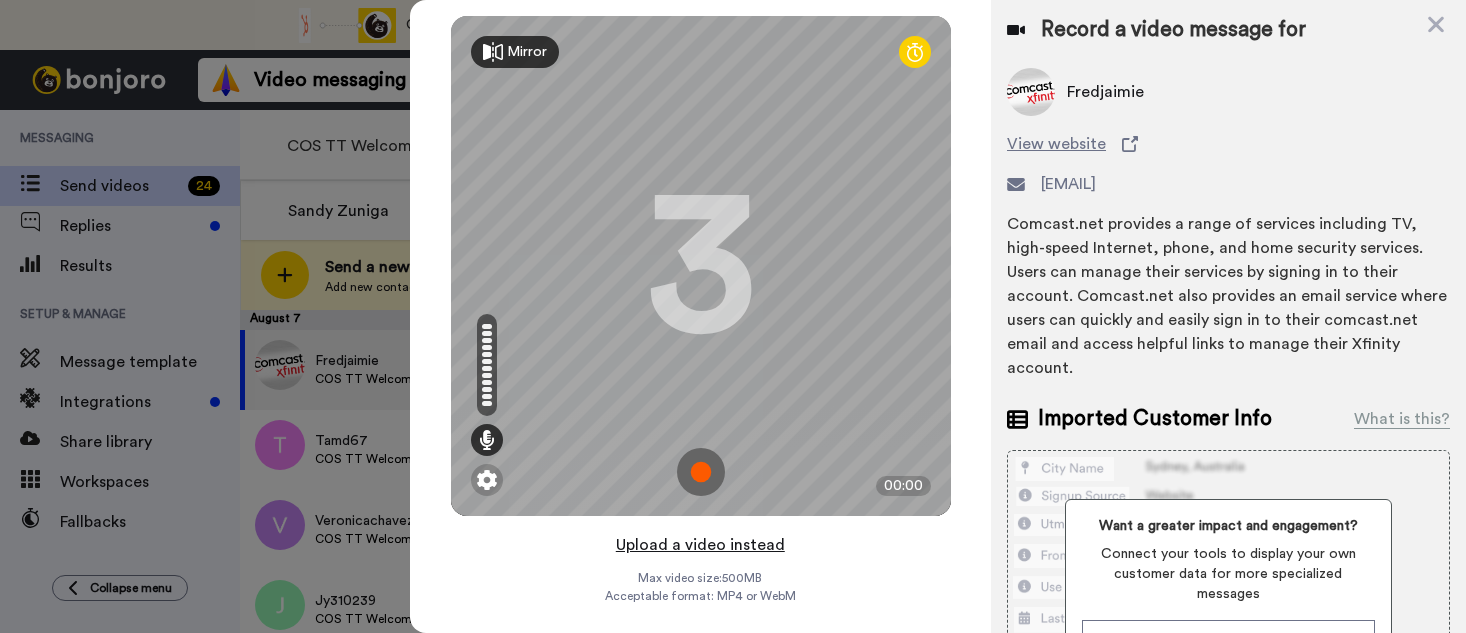 click on "Upload a video instead" at bounding box center (700, 545) 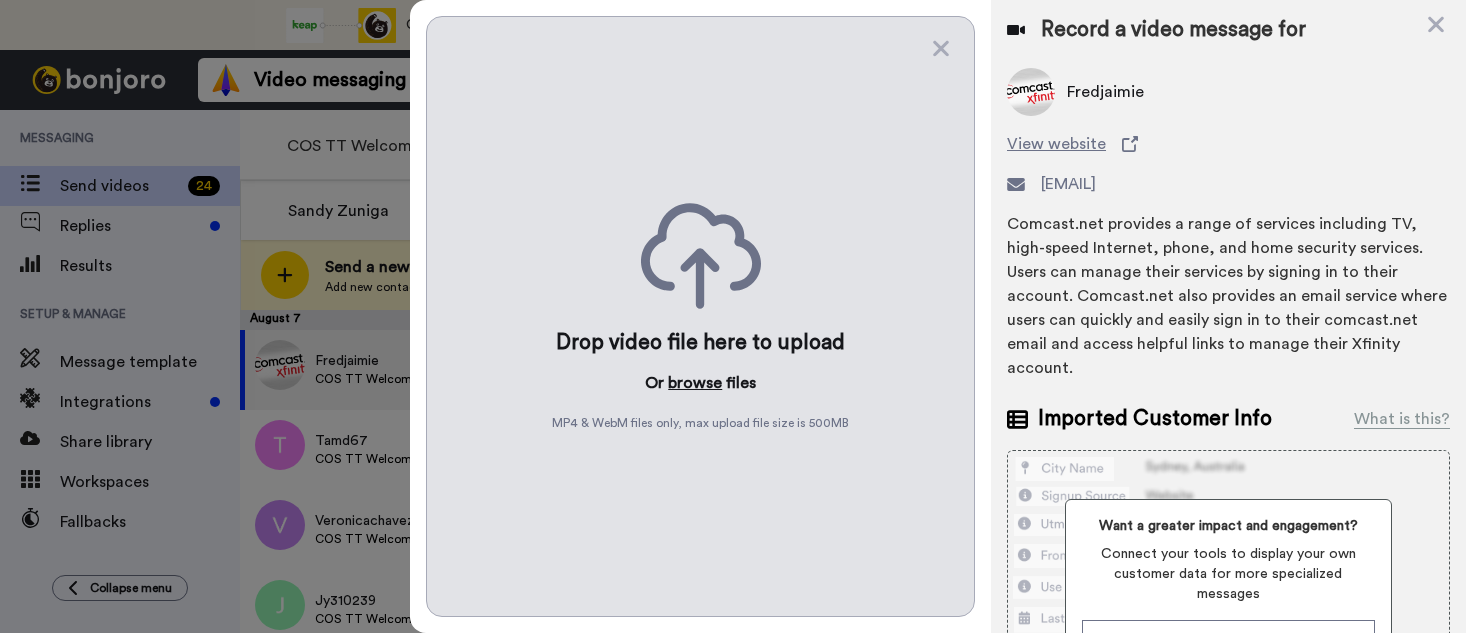 click on "browse" at bounding box center [695, 383] 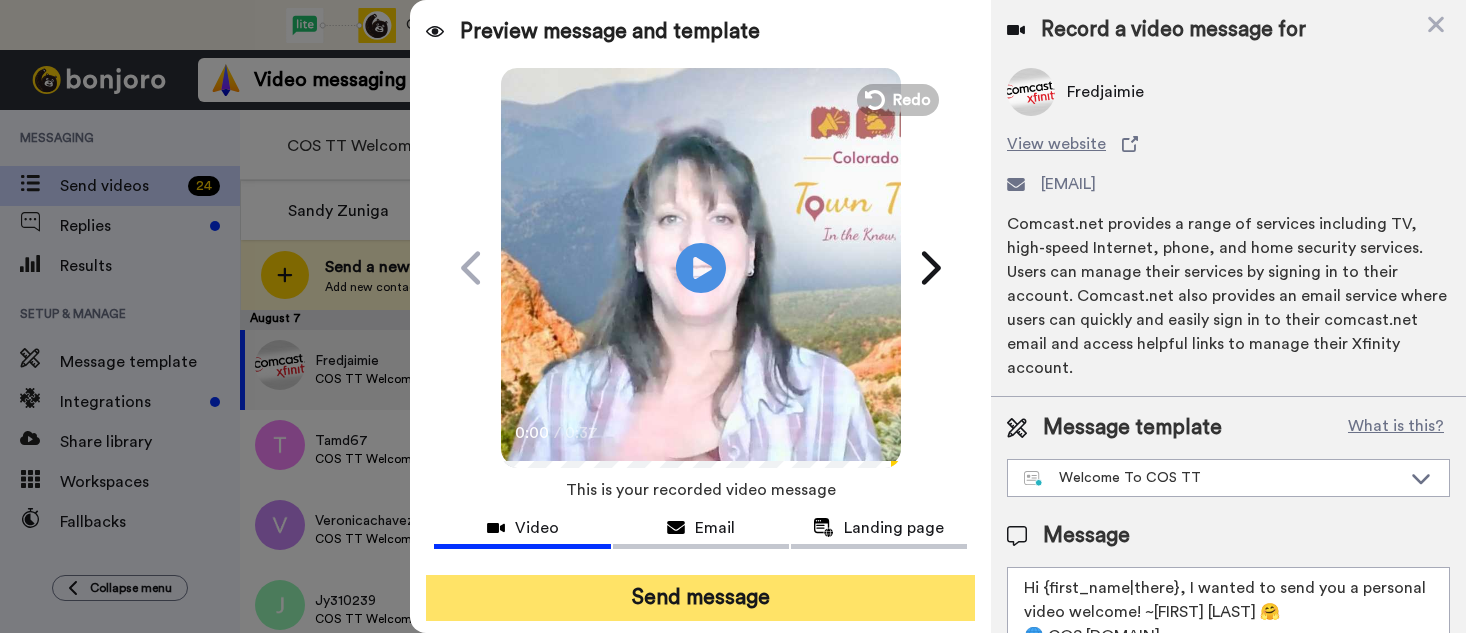 click on "Send message" at bounding box center [700, 598] 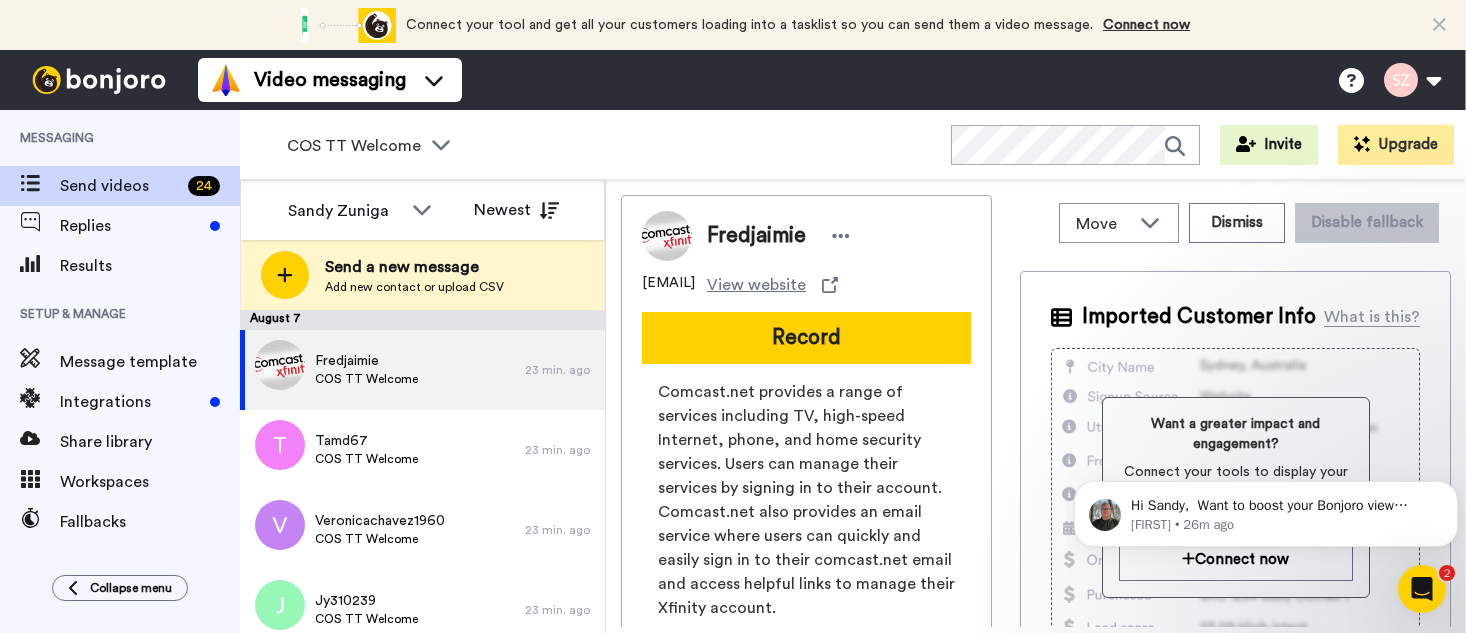 scroll, scrollTop: 0, scrollLeft: 0, axis: both 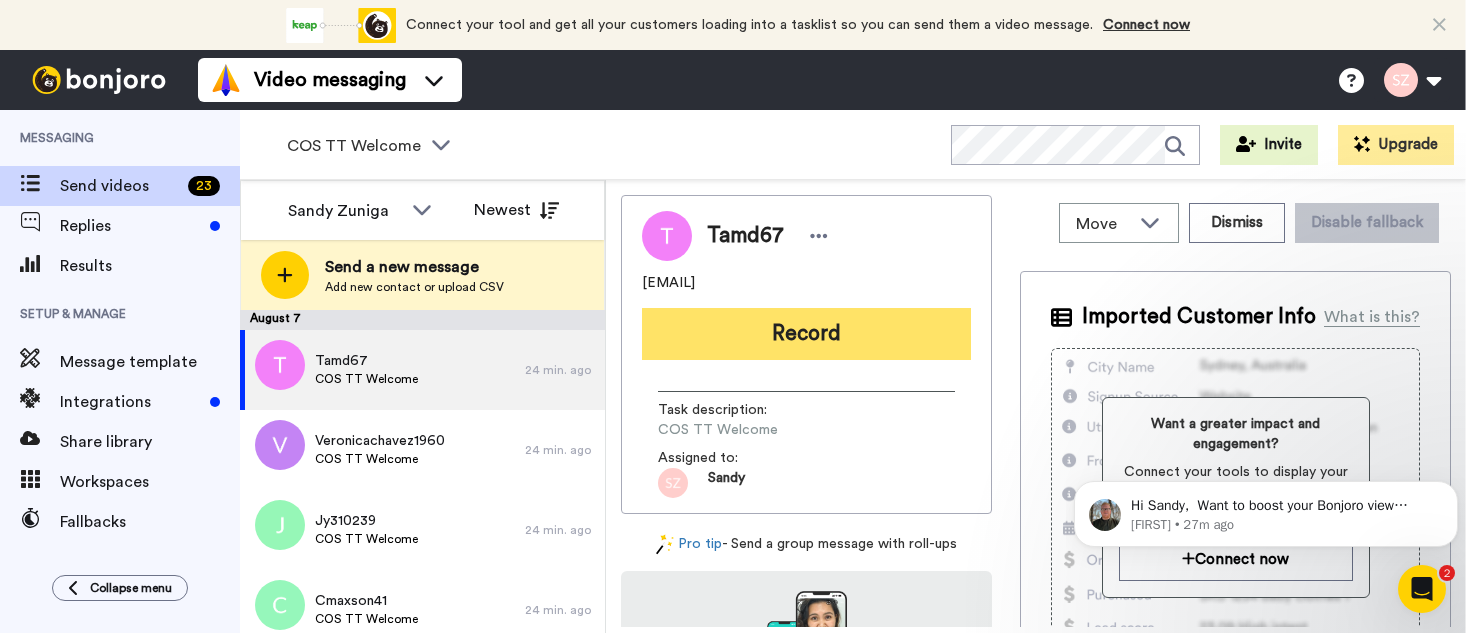 click on "Record" at bounding box center [806, 334] 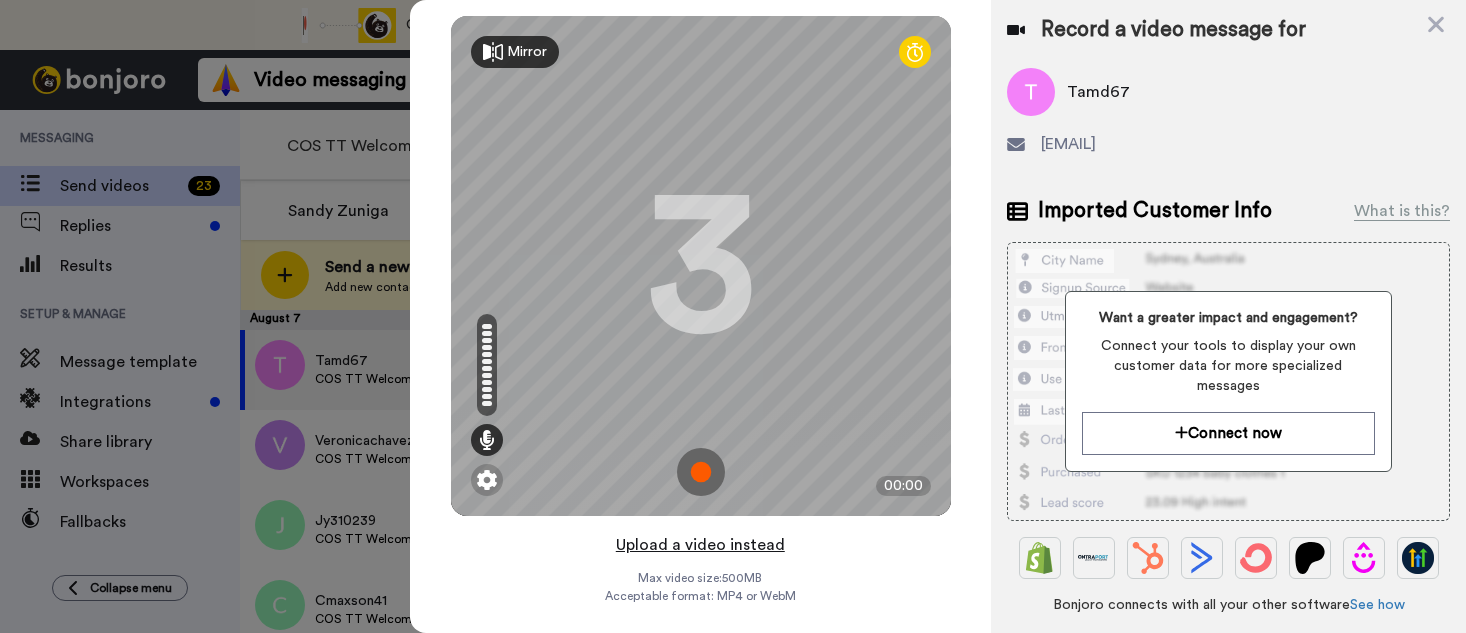 click on "Upload a video instead" at bounding box center (700, 545) 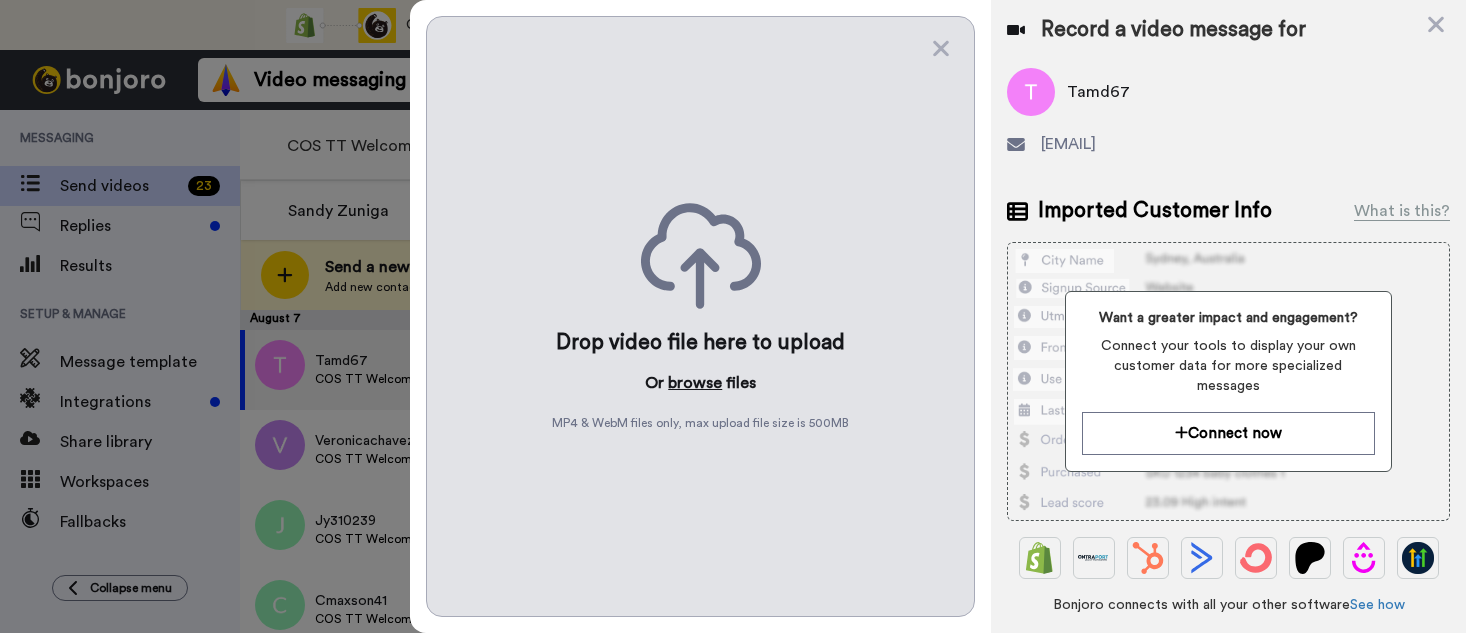 click on "browse" at bounding box center [695, 383] 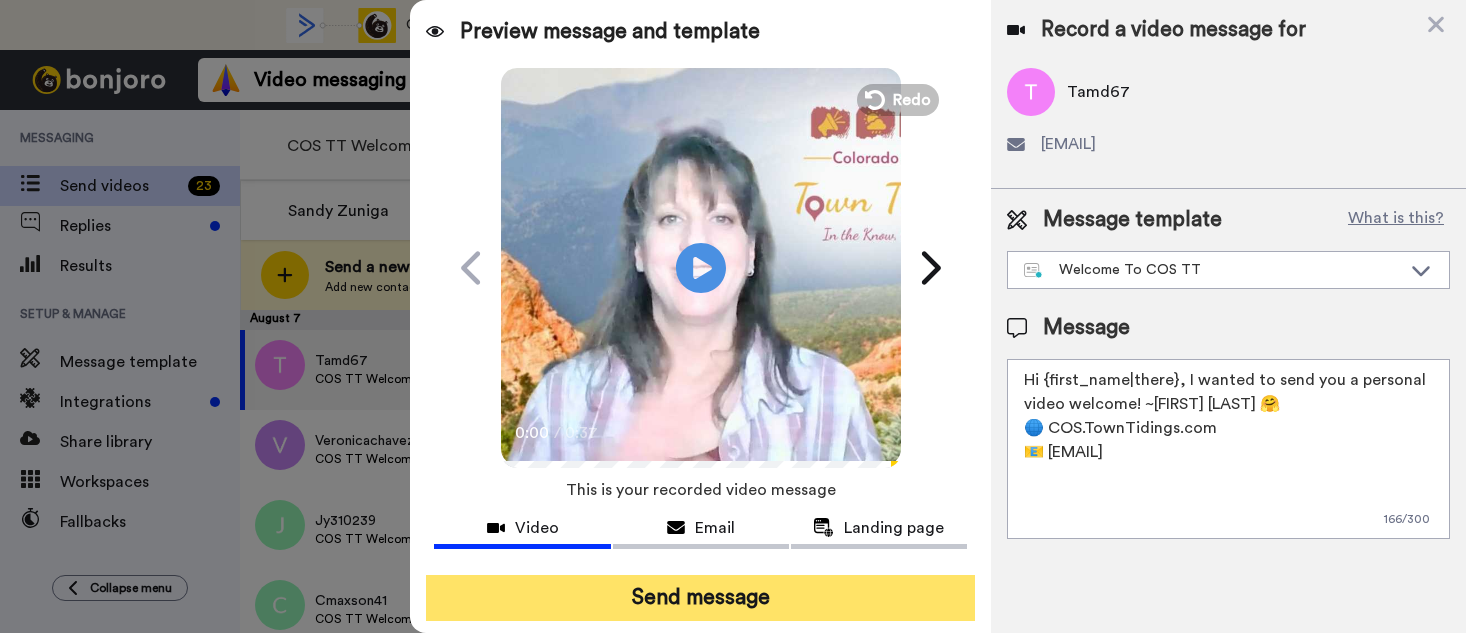 click on "Send message" at bounding box center (700, 598) 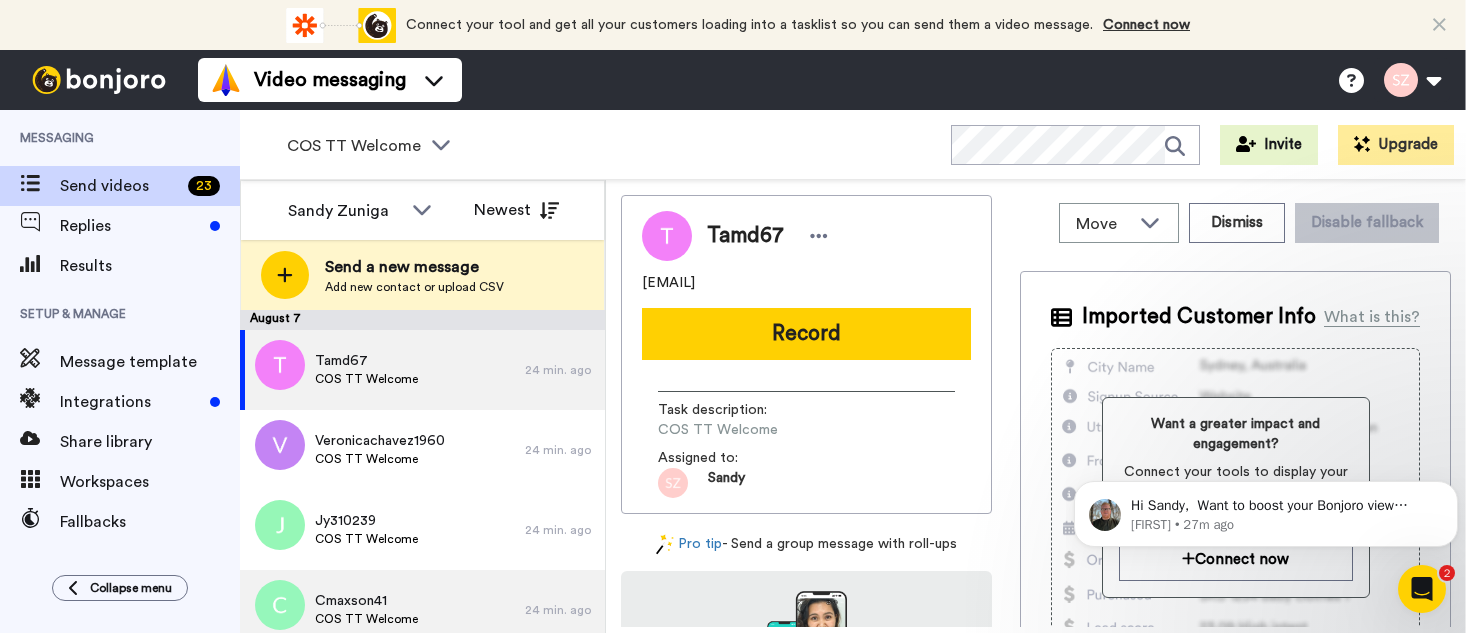 scroll, scrollTop: 0, scrollLeft: 0, axis: both 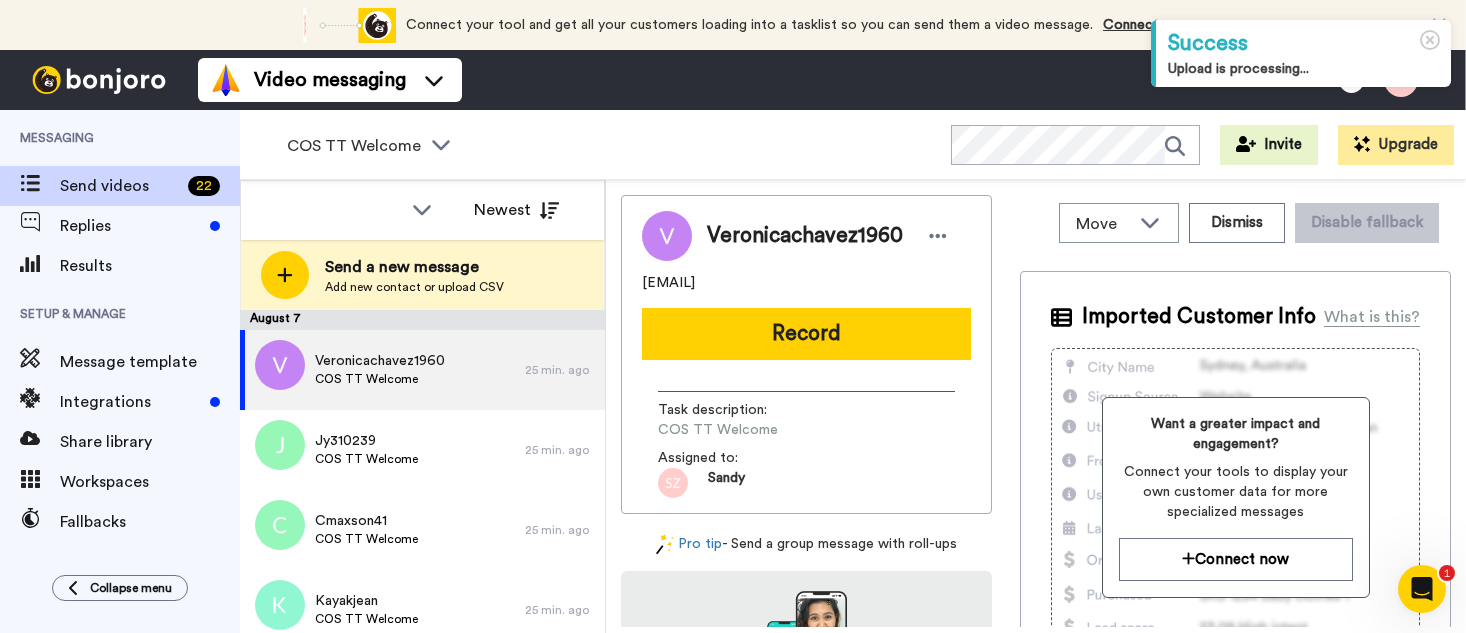 click on "Record" at bounding box center (806, 334) 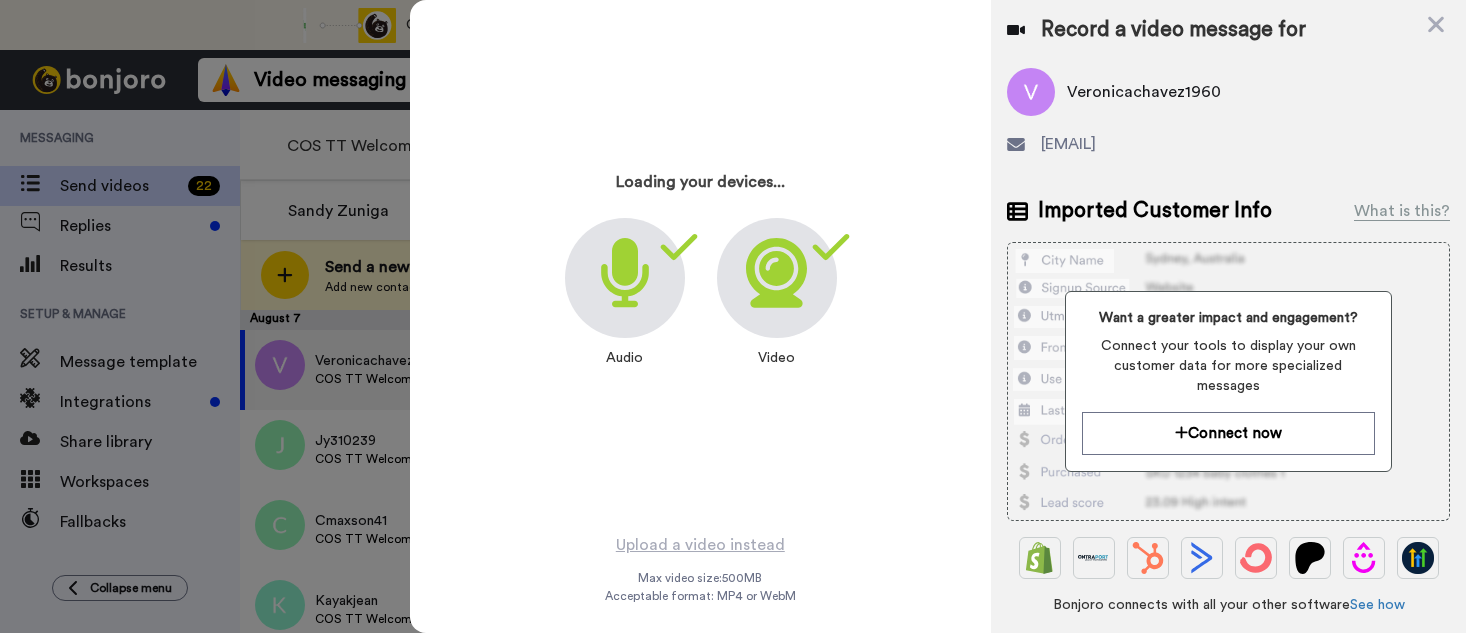 scroll, scrollTop: 0, scrollLeft: 0, axis: both 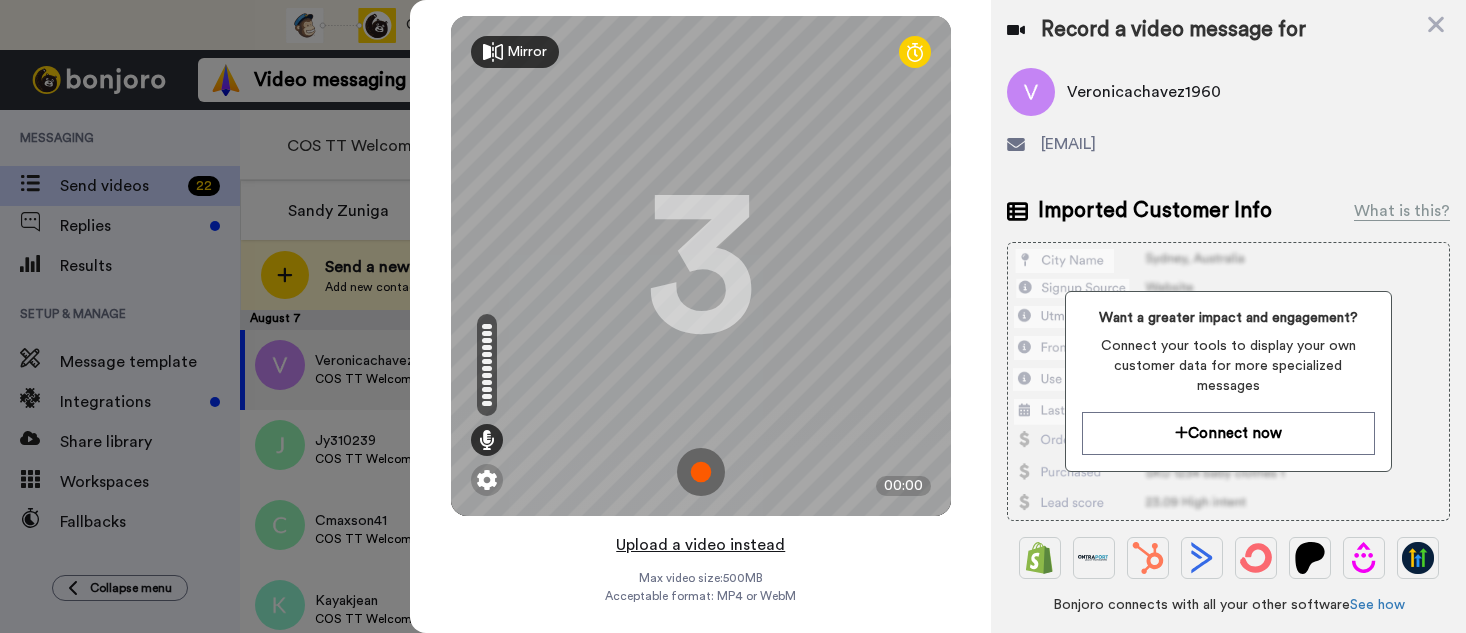click on "Upload a video instead" at bounding box center (700, 545) 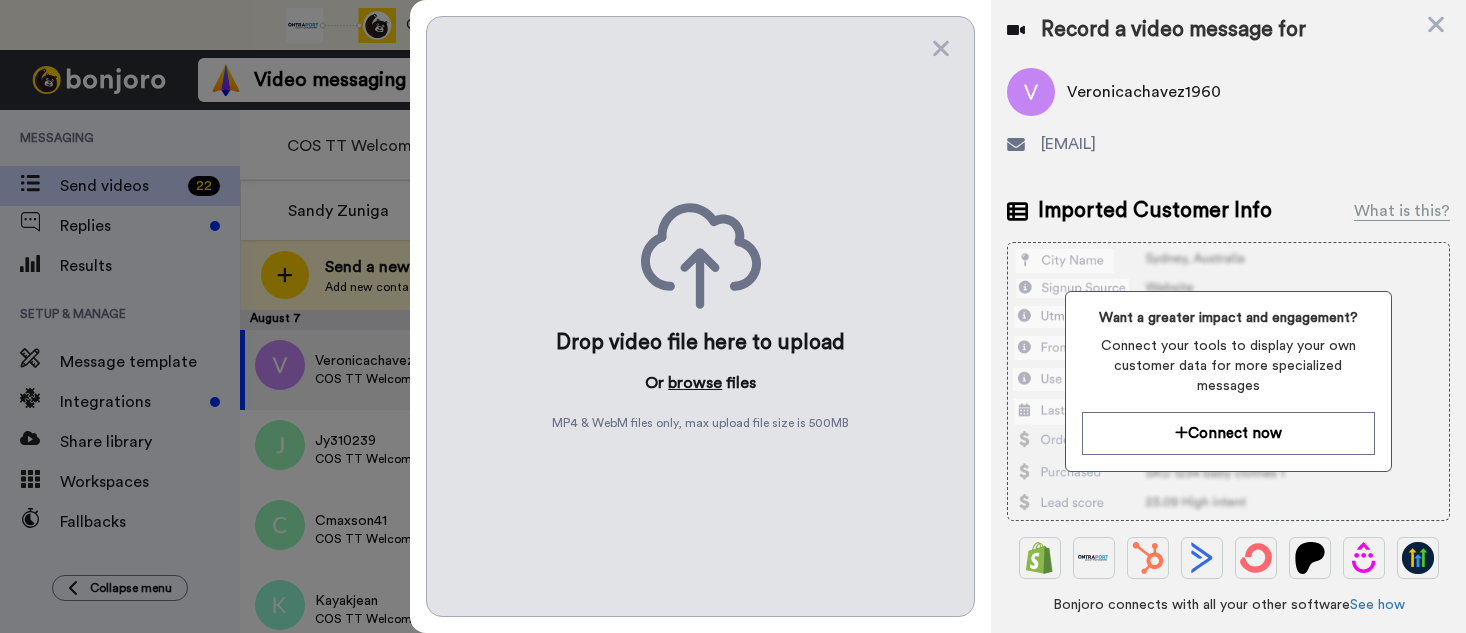 click on "browse" at bounding box center (695, 383) 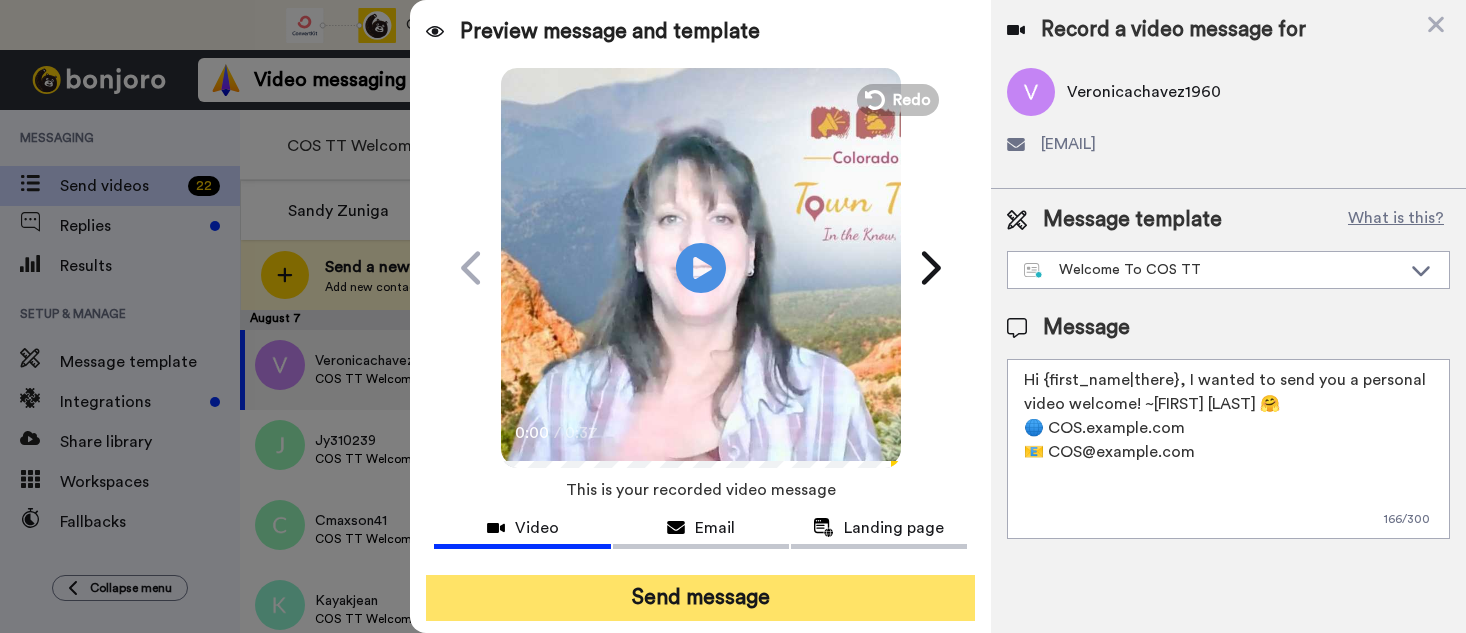 click on "Send message" at bounding box center (700, 598) 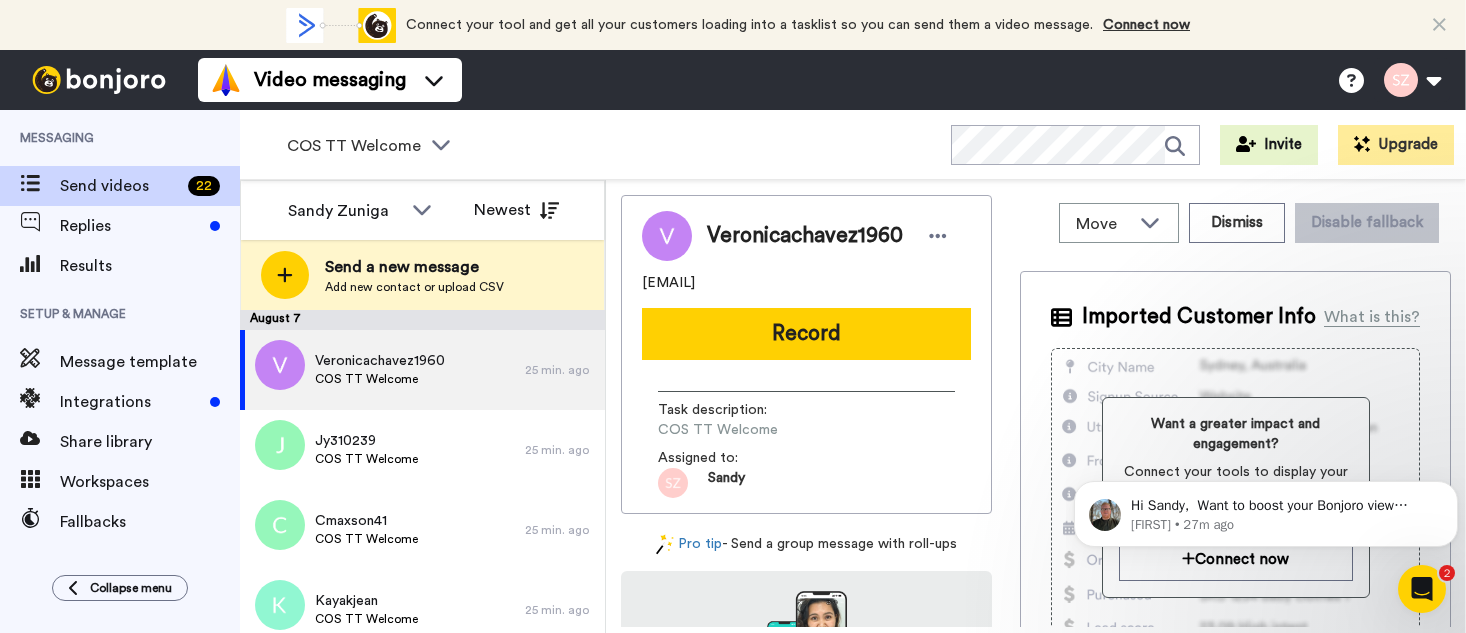 scroll, scrollTop: 0, scrollLeft: 0, axis: both 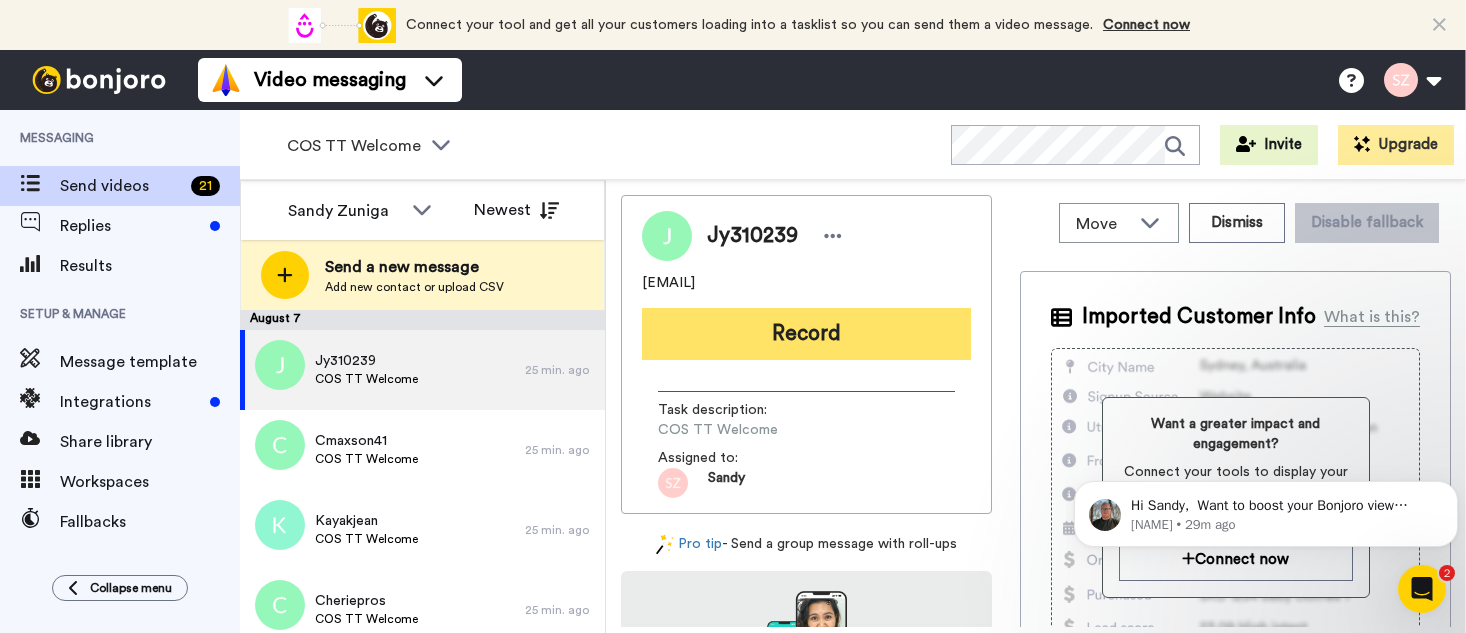 click on "Record" at bounding box center [806, 334] 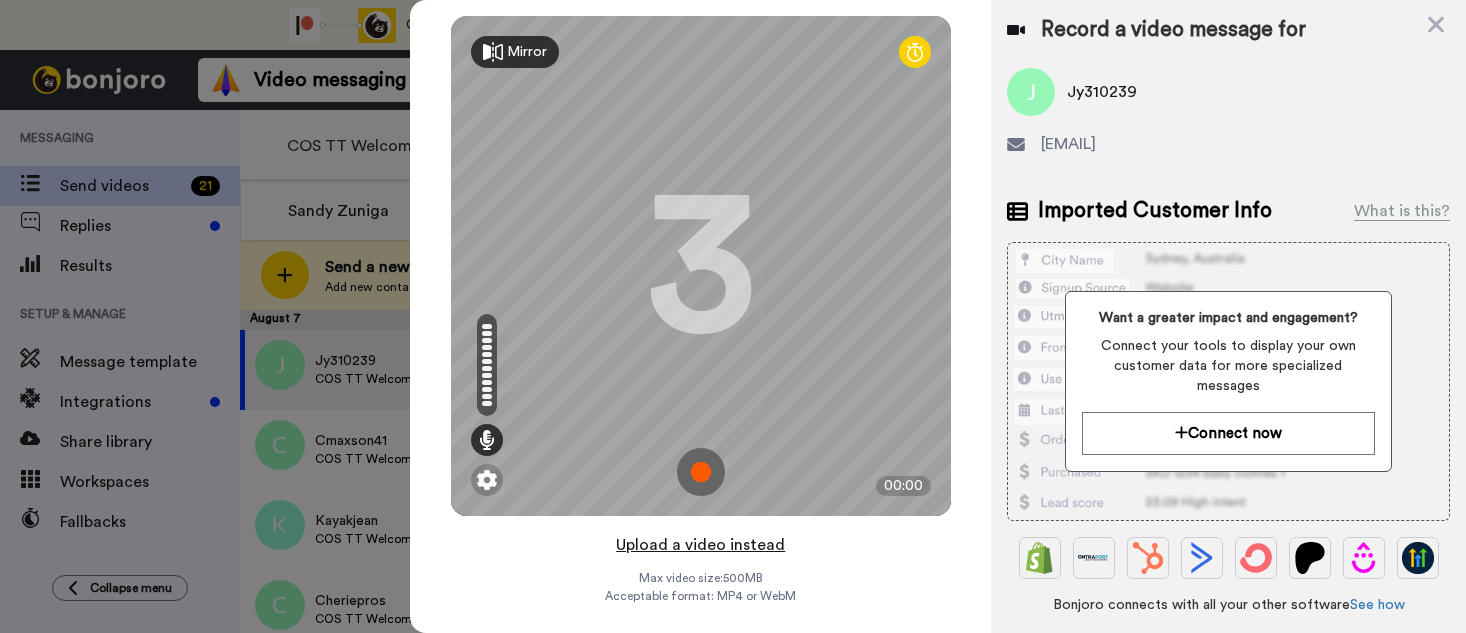 click on "Upload a video instead" at bounding box center [700, 545] 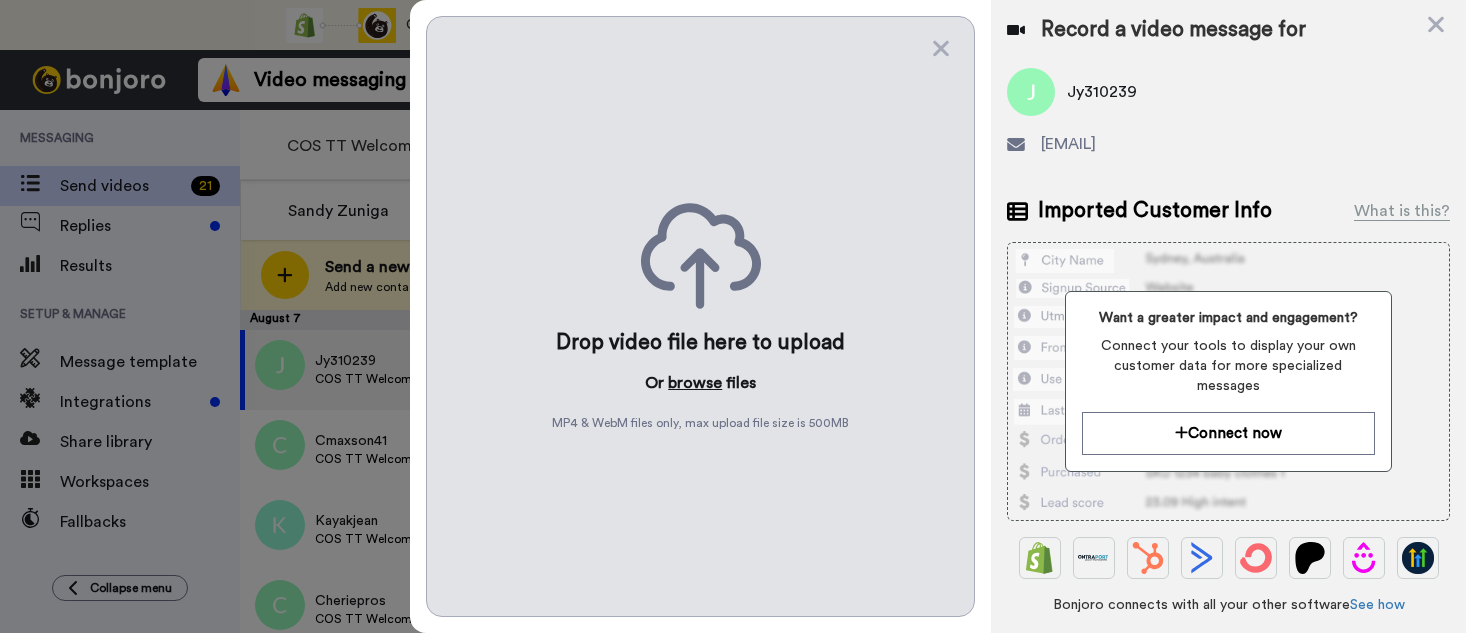 click on "browse" at bounding box center (695, 383) 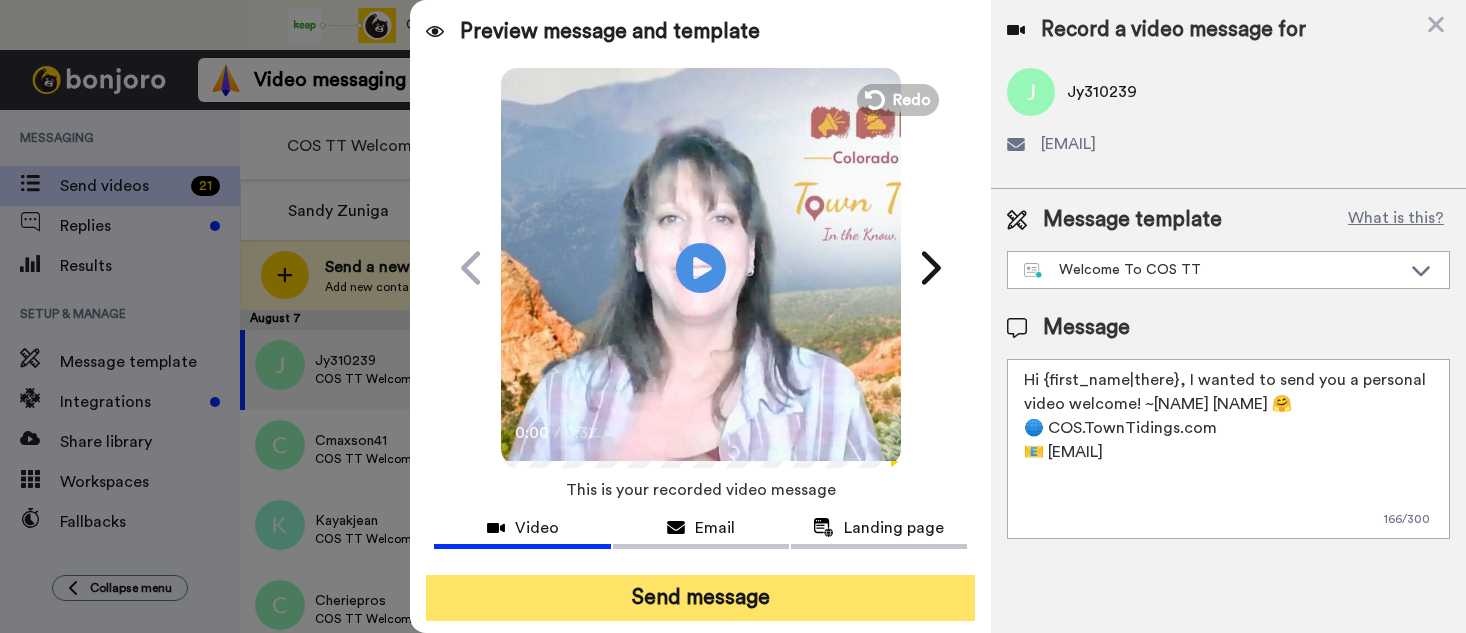 click on "Send message" at bounding box center (700, 598) 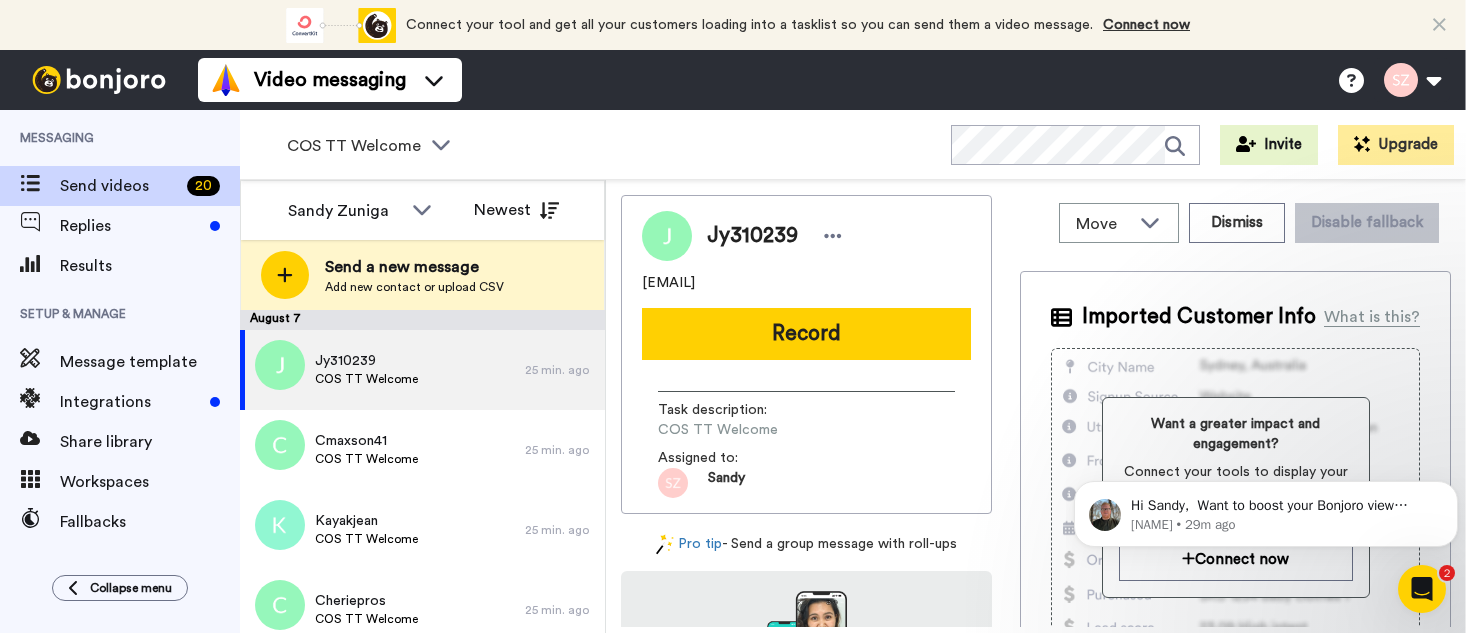 scroll, scrollTop: 0, scrollLeft: 0, axis: both 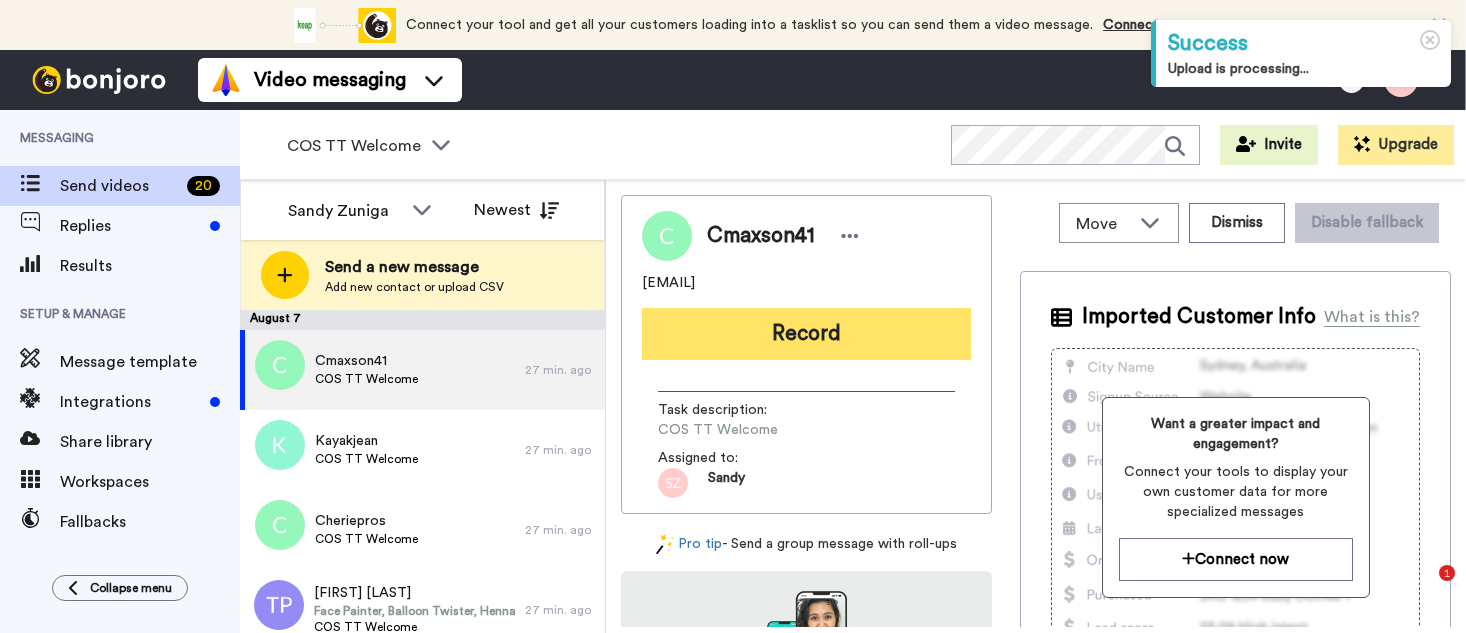click on "Record" at bounding box center (806, 334) 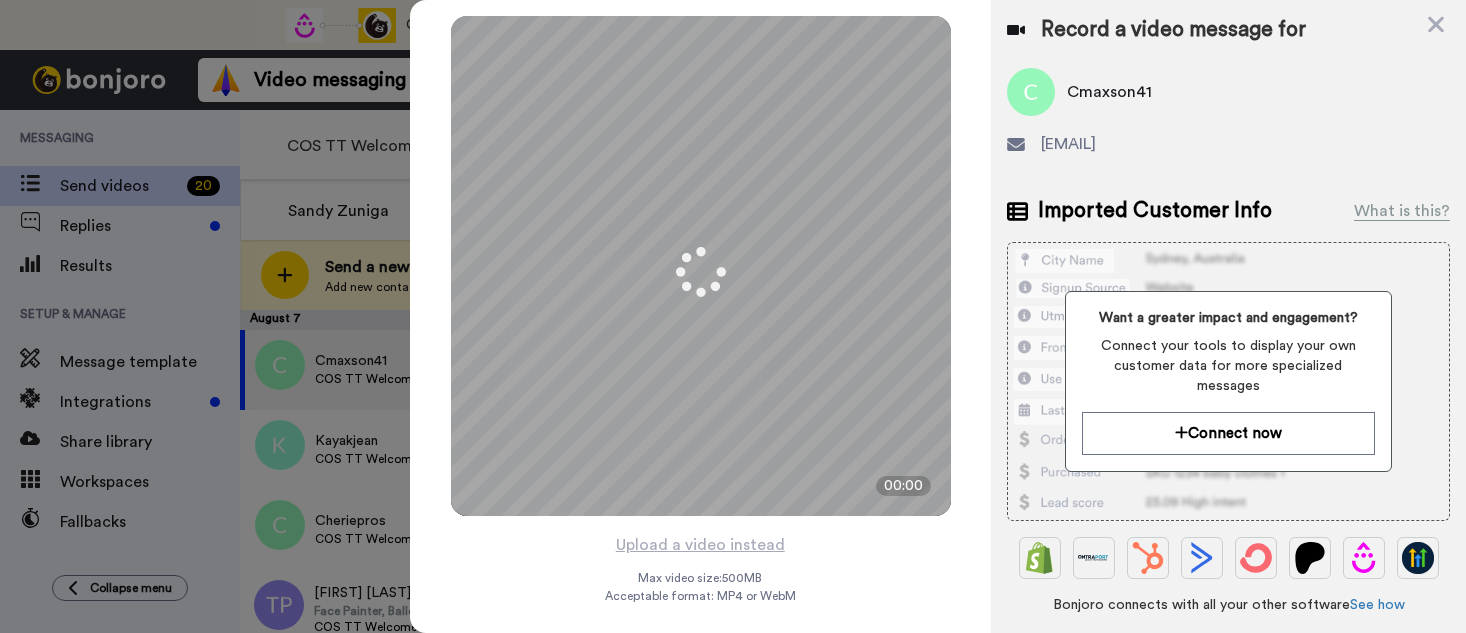 scroll, scrollTop: 0, scrollLeft: 0, axis: both 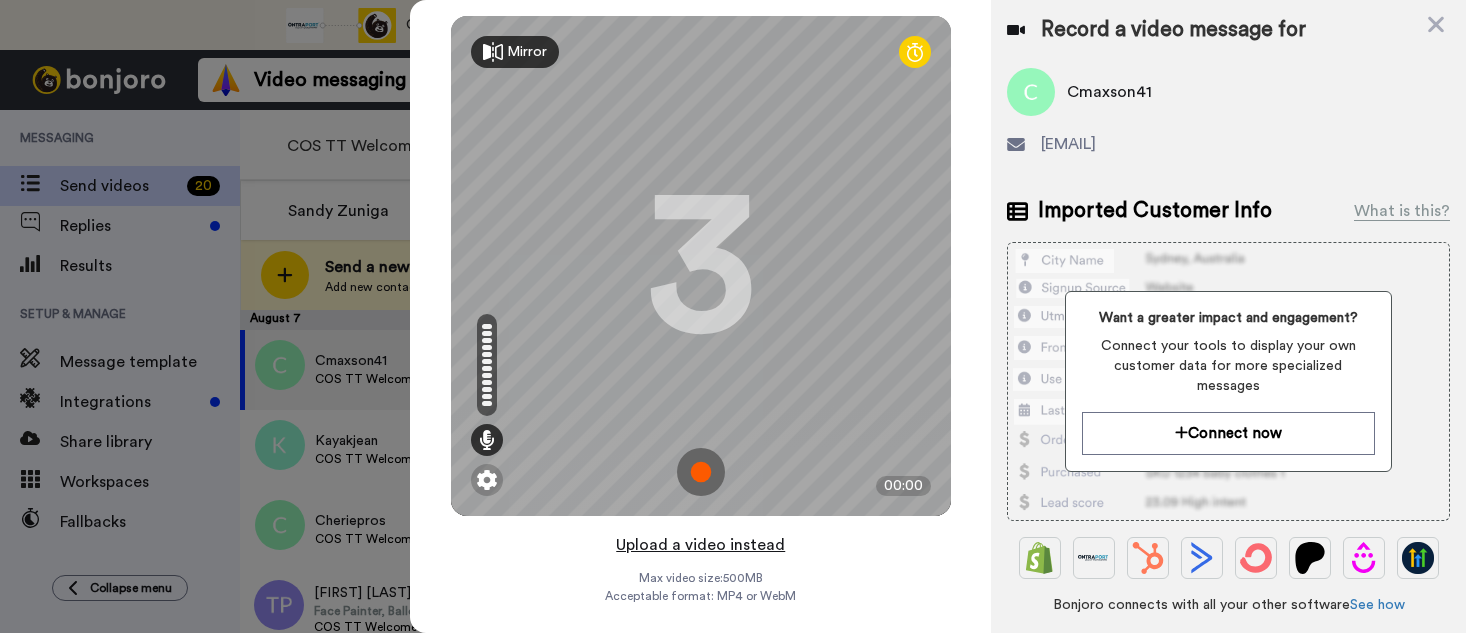 click on "Upload a video instead" at bounding box center [700, 545] 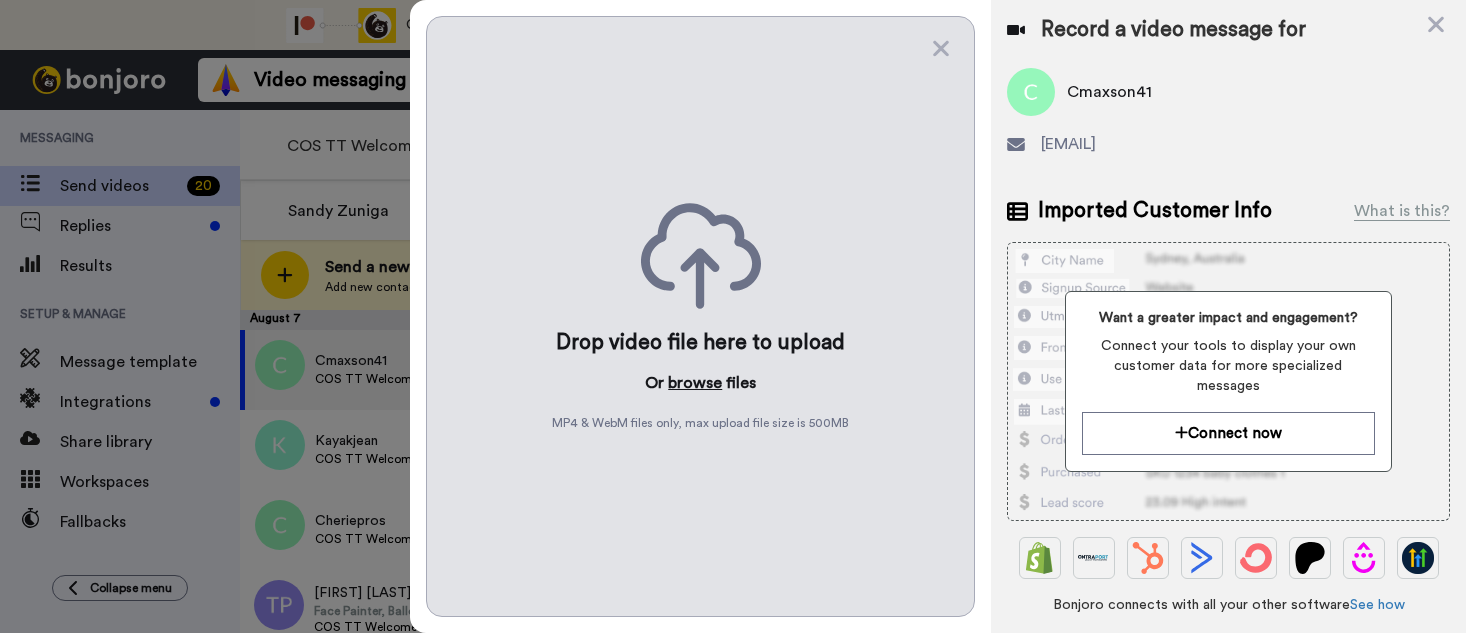 click on "browse" at bounding box center [695, 383] 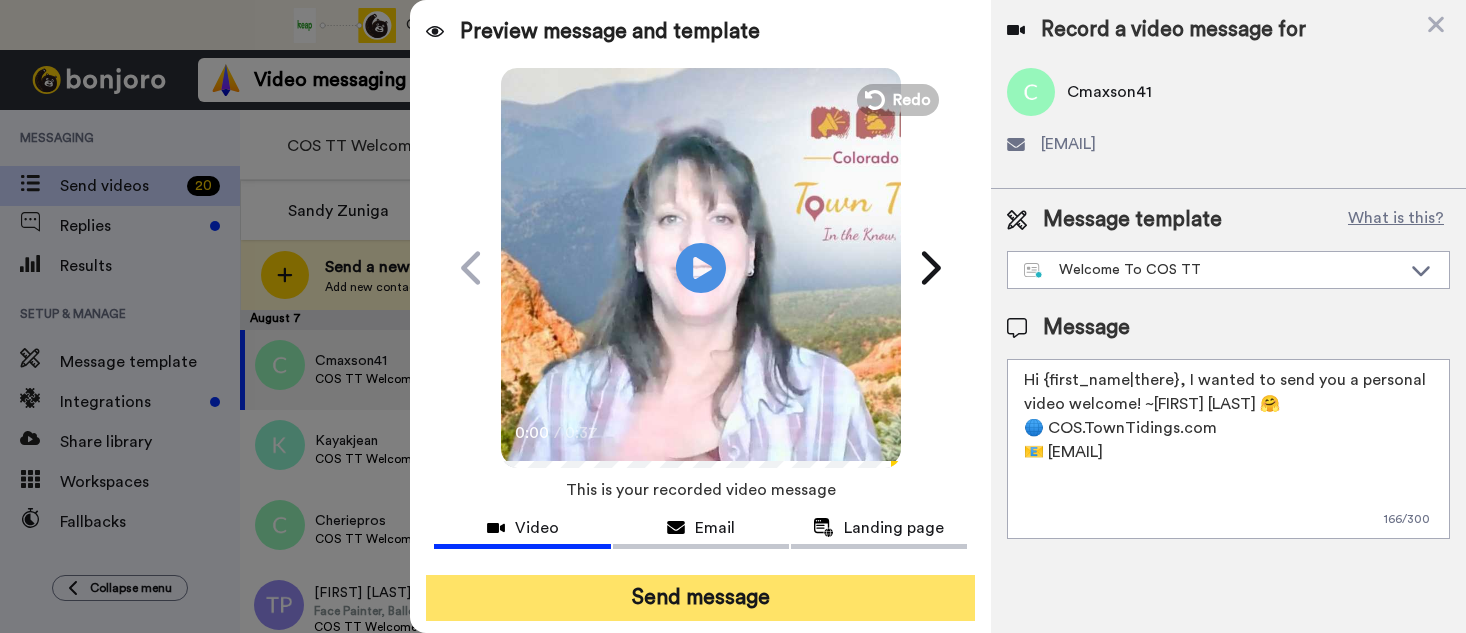click on "Send message" at bounding box center [700, 598] 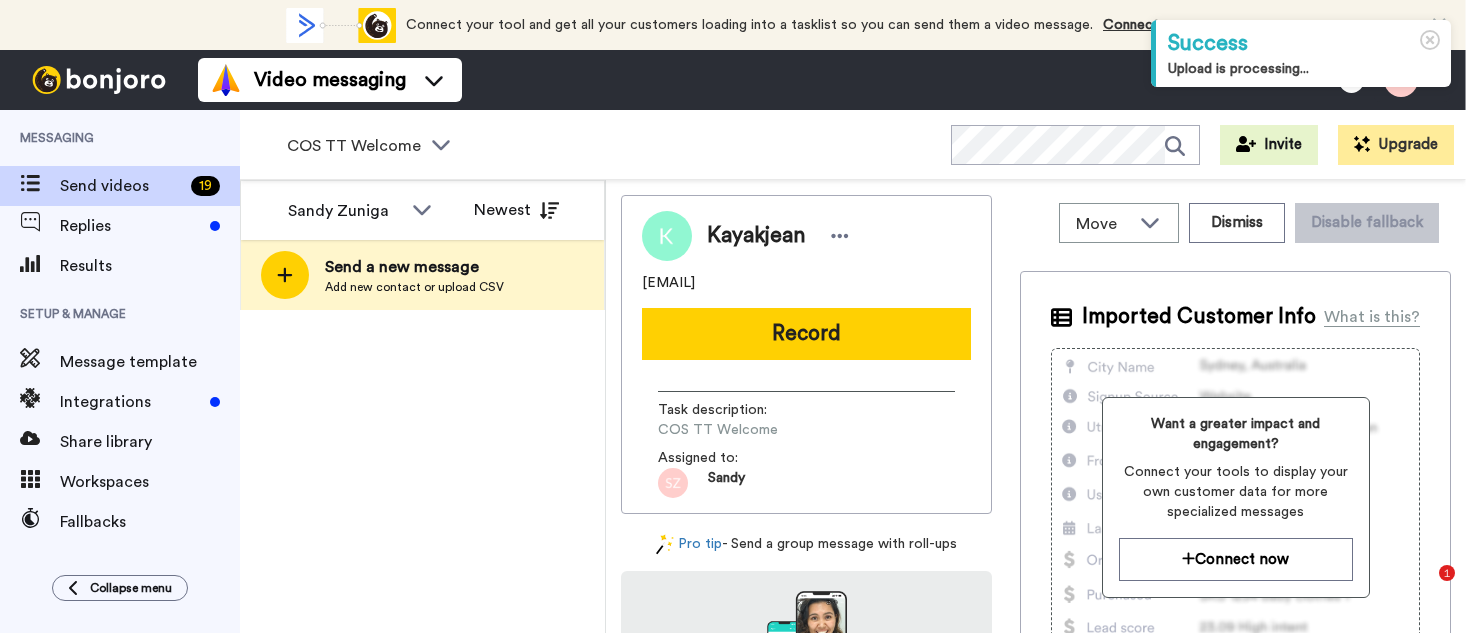 scroll, scrollTop: 0, scrollLeft: 0, axis: both 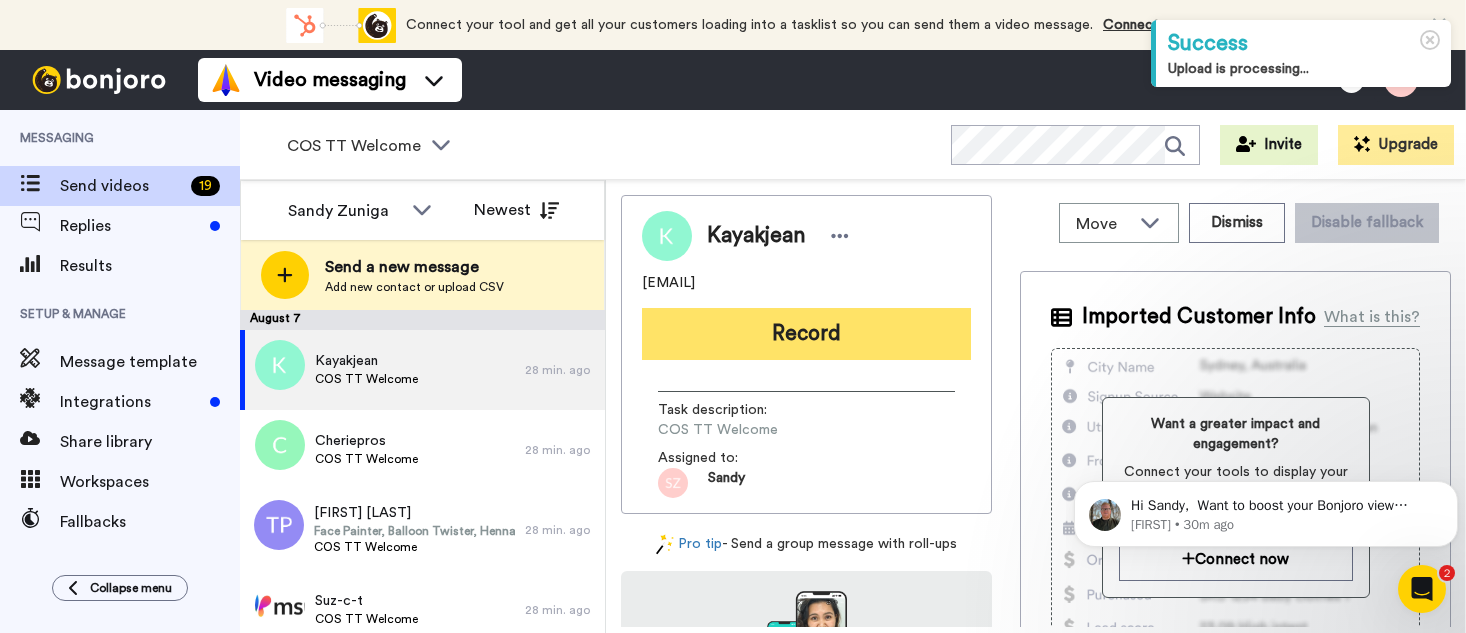 click on "Record" at bounding box center (806, 334) 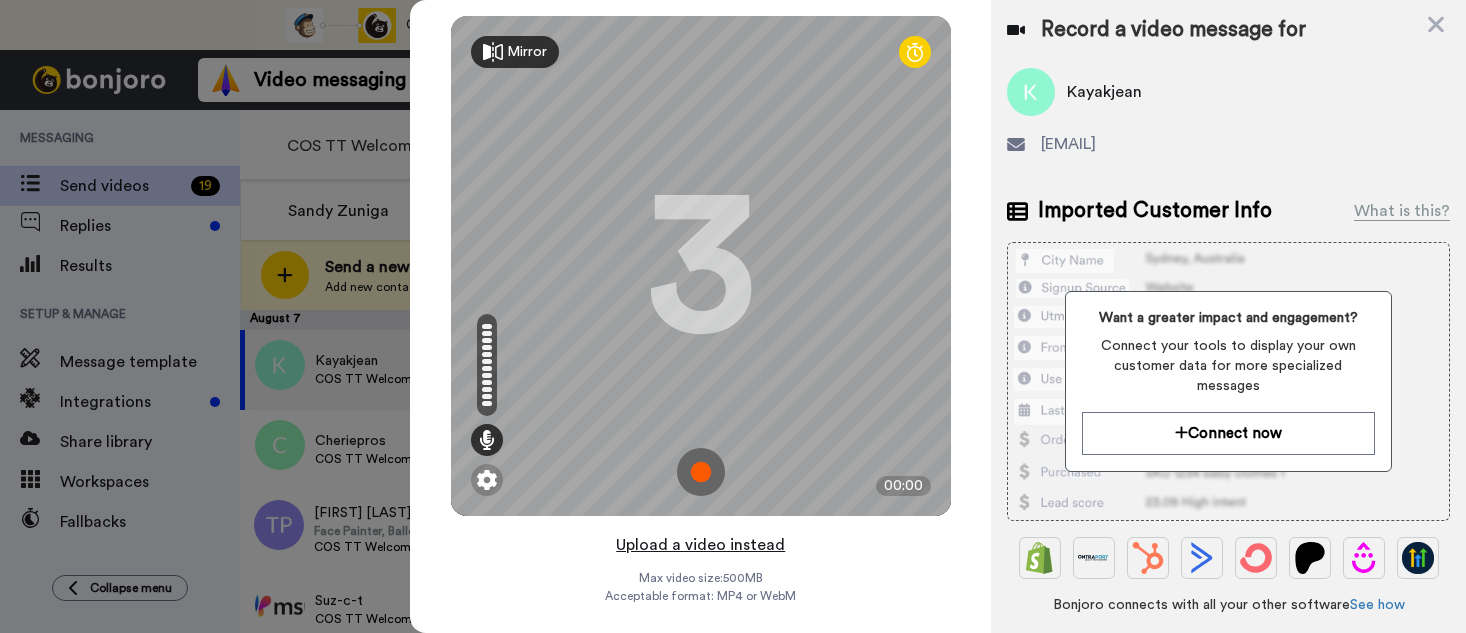 click on "Upload a video instead" at bounding box center (700, 545) 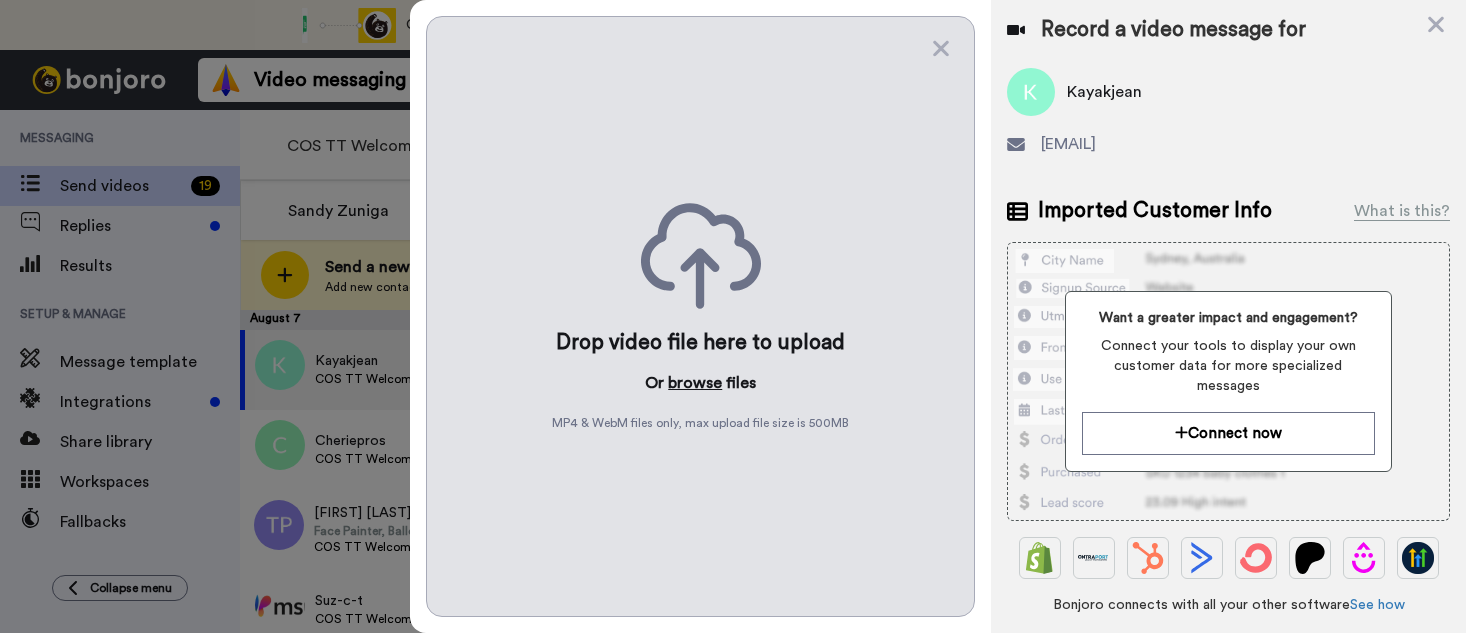 click on "browse" at bounding box center (695, 383) 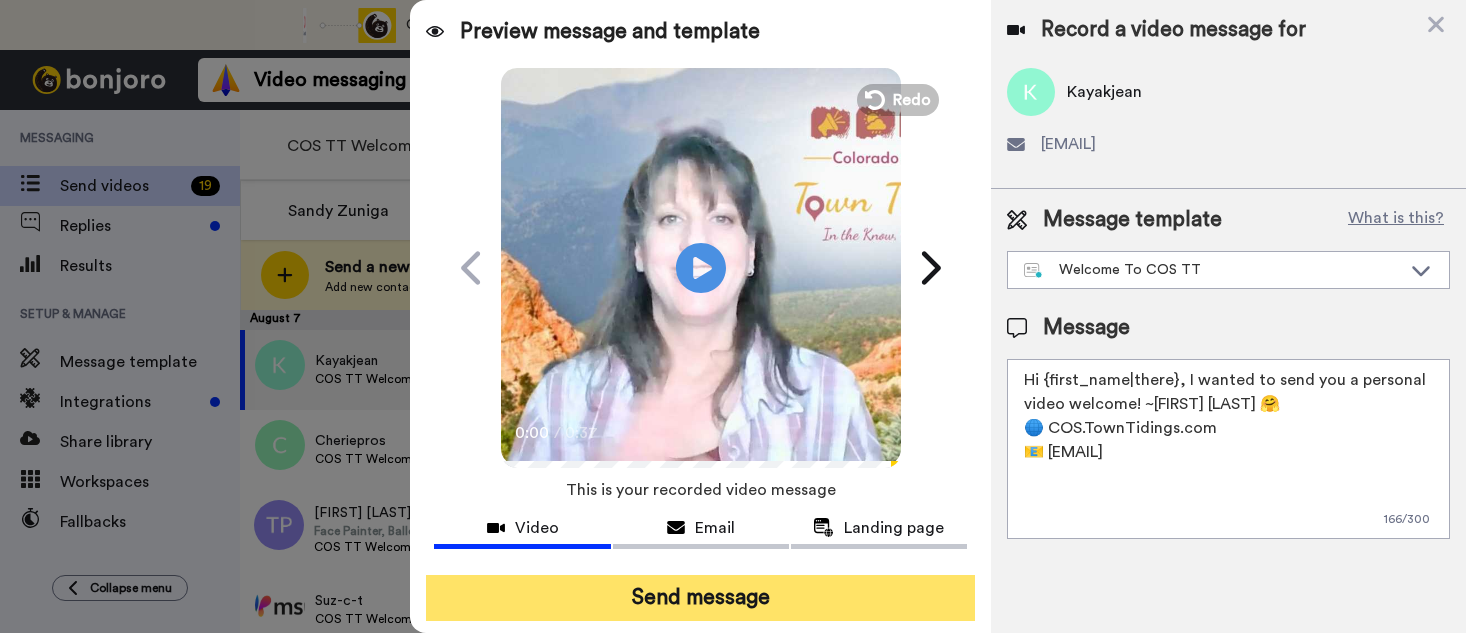 drag, startPoint x: 722, startPoint y: 591, endPoint x: 730, endPoint y: 583, distance: 11.313708 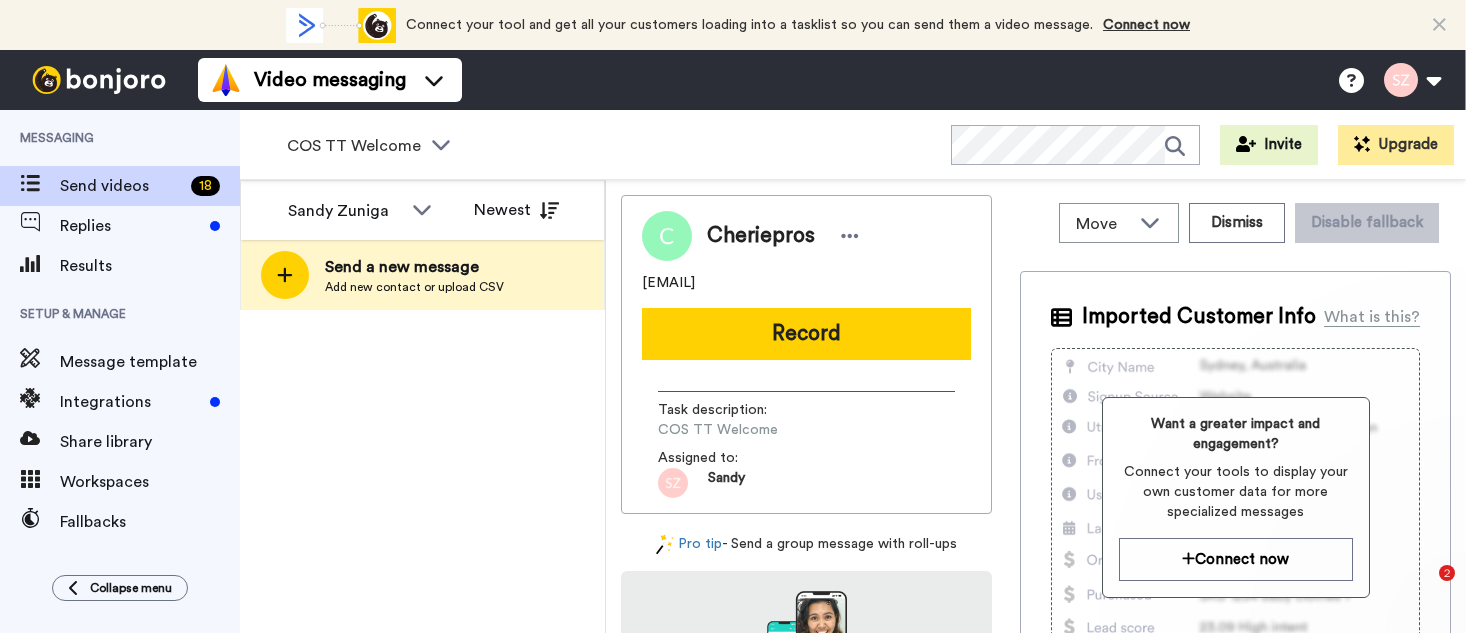 scroll, scrollTop: 0, scrollLeft: 0, axis: both 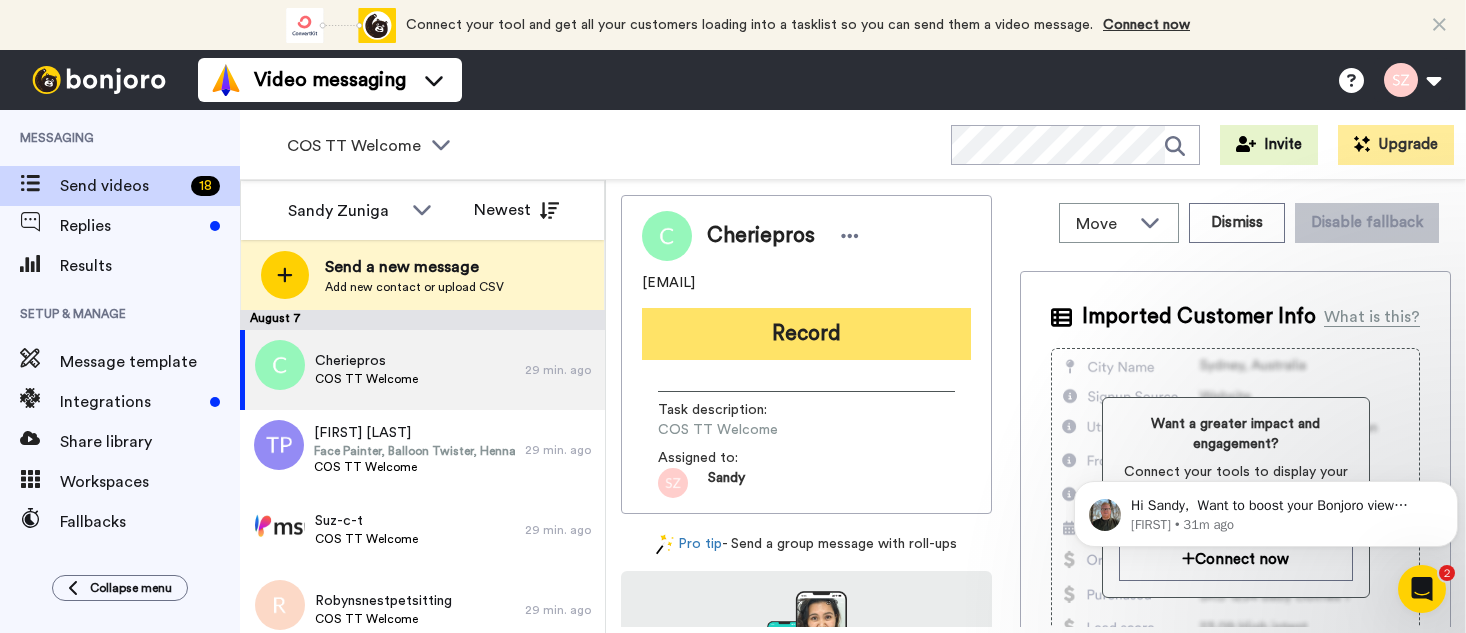 click on "Record" at bounding box center [806, 334] 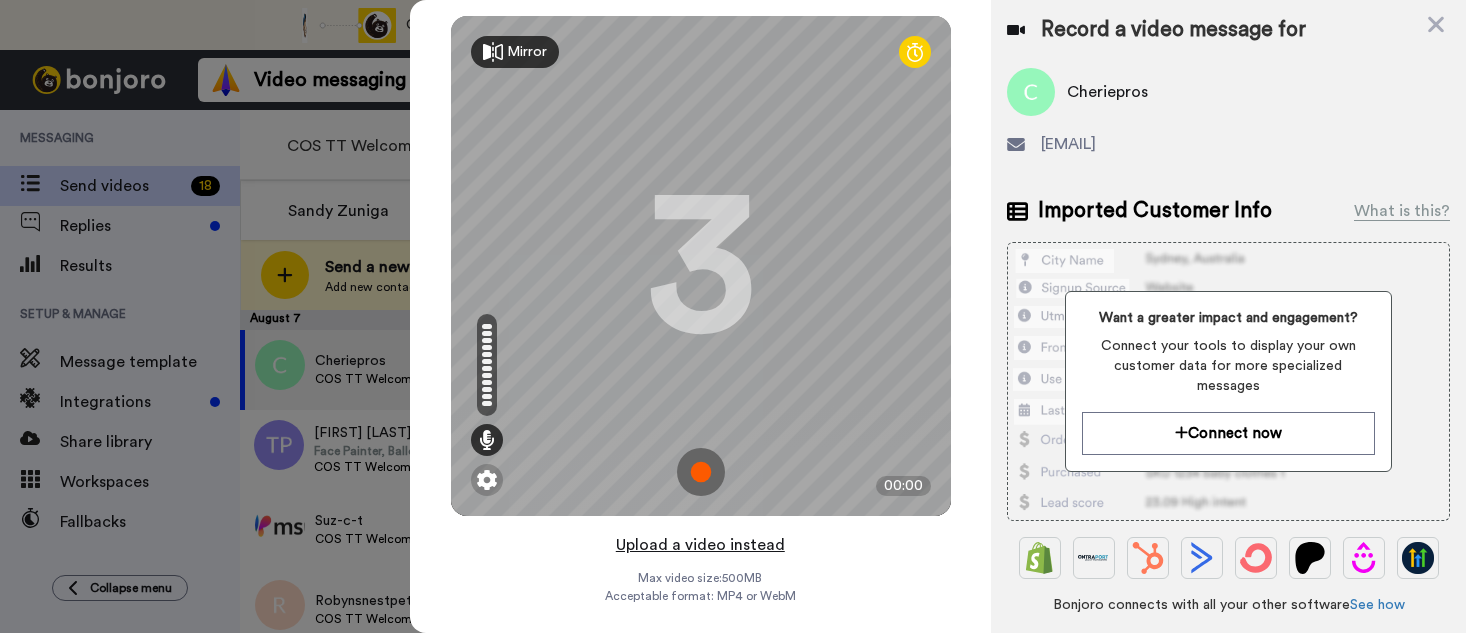 click on "Upload a video instead" at bounding box center [700, 545] 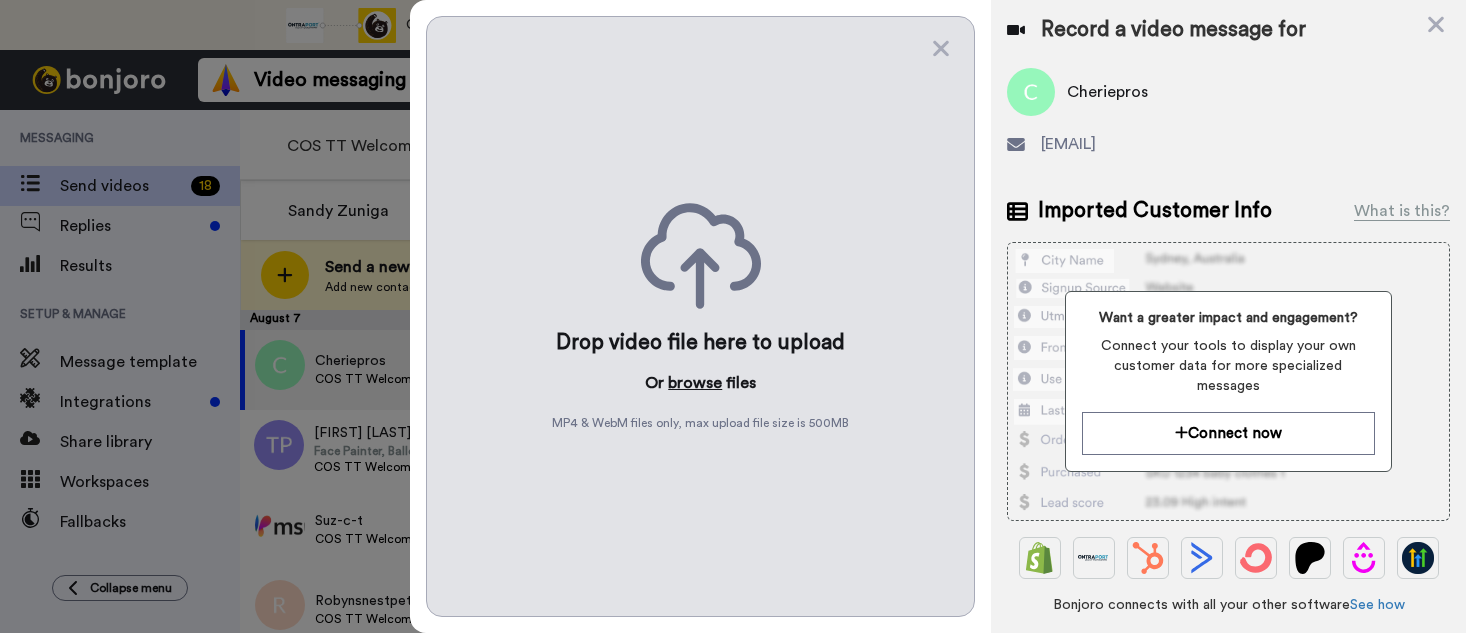 click on "browse" at bounding box center [695, 383] 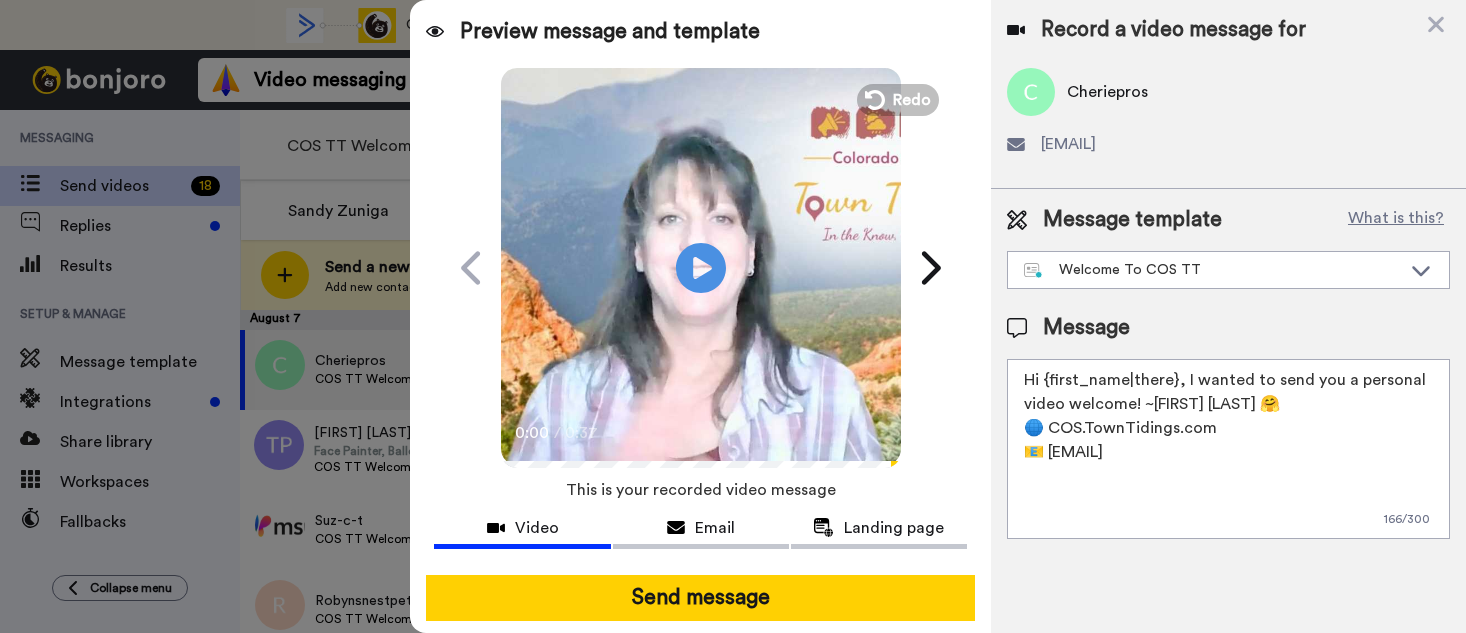 drag, startPoint x: 724, startPoint y: 581, endPoint x: 733, endPoint y: 571, distance: 13.453624 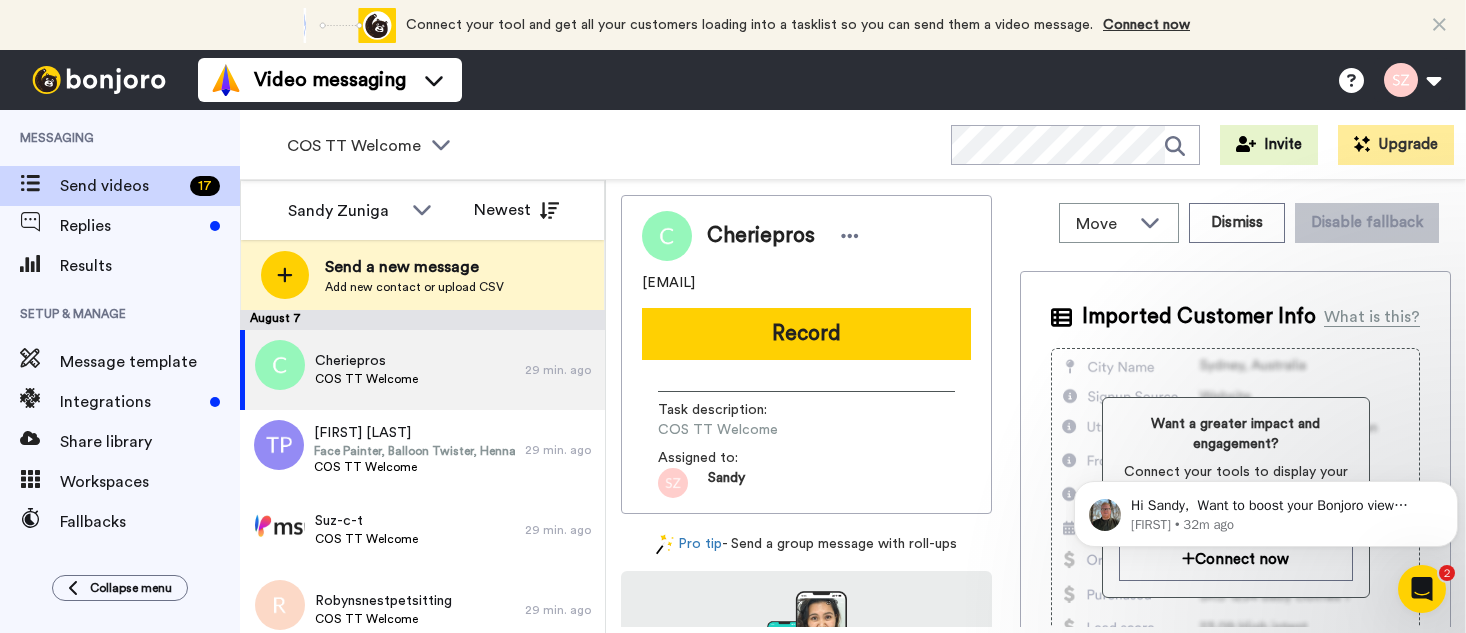 scroll, scrollTop: 0, scrollLeft: 0, axis: both 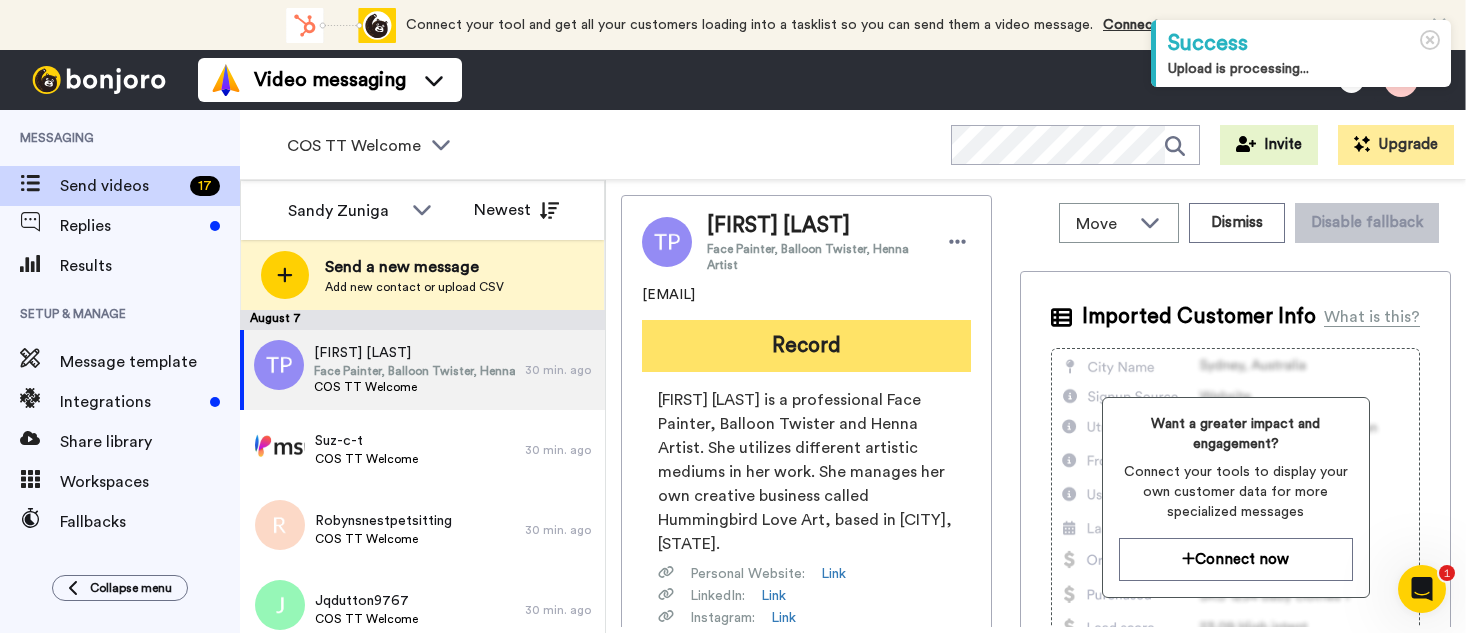 click on "Record" at bounding box center [806, 346] 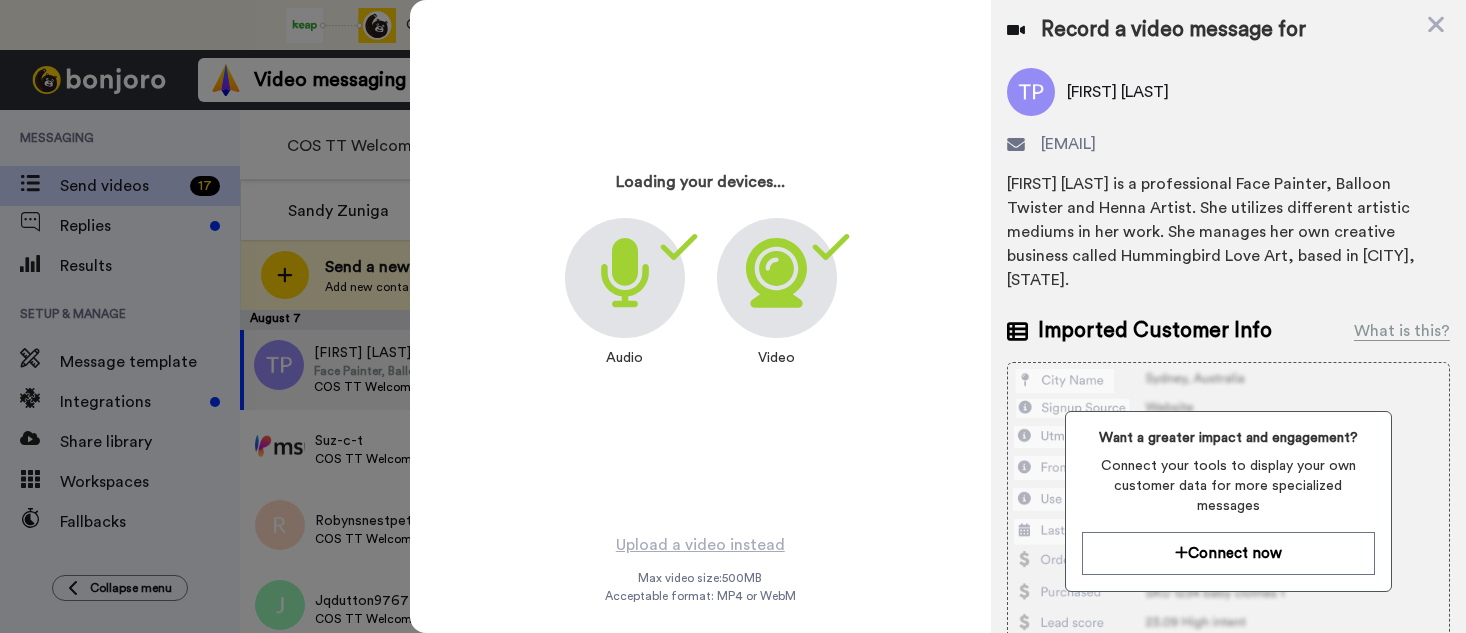 scroll, scrollTop: 0, scrollLeft: 0, axis: both 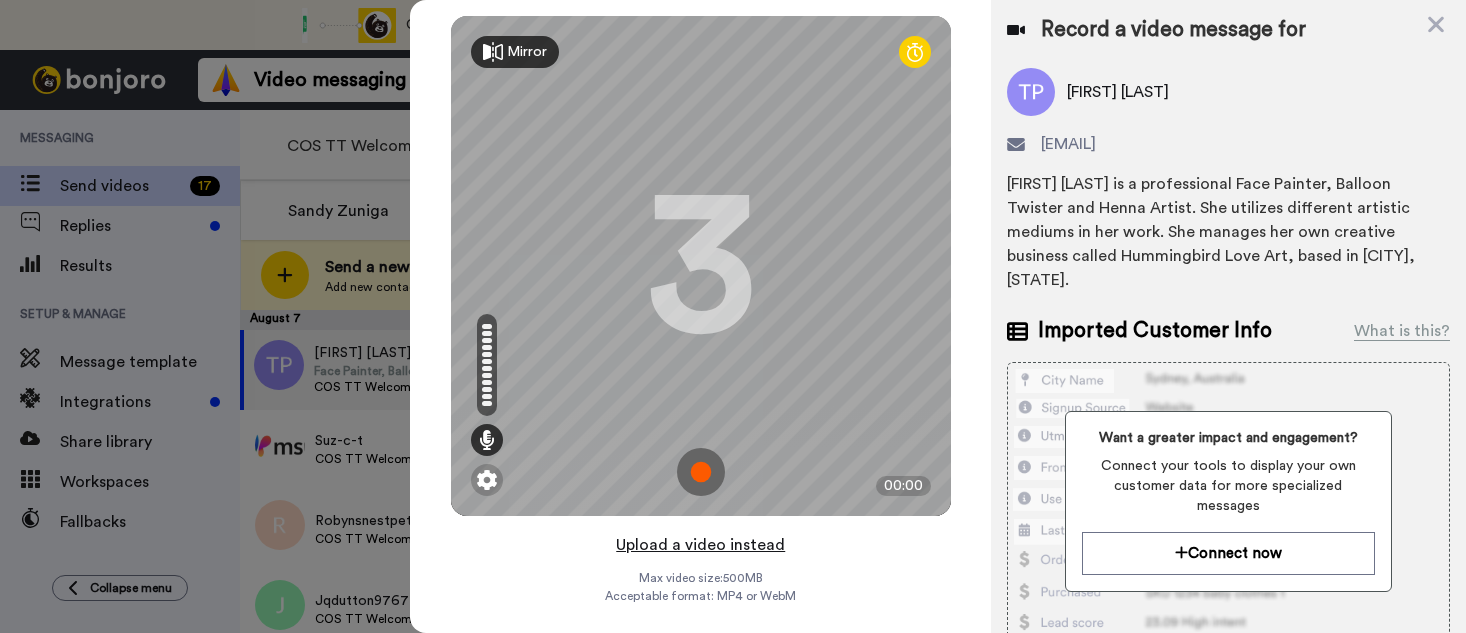 click on "Upload a video instead" at bounding box center (700, 545) 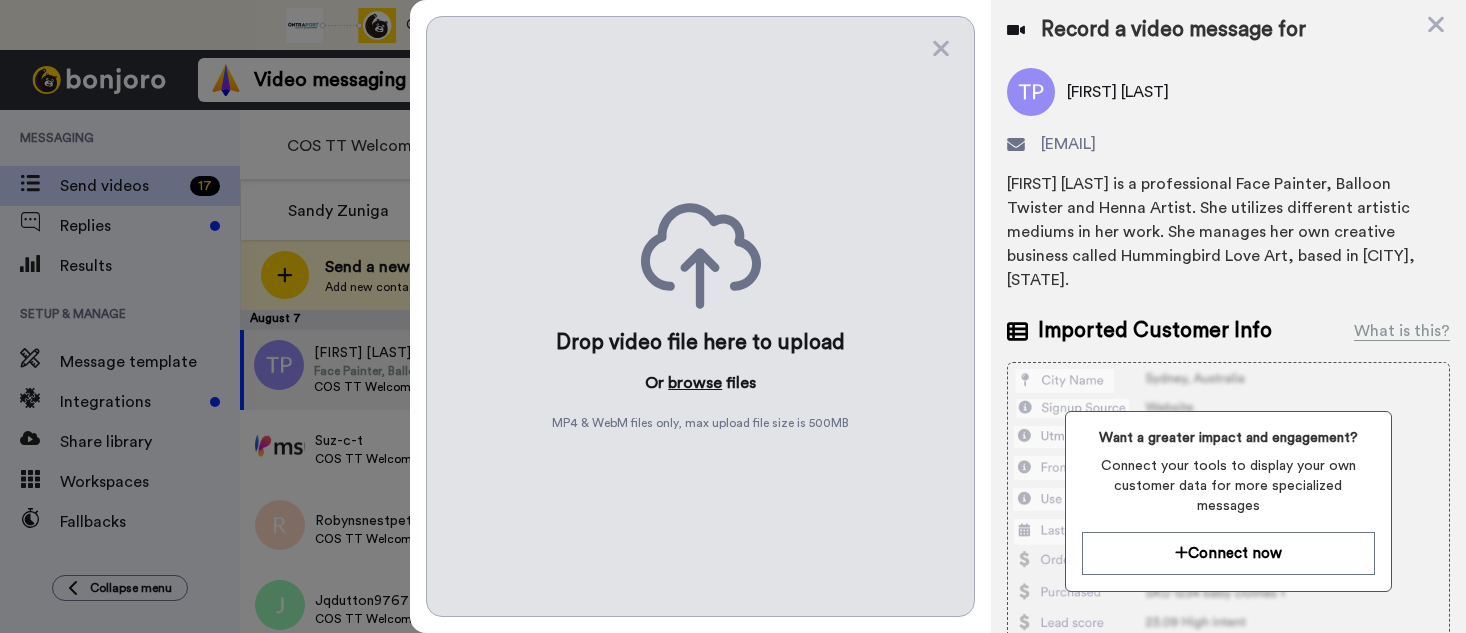 click on "browse" at bounding box center (695, 383) 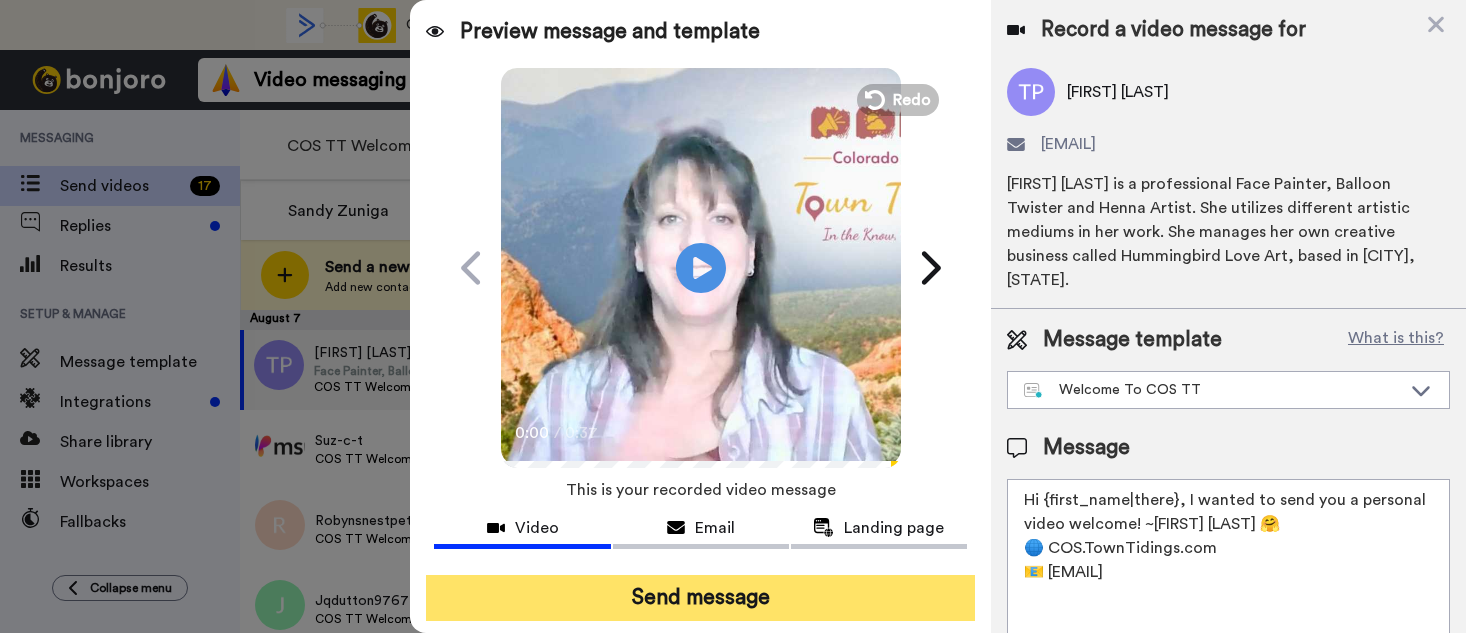 click on "Send message" at bounding box center (700, 598) 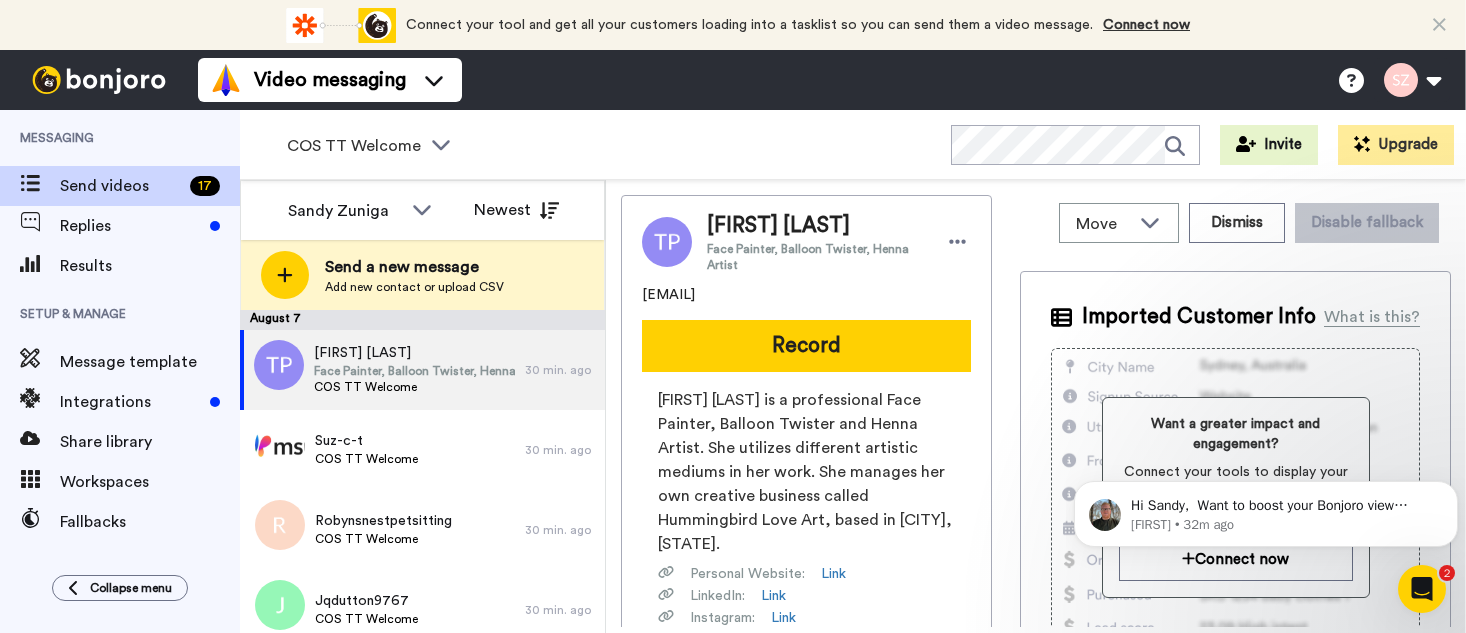 scroll, scrollTop: 0, scrollLeft: 0, axis: both 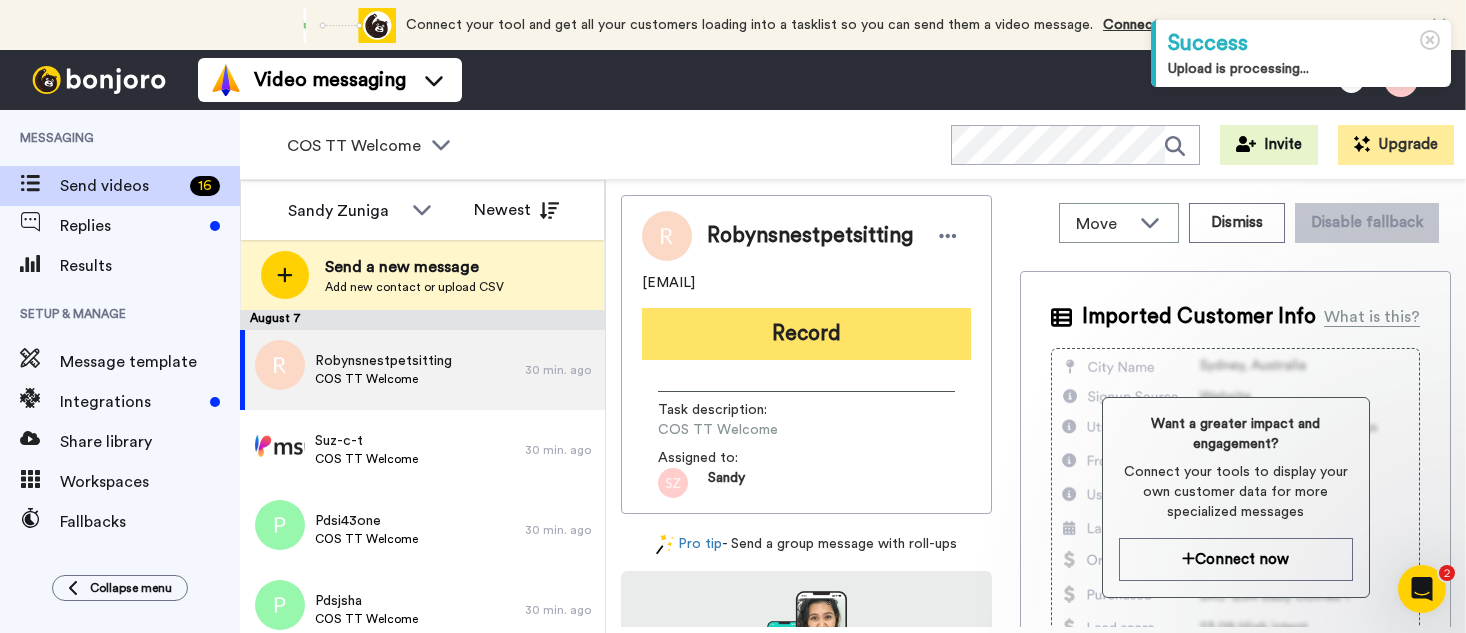 click on "Record" at bounding box center [806, 334] 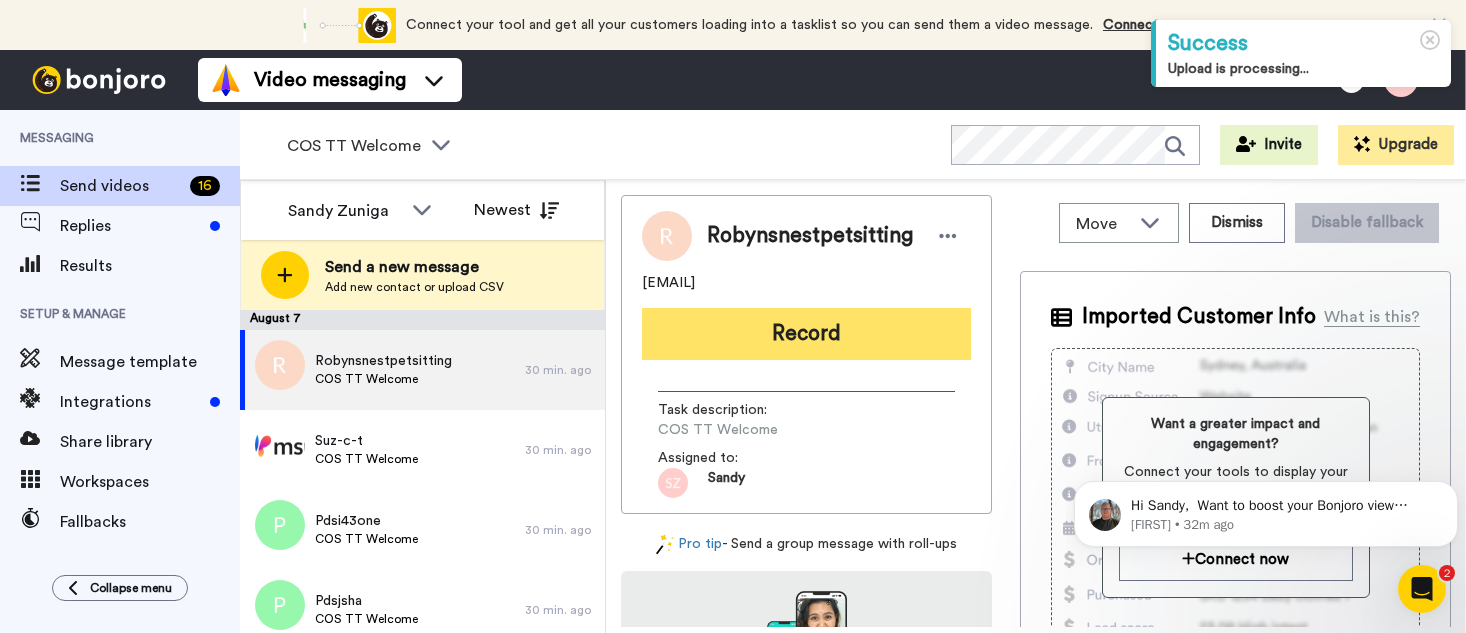 scroll, scrollTop: 0, scrollLeft: 0, axis: both 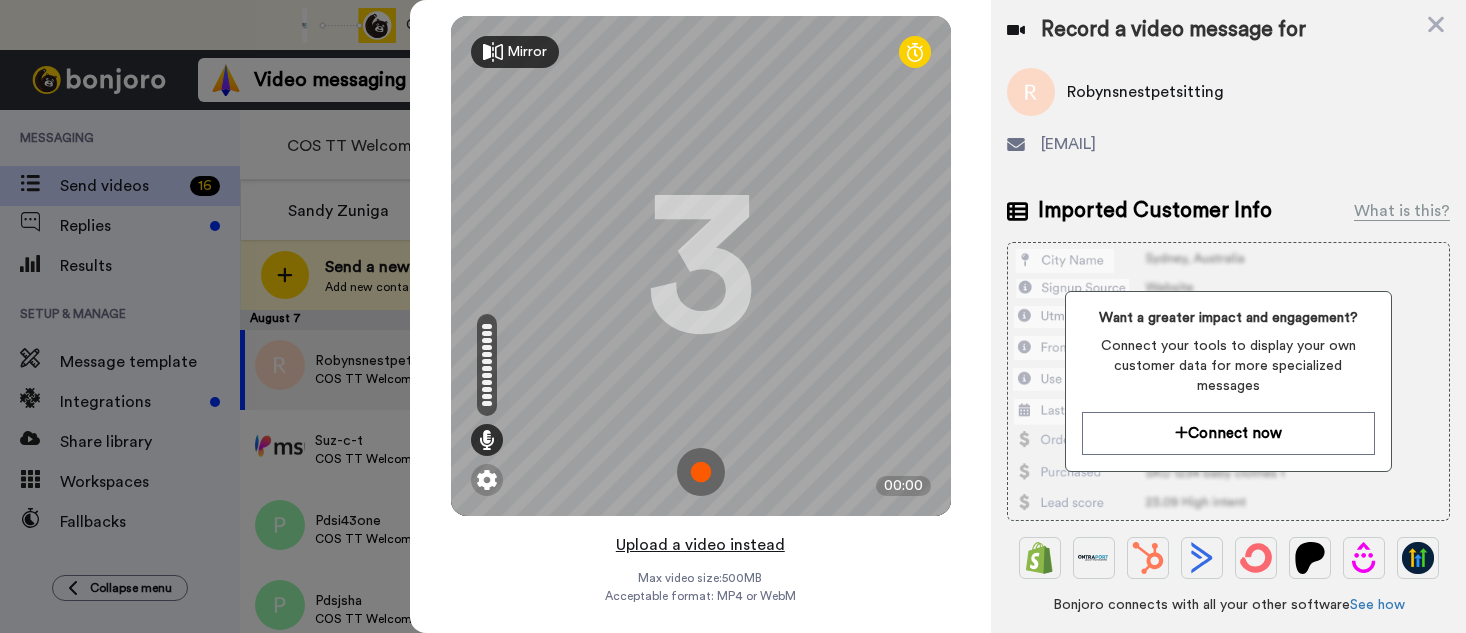 click on "Upload a video instead" at bounding box center [700, 545] 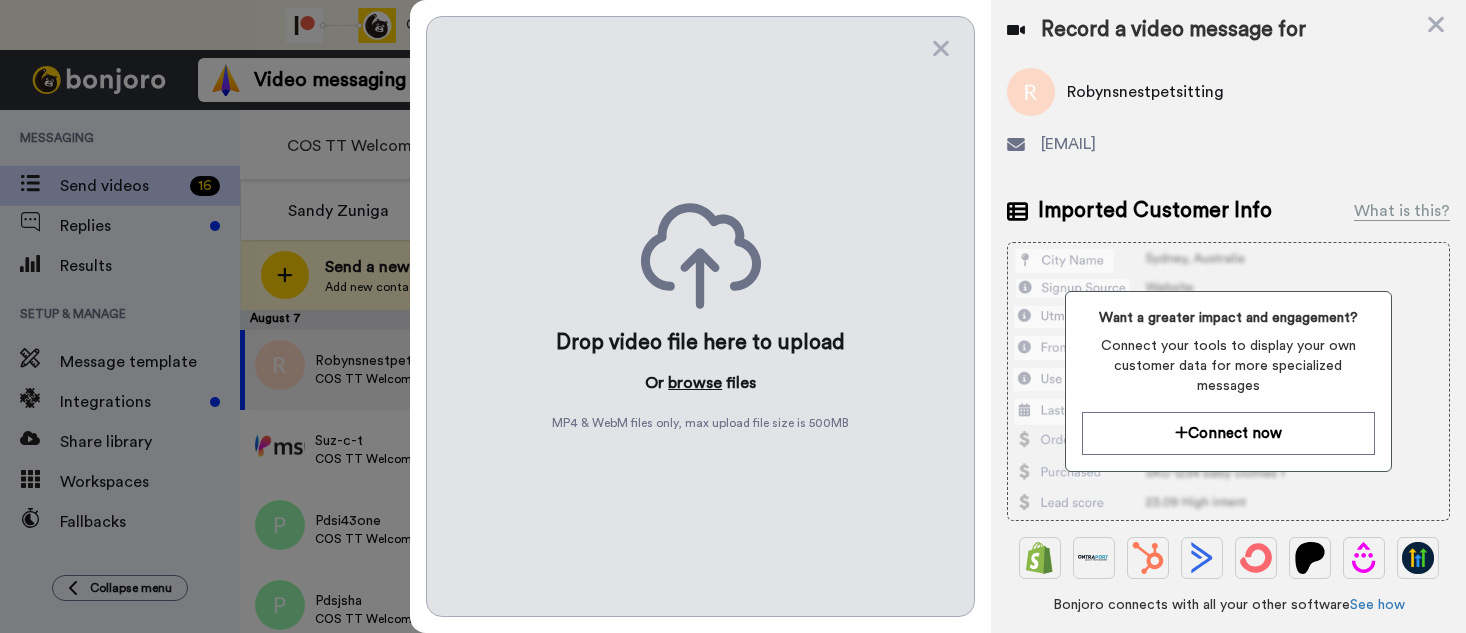 click on "browse" at bounding box center (695, 383) 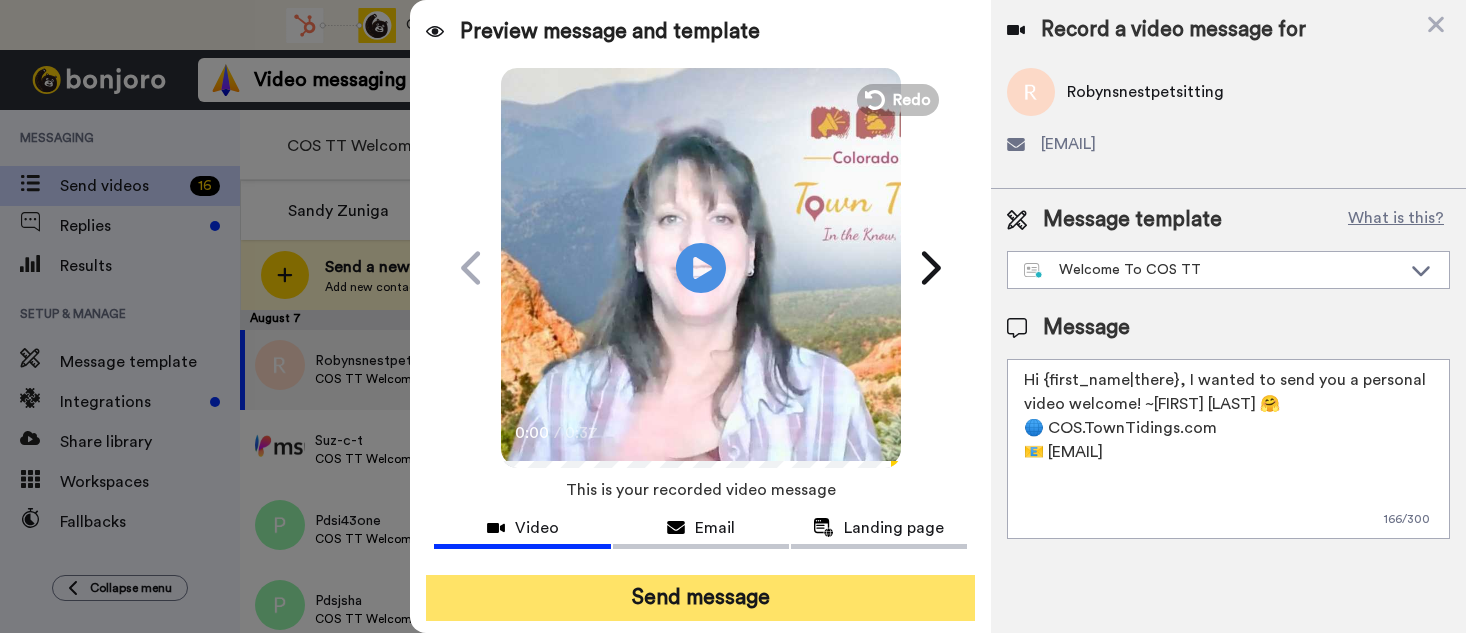 click on "Send message" at bounding box center (700, 598) 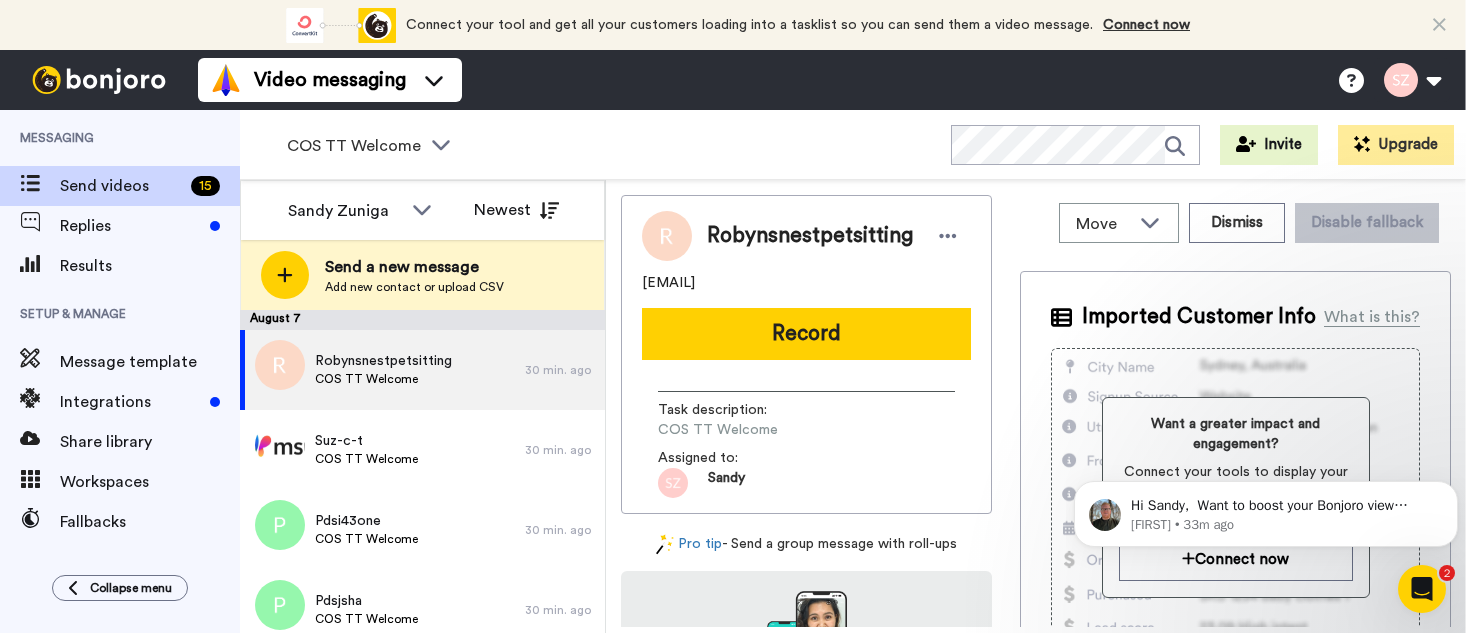 scroll, scrollTop: 0, scrollLeft: 0, axis: both 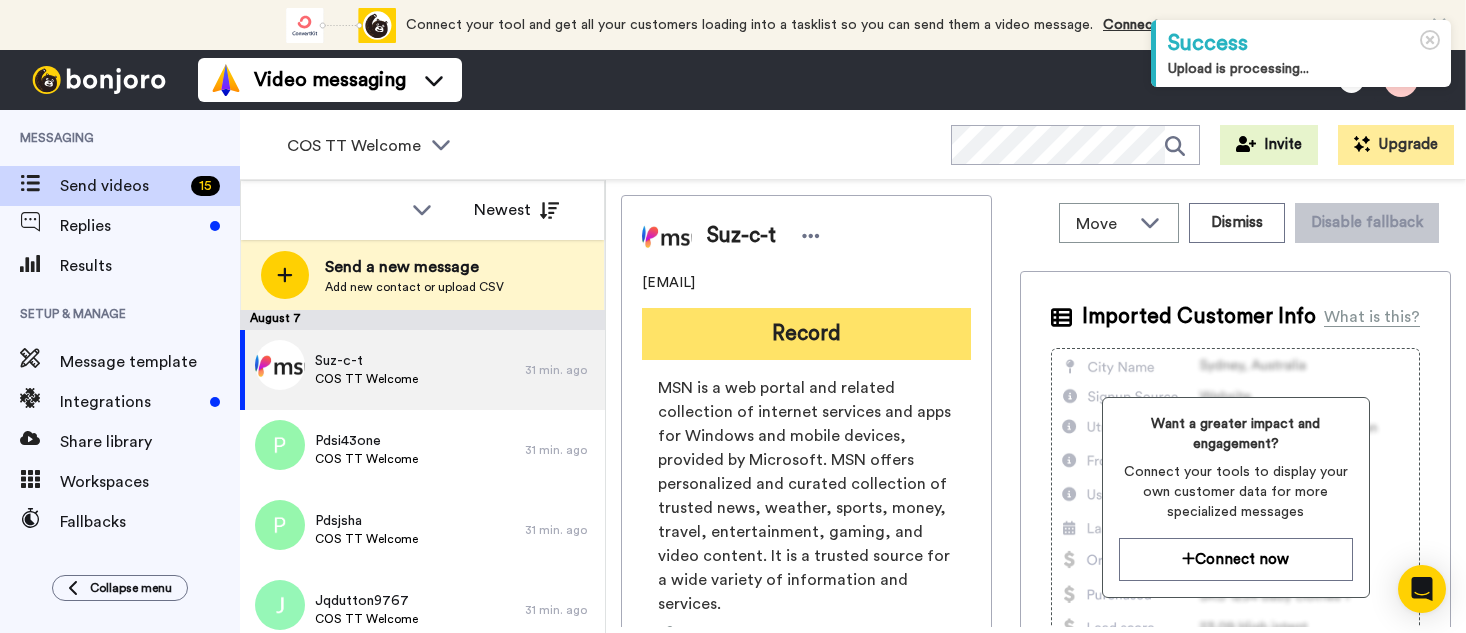 click on "Record" at bounding box center [806, 334] 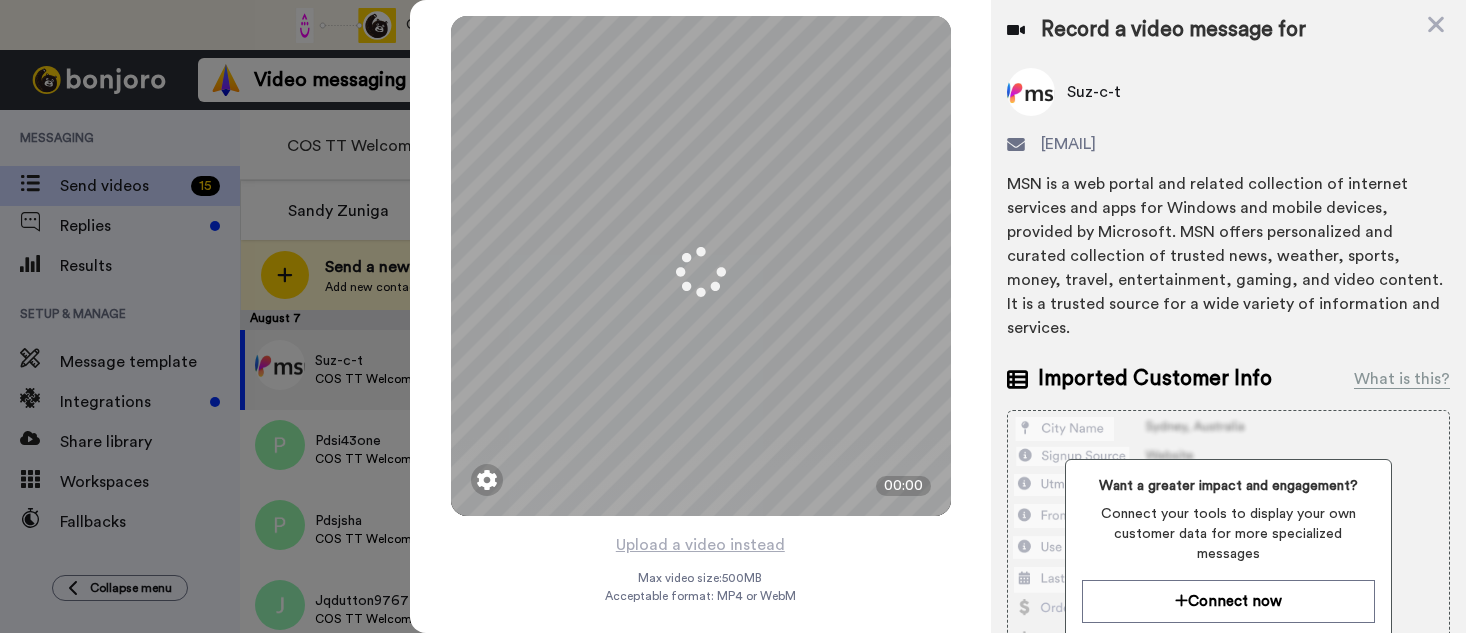 scroll, scrollTop: 0, scrollLeft: 0, axis: both 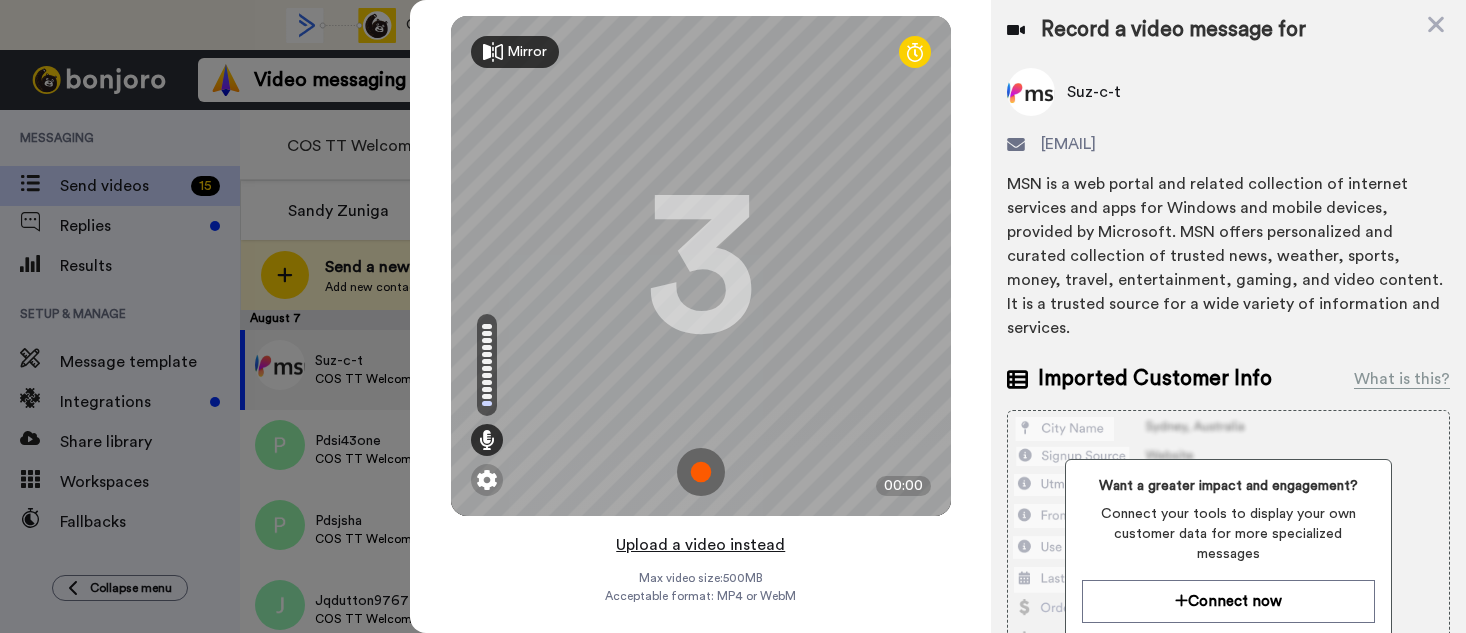 click on "Upload a video instead" at bounding box center [700, 545] 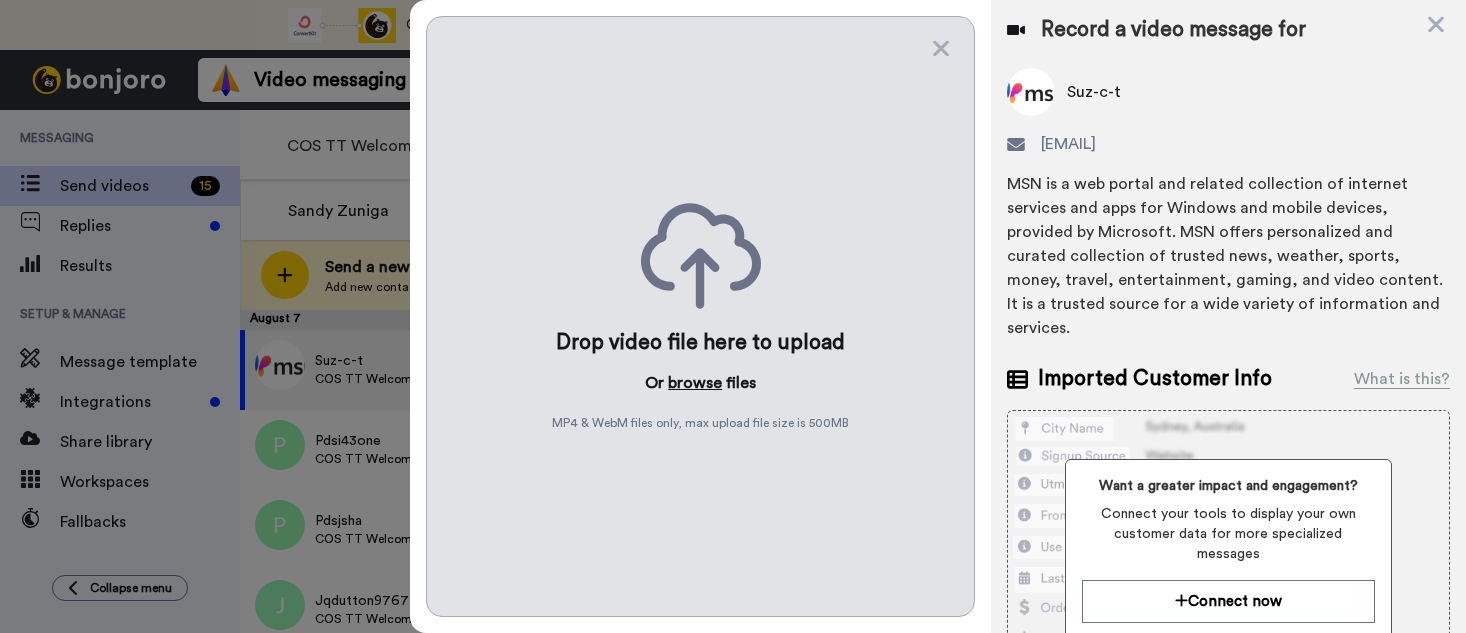 click on "browse" at bounding box center (695, 383) 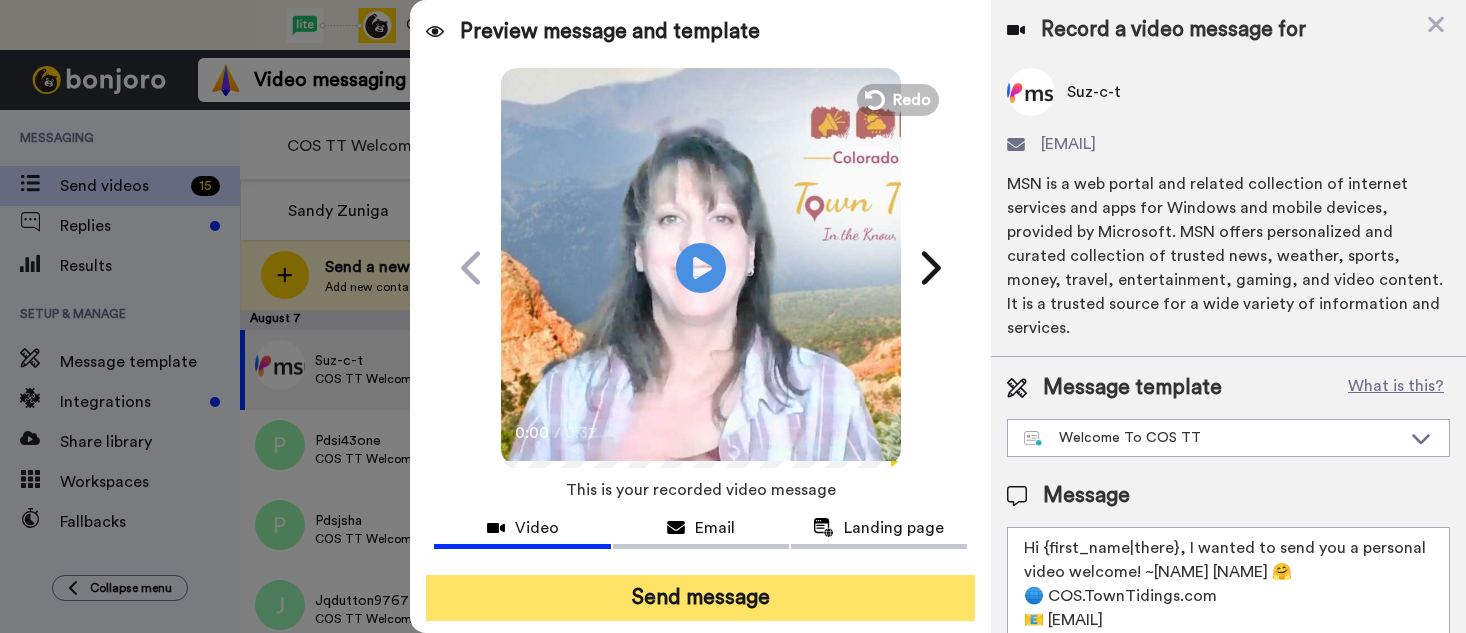 drag, startPoint x: 706, startPoint y: 593, endPoint x: 715, endPoint y: 587, distance: 10.816654 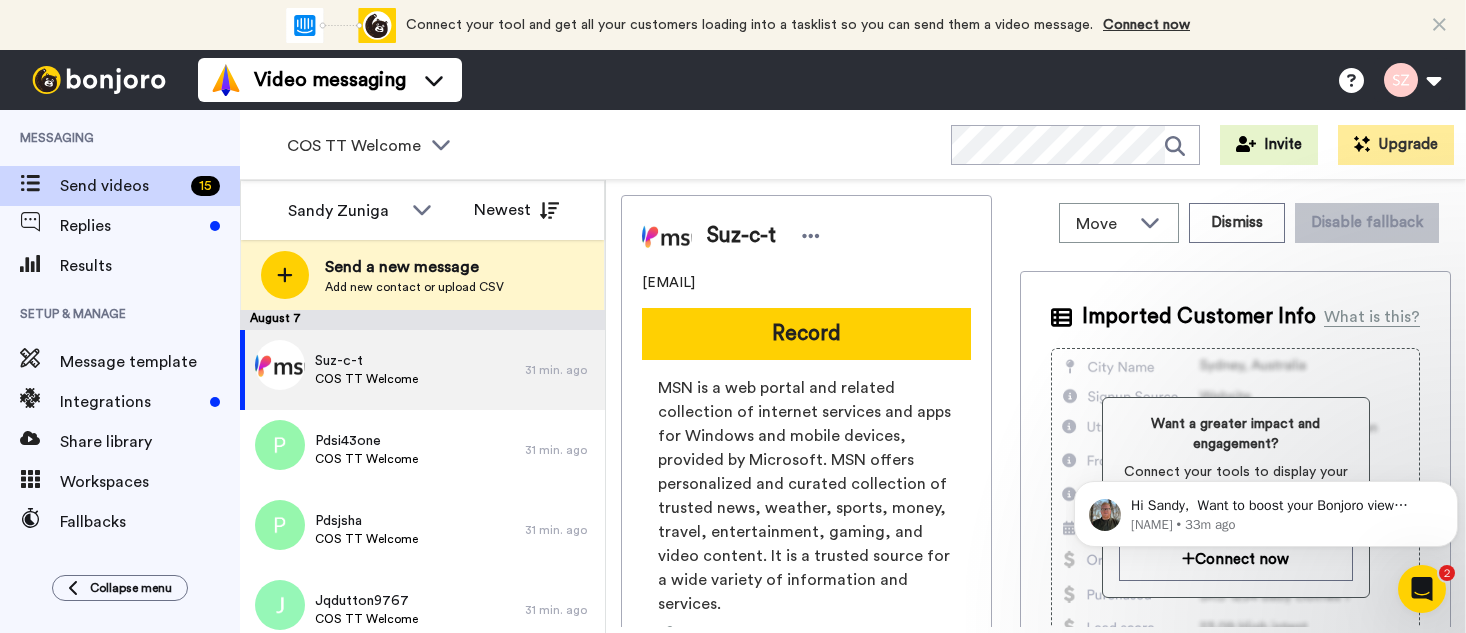 scroll, scrollTop: 0, scrollLeft: 0, axis: both 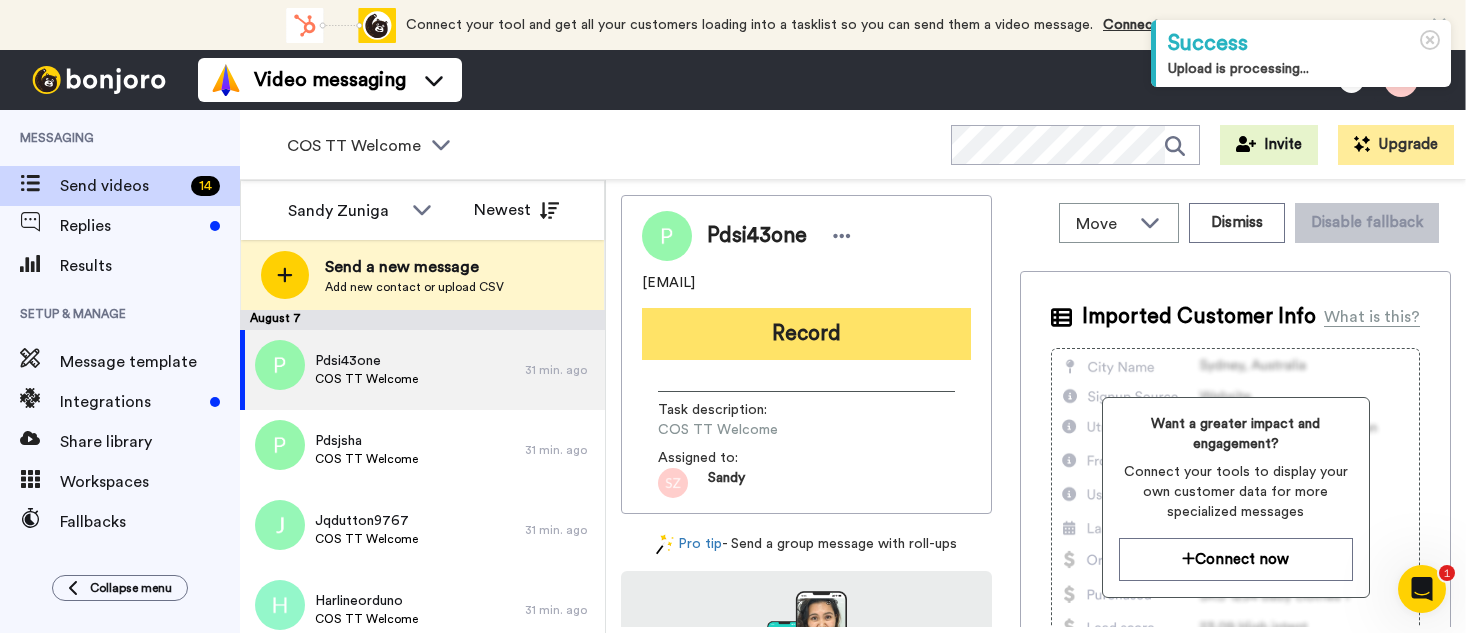 click on "Record" at bounding box center [806, 334] 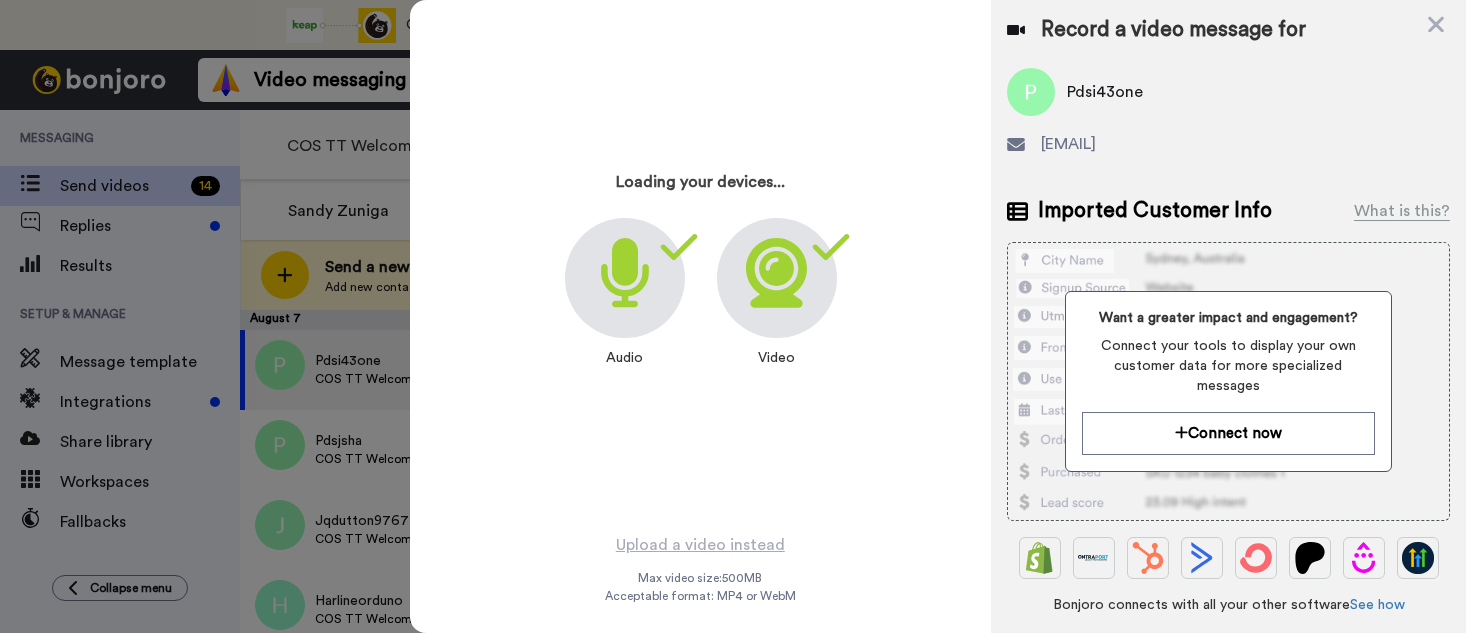 scroll, scrollTop: 0, scrollLeft: 0, axis: both 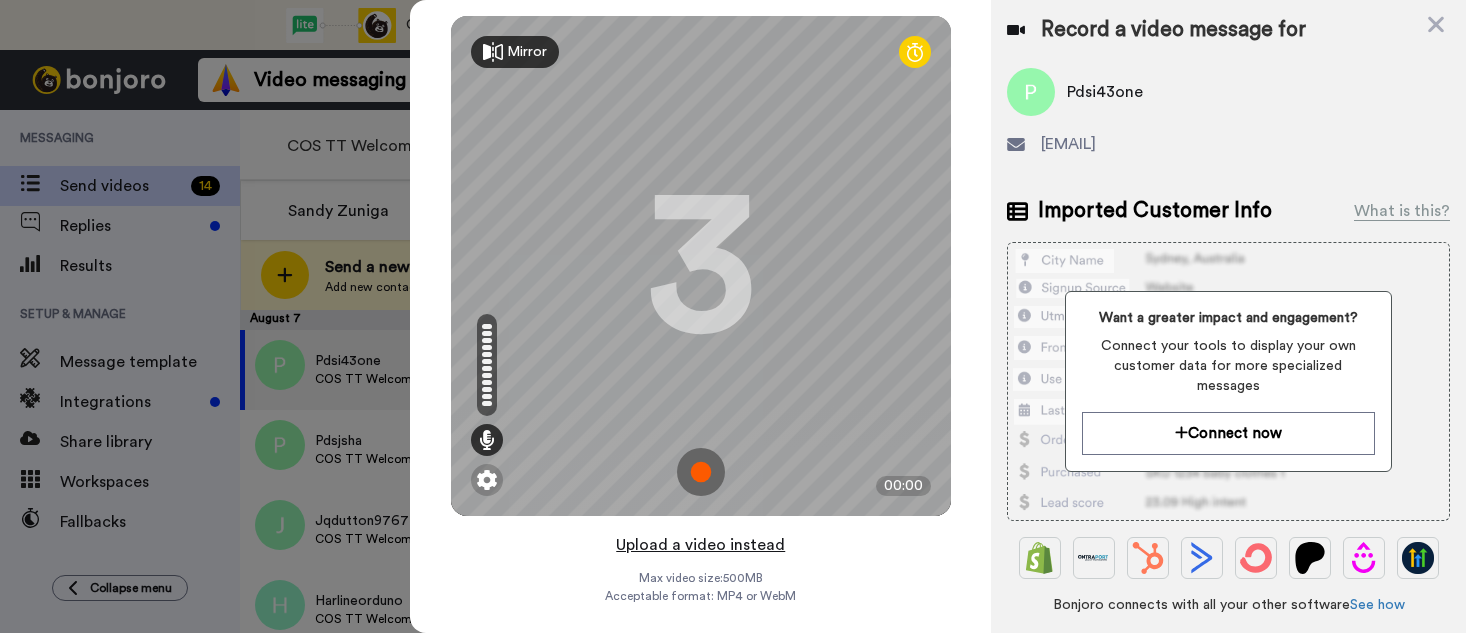 click on "Upload a video instead" at bounding box center (700, 545) 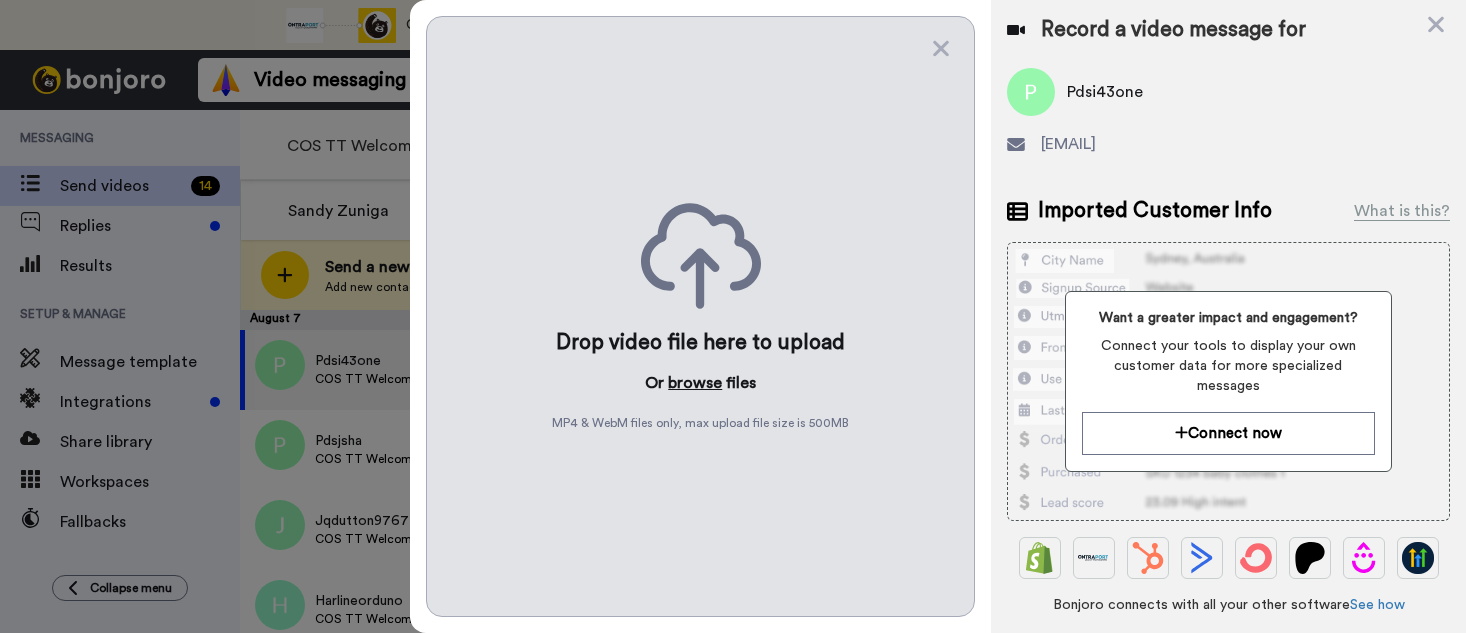 click on "browse" at bounding box center (695, 383) 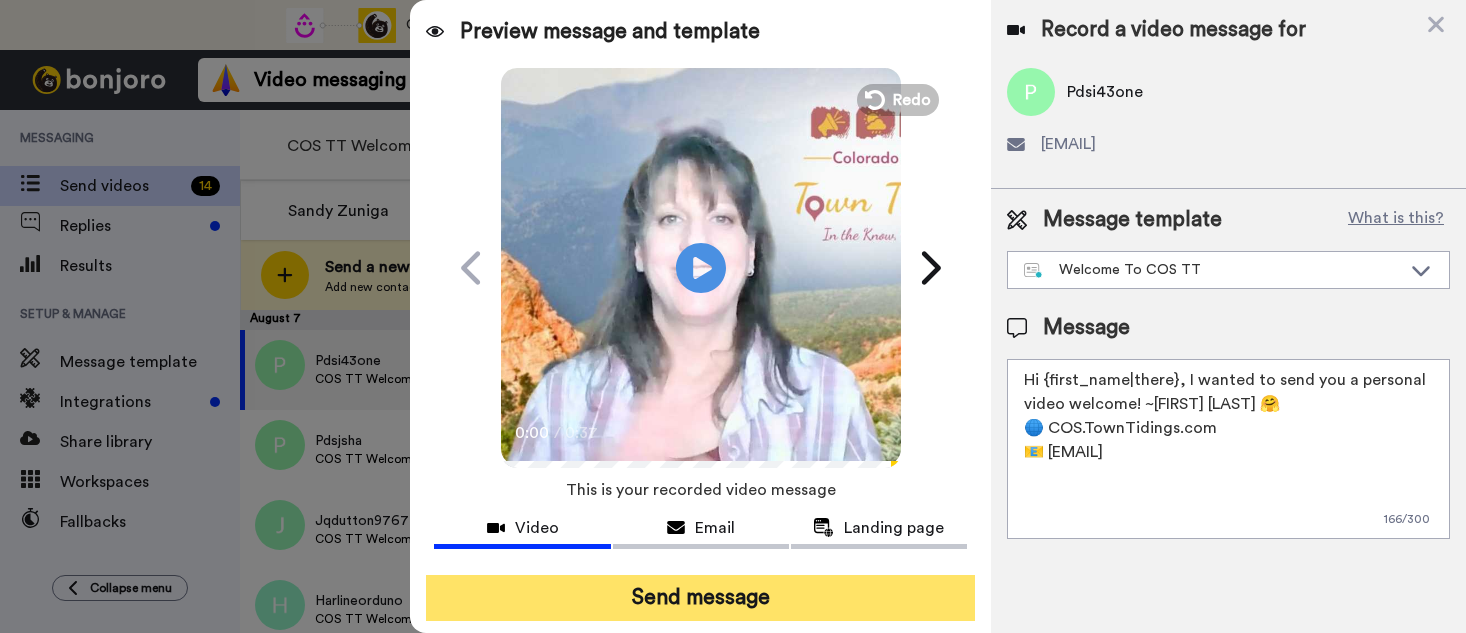 click on "Send message" at bounding box center (700, 598) 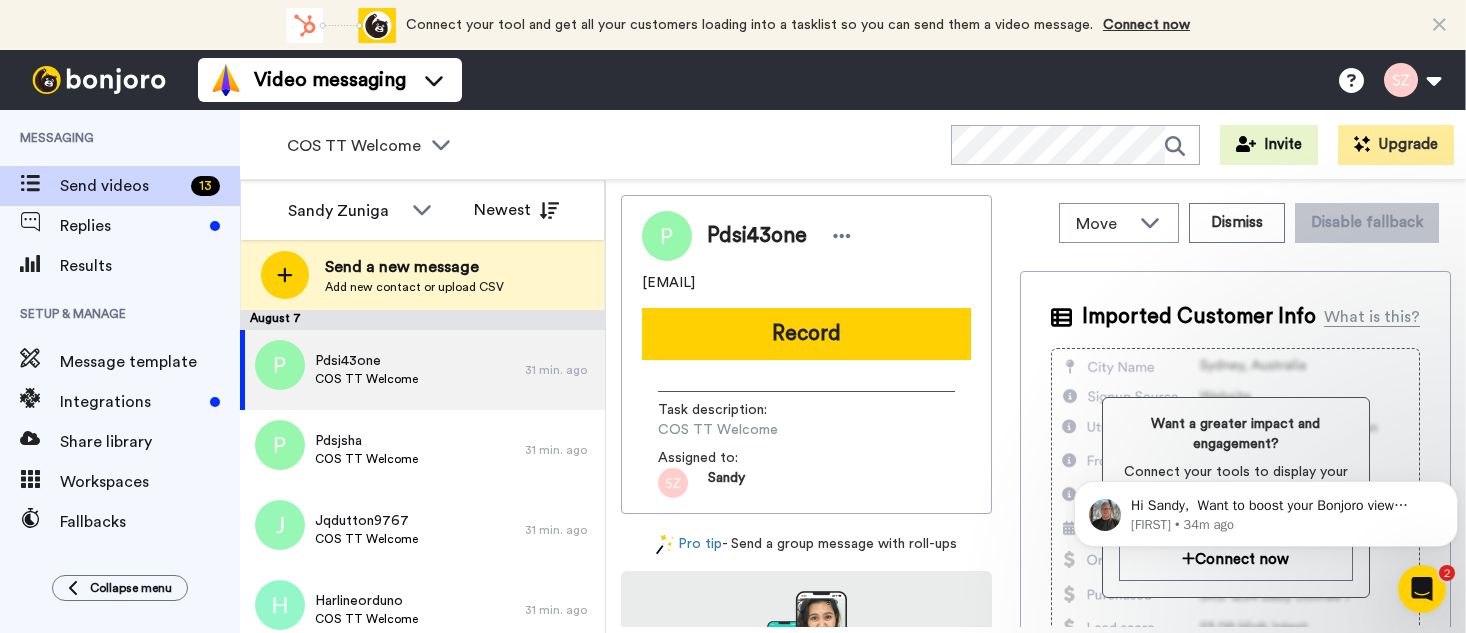 scroll, scrollTop: 0, scrollLeft: 0, axis: both 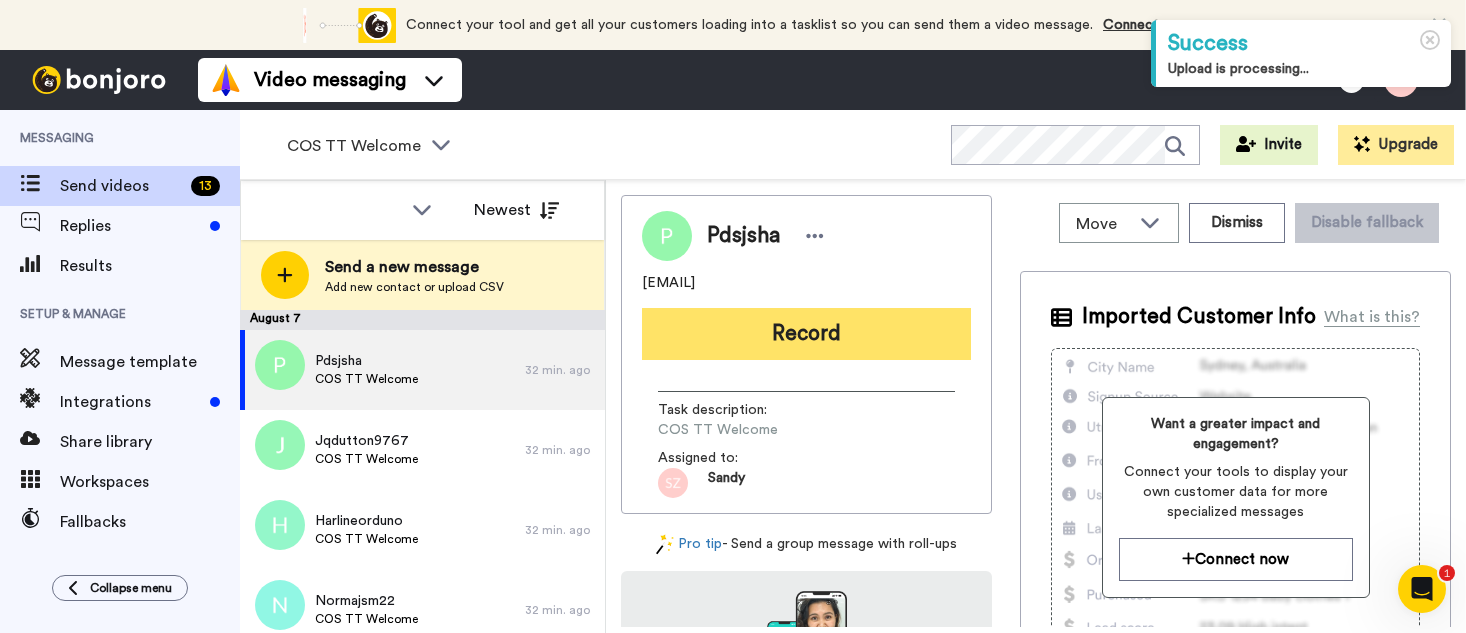click on "Record" at bounding box center (806, 334) 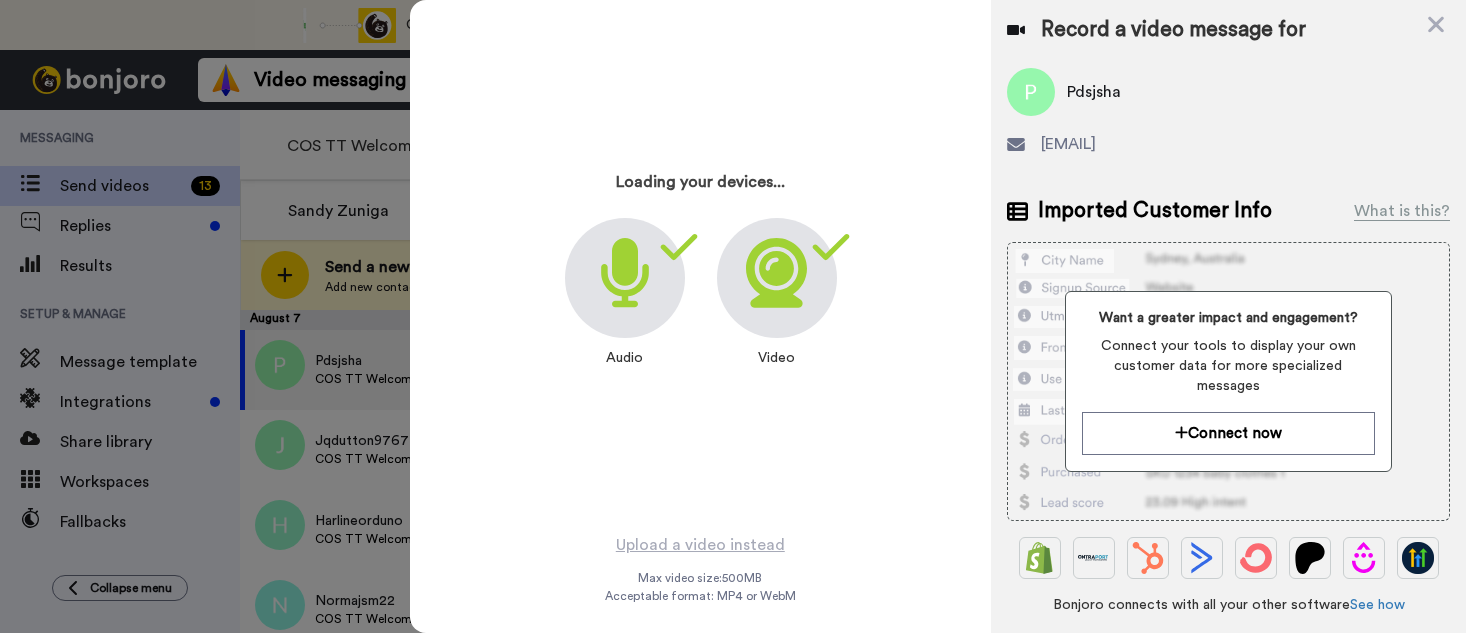 scroll, scrollTop: 0, scrollLeft: 0, axis: both 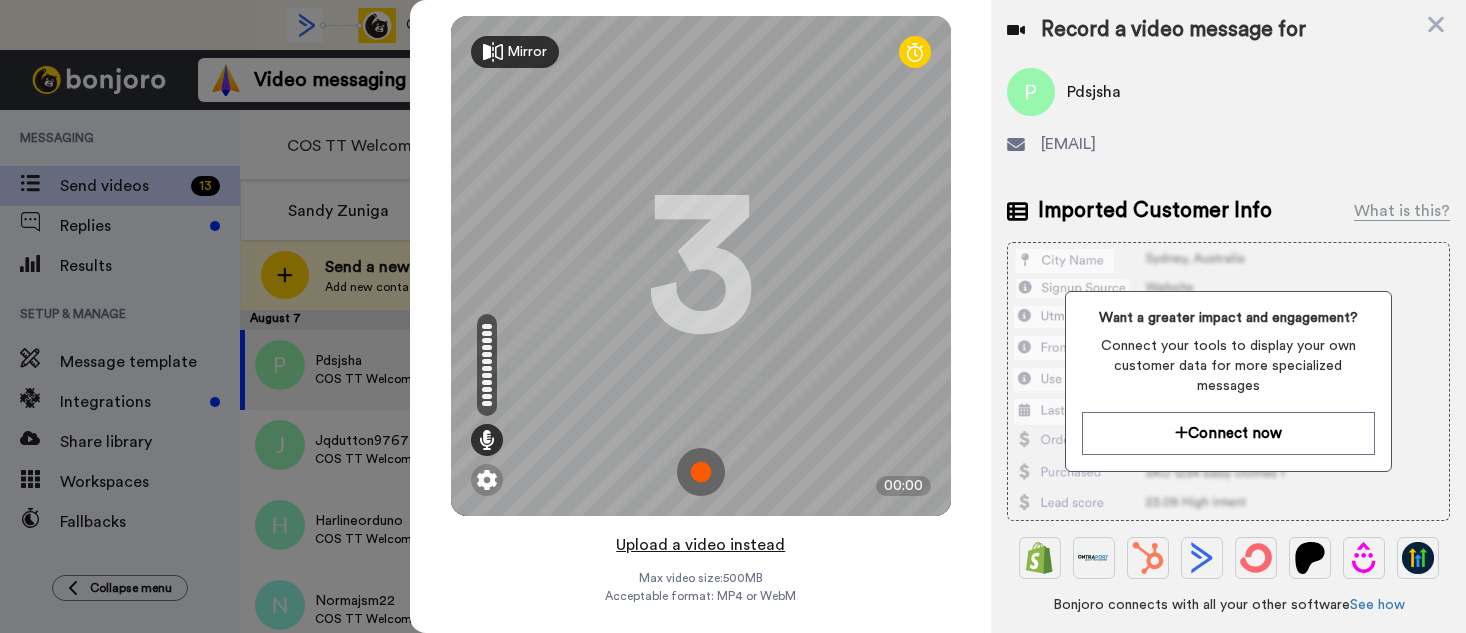 click on "Upload a video instead" at bounding box center (700, 545) 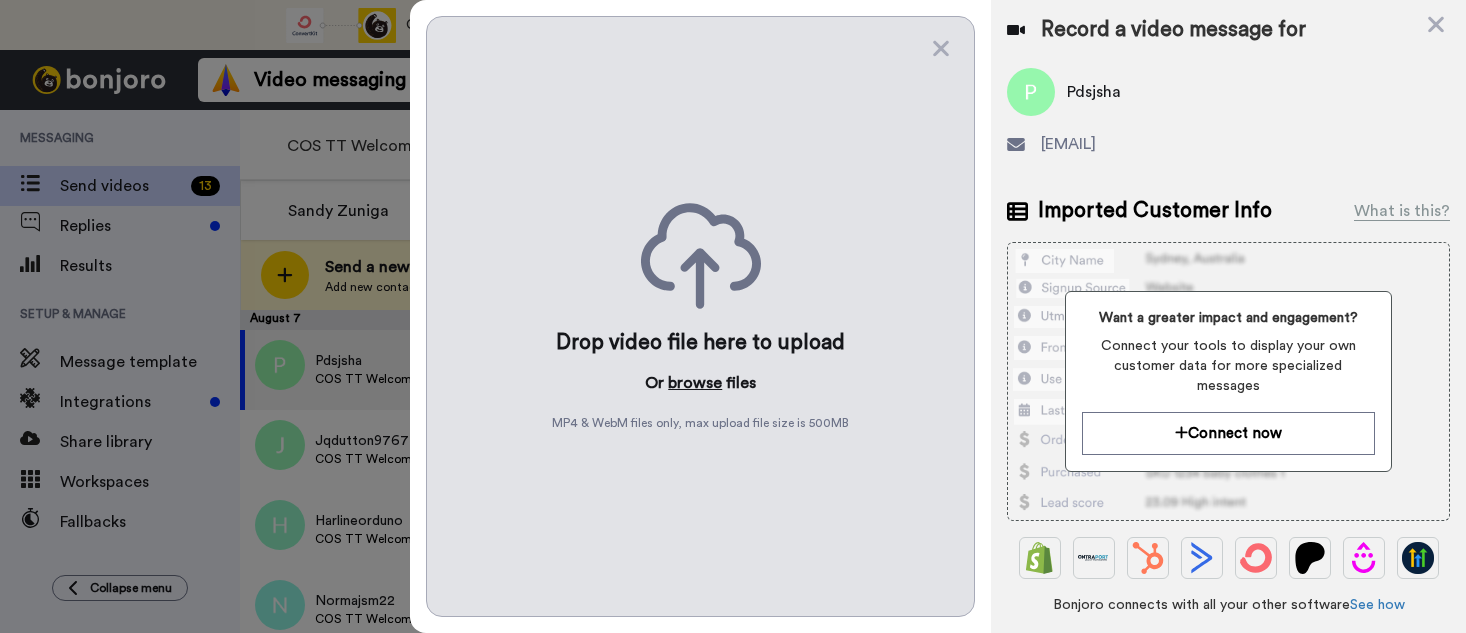 click on "browse" at bounding box center [695, 383] 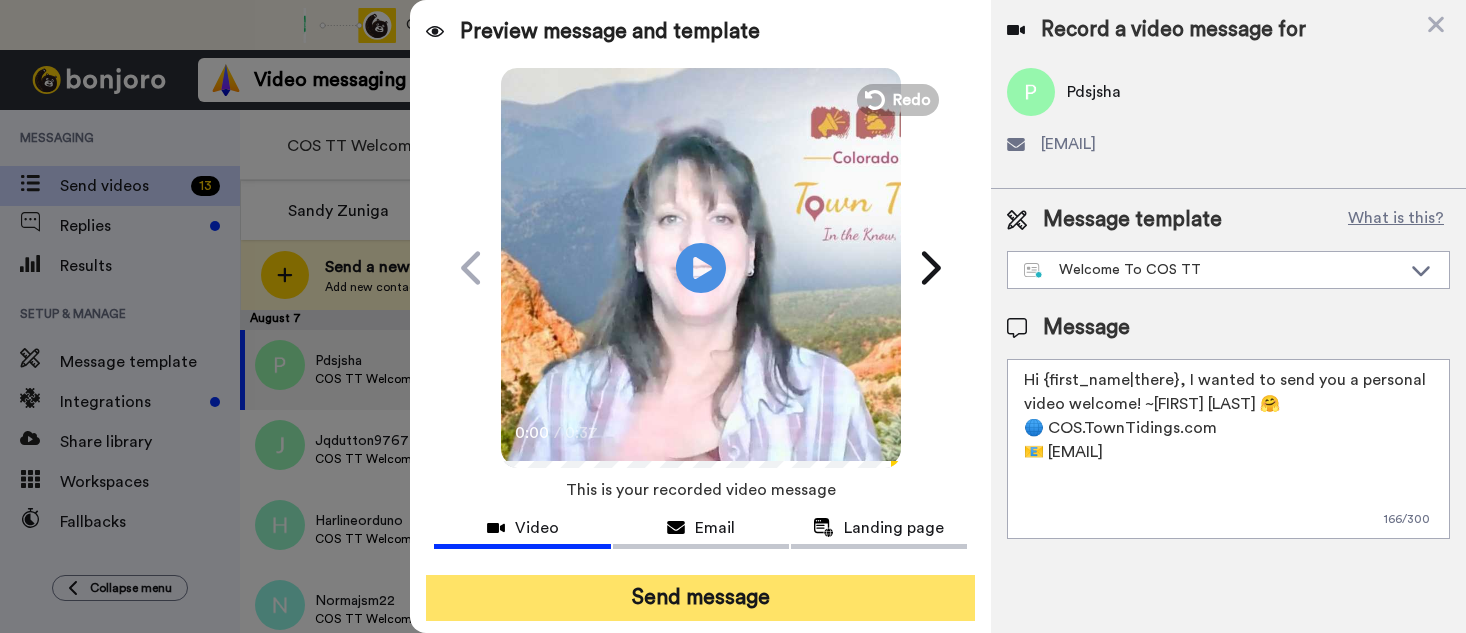 click on "Send message" at bounding box center (700, 598) 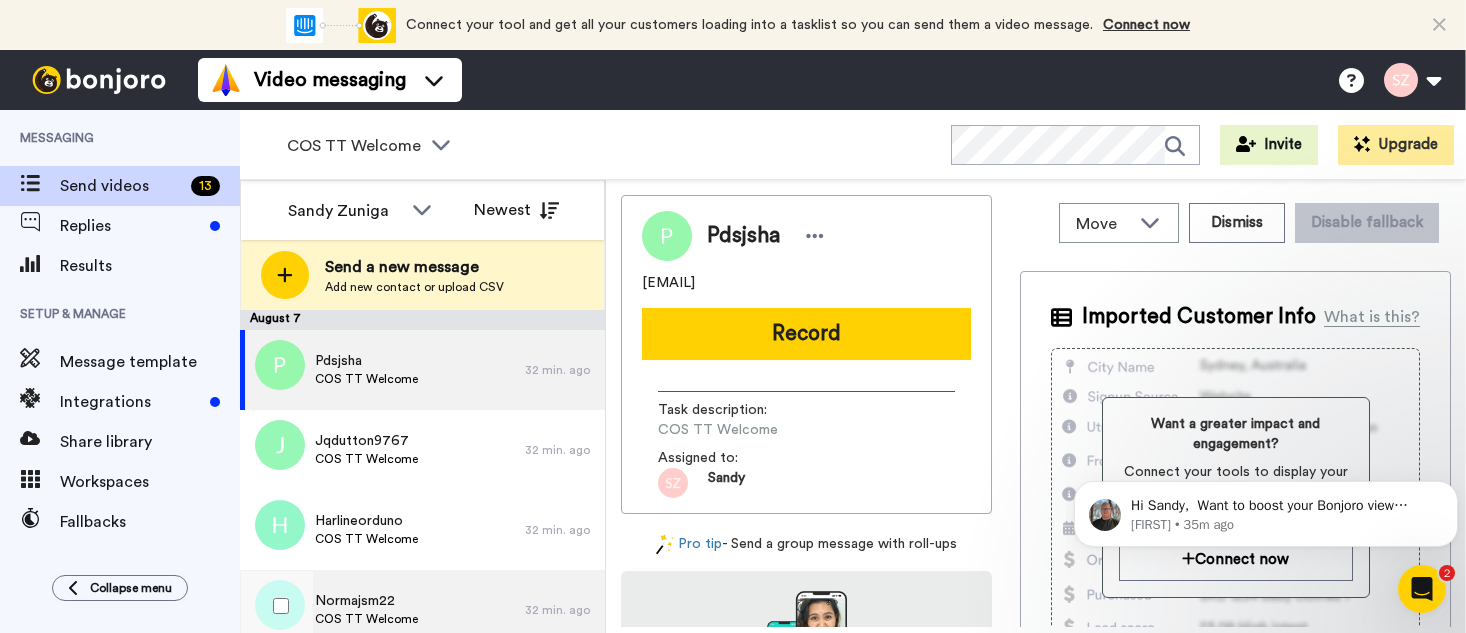 scroll, scrollTop: 0, scrollLeft: 0, axis: both 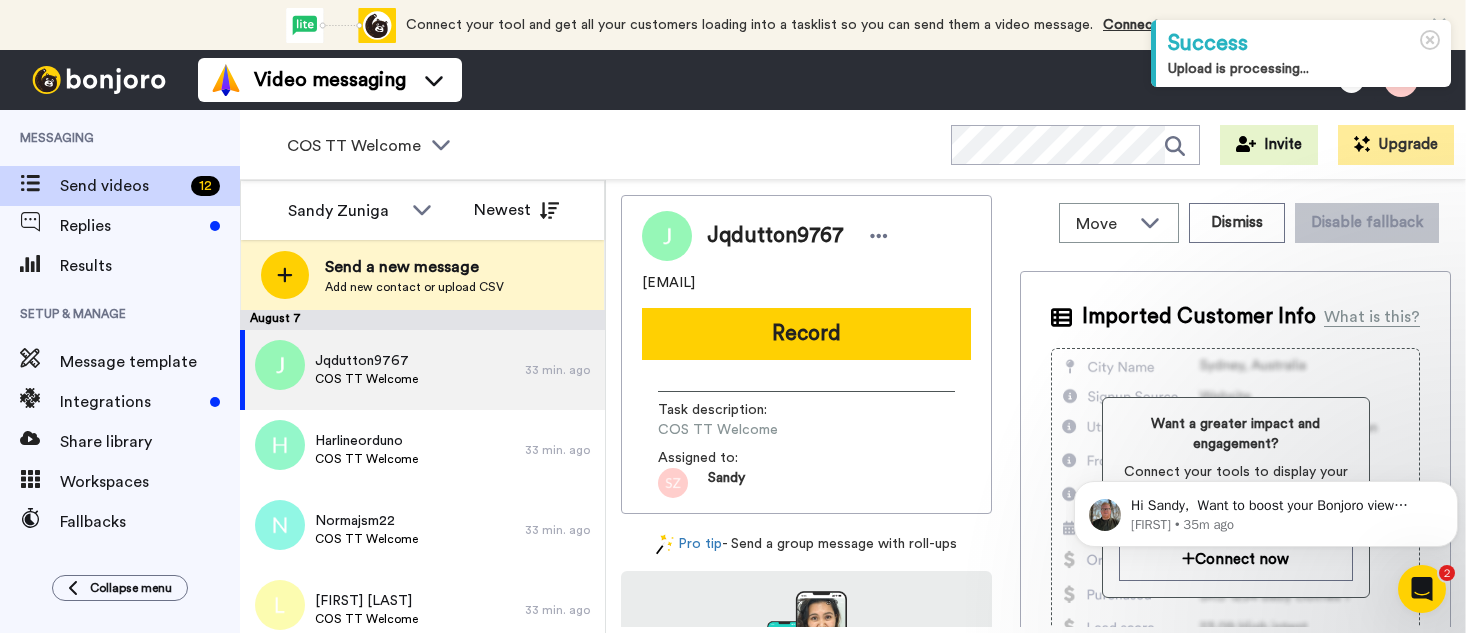 click on "Record" at bounding box center (806, 334) 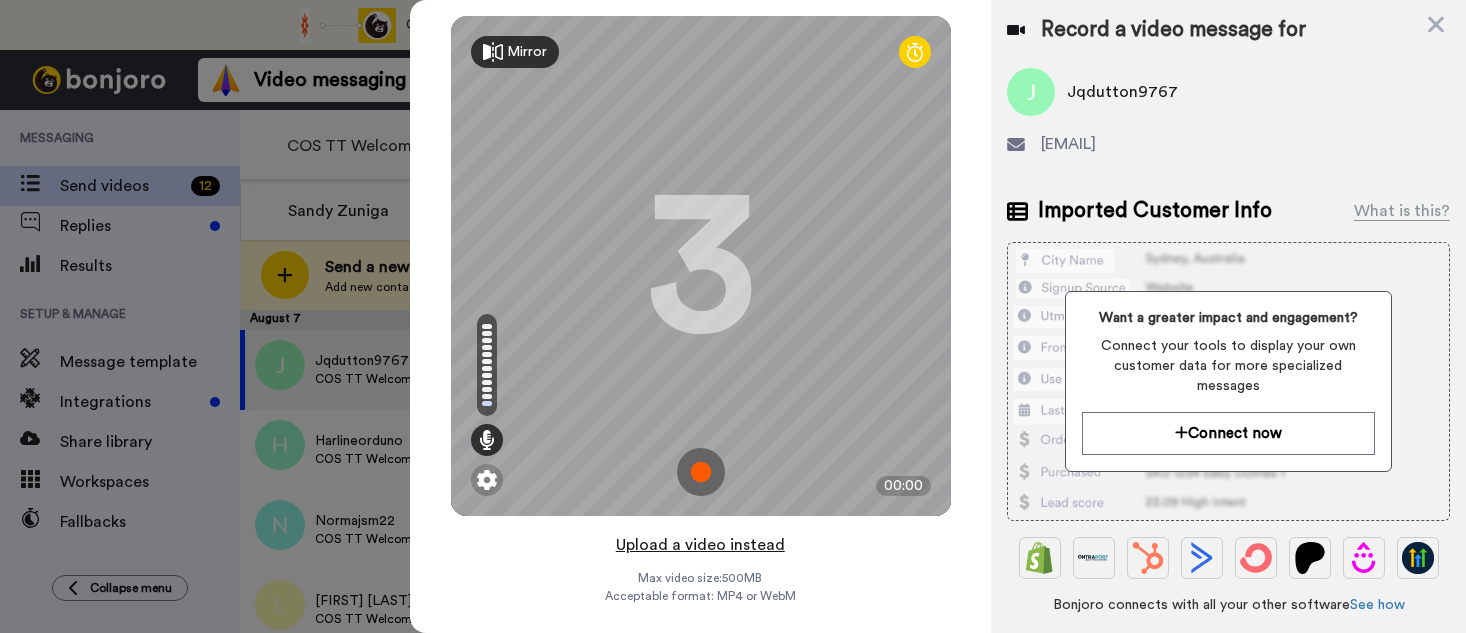 click on "Upload a video instead" at bounding box center [700, 545] 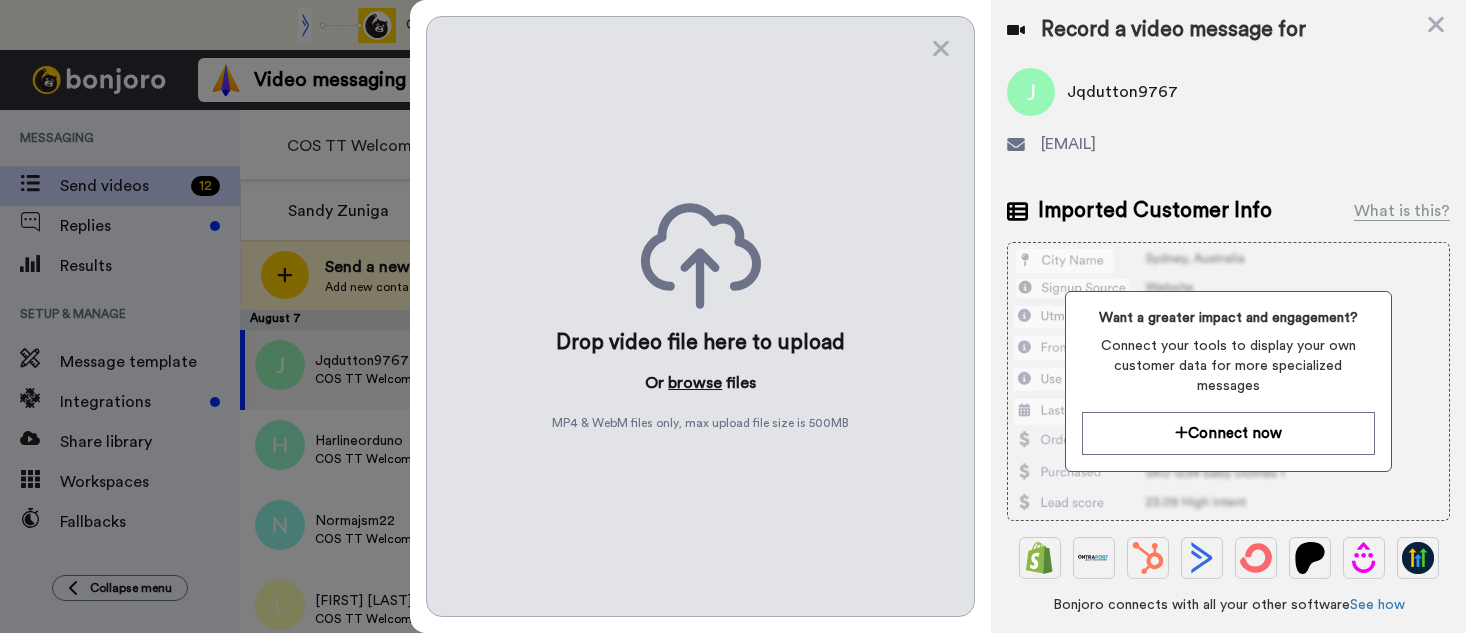 click on "browse" at bounding box center (695, 383) 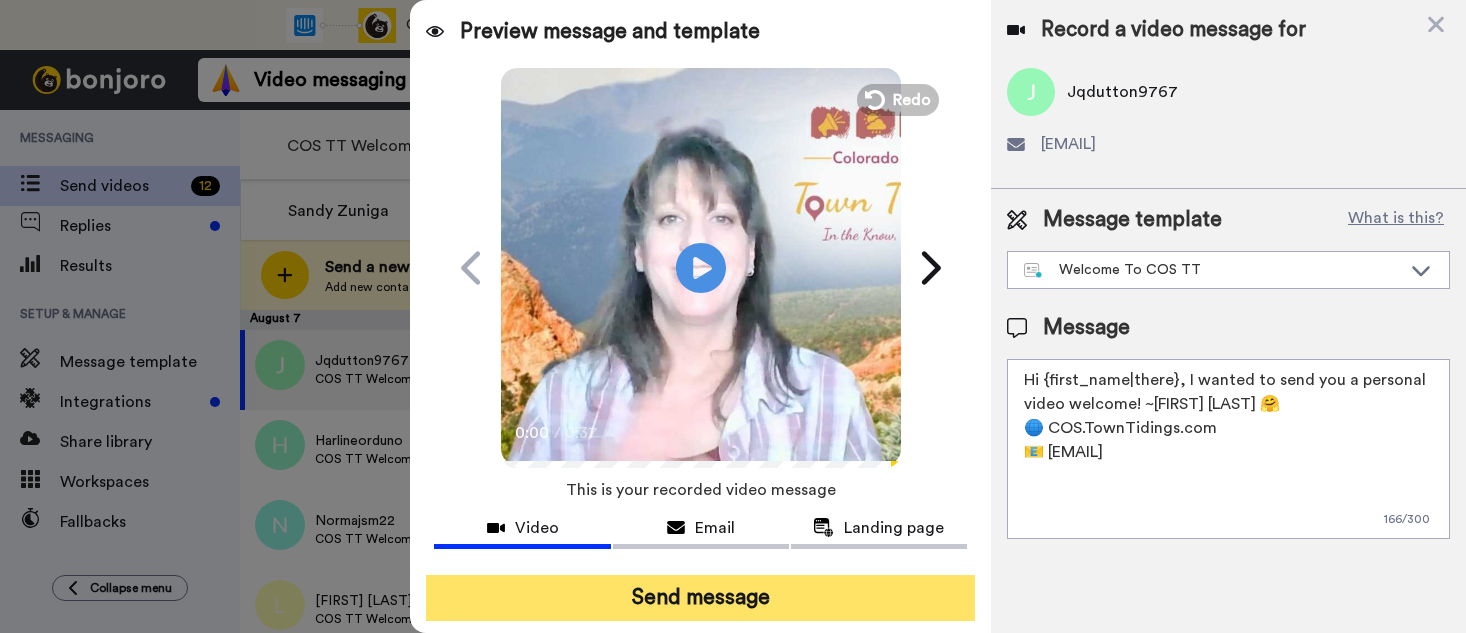 click on "Send message" at bounding box center (700, 598) 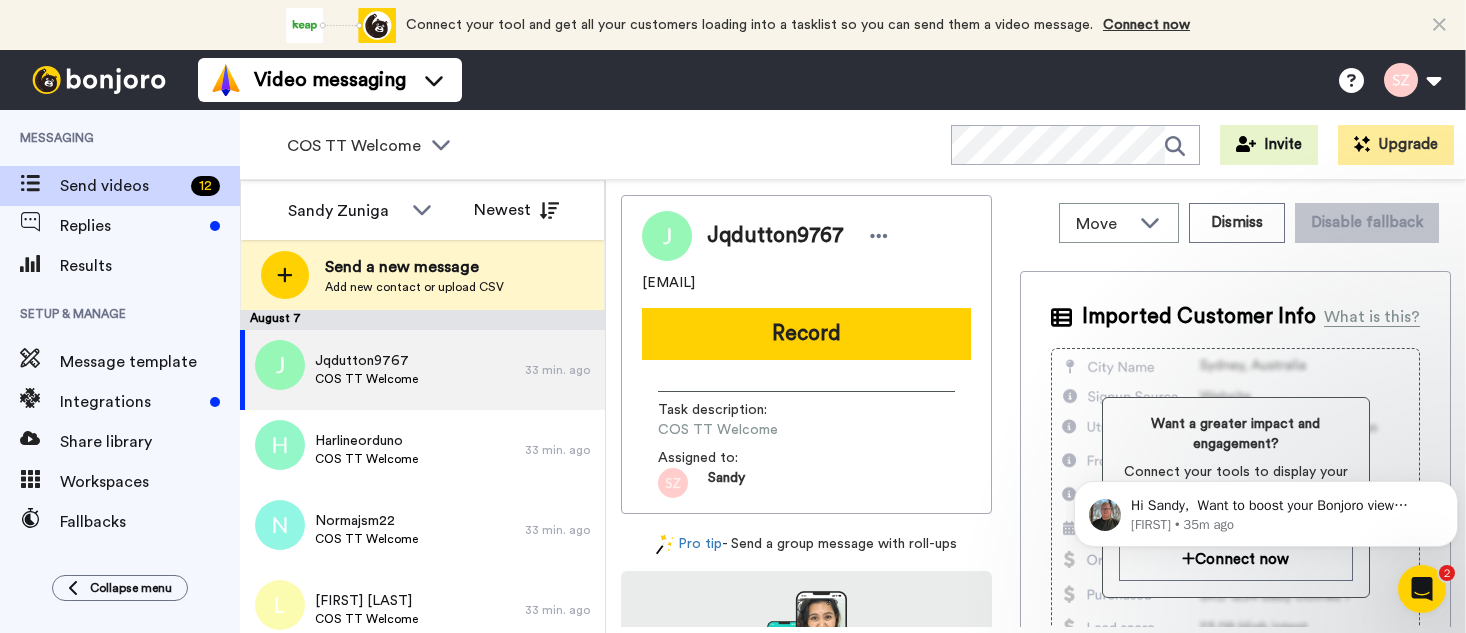scroll, scrollTop: 0, scrollLeft: 0, axis: both 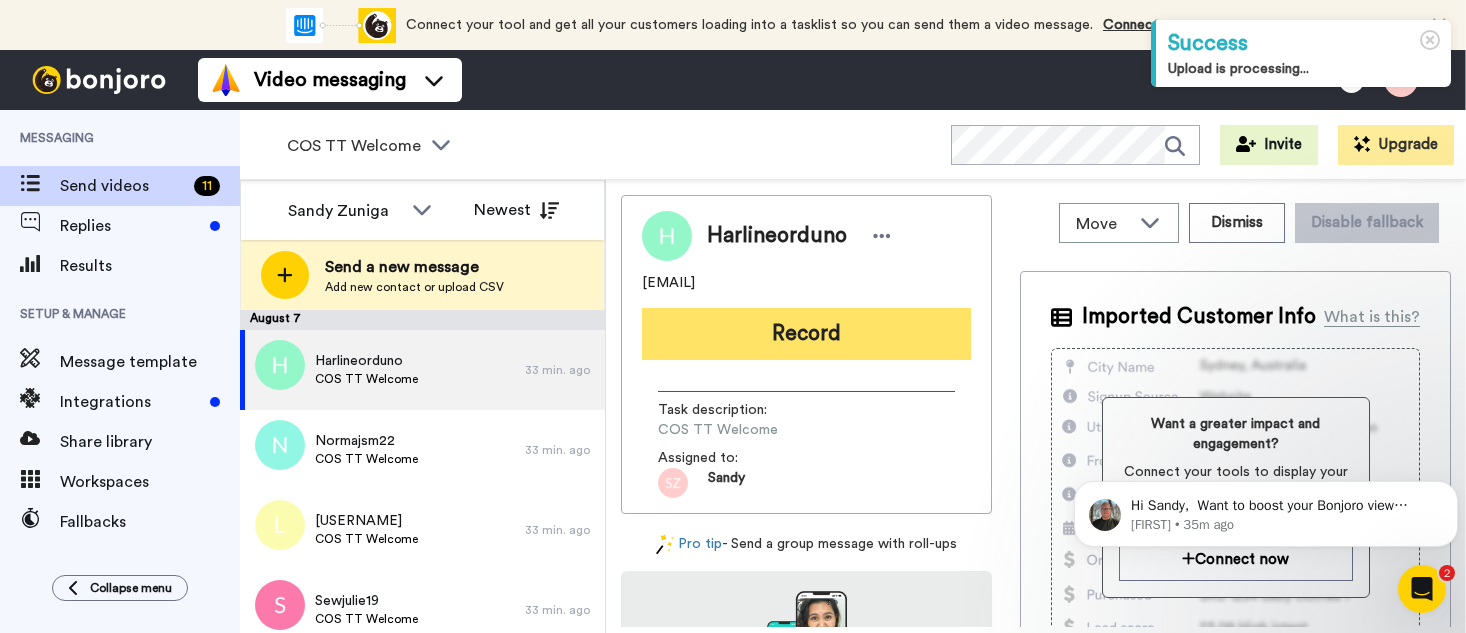 click on "Record" at bounding box center (806, 334) 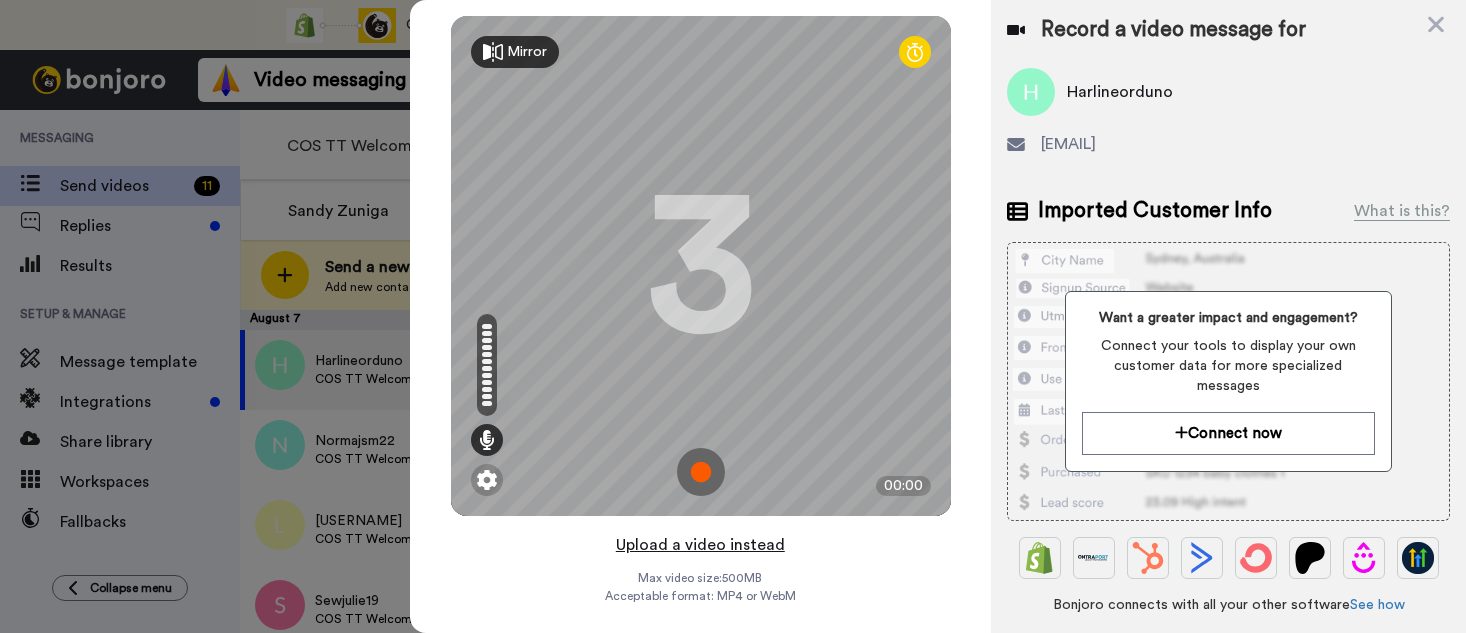 click on "Upload a video instead" at bounding box center [700, 545] 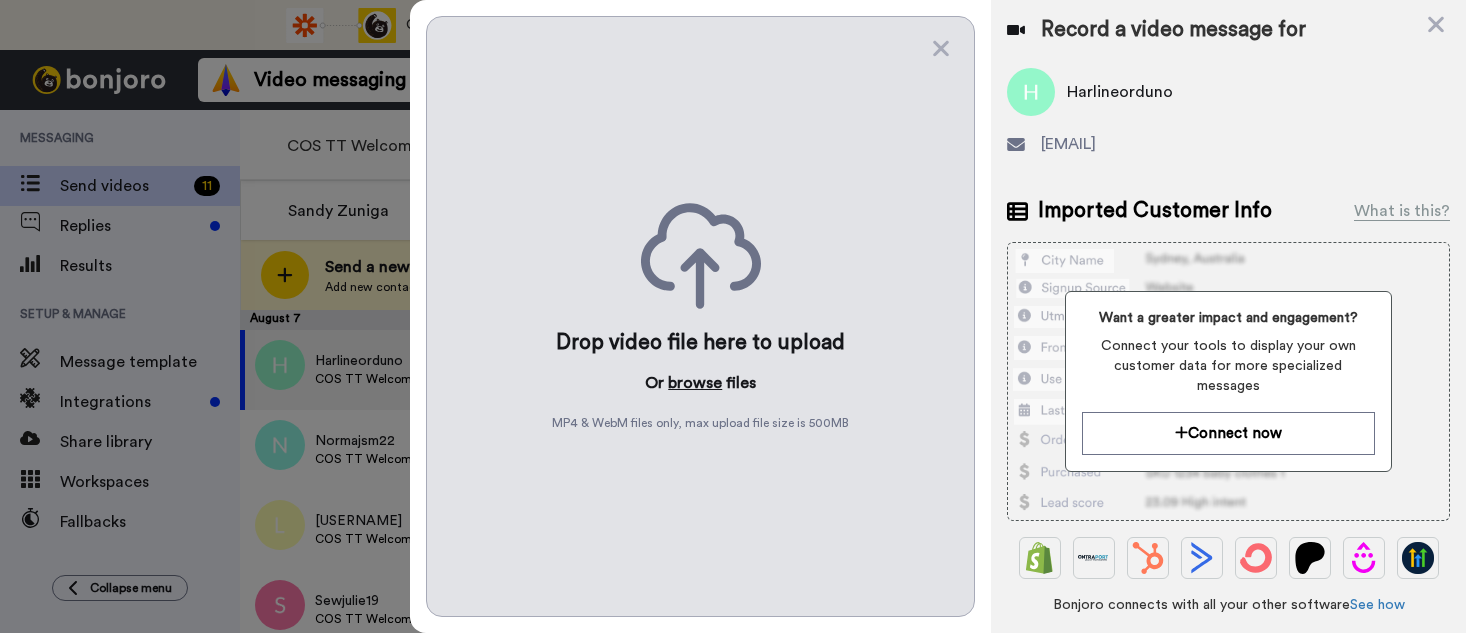 click on "browse" at bounding box center [695, 383] 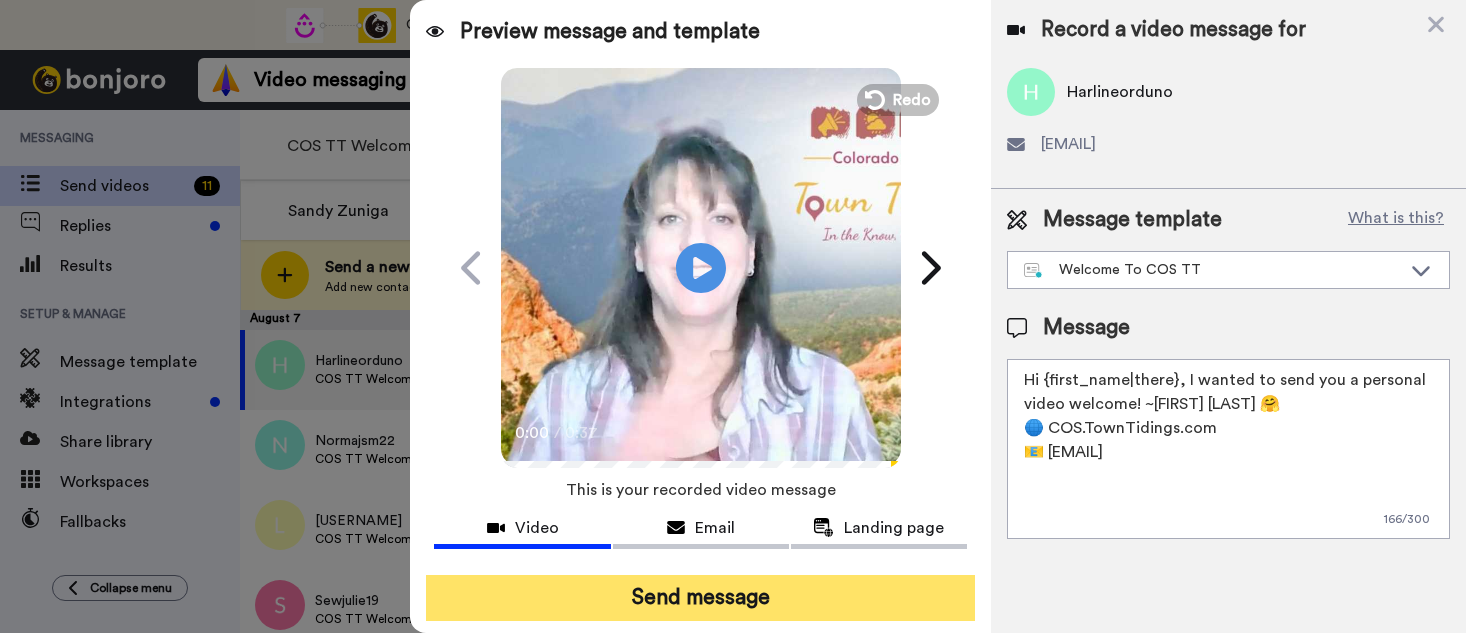 click on "Send message" at bounding box center [700, 598] 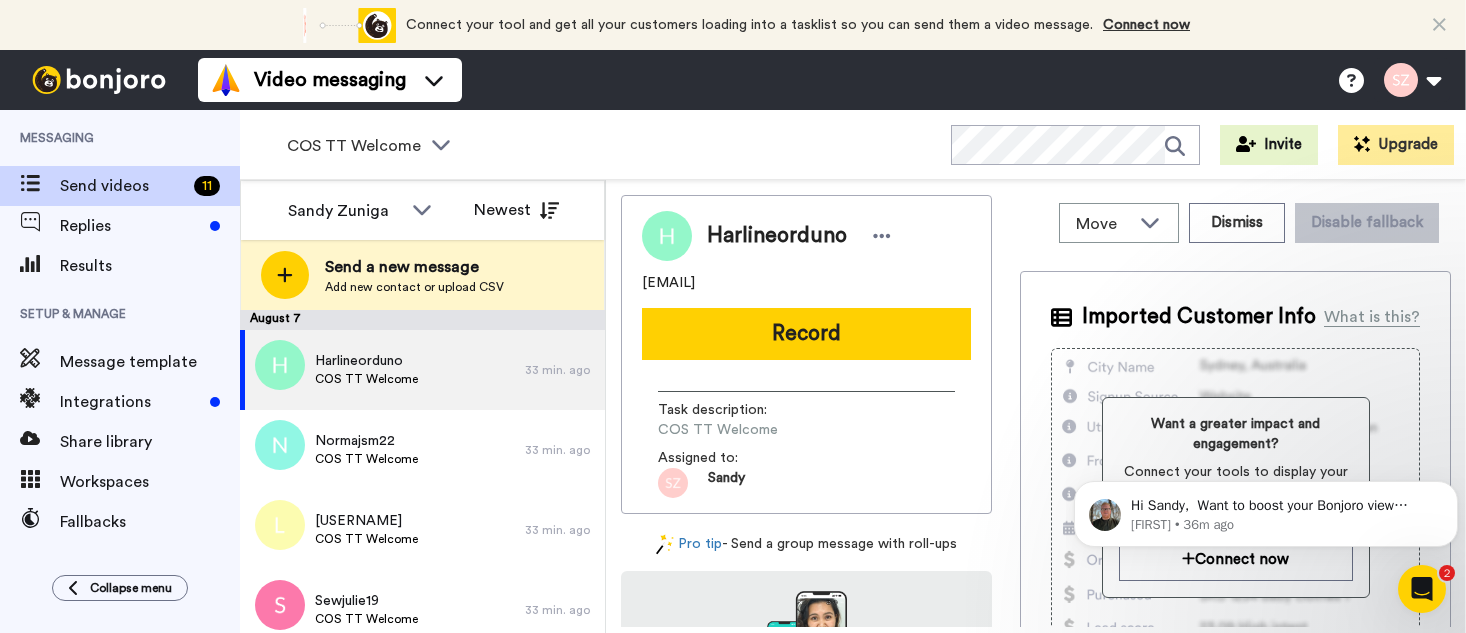 scroll, scrollTop: 0, scrollLeft: 0, axis: both 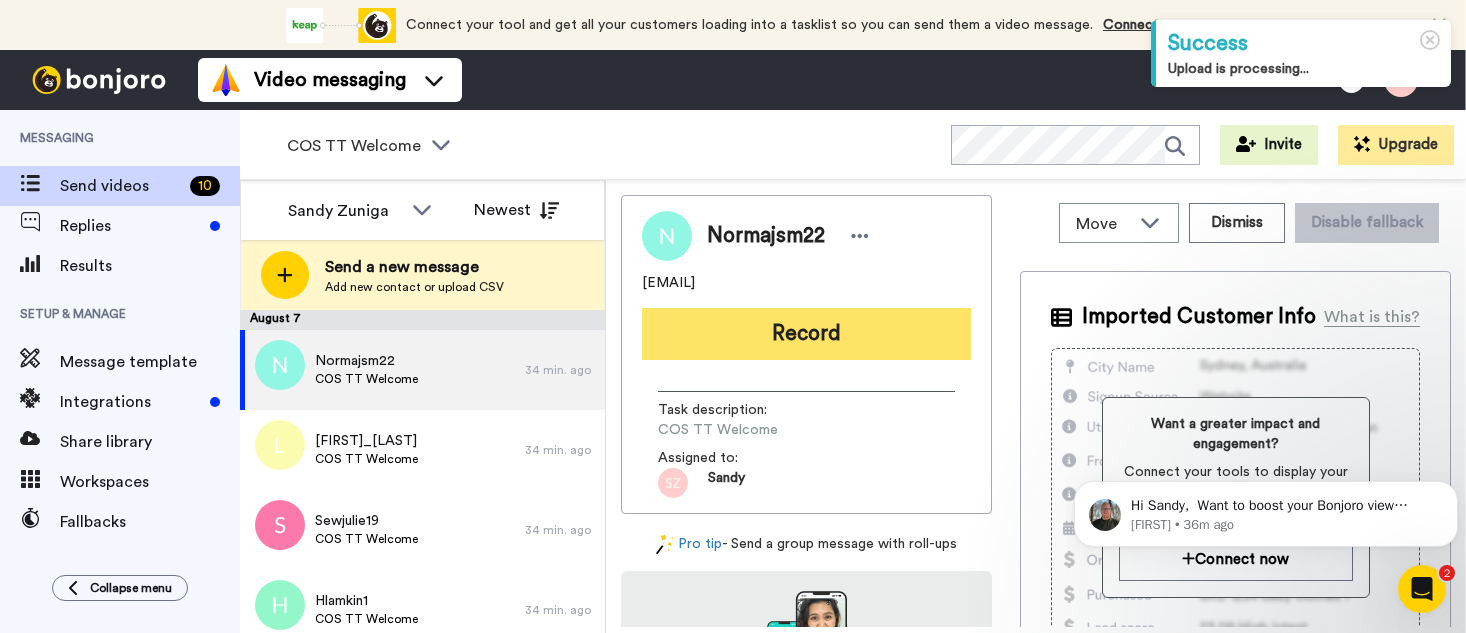 click on "Record" at bounding box center [806, 334] 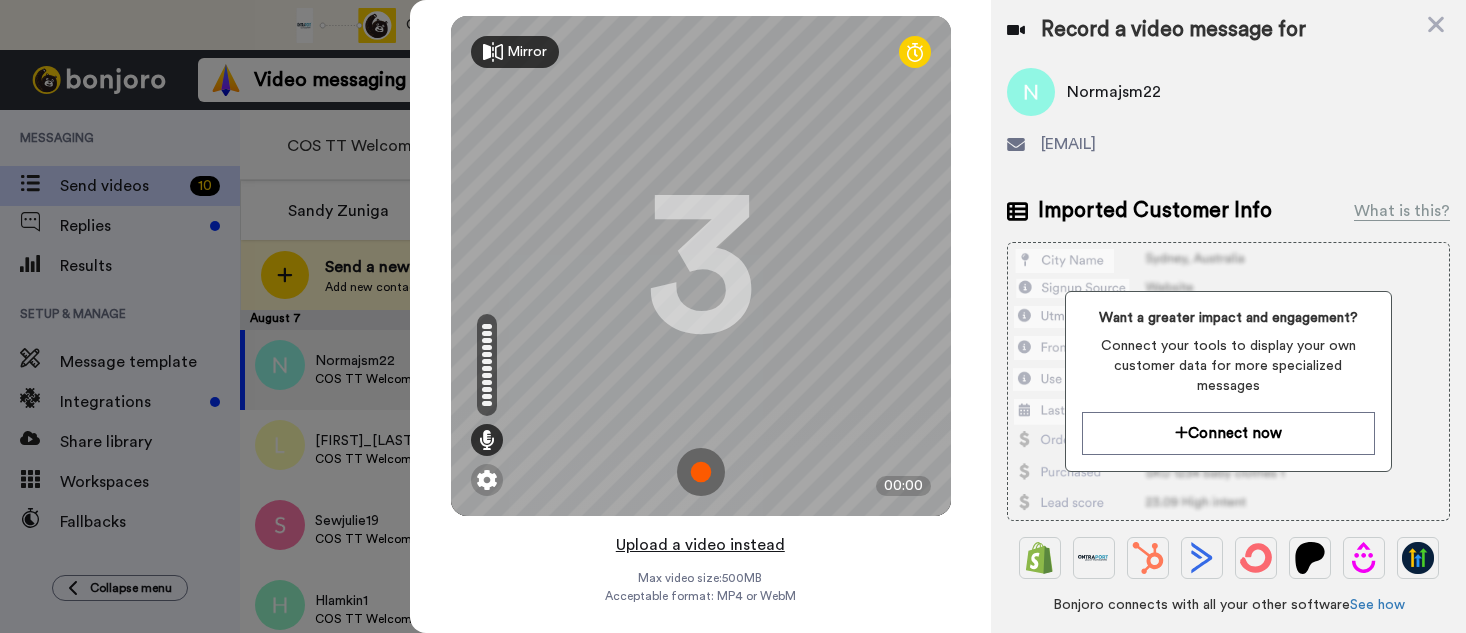 click on "Upload a video instead" at bounding box center (700, 545) 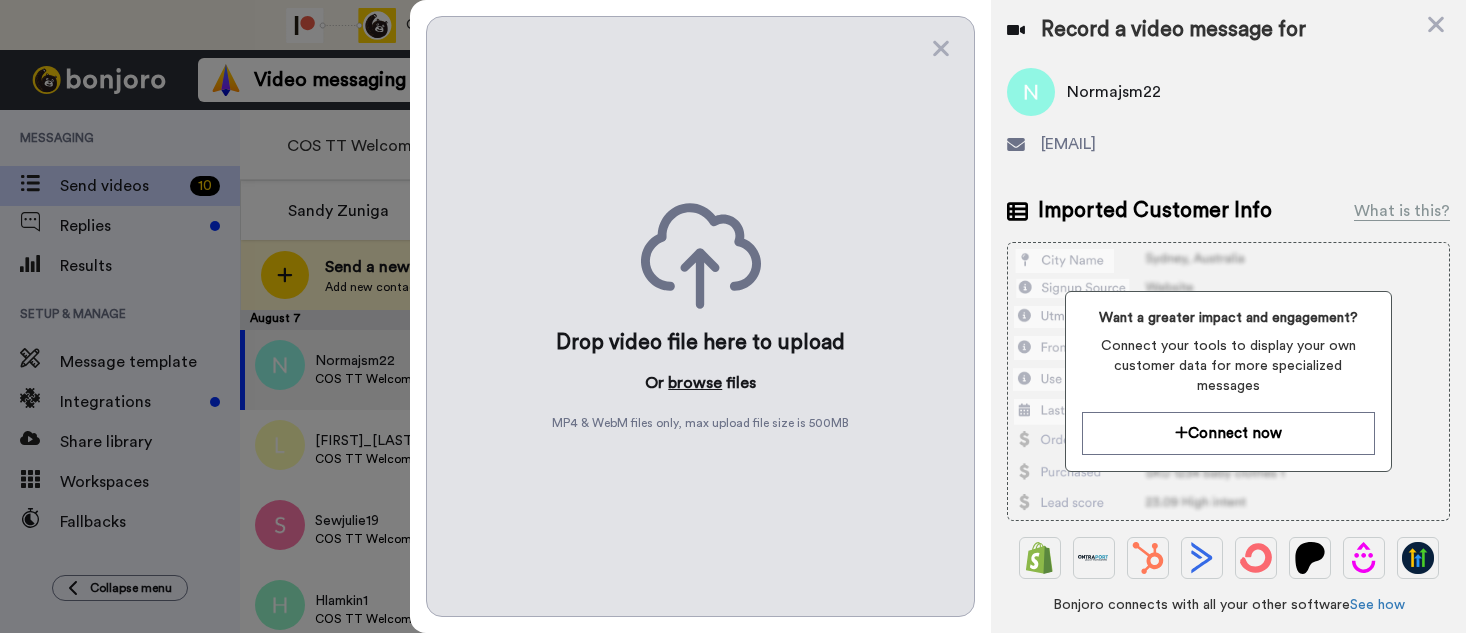 click on "browse" at bounding box center (695, 383) 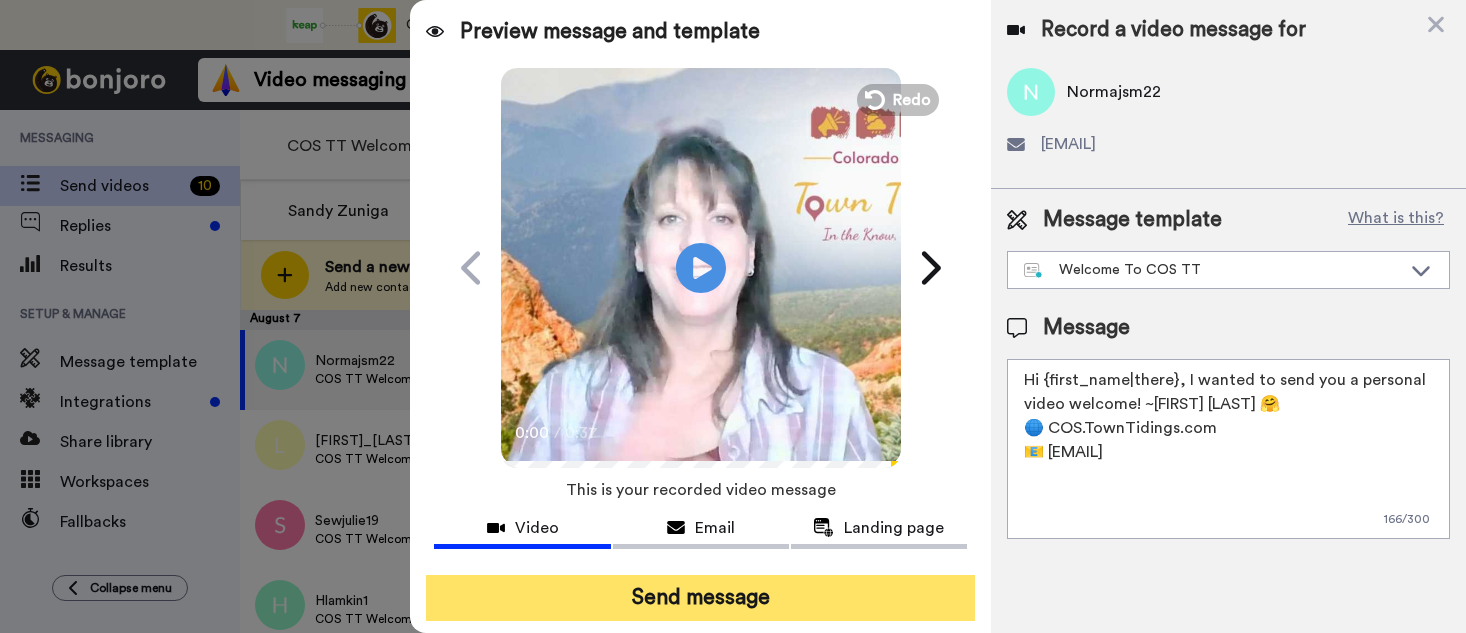 click on "Send message" at bounding box center [700, 598] 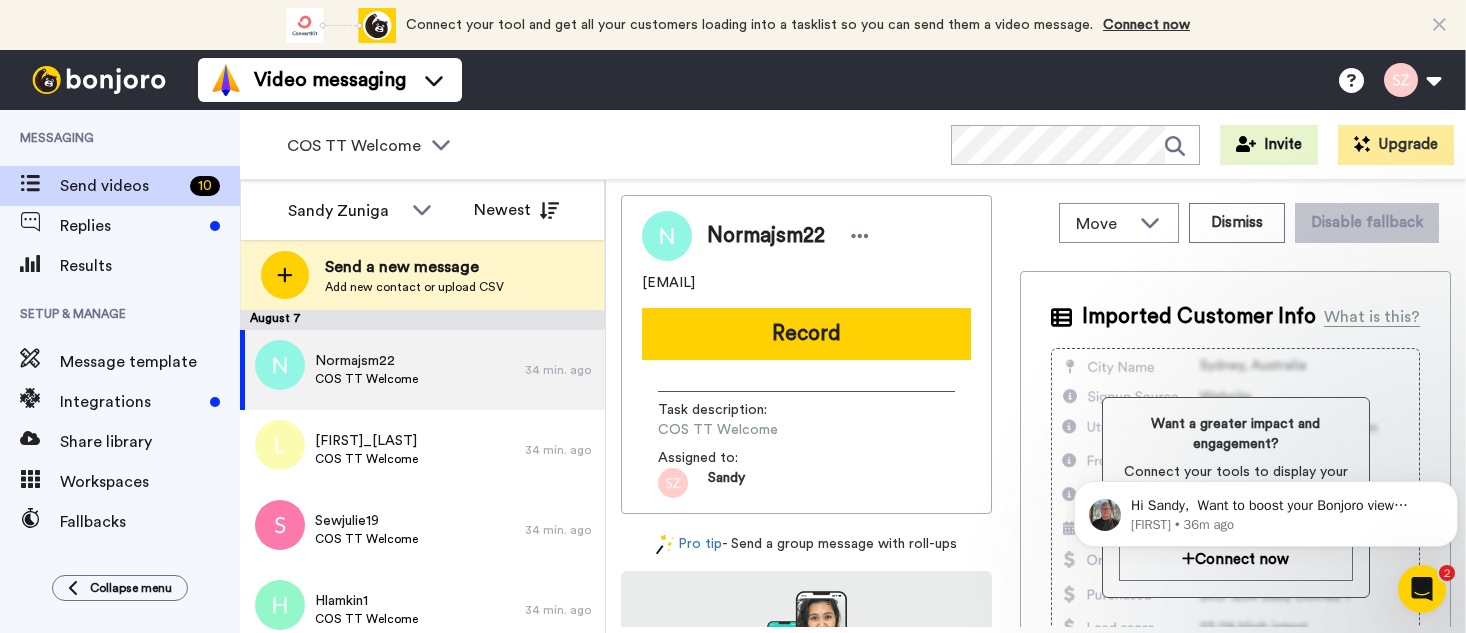 scroll, scrollTop: 0, scrollLeft: 0, axis: both 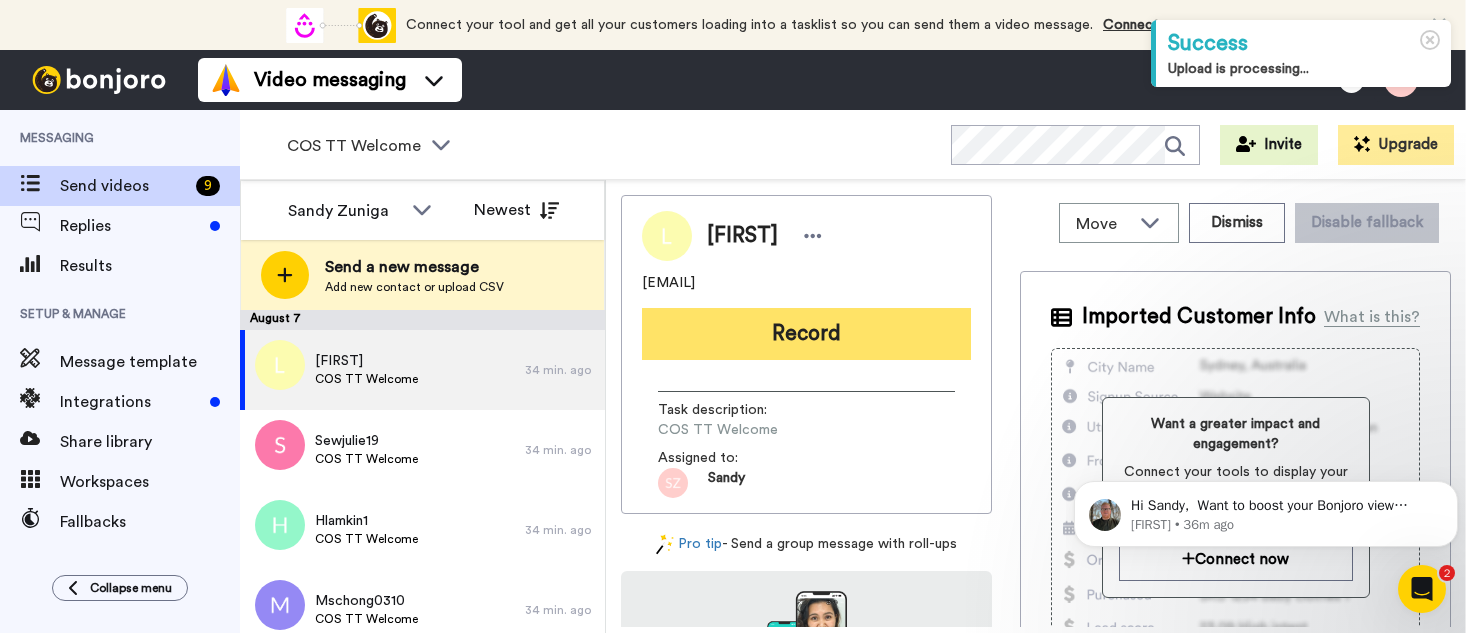 click on "Record" at bounding box center (806, 334) 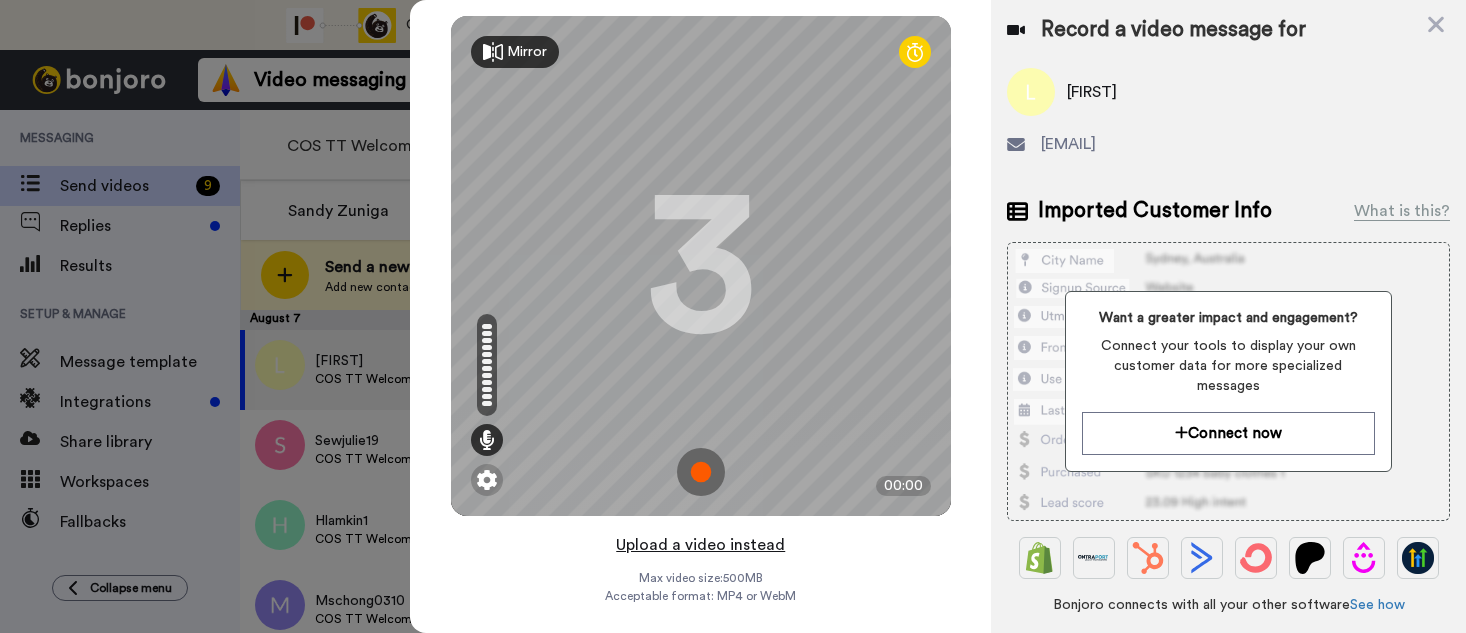 click on "Upload a video instead" at bounding box center [700, 545] 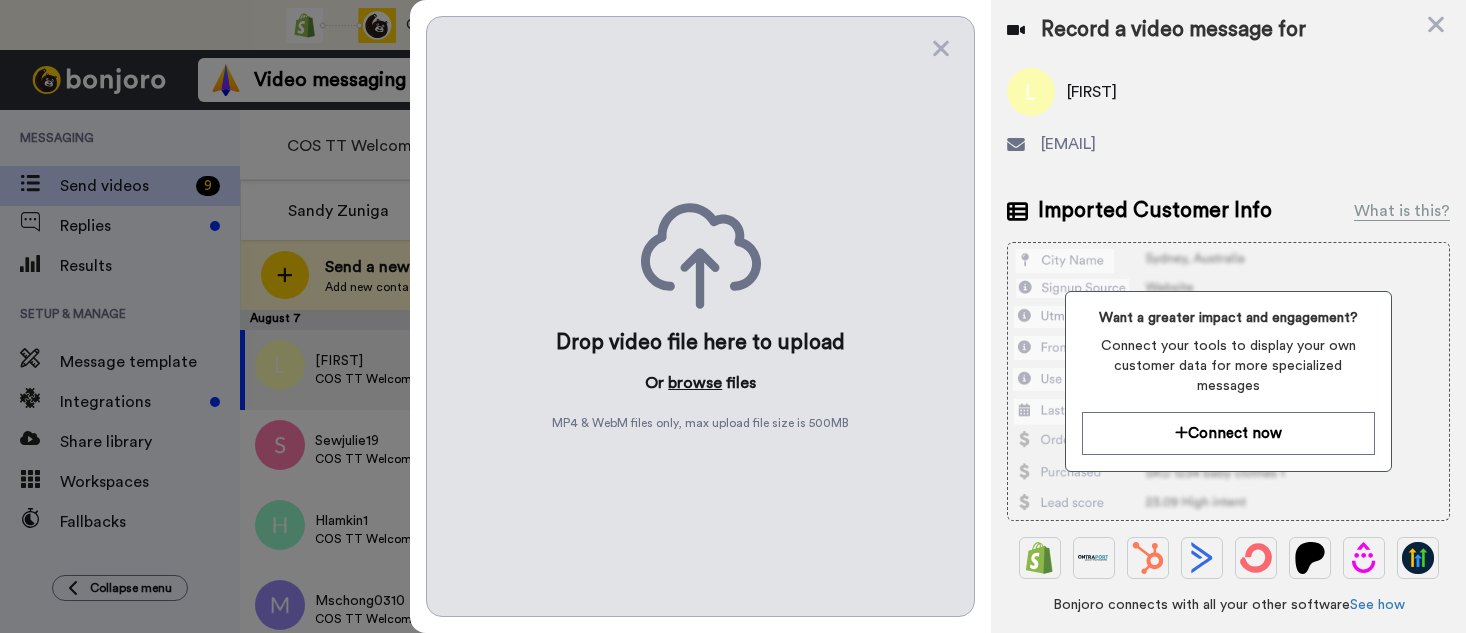click on "browse" at bounding box center (695, 383) 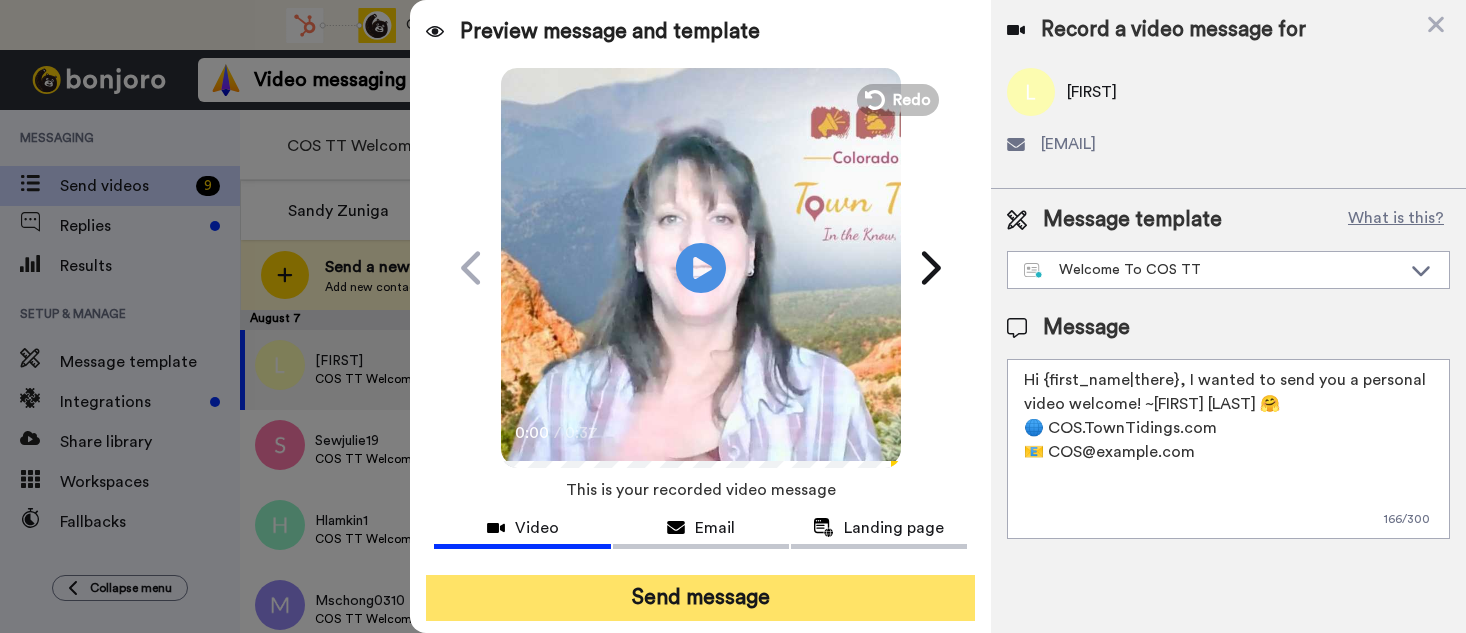 click on "Send message" at bounding box center [700, 598] 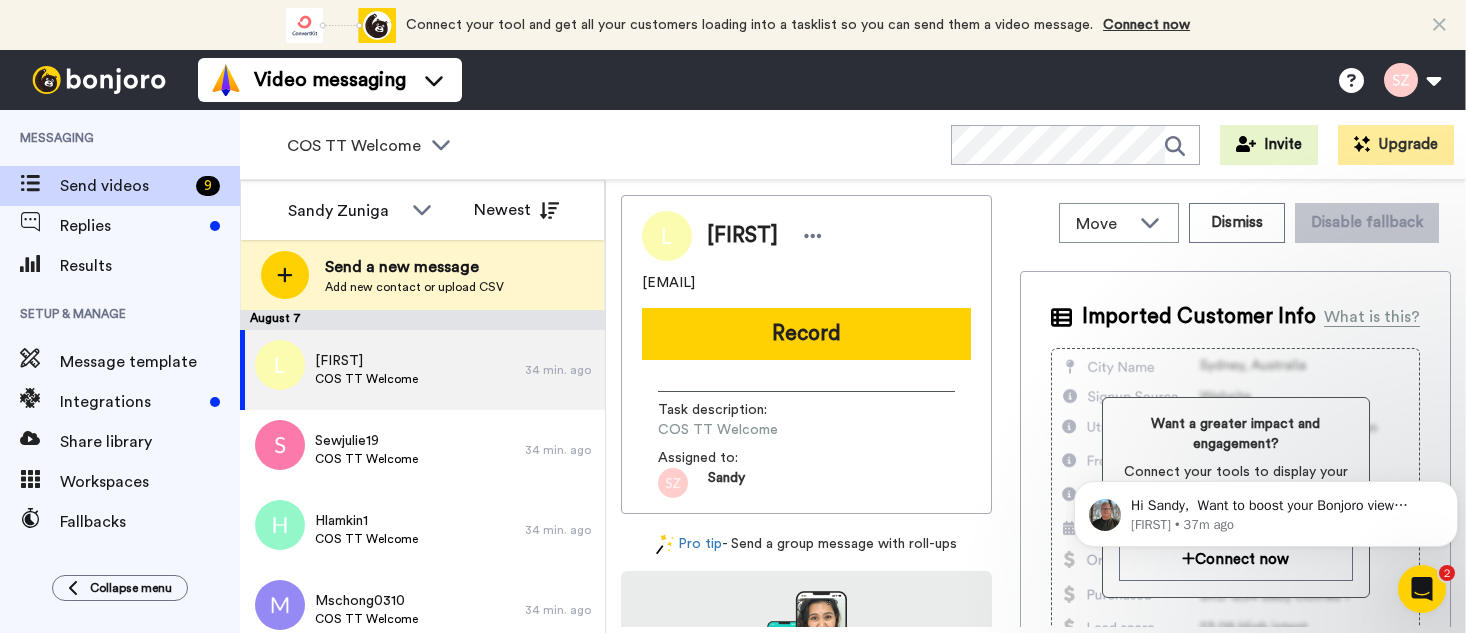 scroll, scrollTop: 0, scrollLeft: 0, axis: both 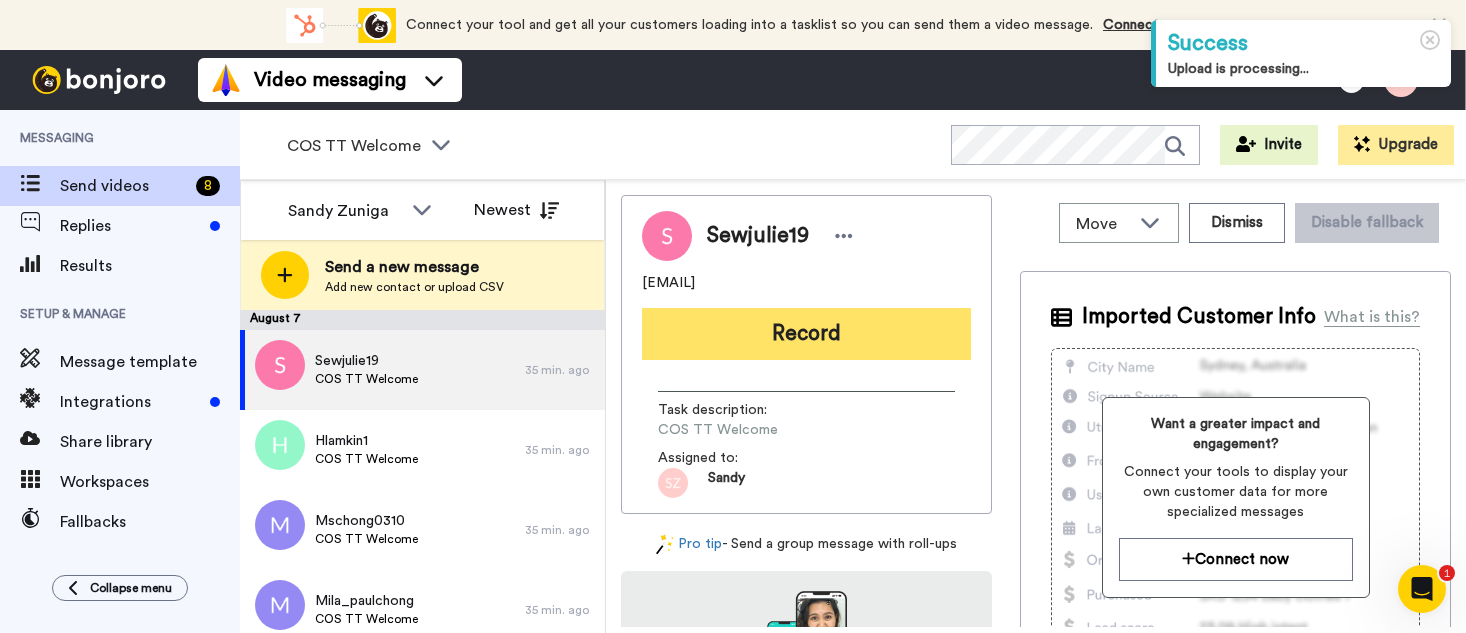 click on "Record" at bounding box center [806, 334] 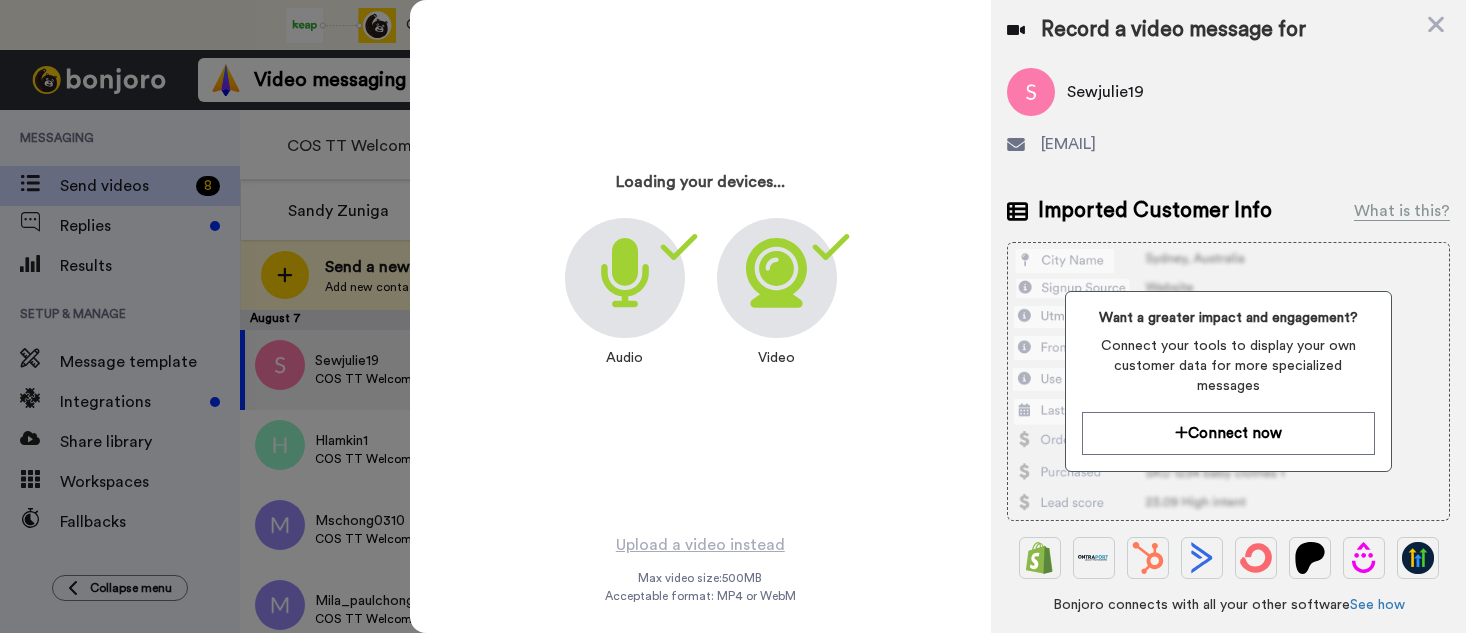 scroll, scrollTop: 0, scrollLeft: 0, axis: both 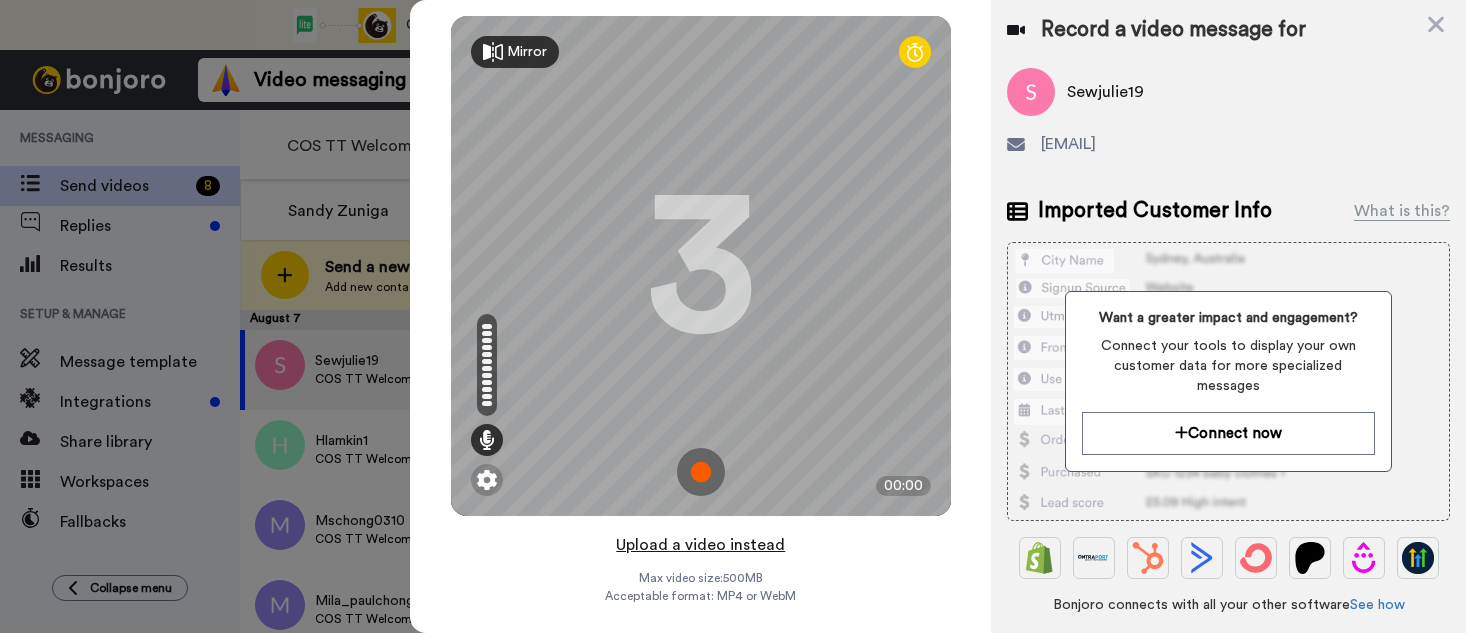 click on "Upload a video instead" at bounding box center [700, 545] 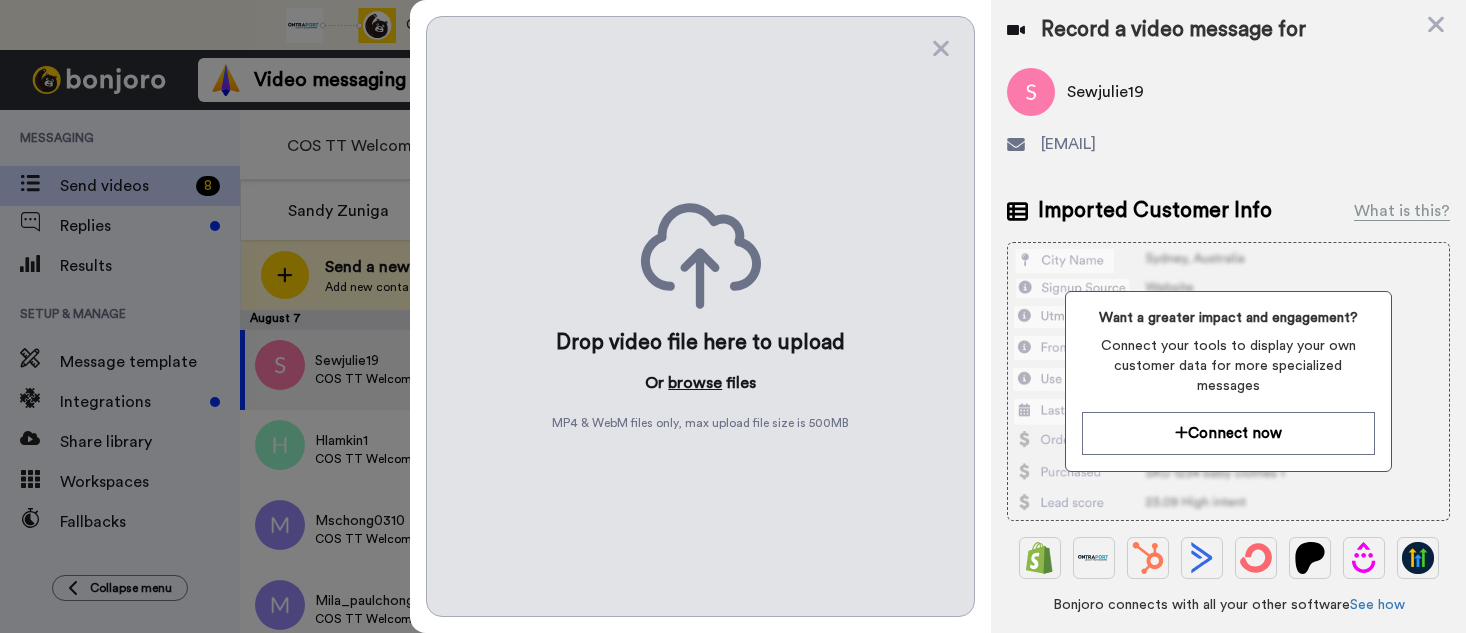 click on "browse" at bounding box center (695, 383) 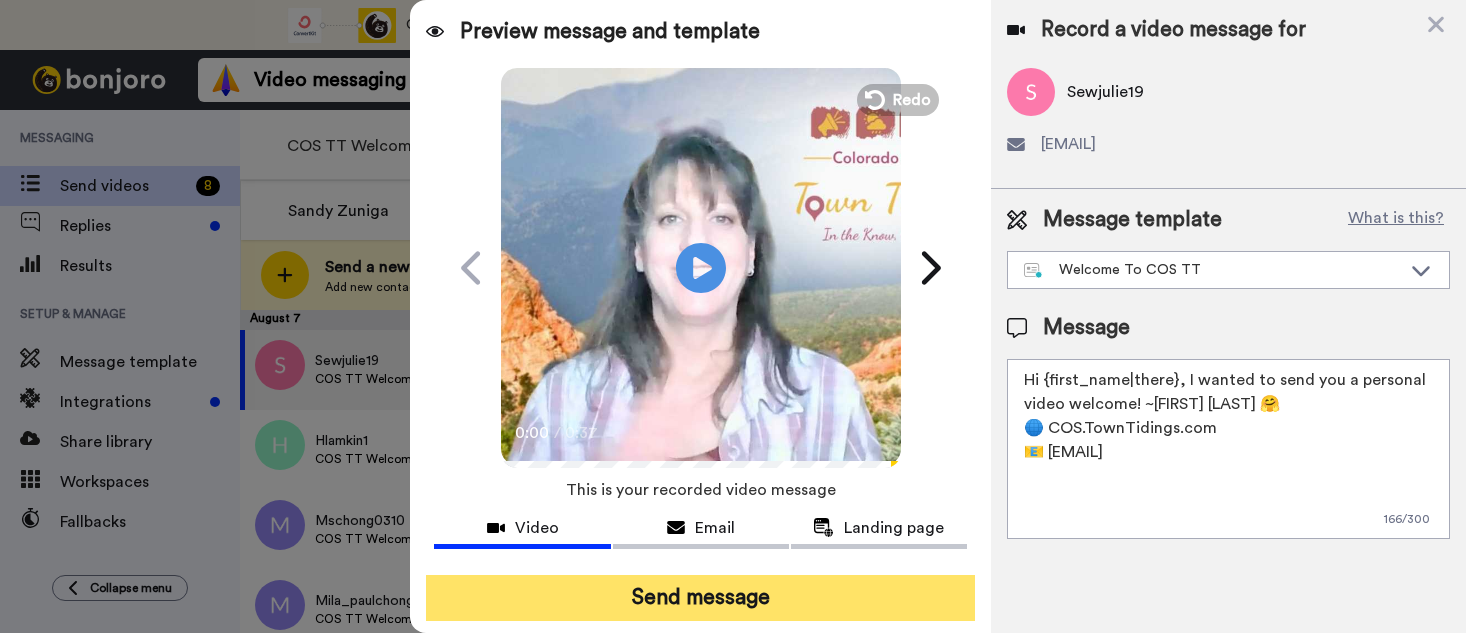 click on "Send message" at bounding box center (700, 598) 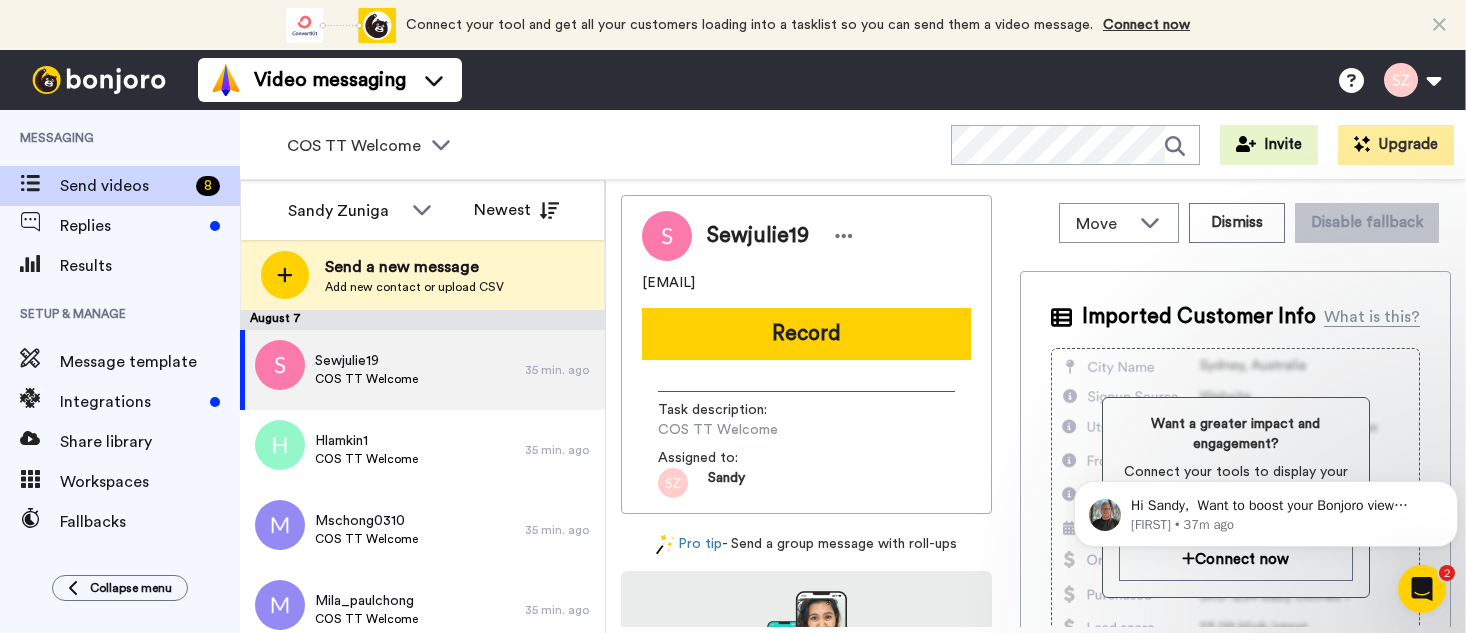 scroll, scrollTop: 0, scrollLeft: 0, axis: both 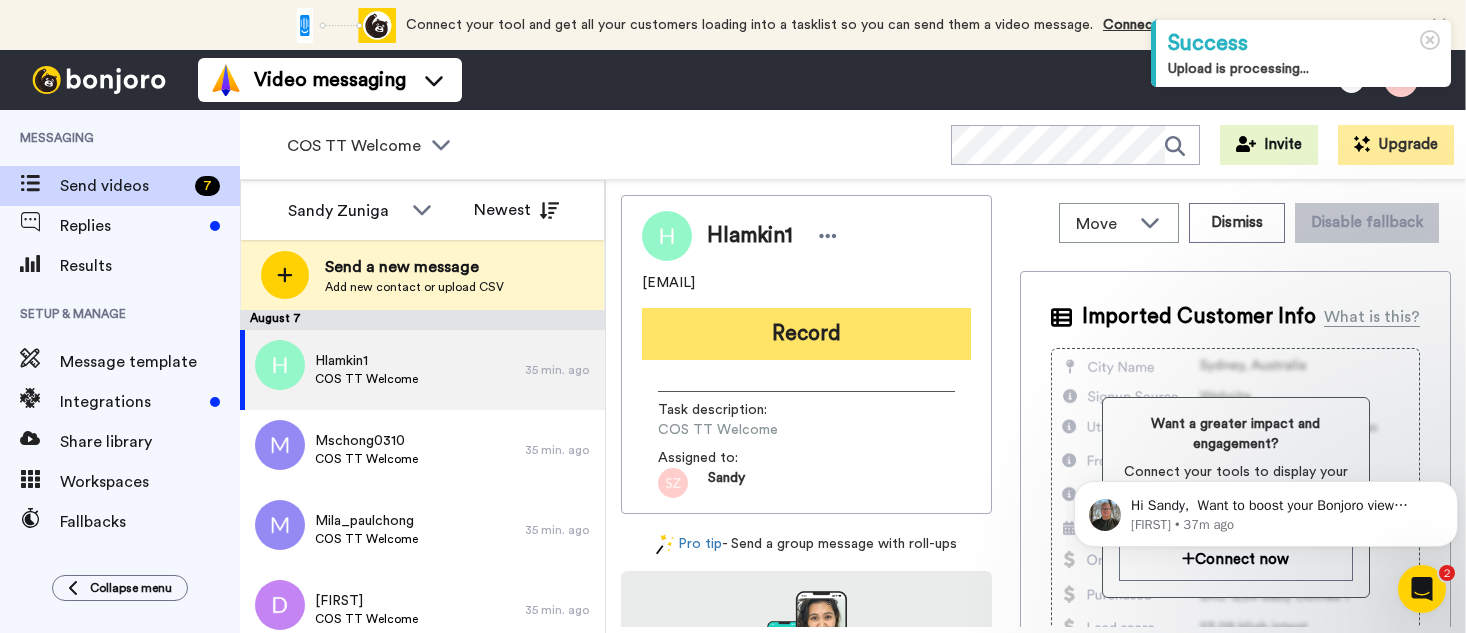 click on "Record" at bounding box center [806, 334] 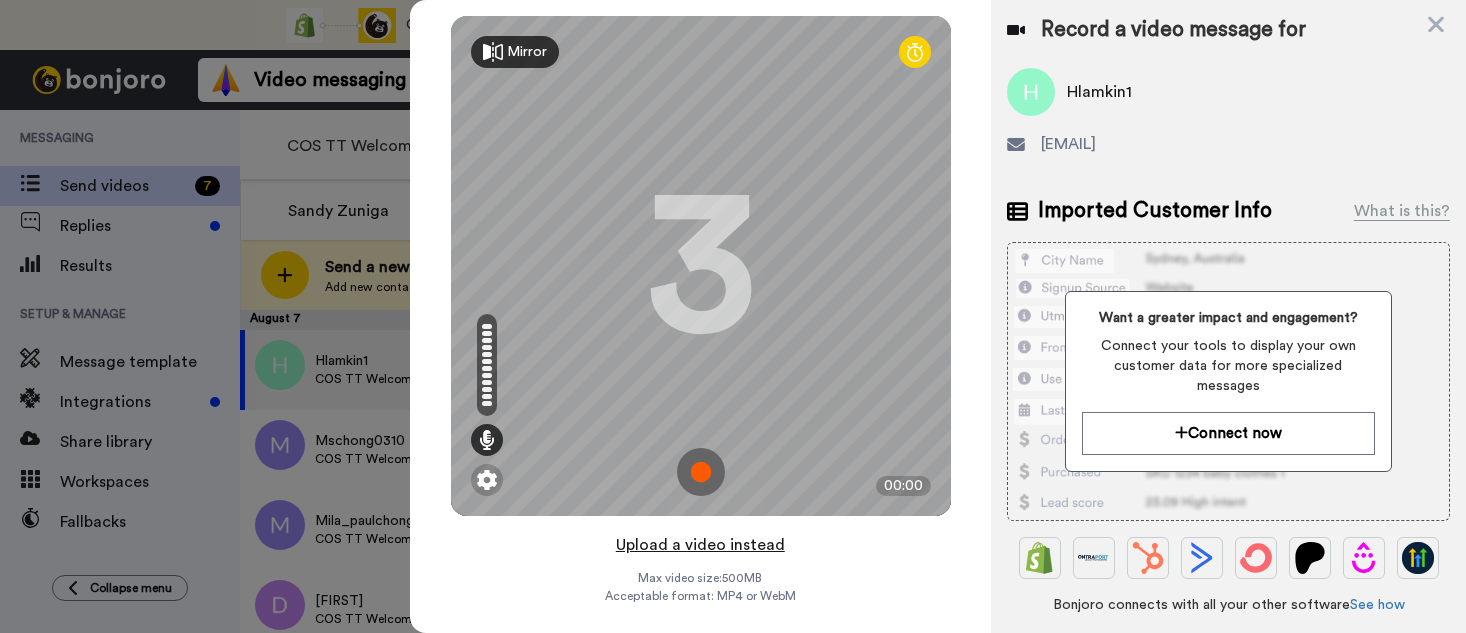 click on "Upload a video instead" at bounding box center [700, 545] 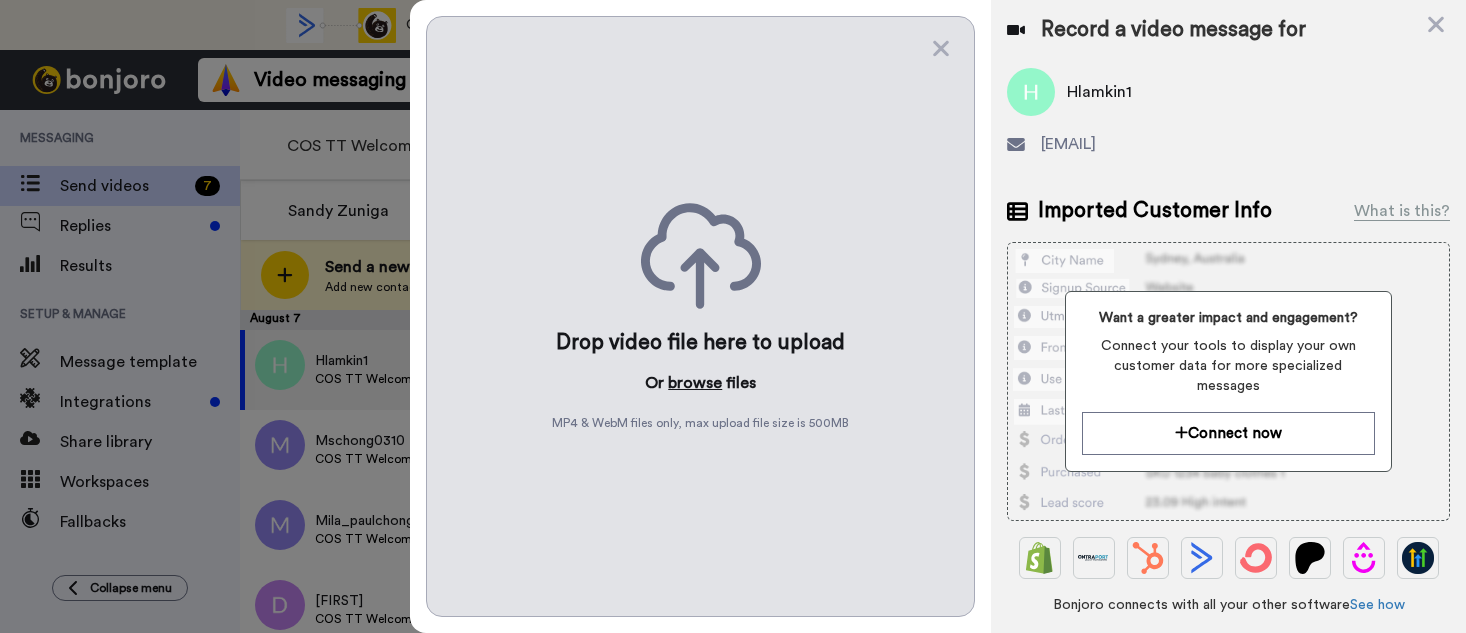 click on "browse" at bounding box center (695, 383) 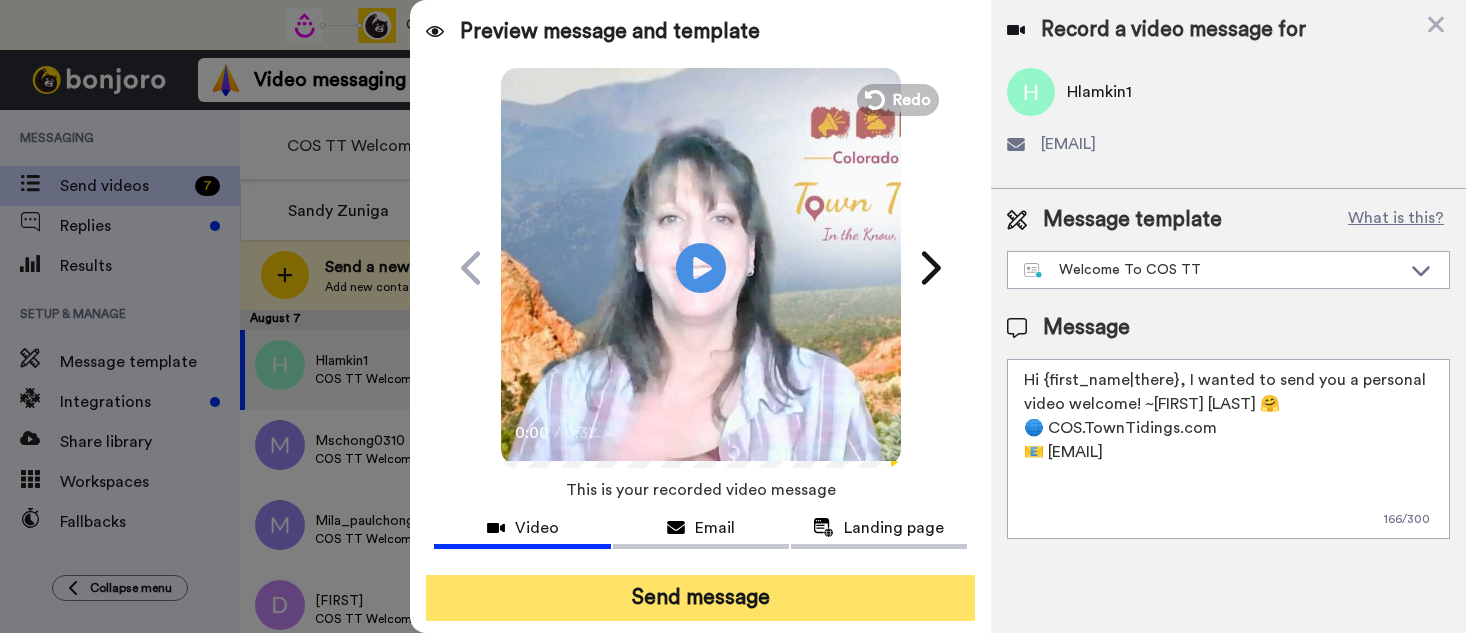 click on "Send message" at bounding box center (700, 598) 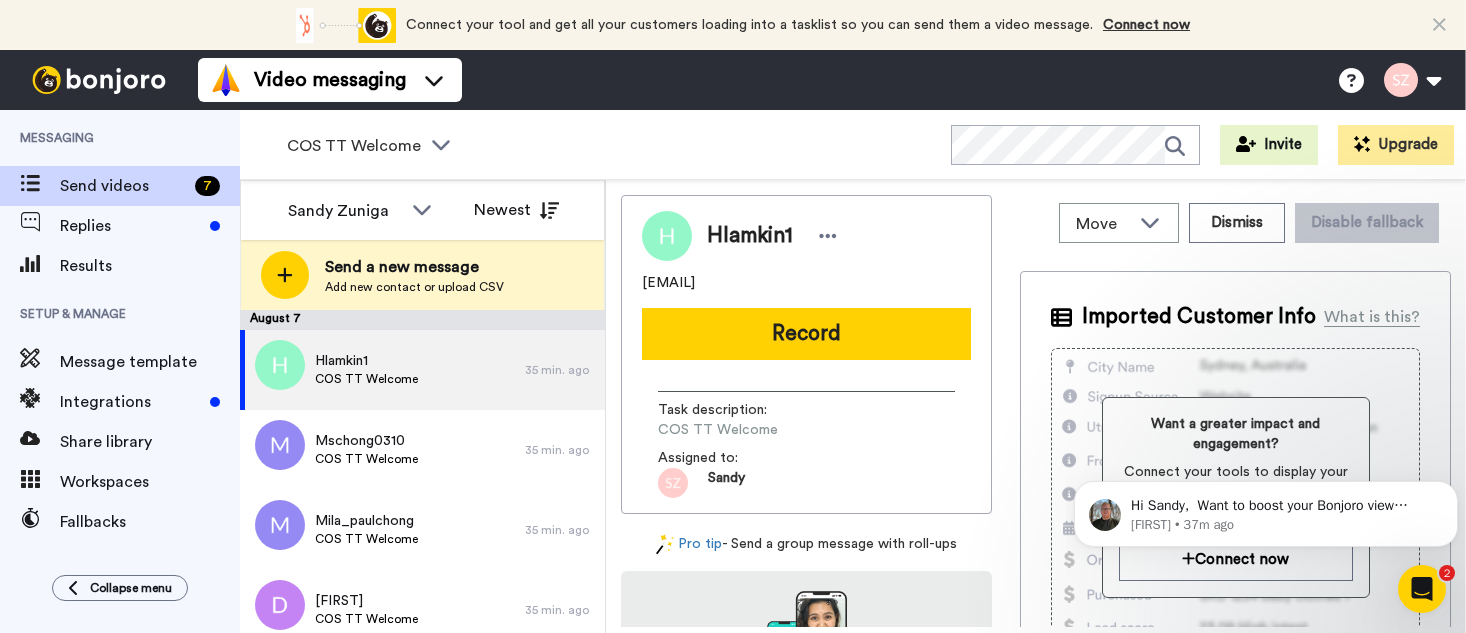 scroll, scrollTop: 0, scrollLeft: 0, axis: both 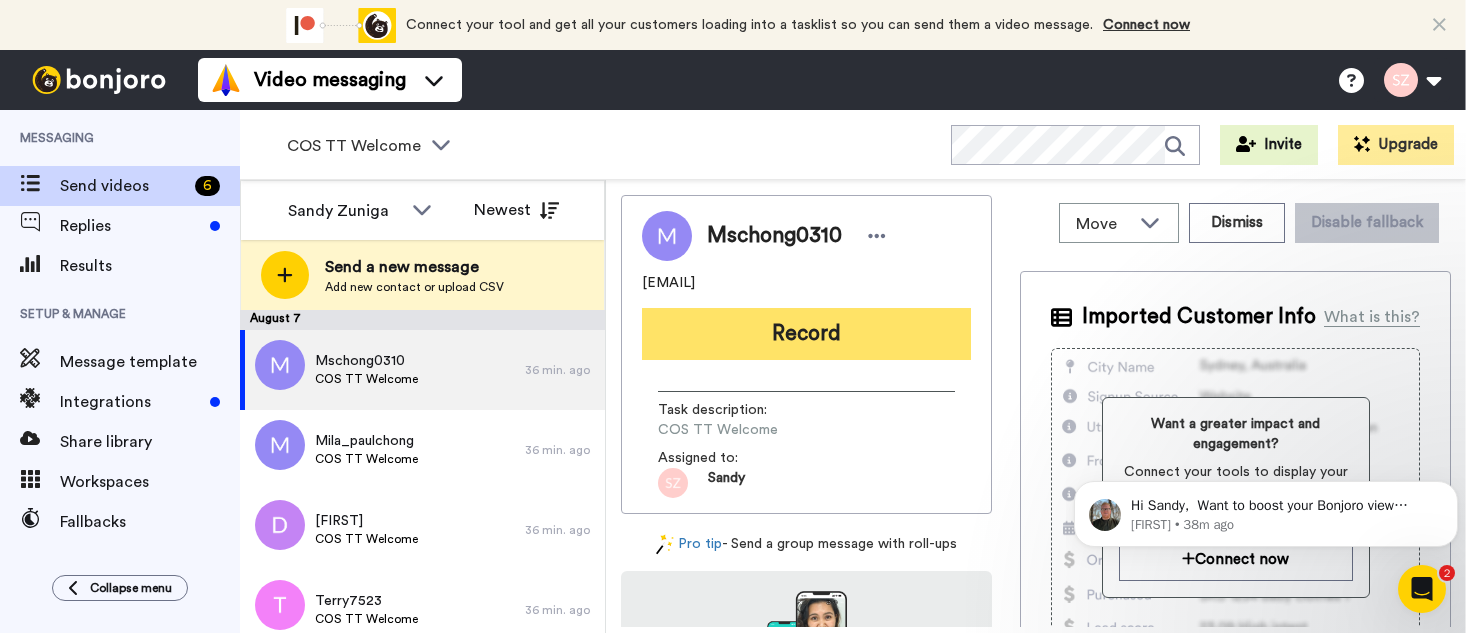 click on "Record" at bounding box center (806, 334) 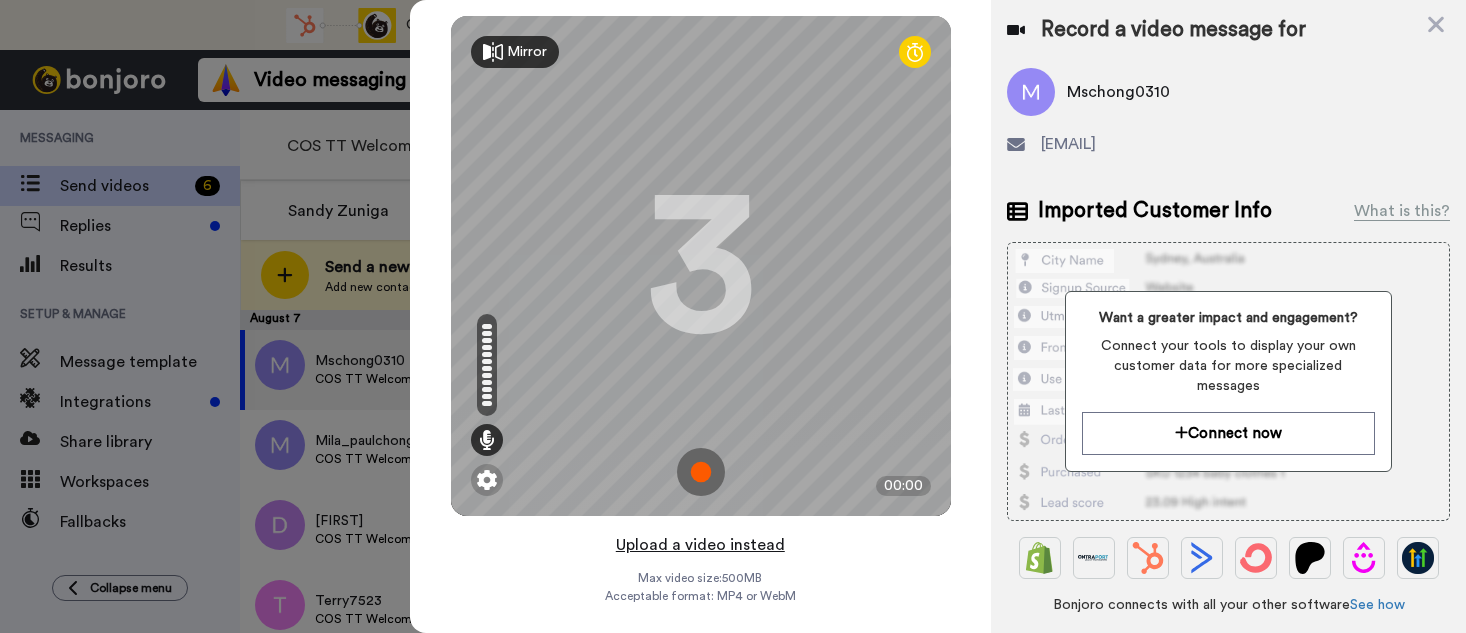 click on "Upload a video instead" at bounding box center (700, 545) 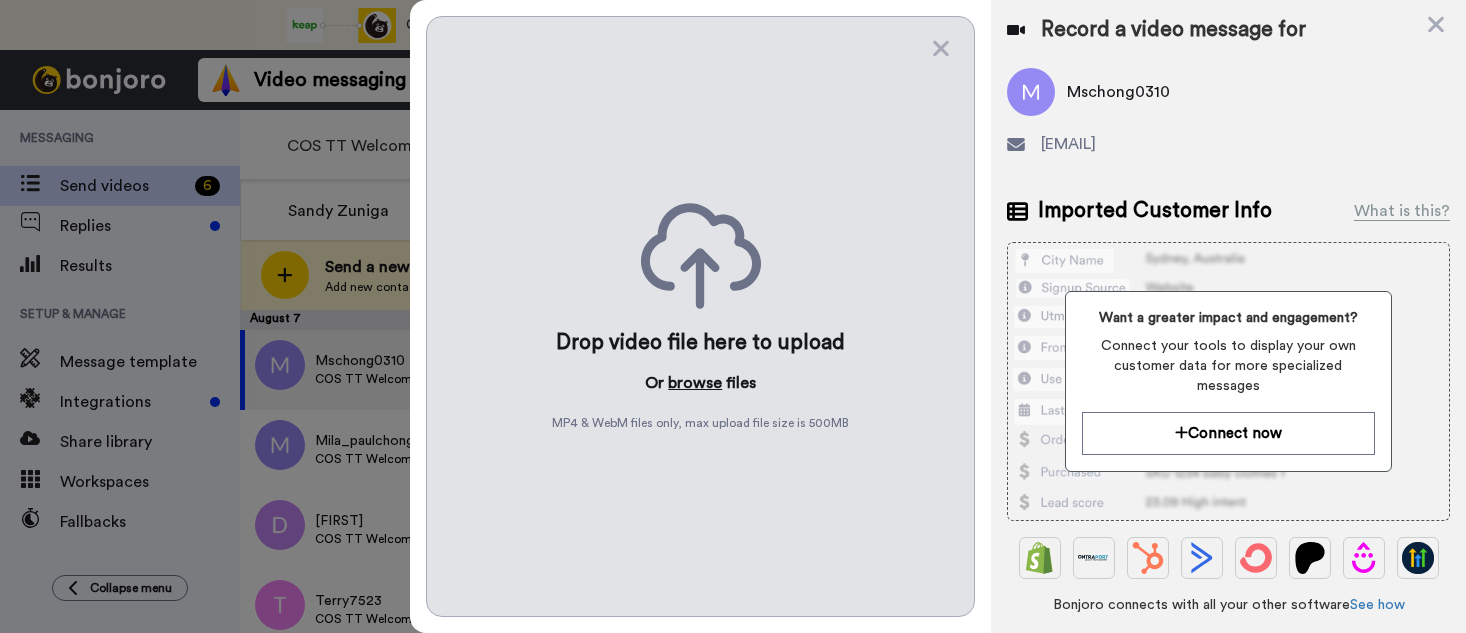 click on "browse" at bounding box center [695, 383] 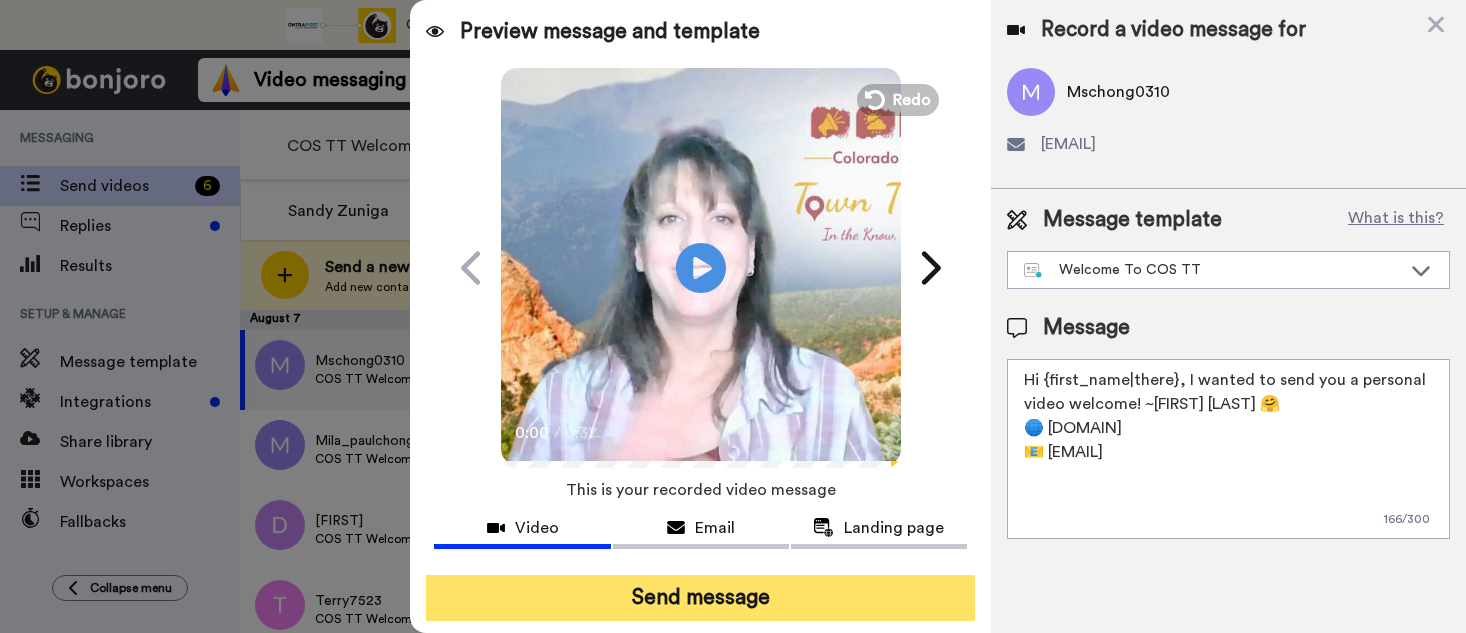 click on "Send message" at bounding box center (700, 598) 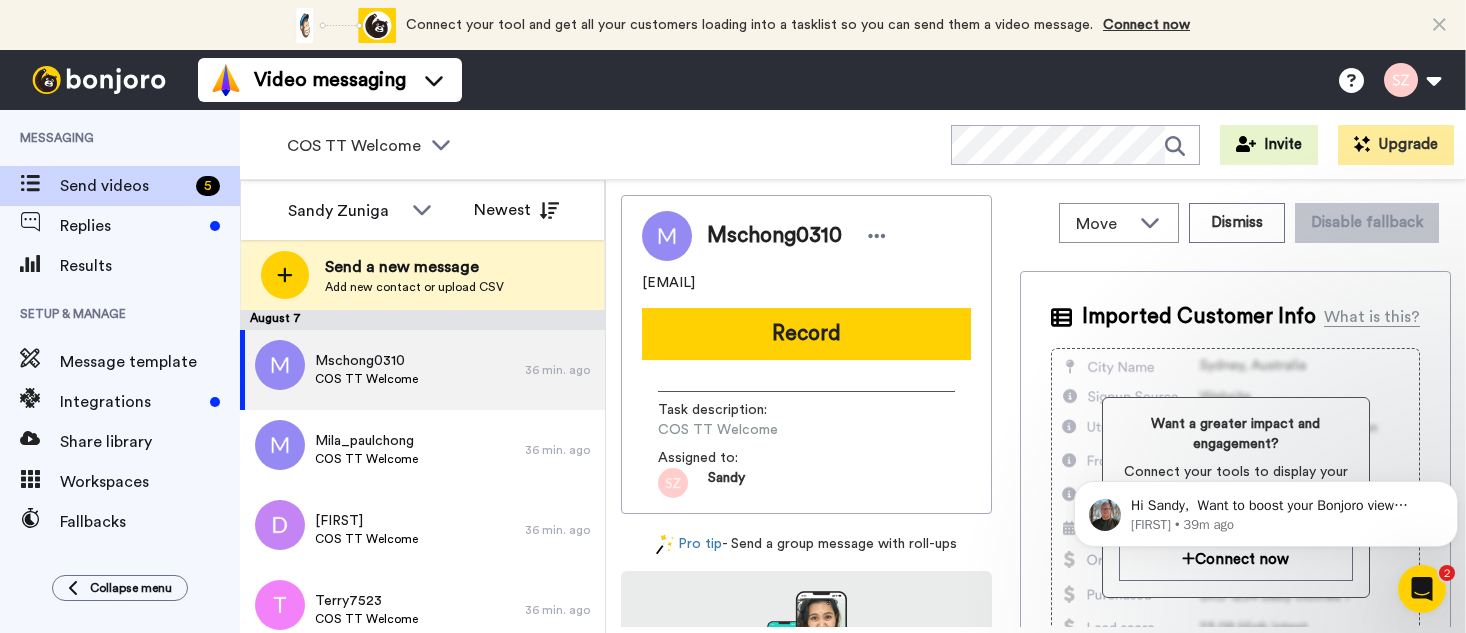 scroll, scrollTop: 0, scrollLeft: 0, axis: both 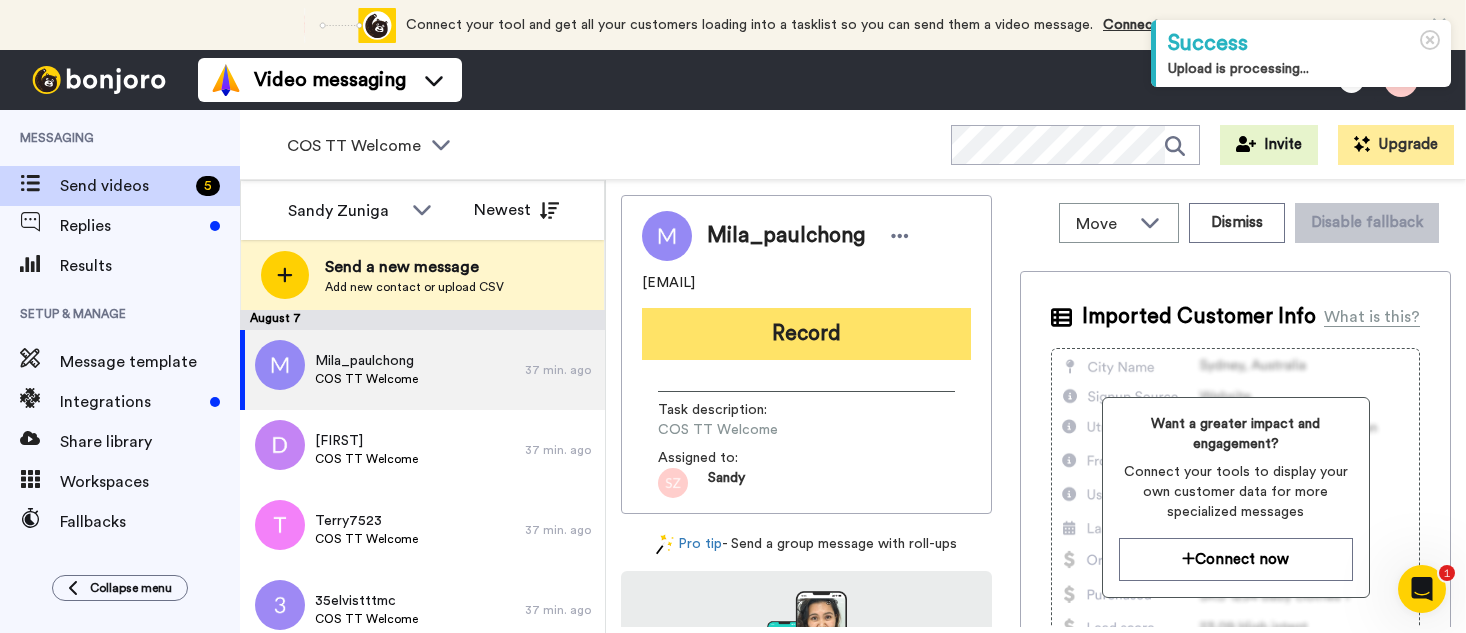 click on "Record" at bounding box center (806, 334) 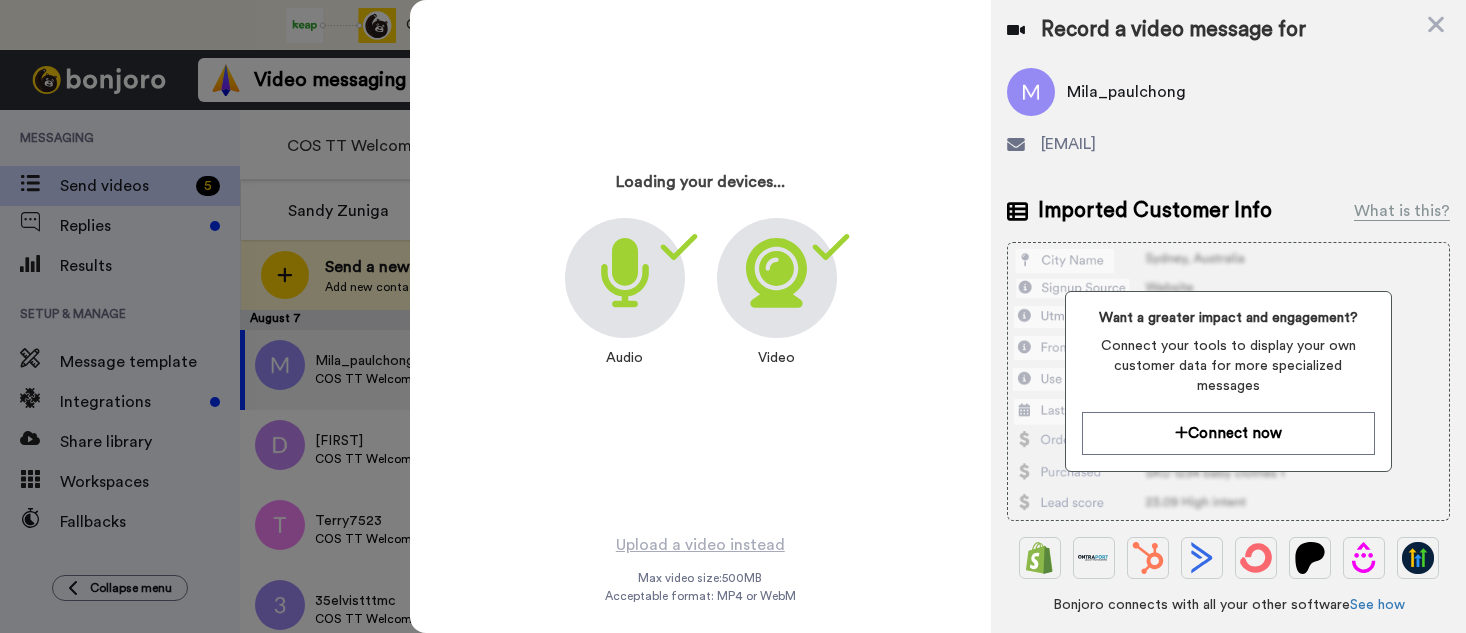 scroll, scrollTop: 0, scrollLeft: 0, axis: both 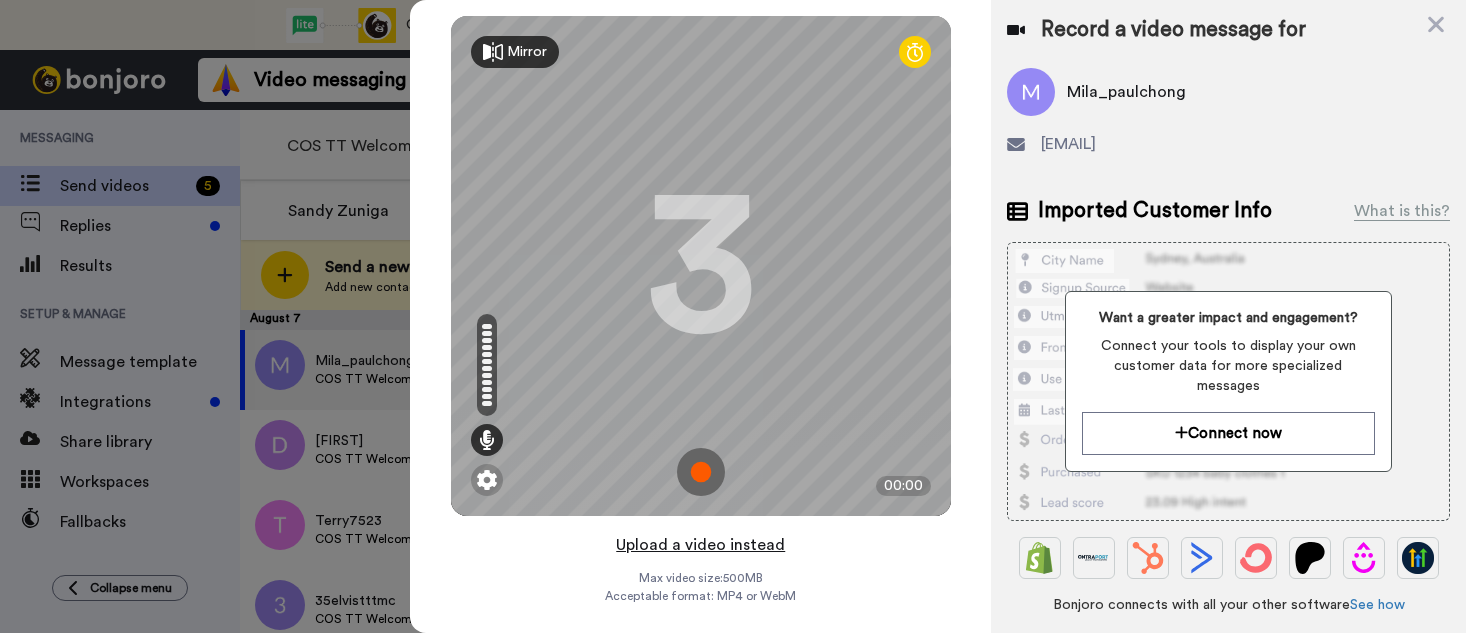 click on "Upload a video instead" at bounding box center (700, 545) 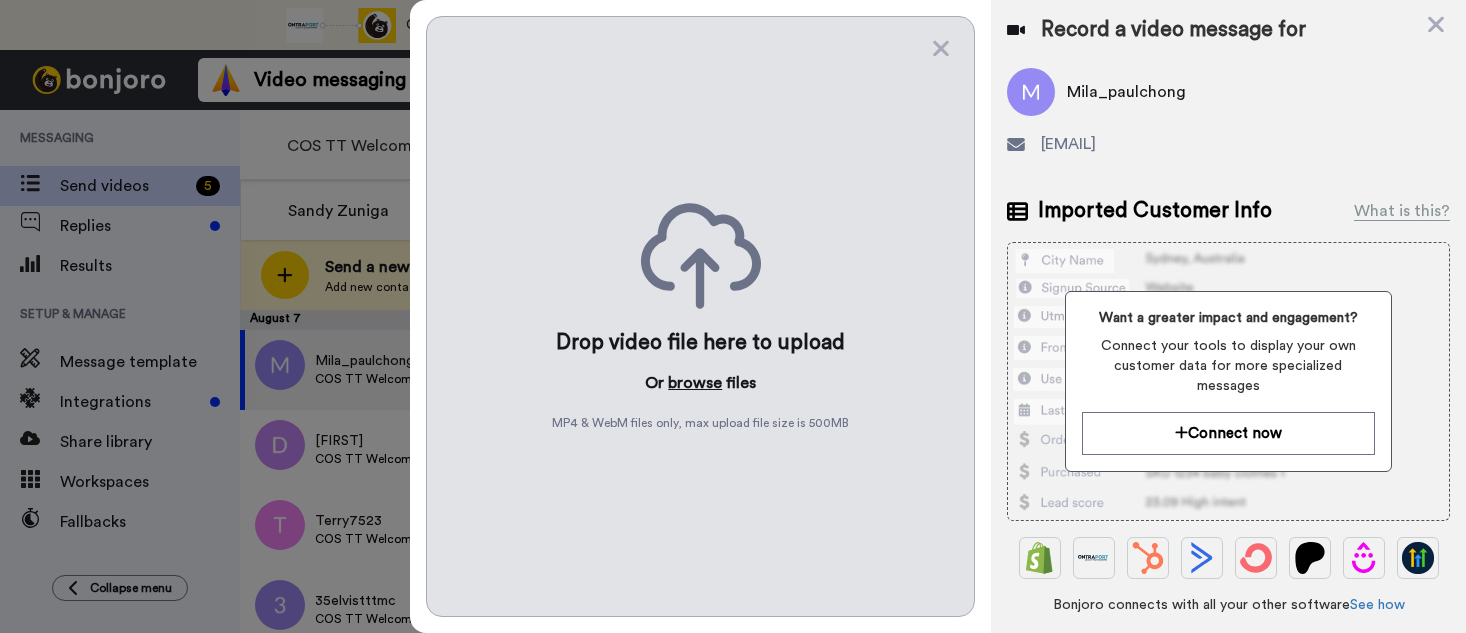 click on "browse" at bounding box center (695, 383) 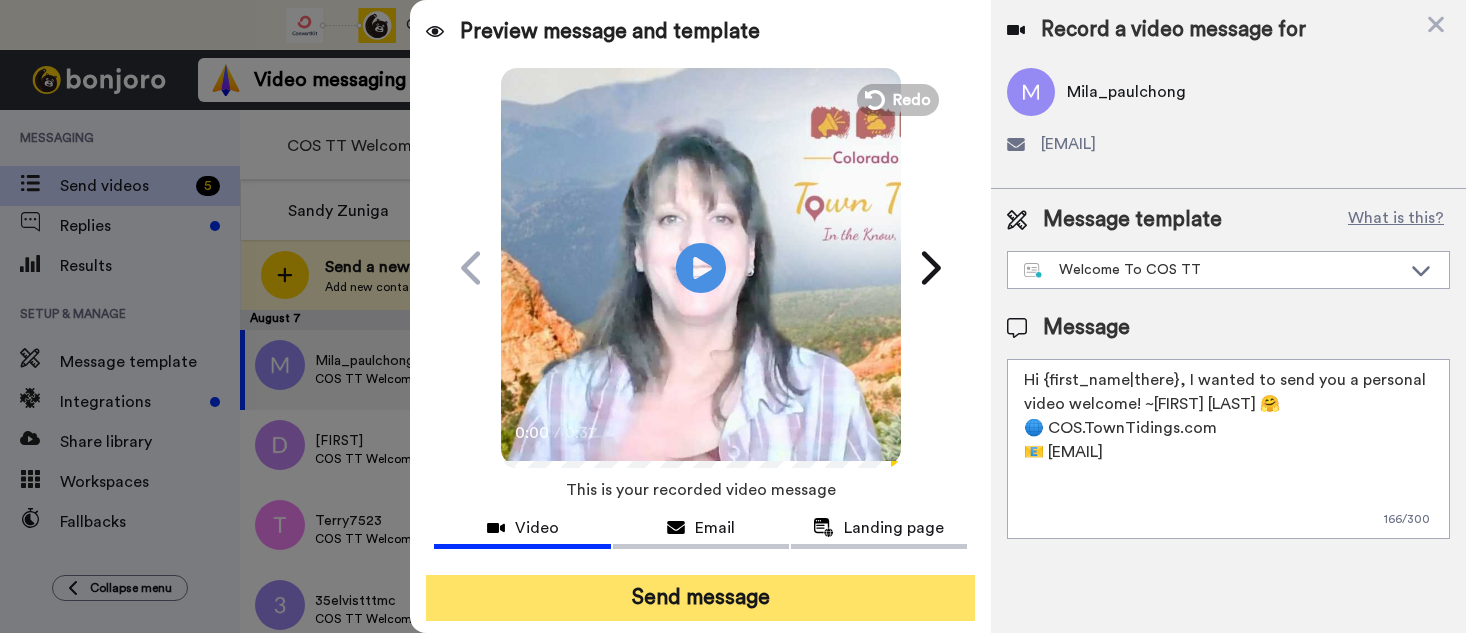 click on "Send message" at bounding box center (700, 598) 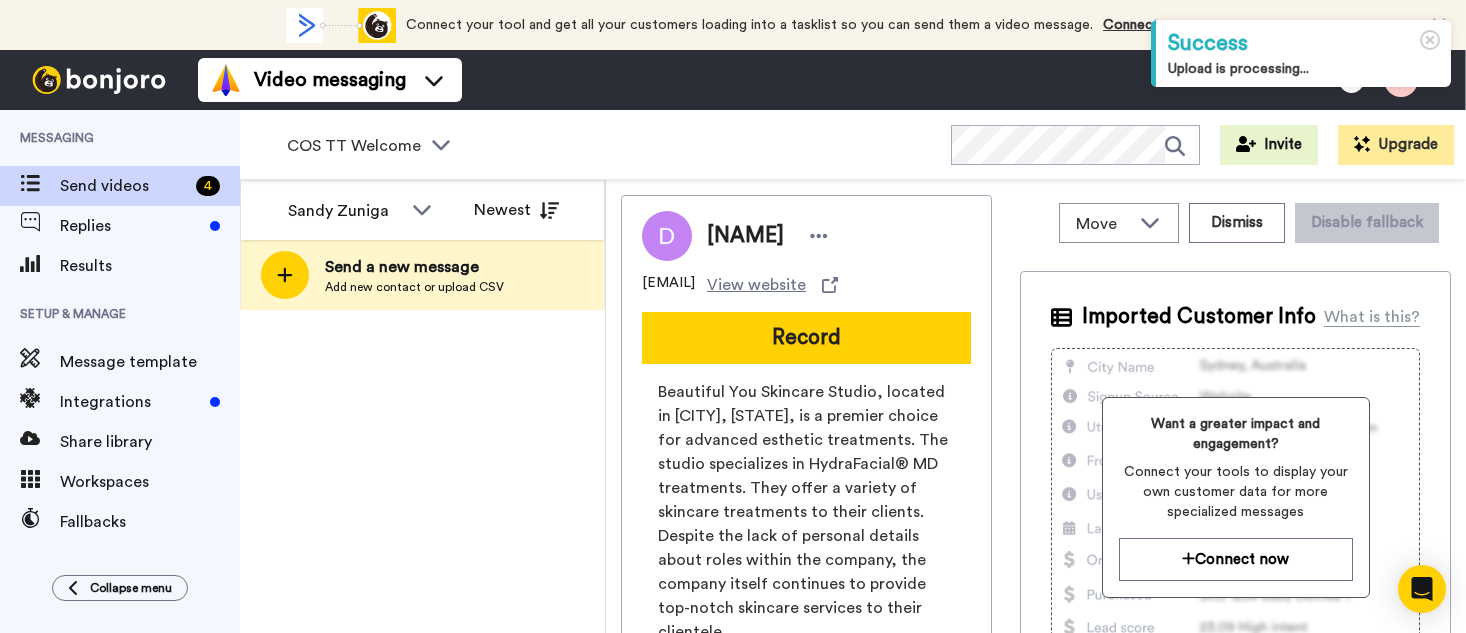 scroll, scrollTop: 0, scrollLeft: 0, axis: both 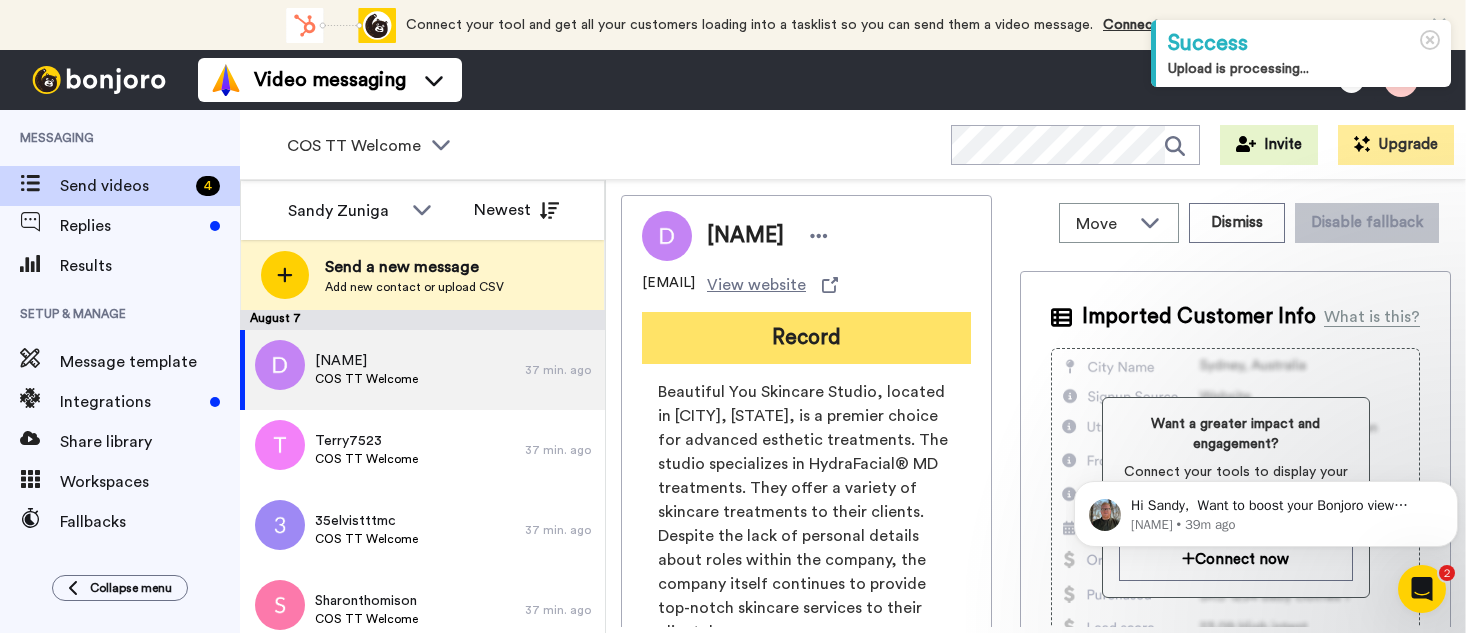 click on "Record" at bounding box center (806, 338) 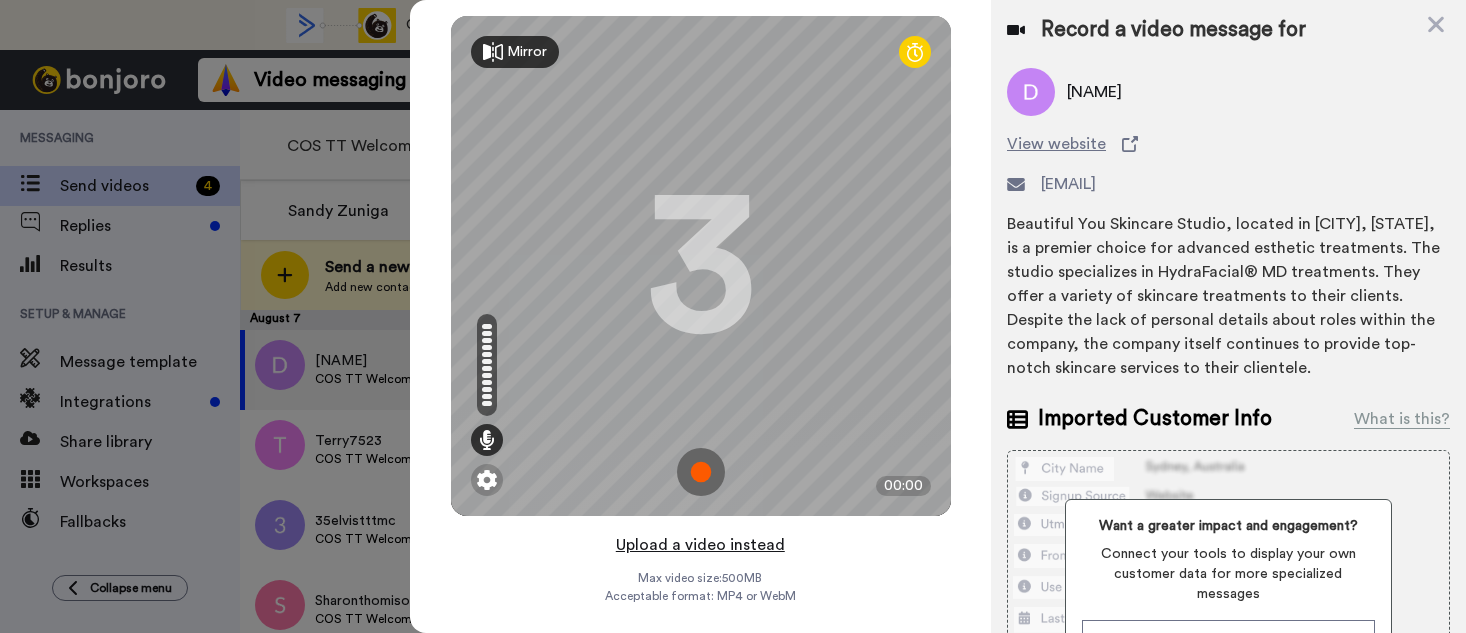 click on "Upload a video instead" at bounding box center [700, 545] 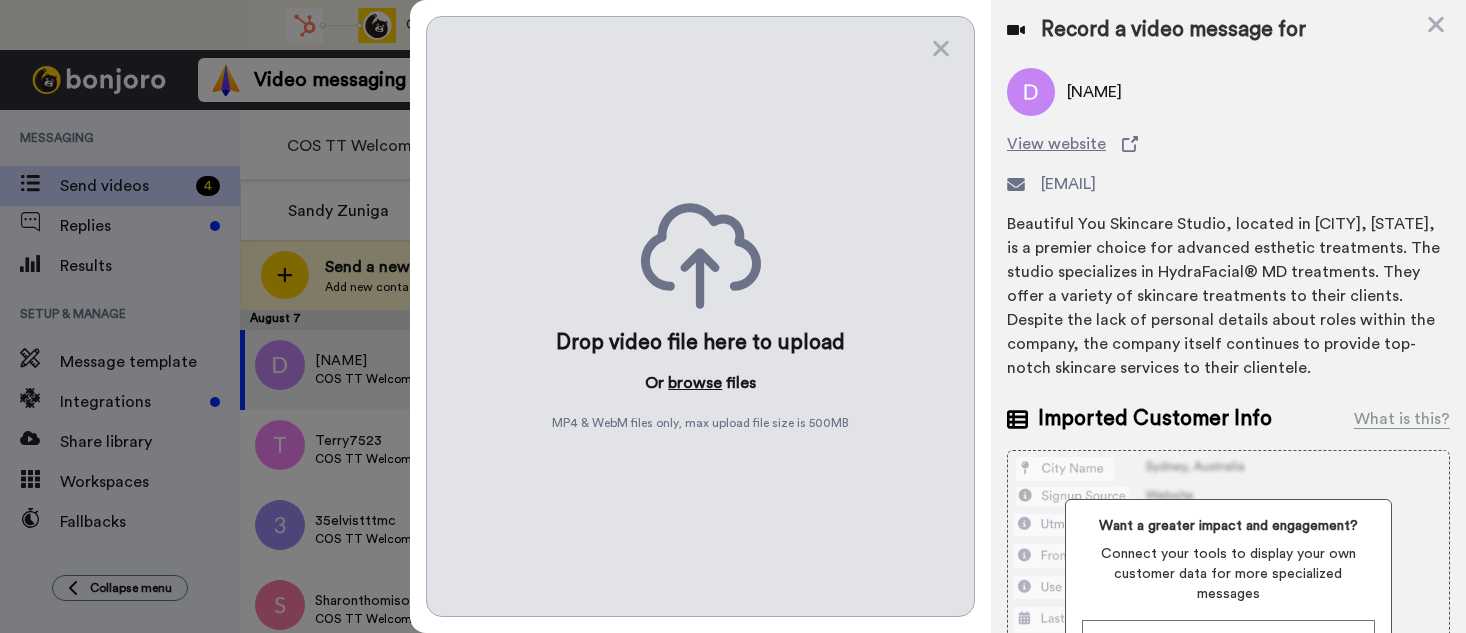click on "browse" at bounding box center (695, 383) 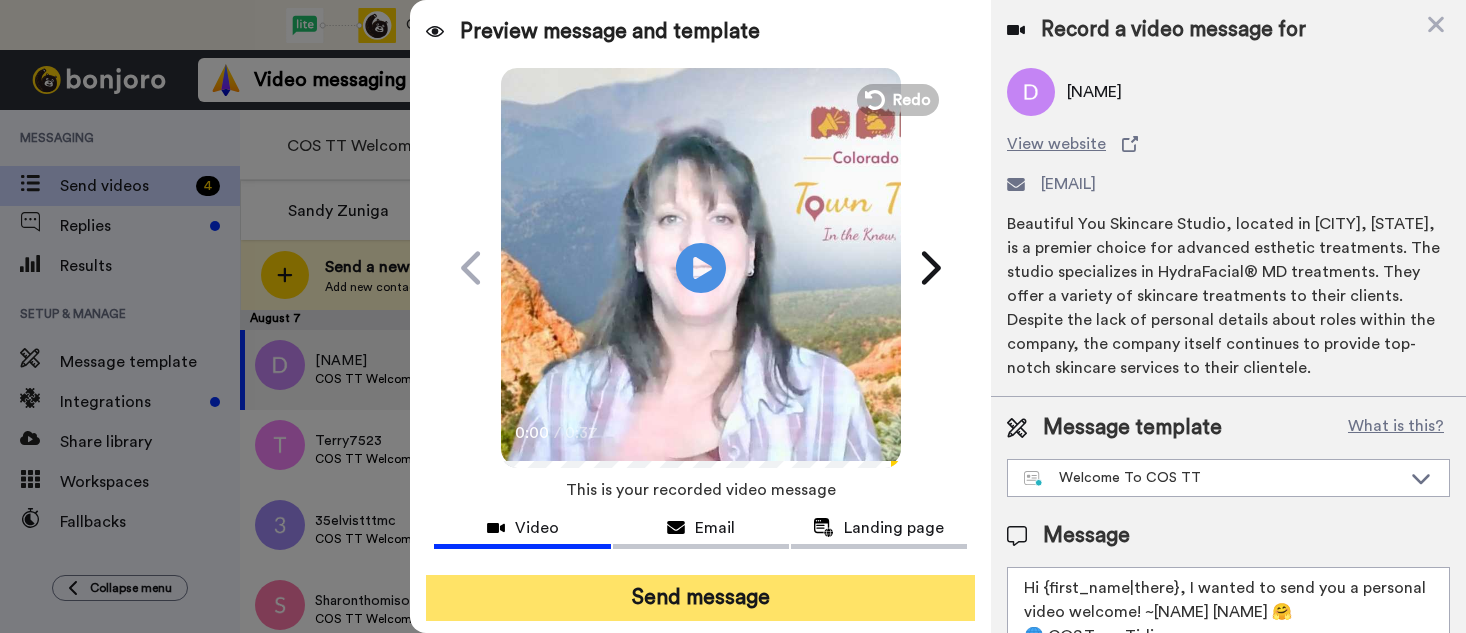 click on "Send message" at bounding box center (700, 598) 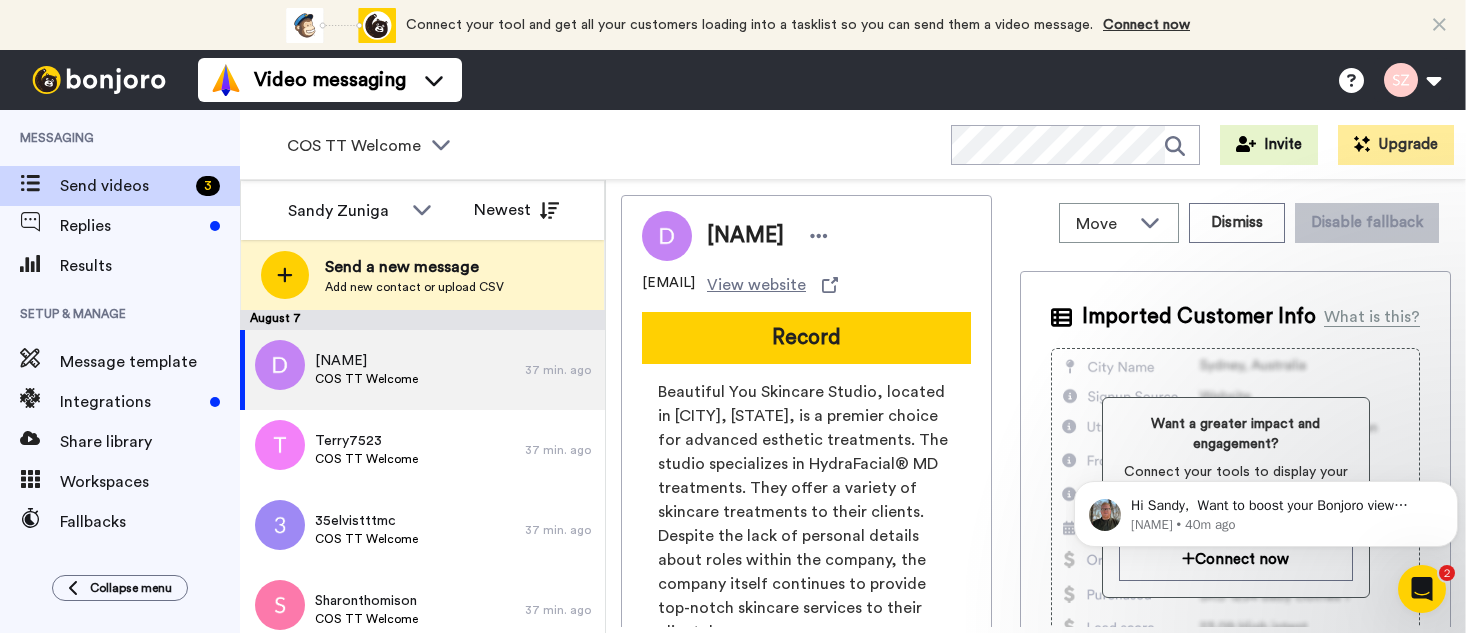 scroll, scrollTop: 0, scrollLeft: 0, axis: both 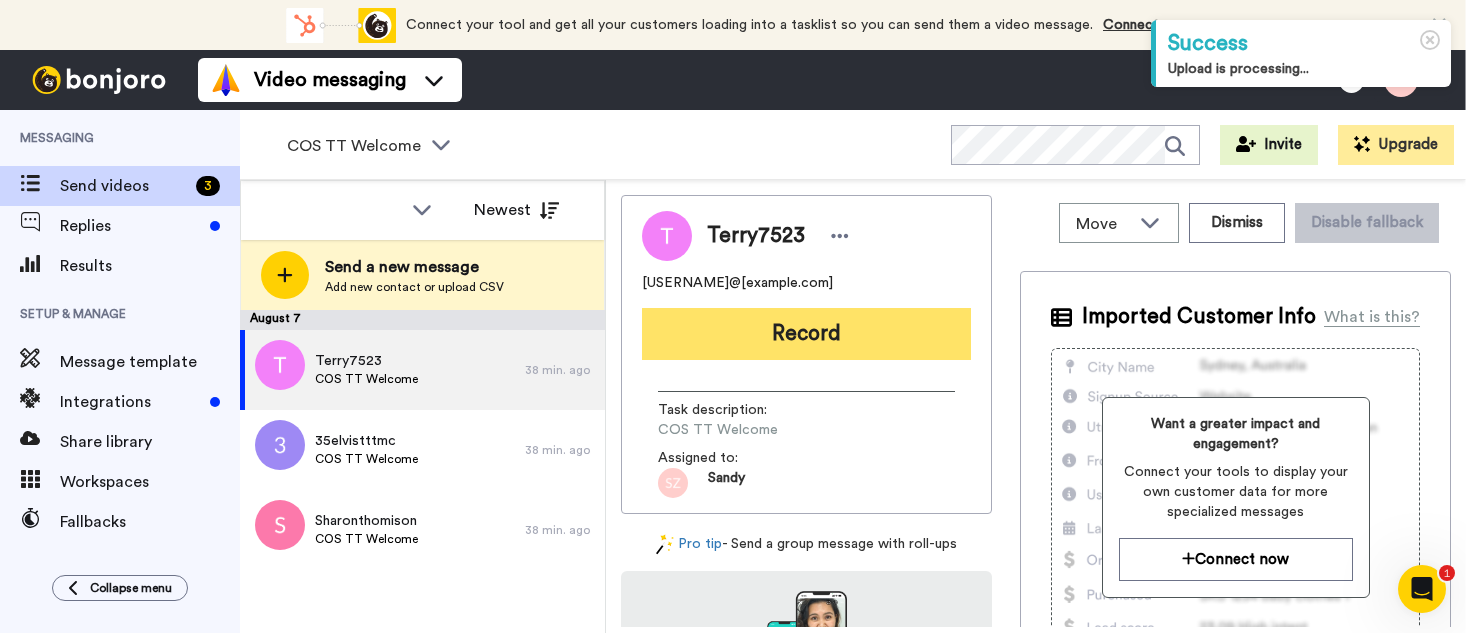 click on "Record" at bounding box center [806, 334] 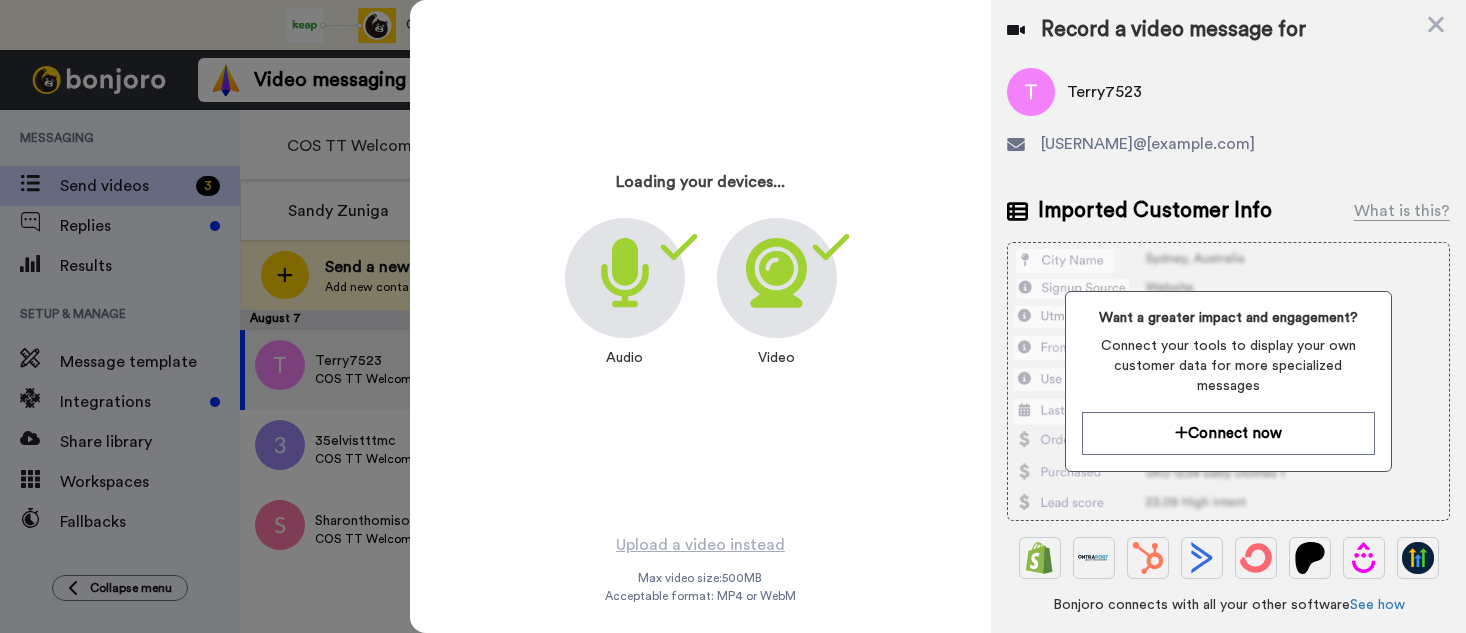 scroll, scrollTop: 0, scrollLeft: 0, axis: both 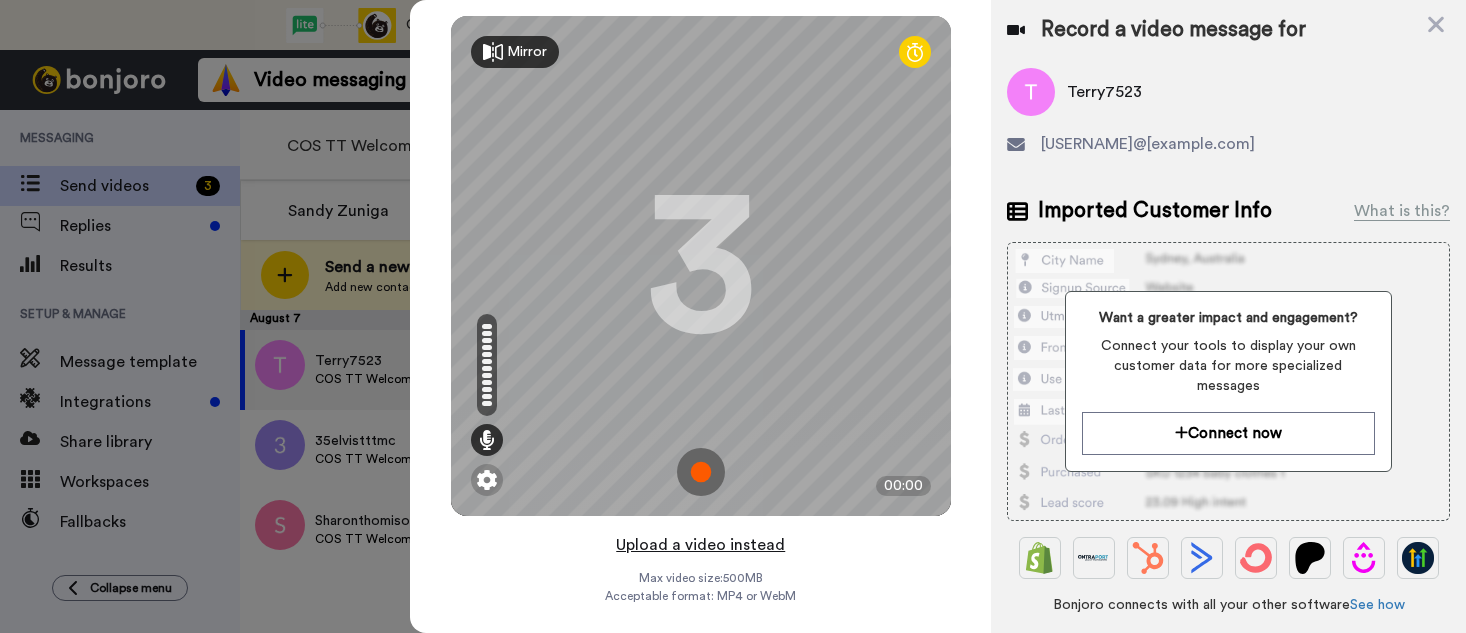 click on "Upload a video instead" at bounding box center (700, 545) 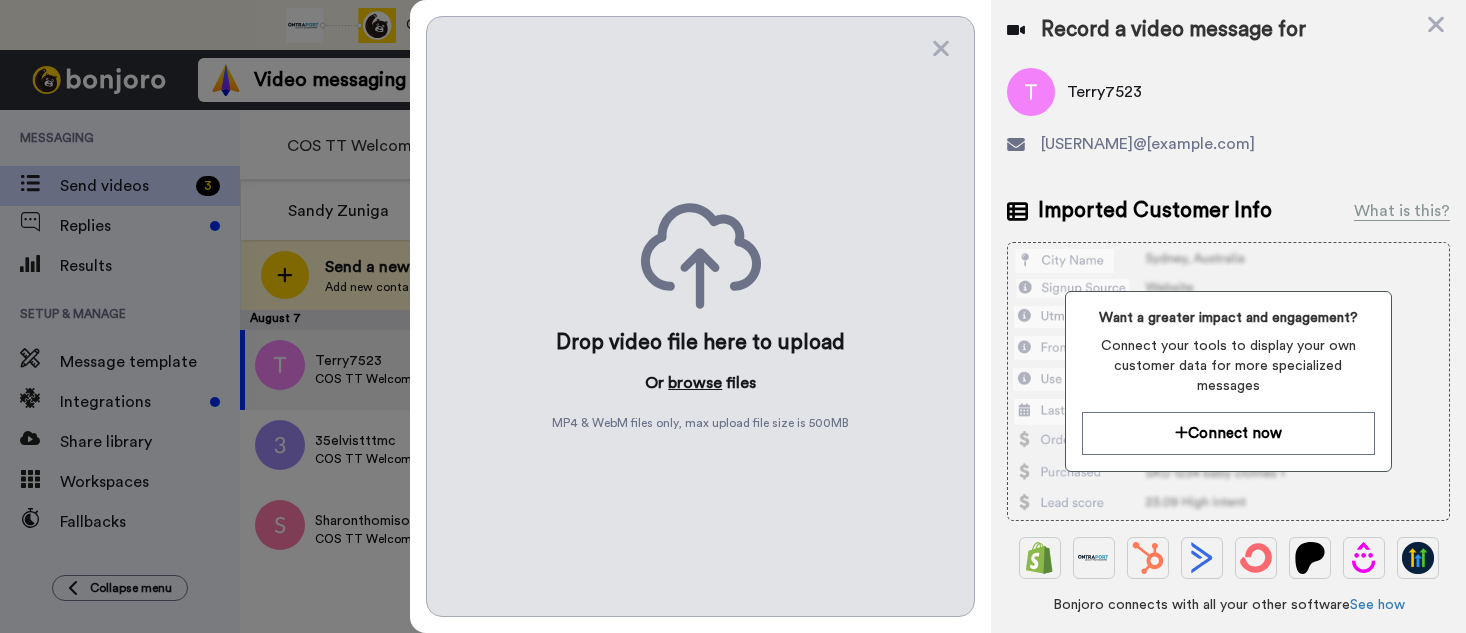 click on "browse" at bounding box center (695, 383) 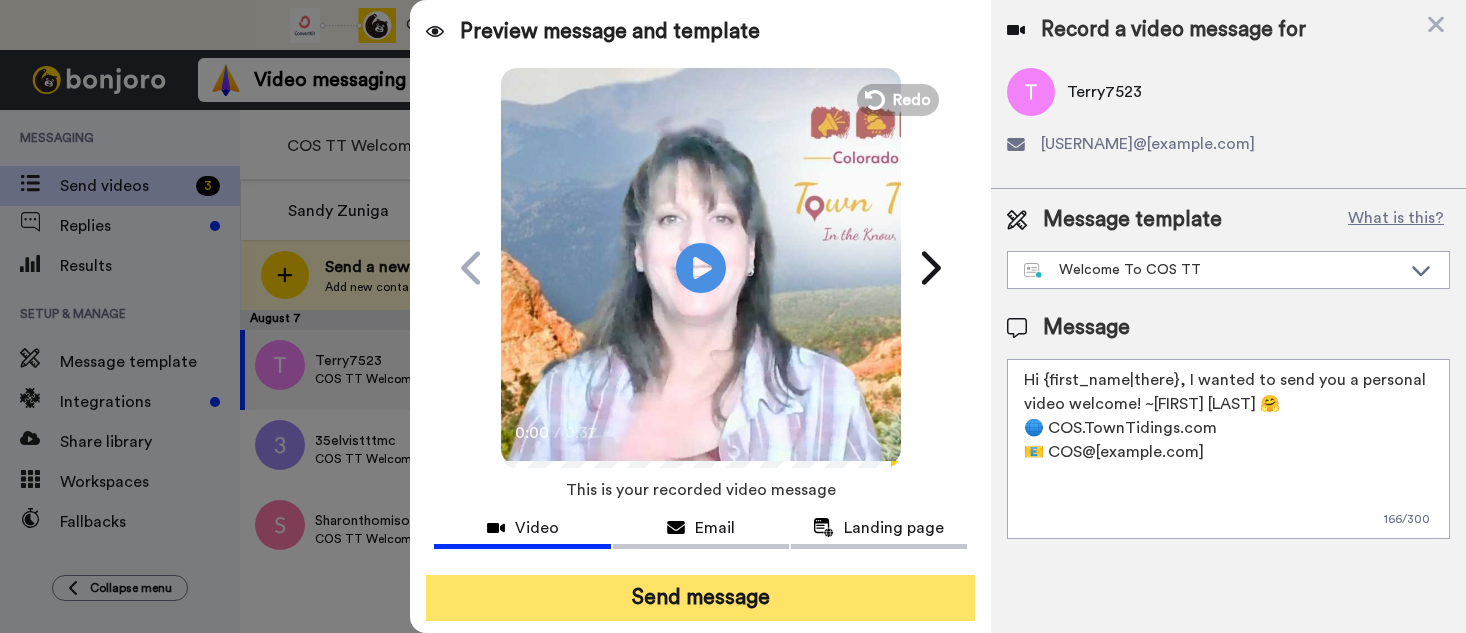 click on "Send message" at bounding box center (700, 598) 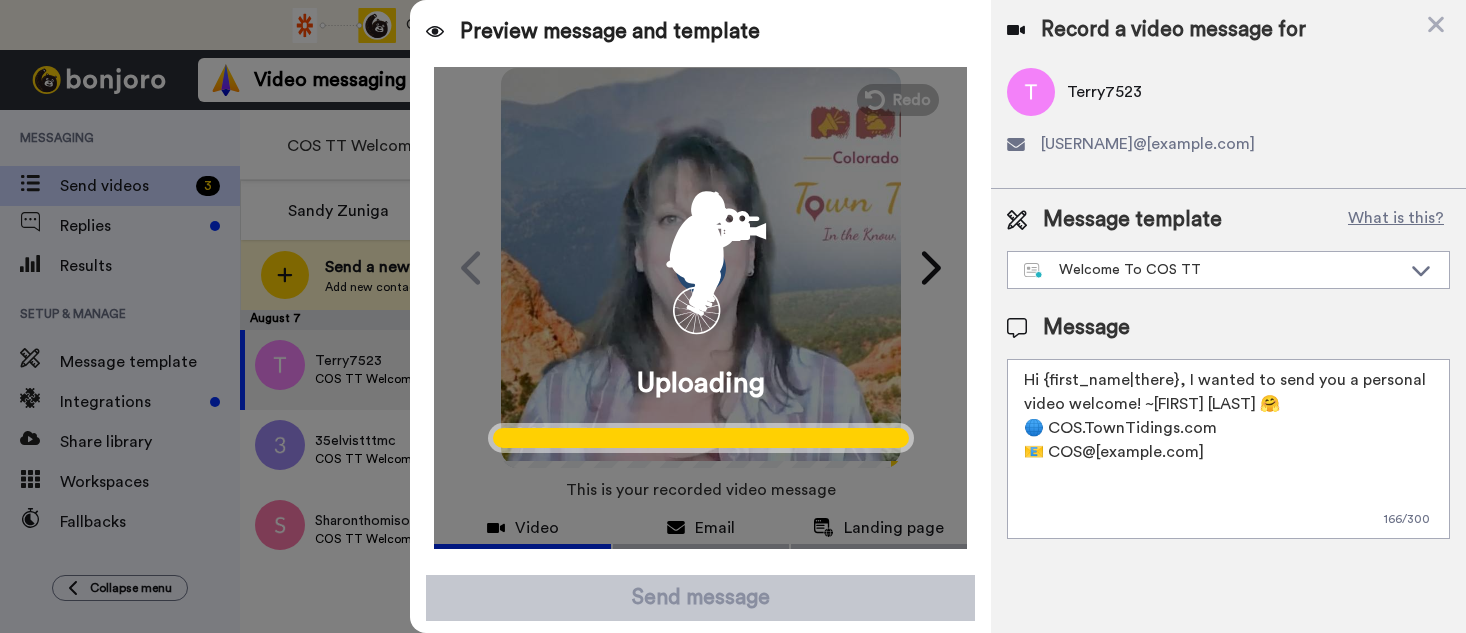 scroll, scrollTop: 0, scrollLeft: 0, axis: both 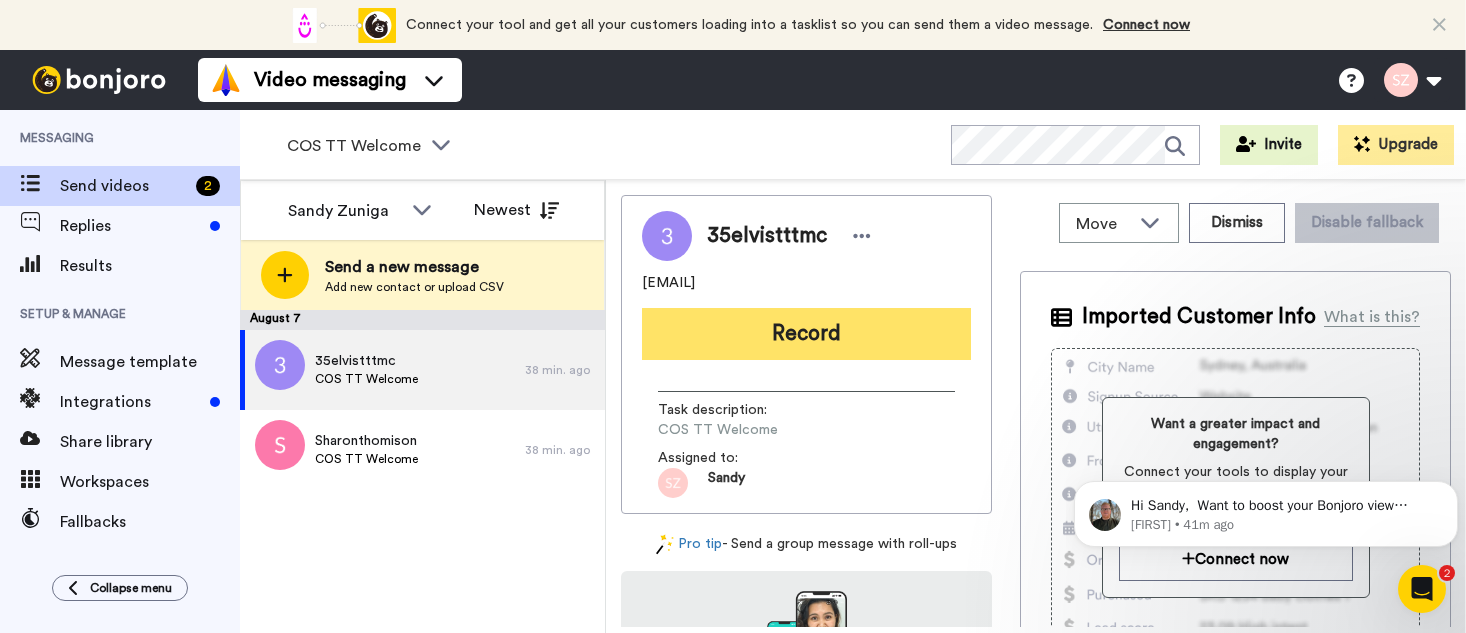 click on "Record" at bounding box center [806, 334] 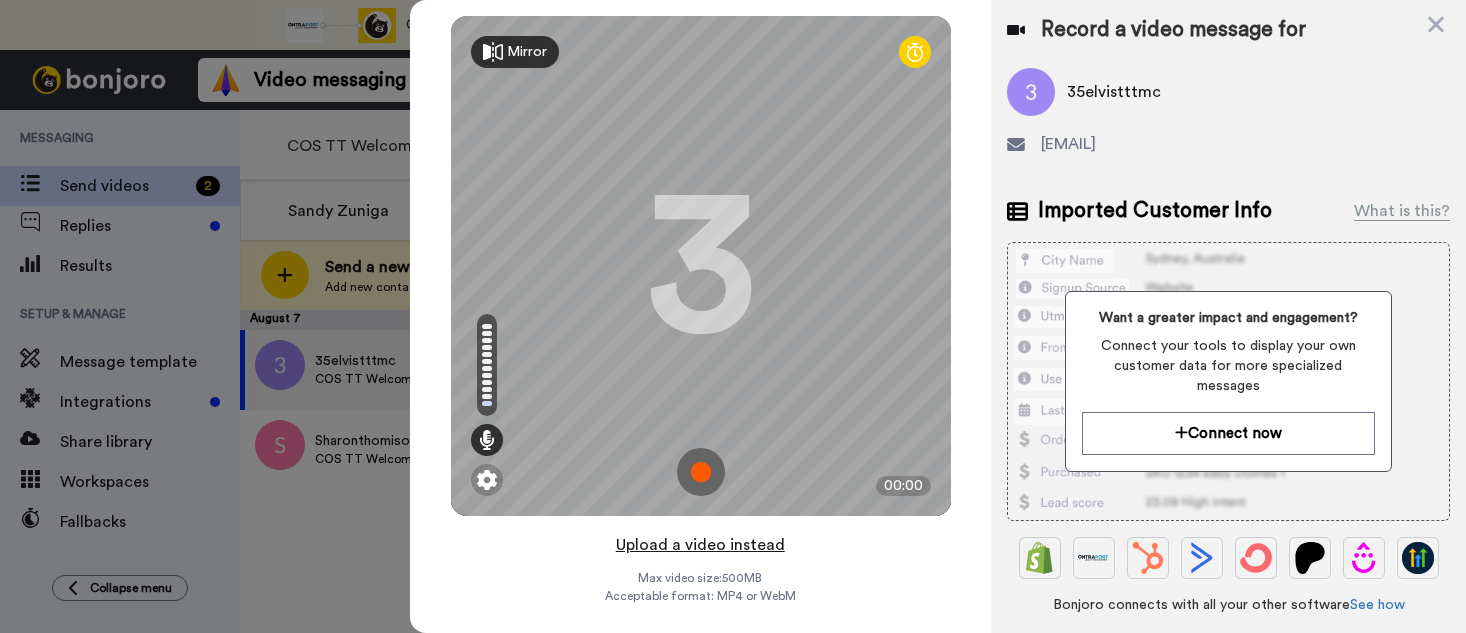 click on "Upload a video instead" at bounding box center (700, 545) 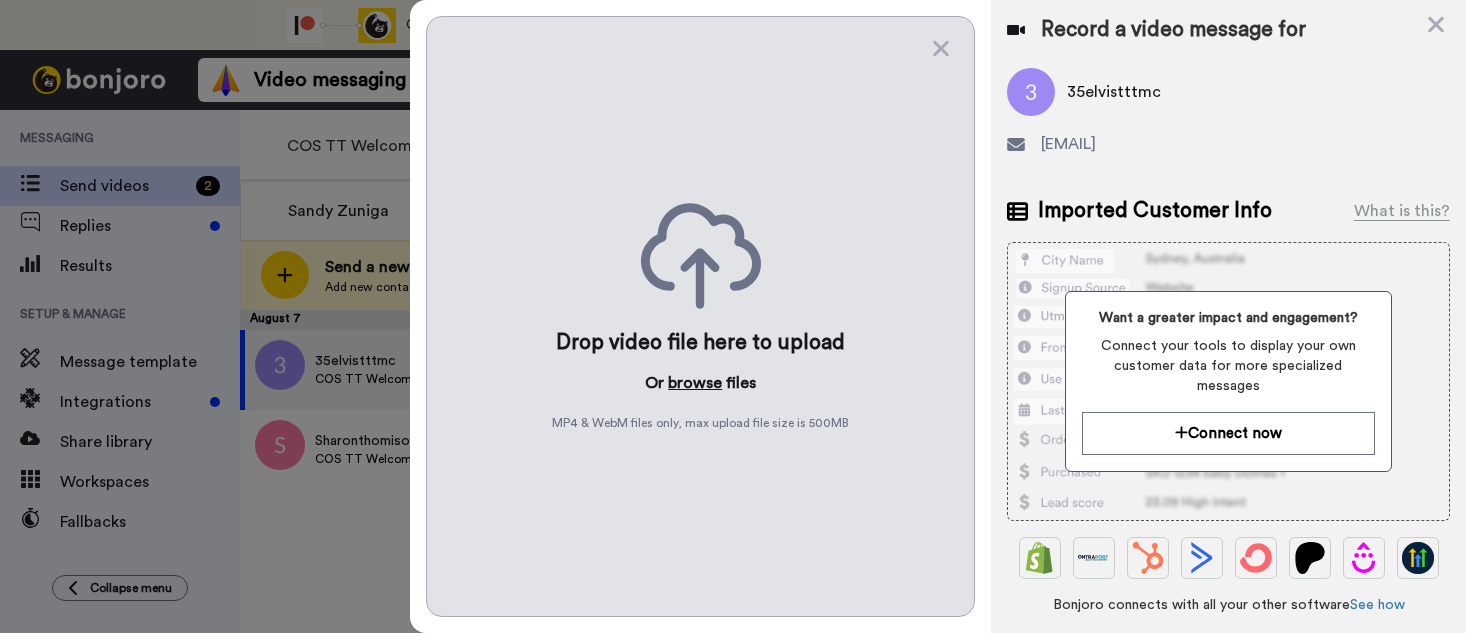 click on "browse" at bounding box center [695, 383] 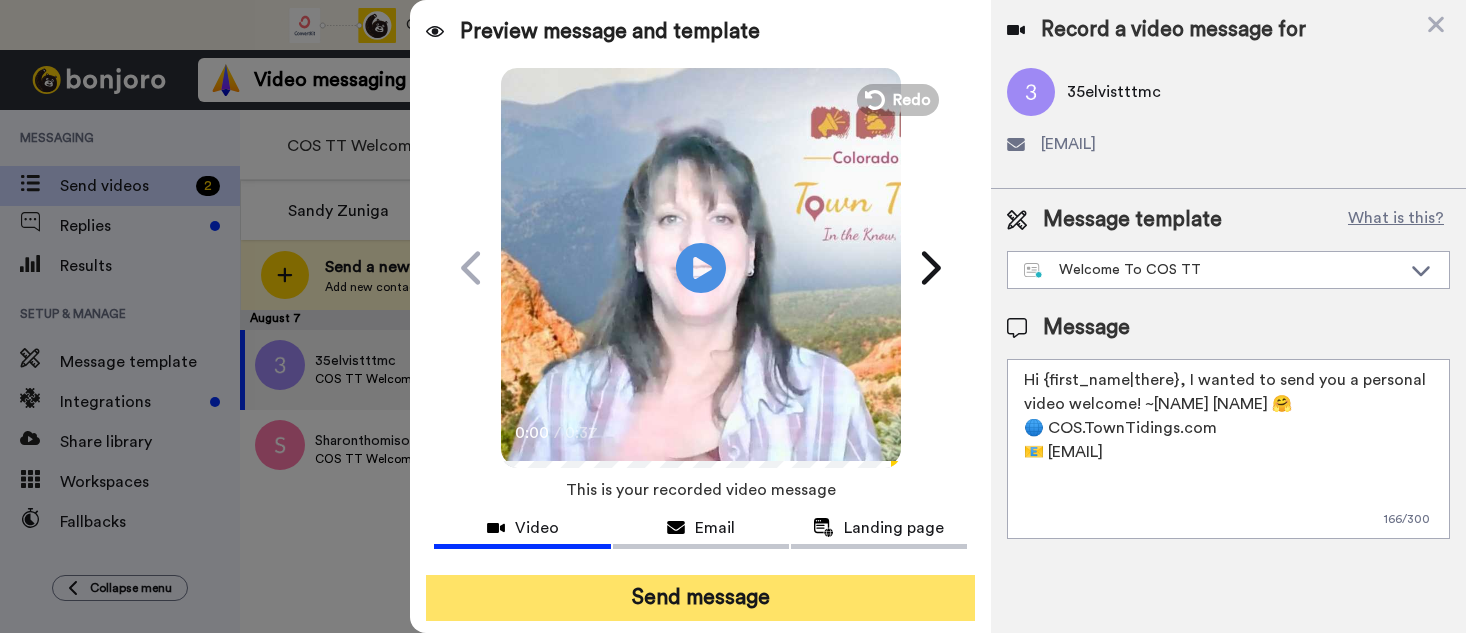 click on "Send message" at bounding box center [700, 598] 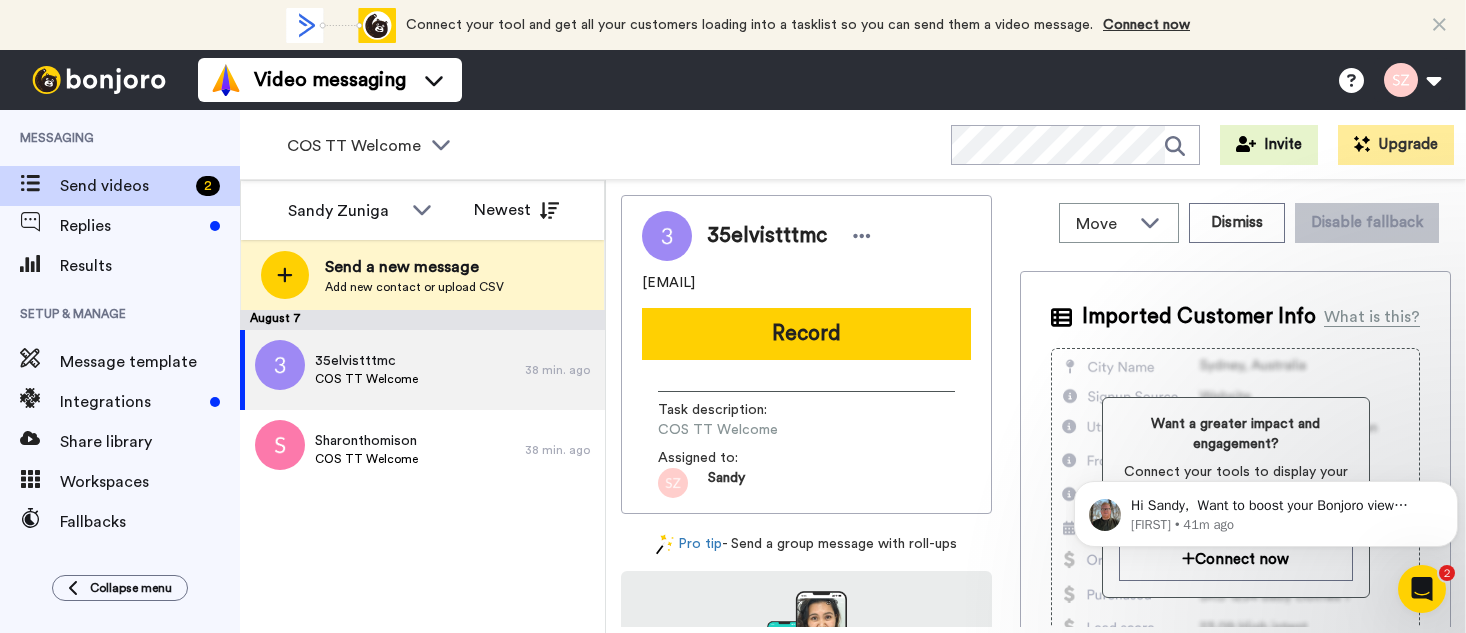 scroll, scrollTop: 0, scrollLeft: 0, axis: both 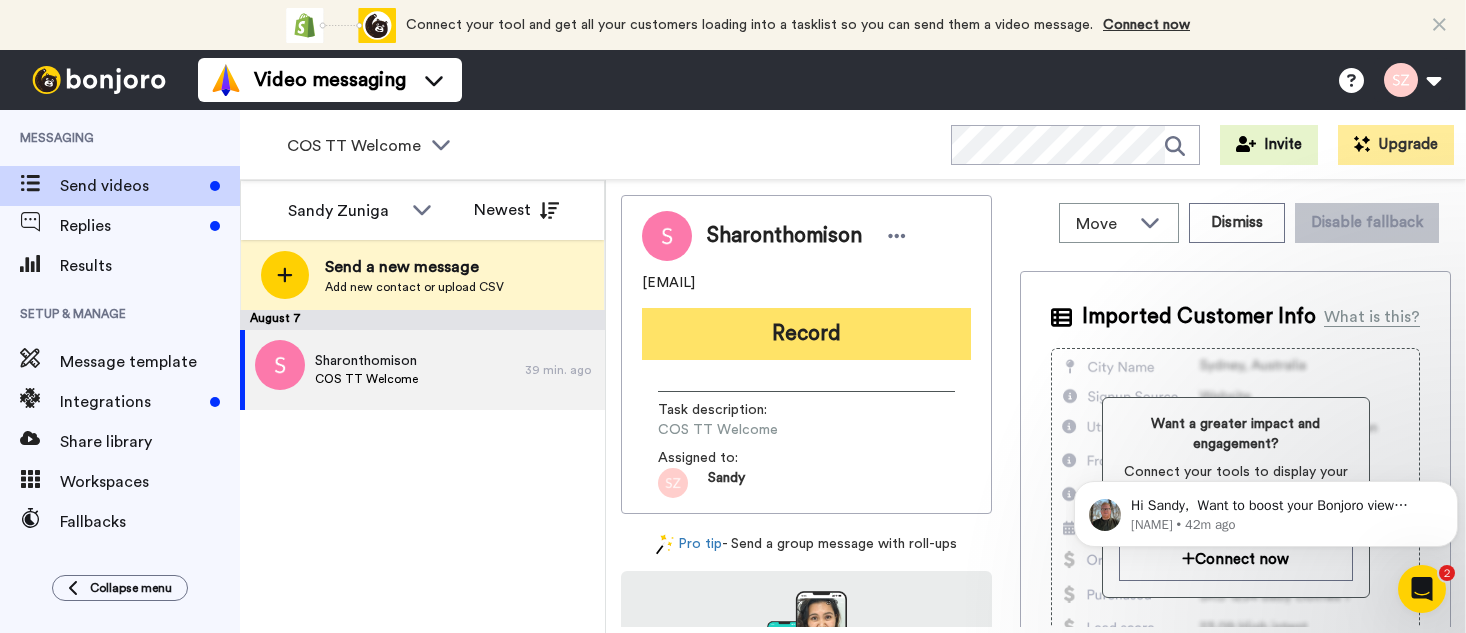click on "Record" at bounding box center (806, 334) 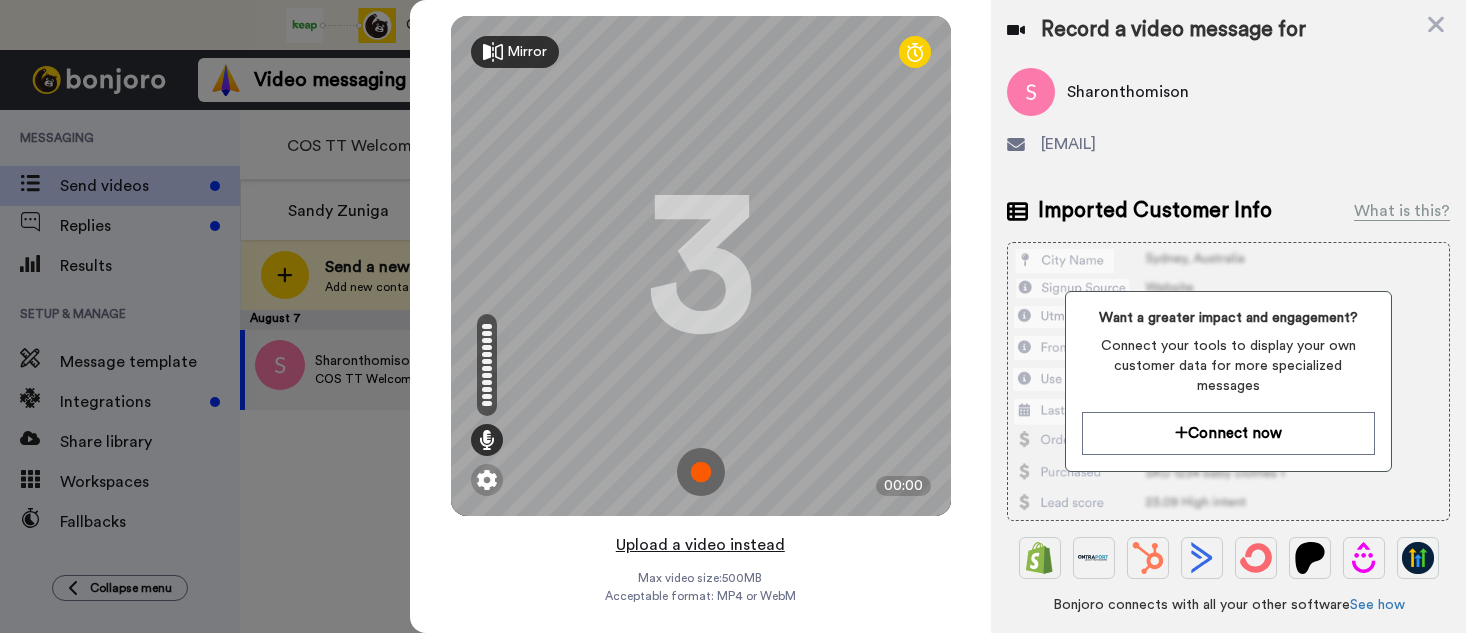 click on "Upload a video instead" at bounding box center [700, 545] 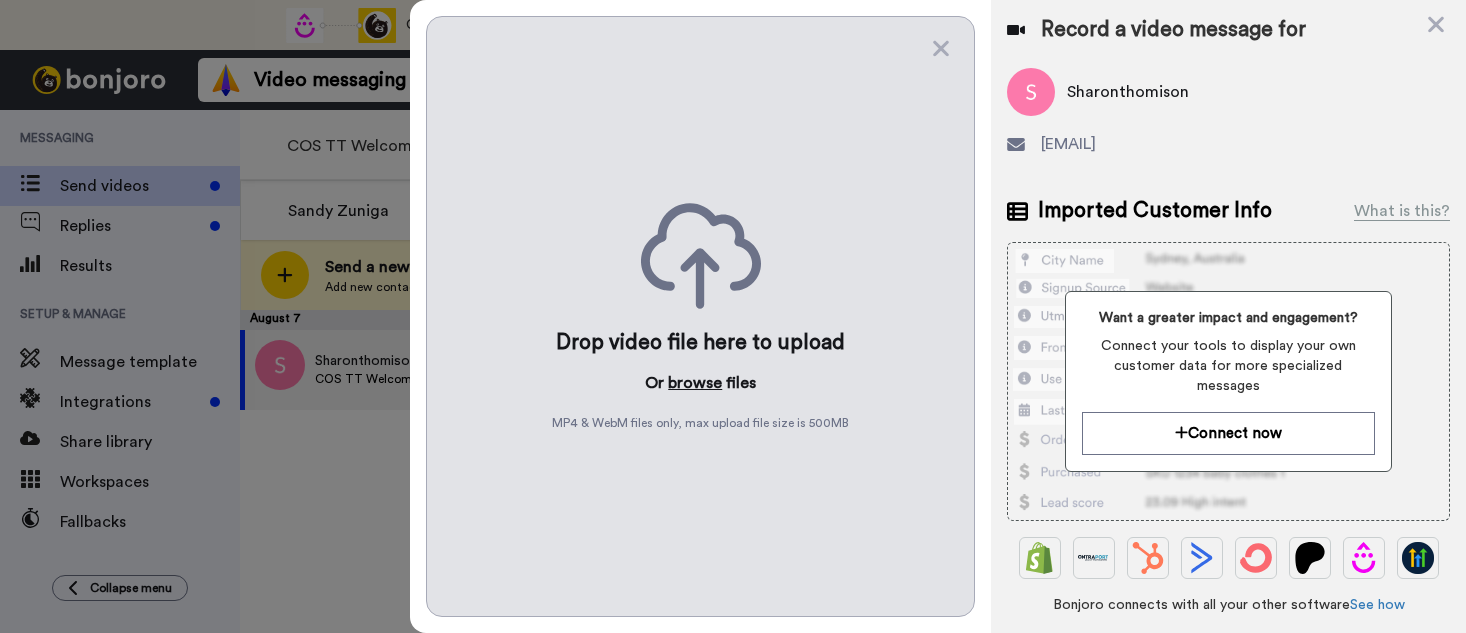 click on "browse" at bounding box center [695, 383] 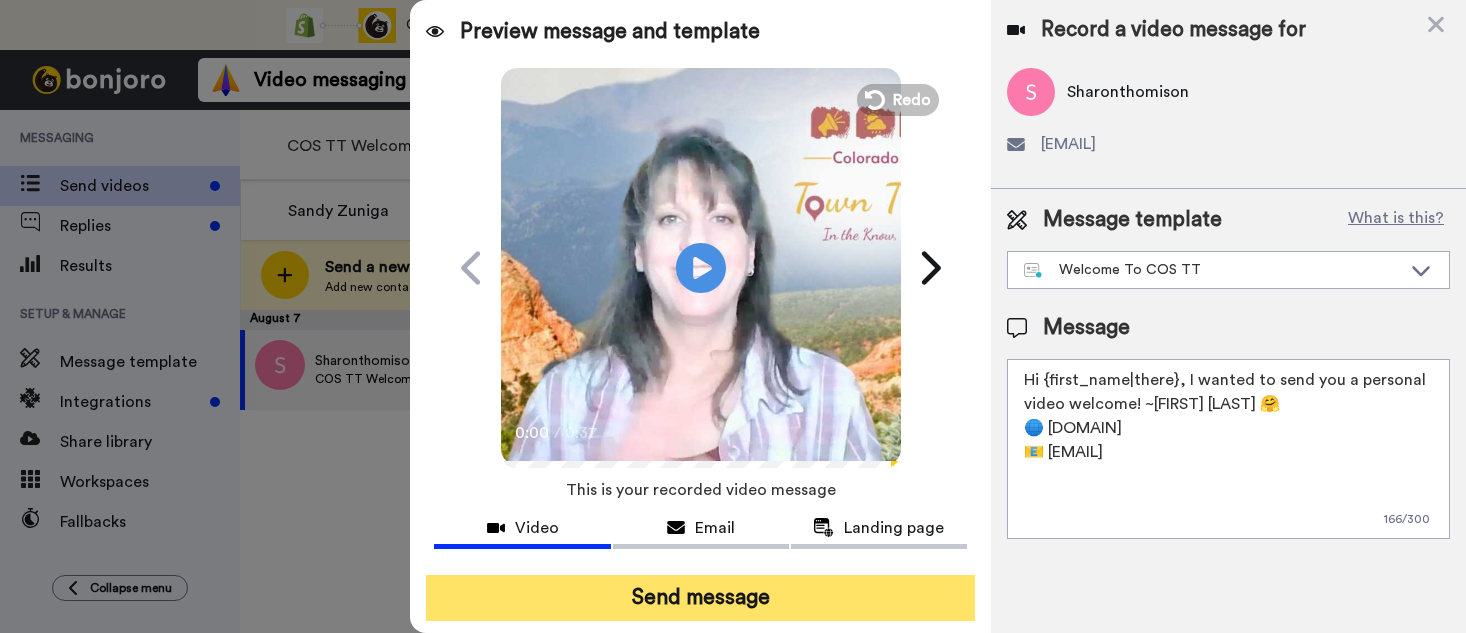 click on "Send message" at bounding box center (700, 598) 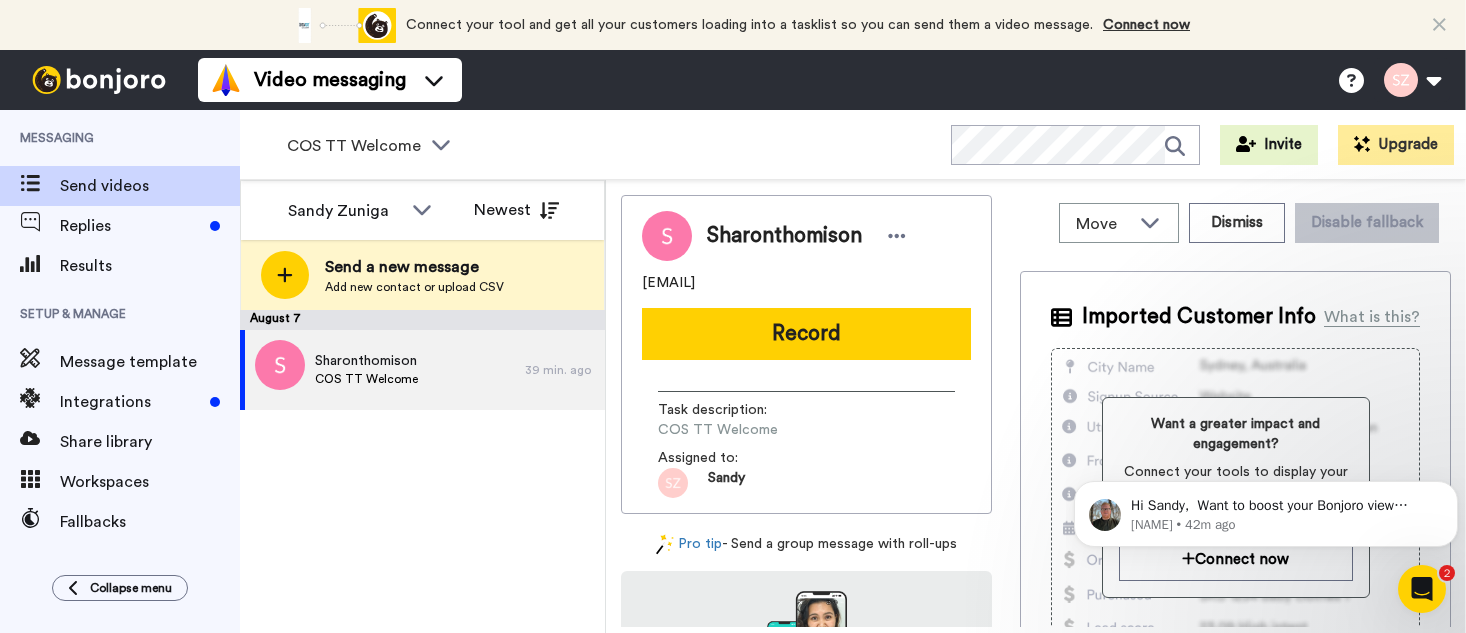 scroll, scrollTop: 0, scrollLeft: 0, axis: both 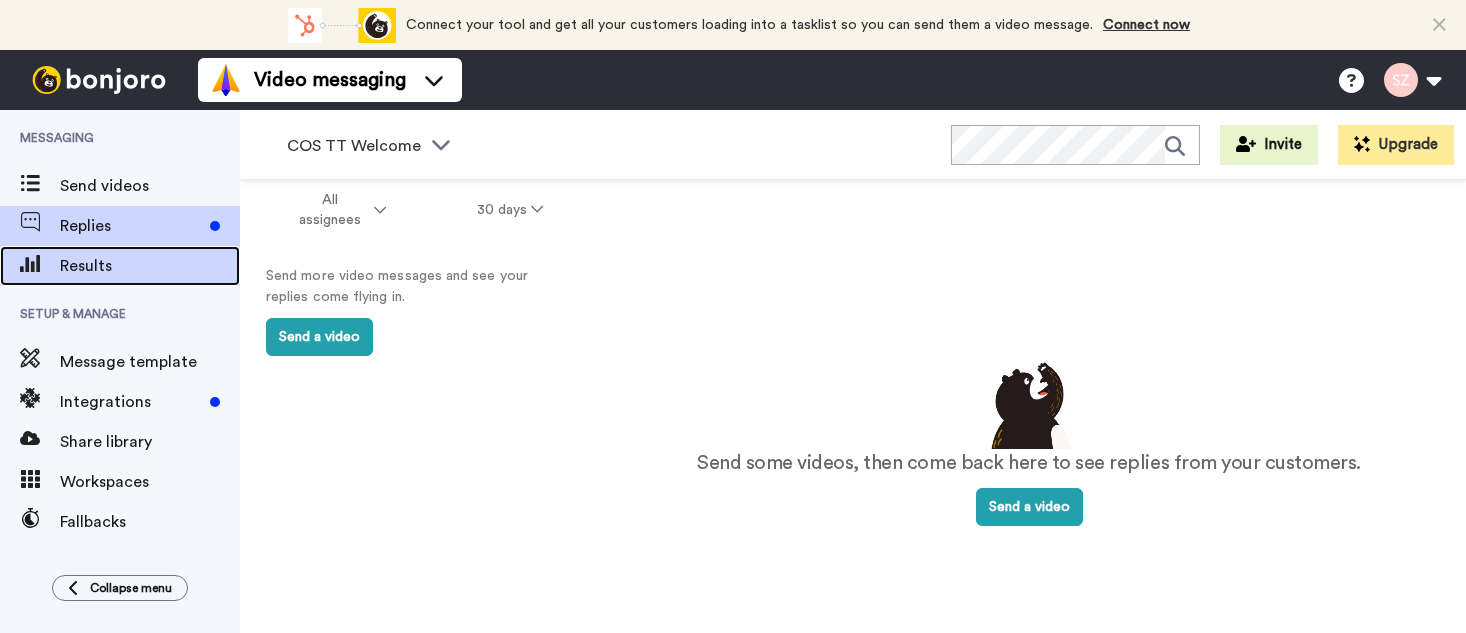 click on "Results" at bounding box center [150, 266] 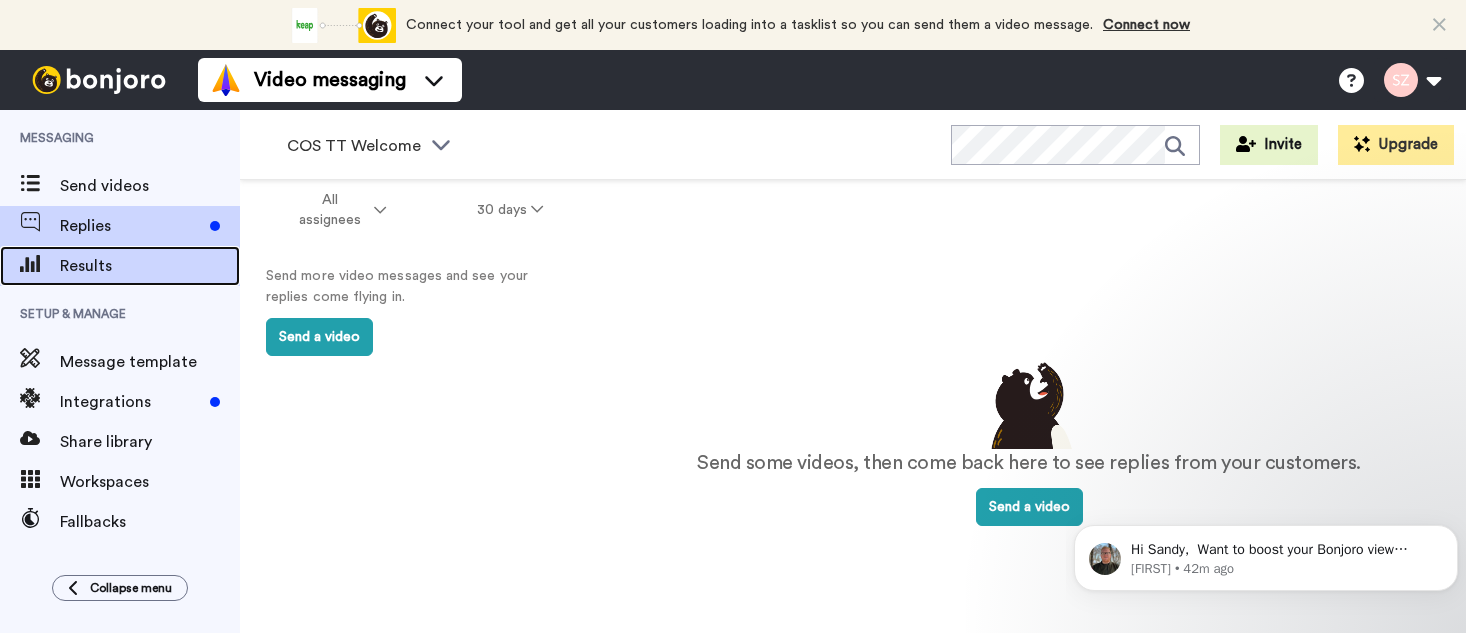 scroll, scrollTop: 0, scrollLeft: 0, axis: both 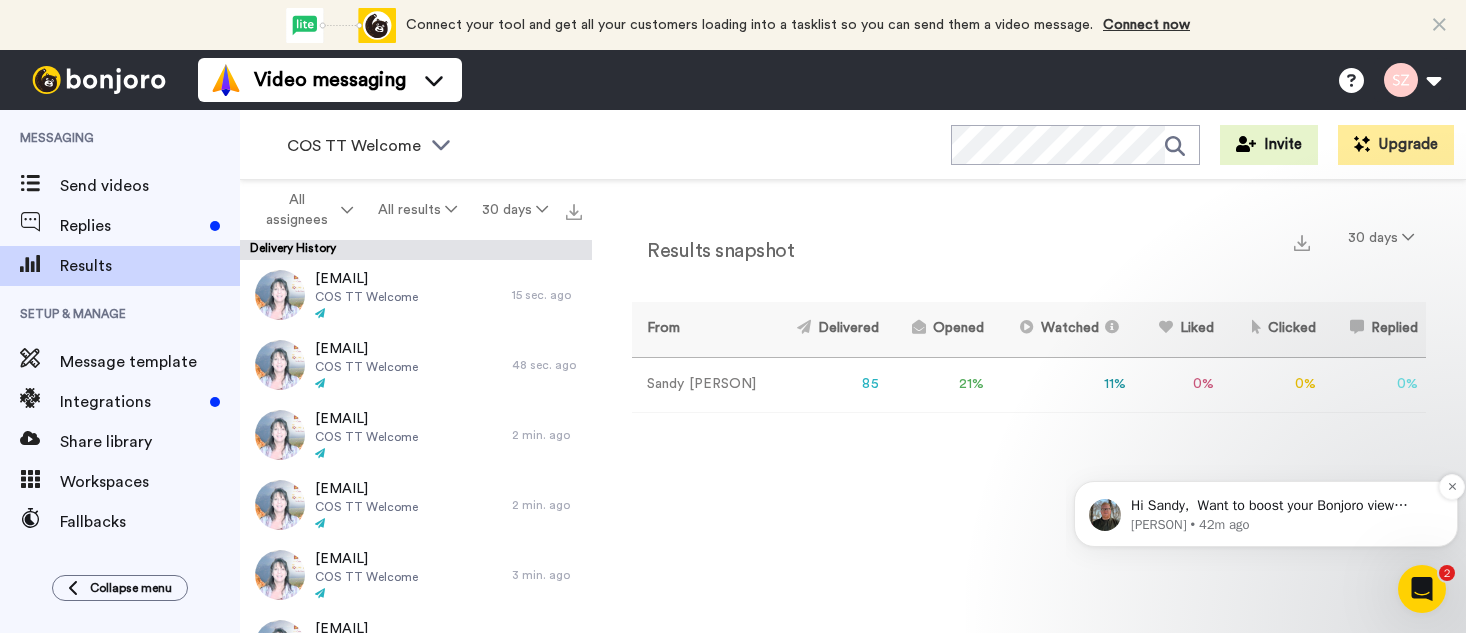 click on "[PERSON] • 42m ago" at bounding box center [1282, 525] 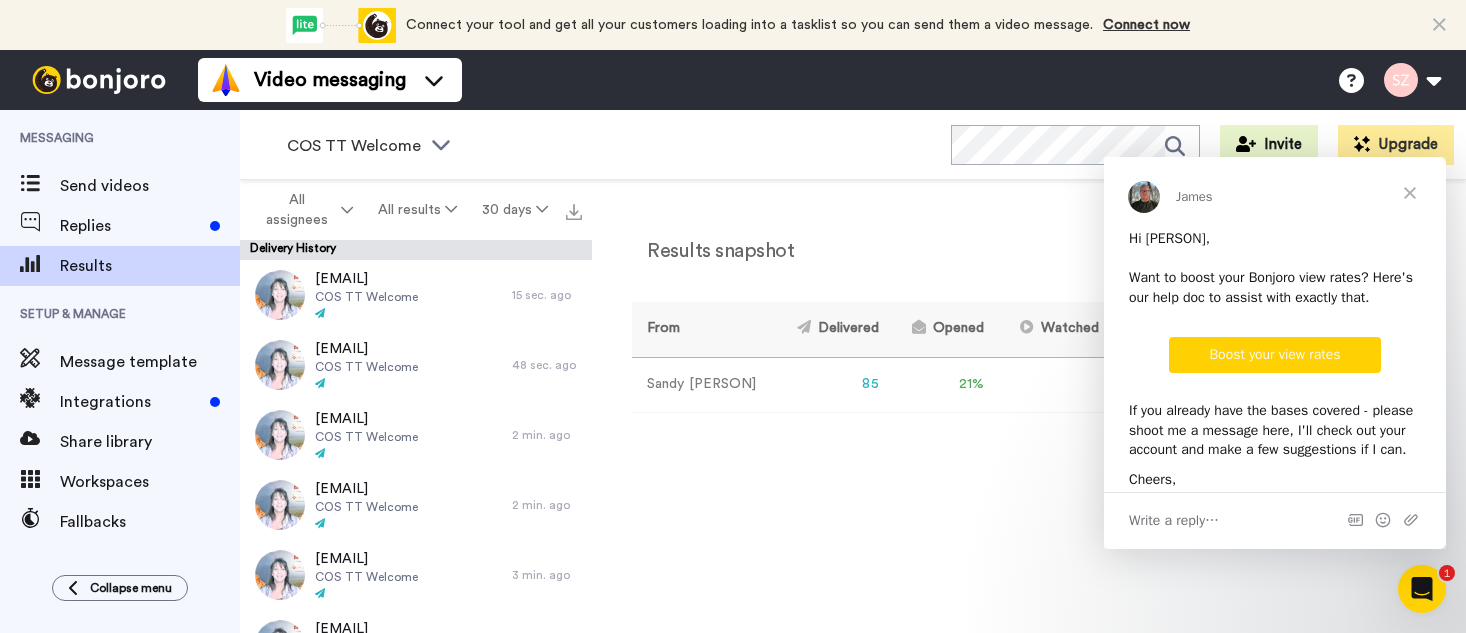 scroll, scrollTop: 0, scrollLeft: 0, axis: both 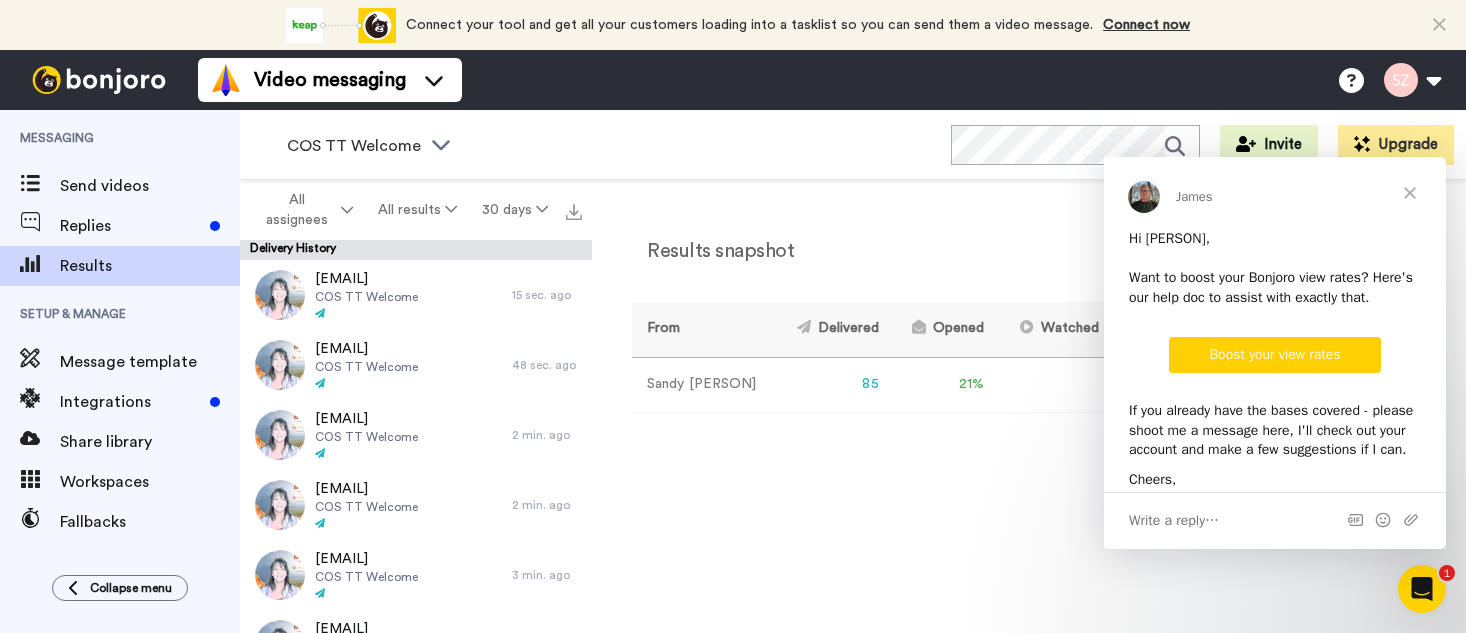 click on "Results snapshot 30 days   From Delivered Opened Watched Liked Clicked Replied Failed [PERSON]   [PERSON] 85 21 % 11 % 0 % 0 % 0 % 0" at bounding box center [1029, 411] 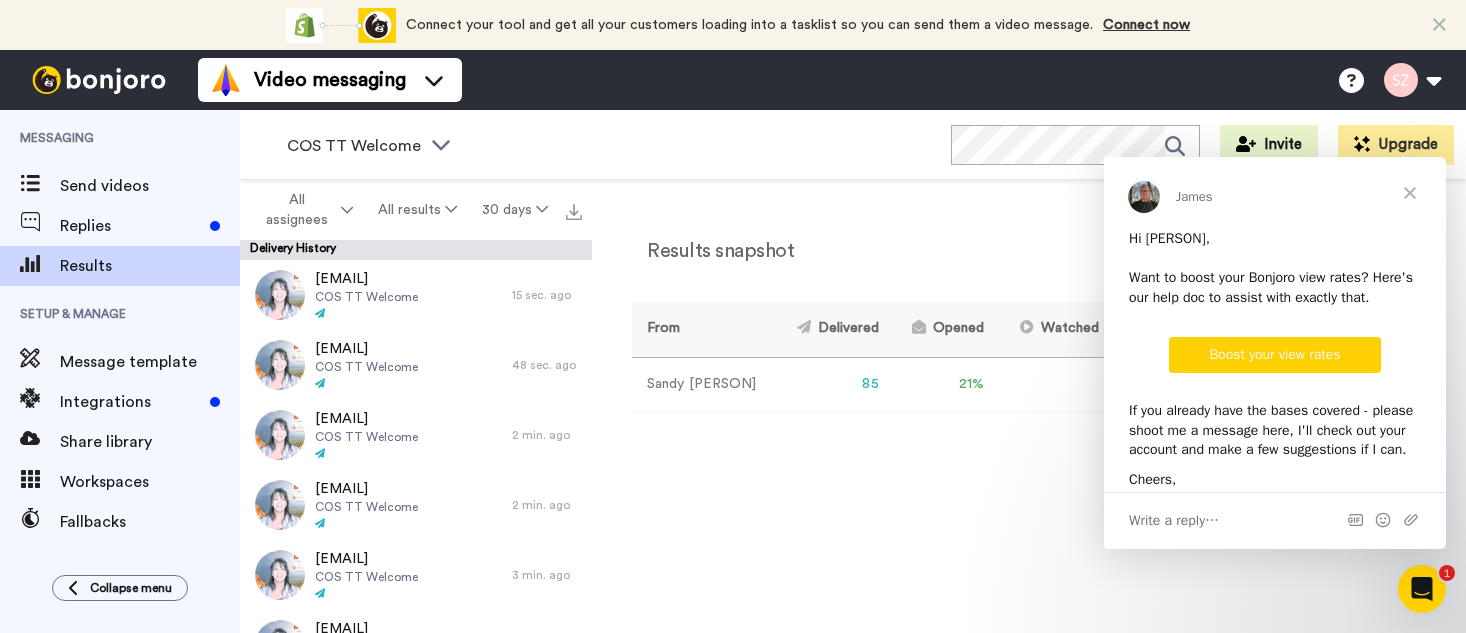 click at bounding box center [1410, 193] 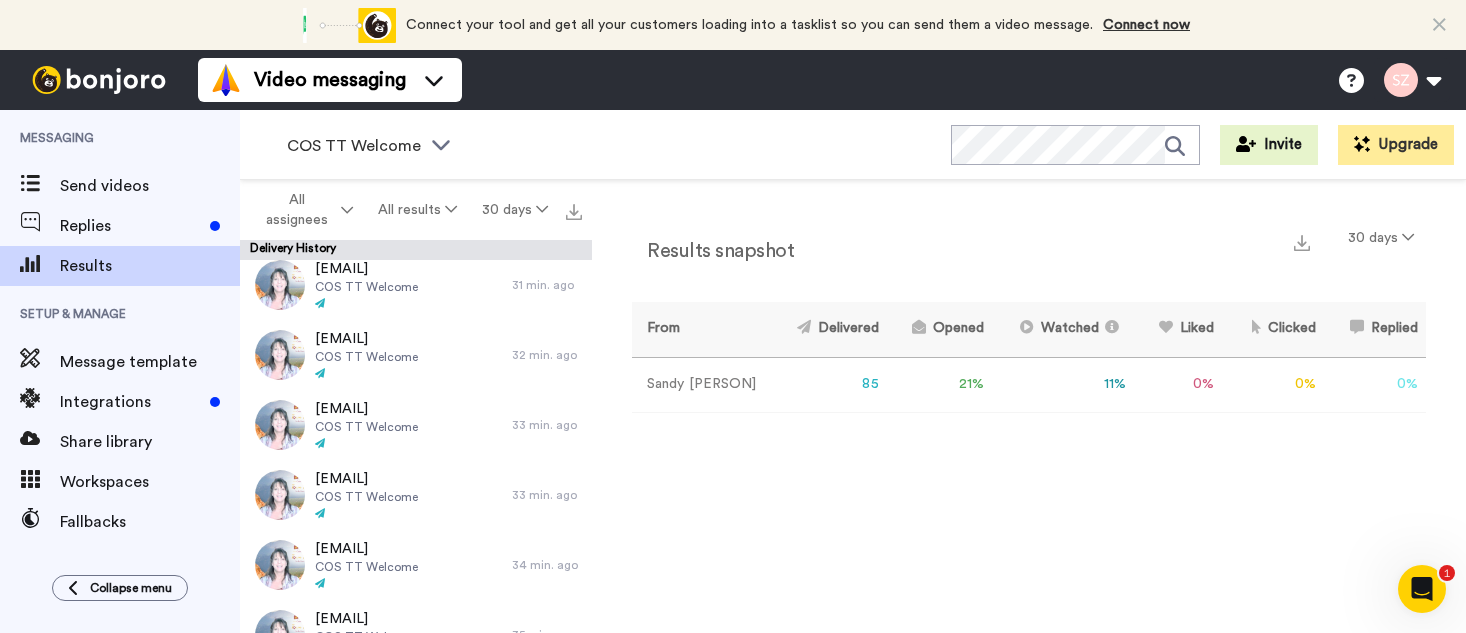 scroll, scrollTop: 2932, scrollLeft: 0, axis: vertical 